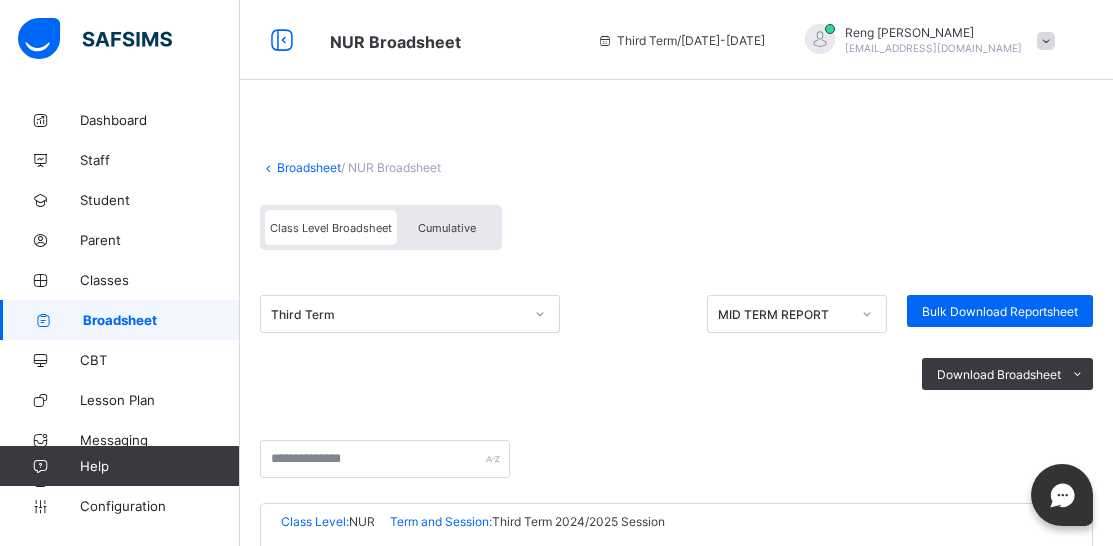 scroll, scrollTop: 0, scrollLeft: 0, axis: both 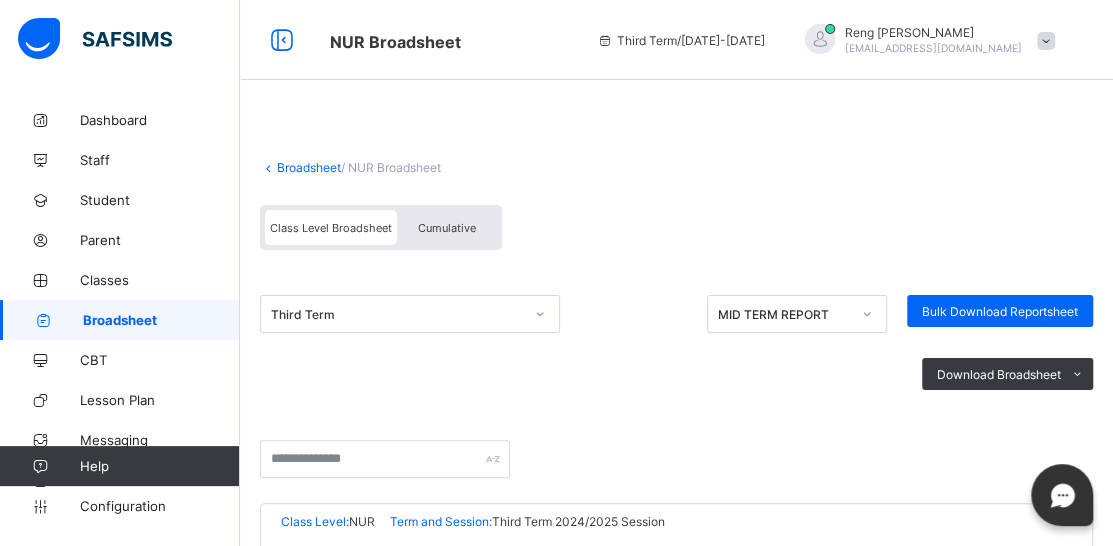 click on "Broadsheet" at bounding box center [161, 320] 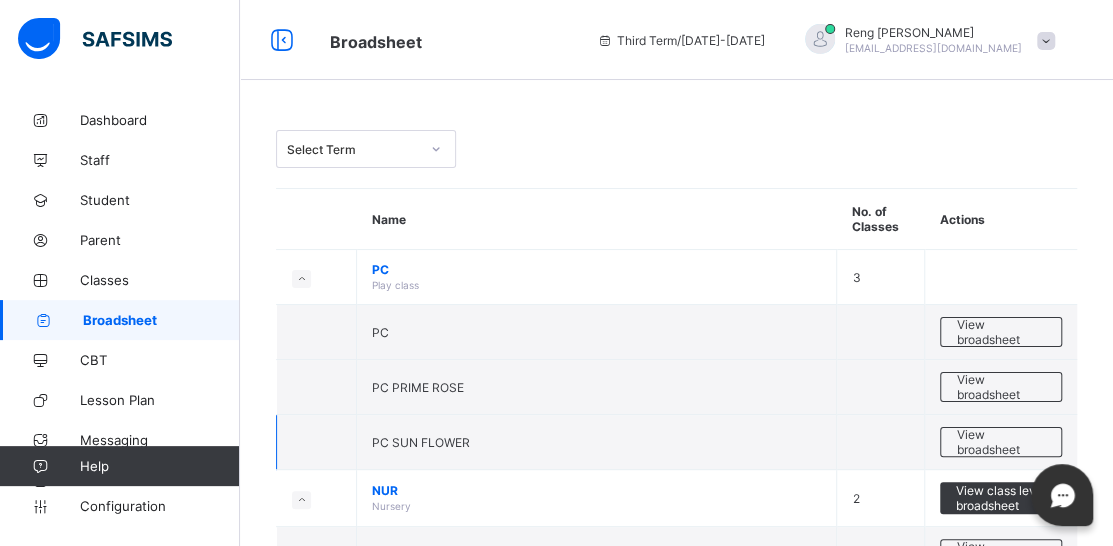 click on "PC SUN FLOWER" at bounding box center (421, 442) 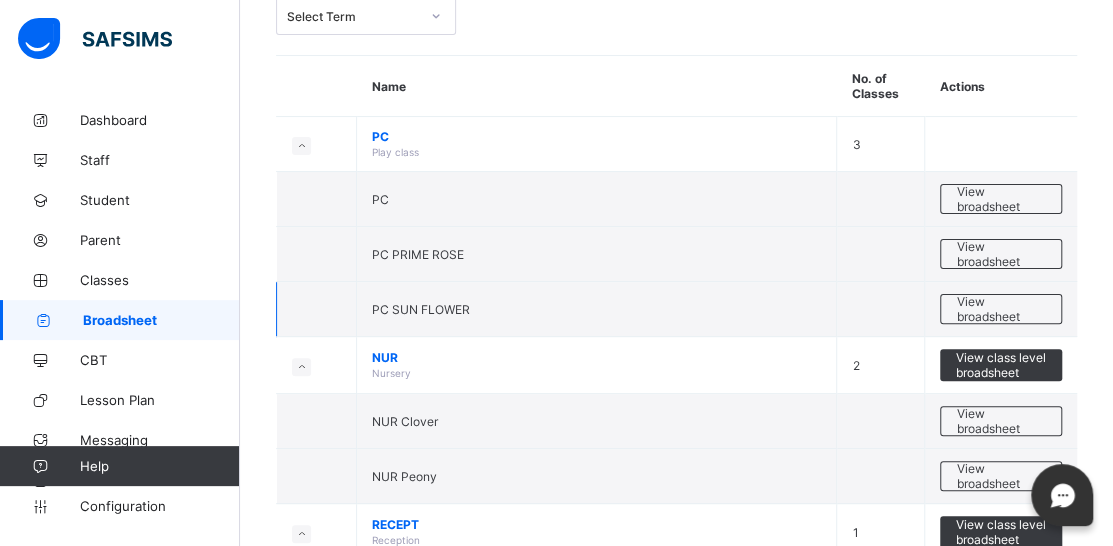 scroll, scrollTop: 200, scrollLeft: 0, axis: vertical 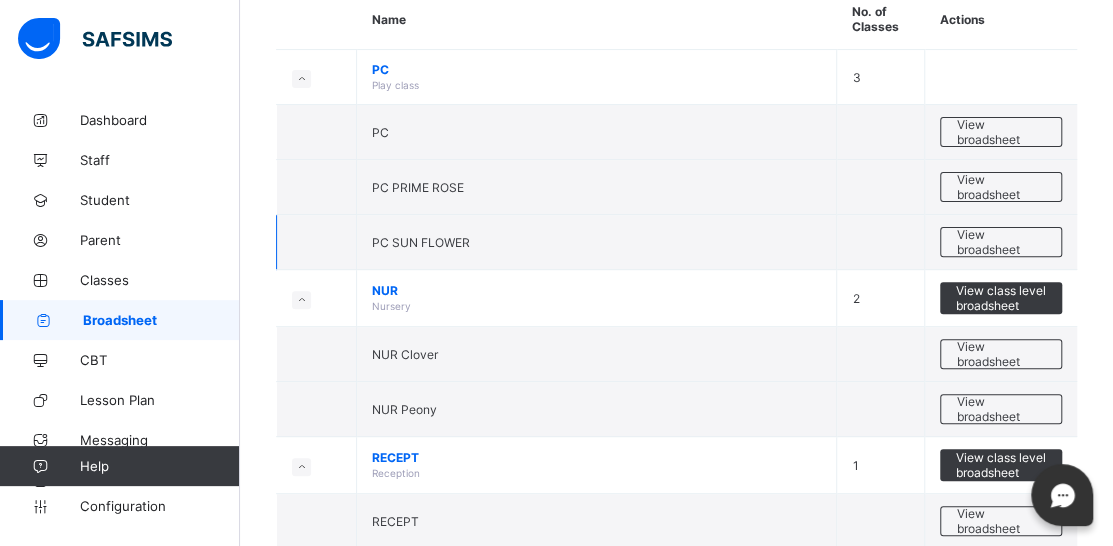 click on "PC SUN FLOWER" at bounding box center (597, 242) 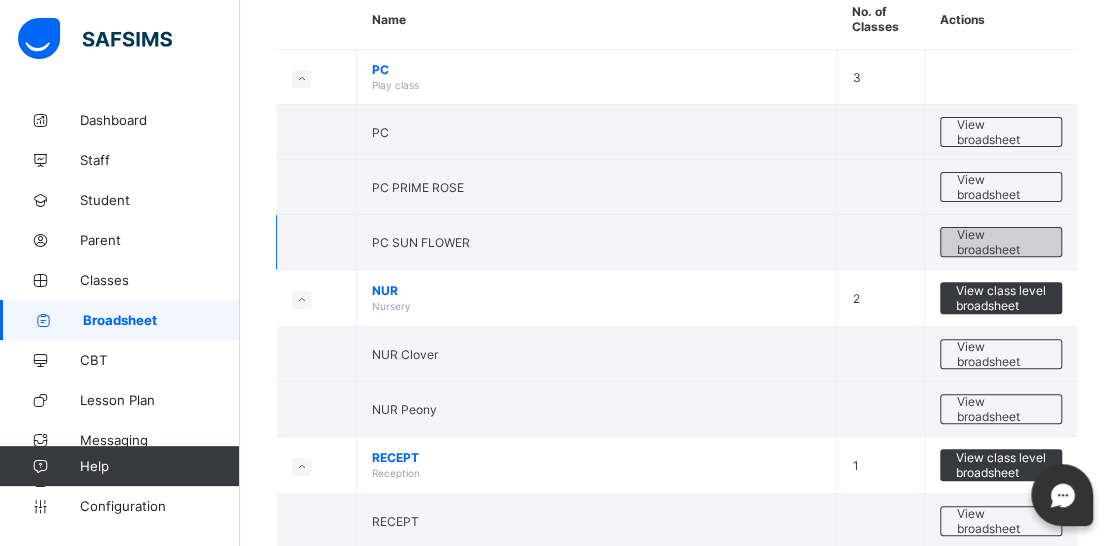 click on "View broadsheet" at bounding box center (1001, 242) 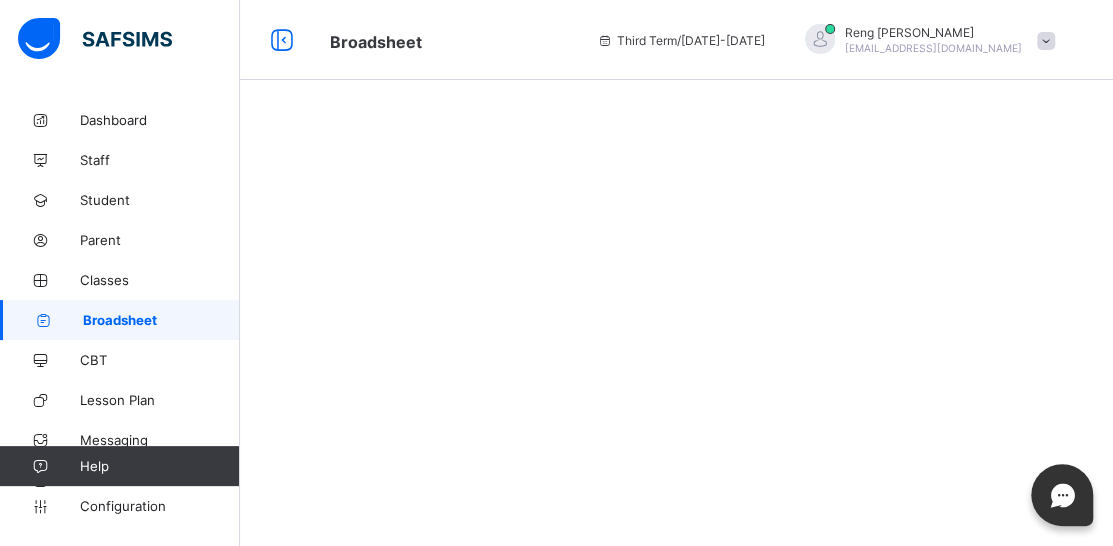scroll, scrollTop: 0, scrollLeft: 0, axis: both 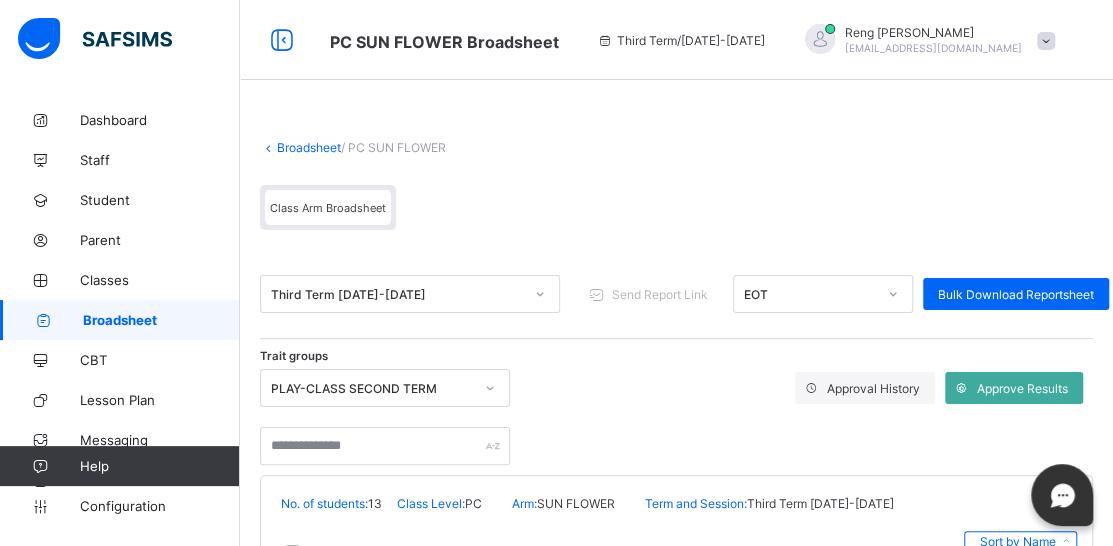 click at bounding box center (540, 294) 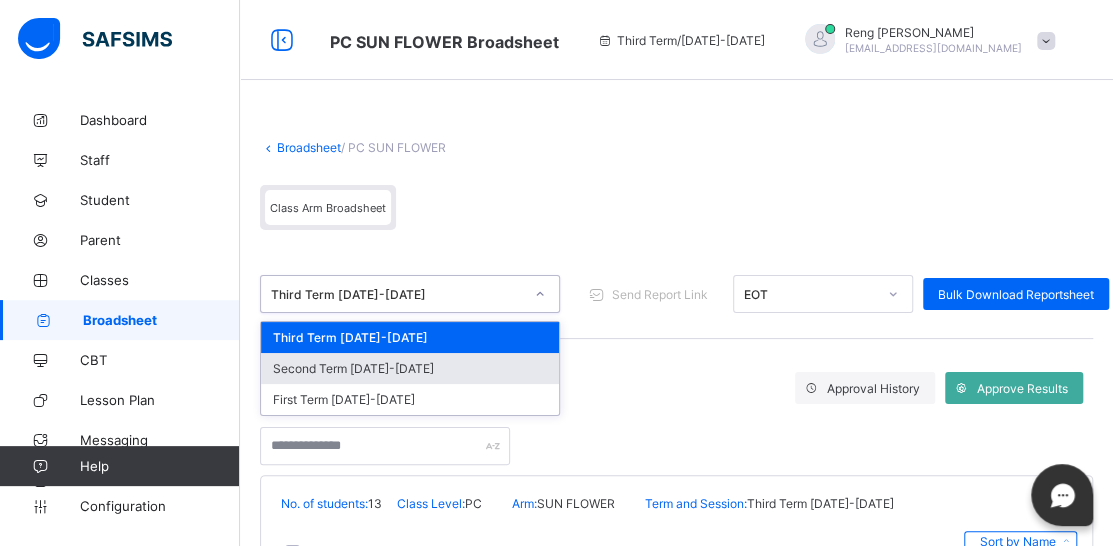 click on "Second Term 2024-2025" at bounding box center [410, 368] 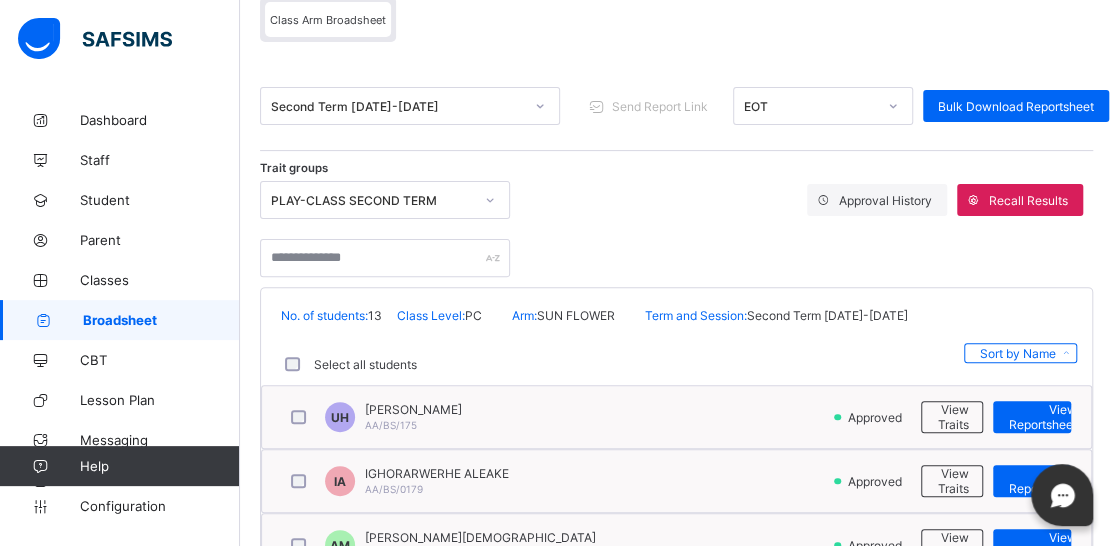 scroll, scrollTop: 0, scrollLeft: 0, axis: both 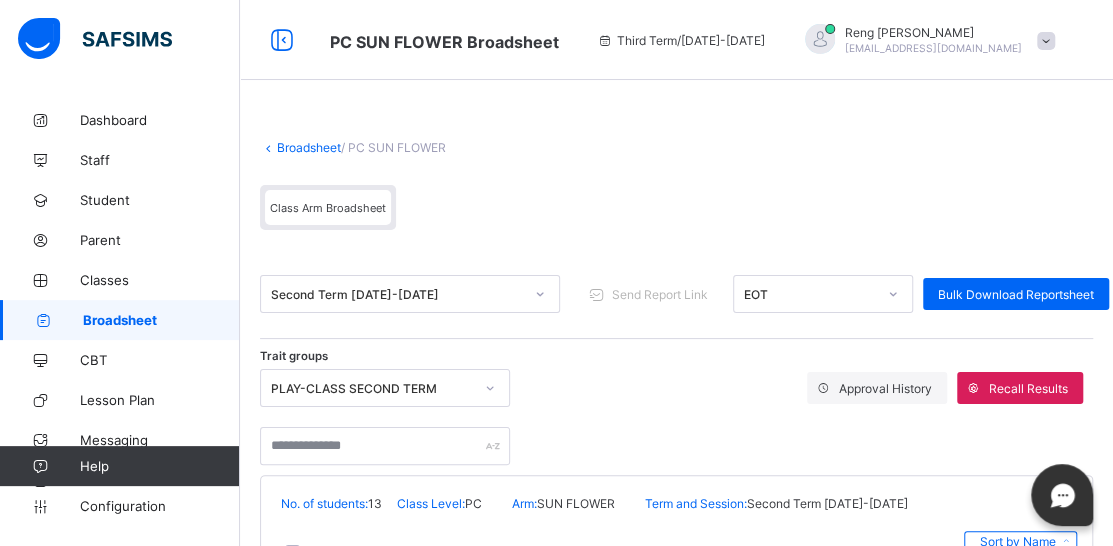 click on "Broadsheet" at bounding box center (309, 147) 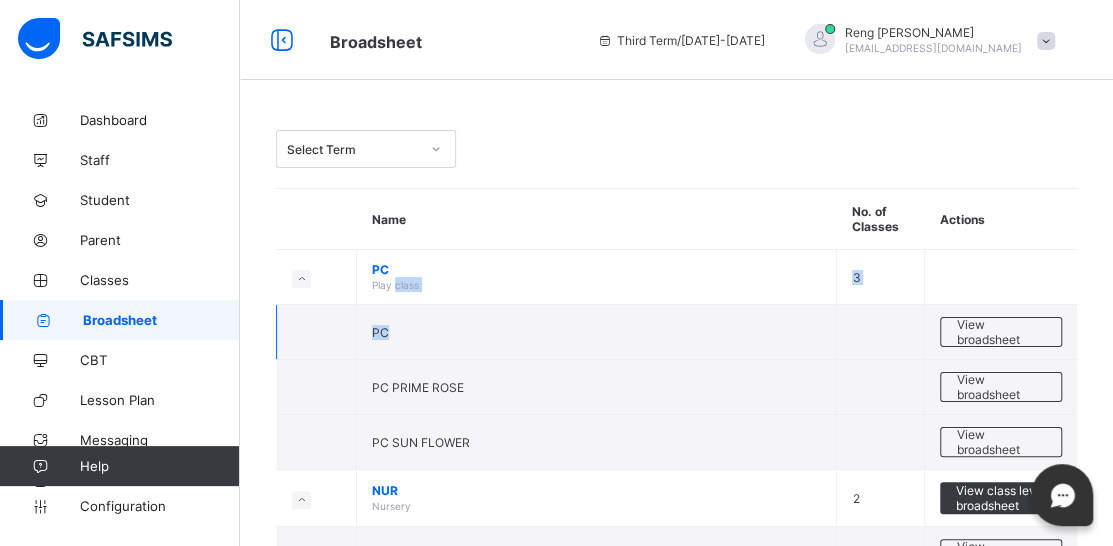 drag, startPoint x: 396, startPoint y: 281, endPoint x: 692, endPoint y: 341, distance: 302.01987 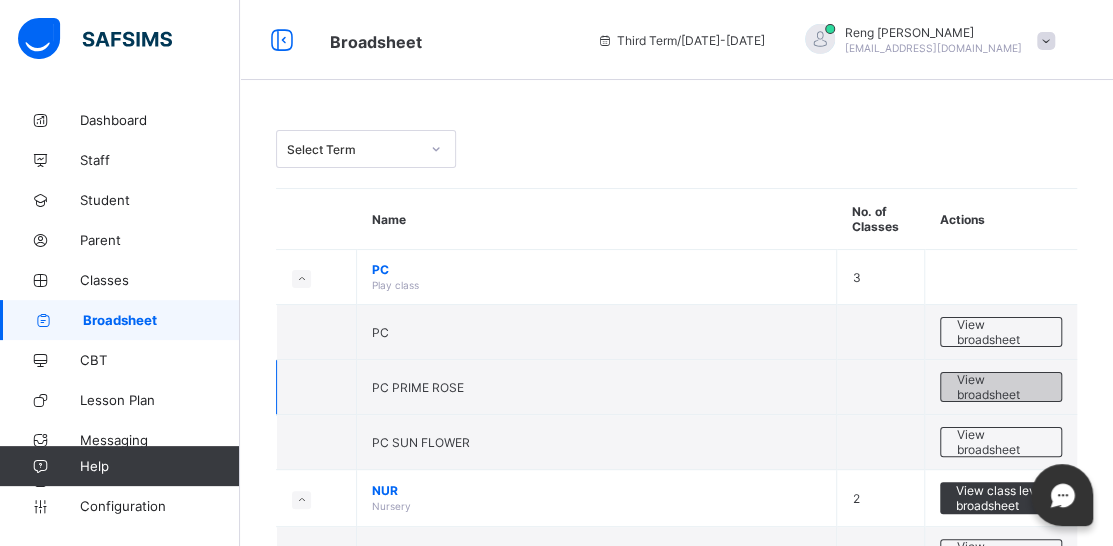 click on "View broadsheet" at bounding box center (1001, 387) 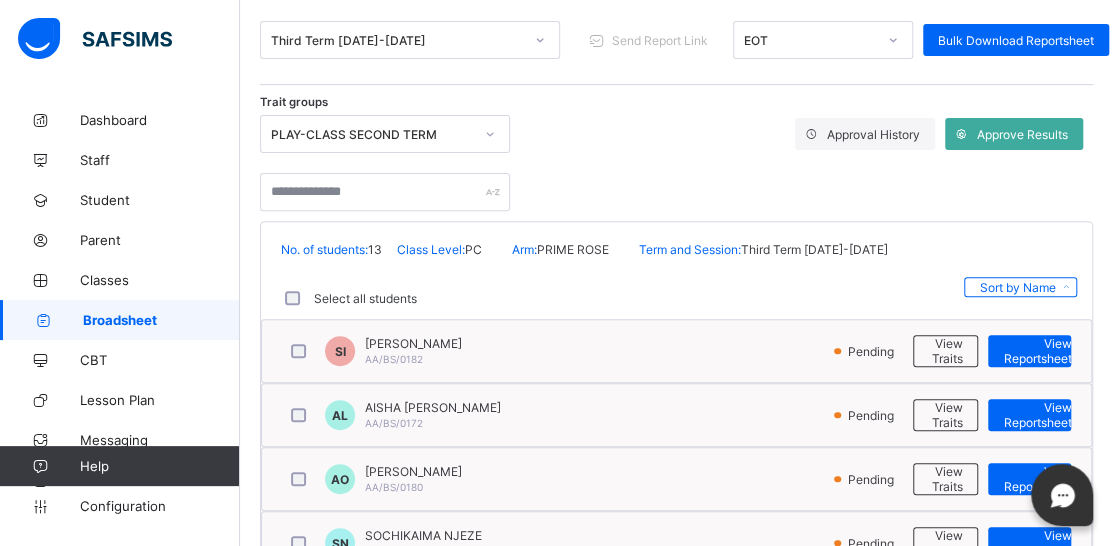 scroll, scrollTop: 300, scrollLeft: 0, axis: vertical 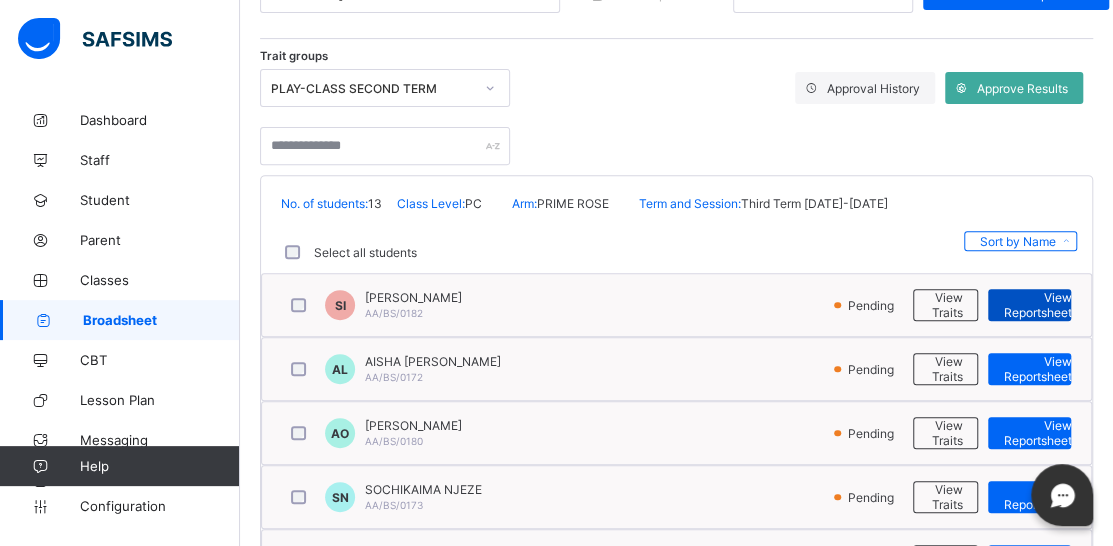 click on "View Reportsheet" at bounding box center [1037, 305] 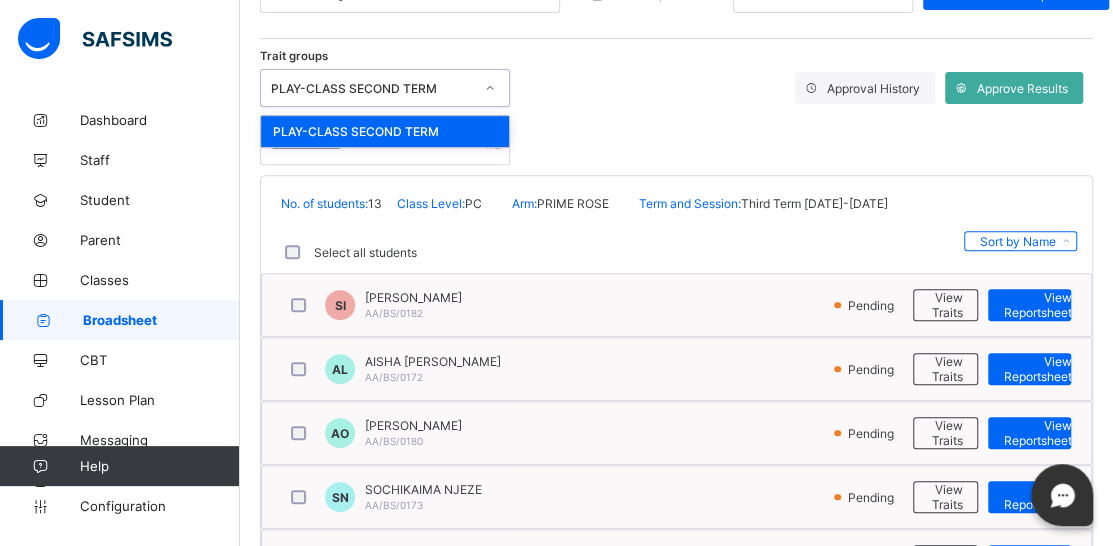 click 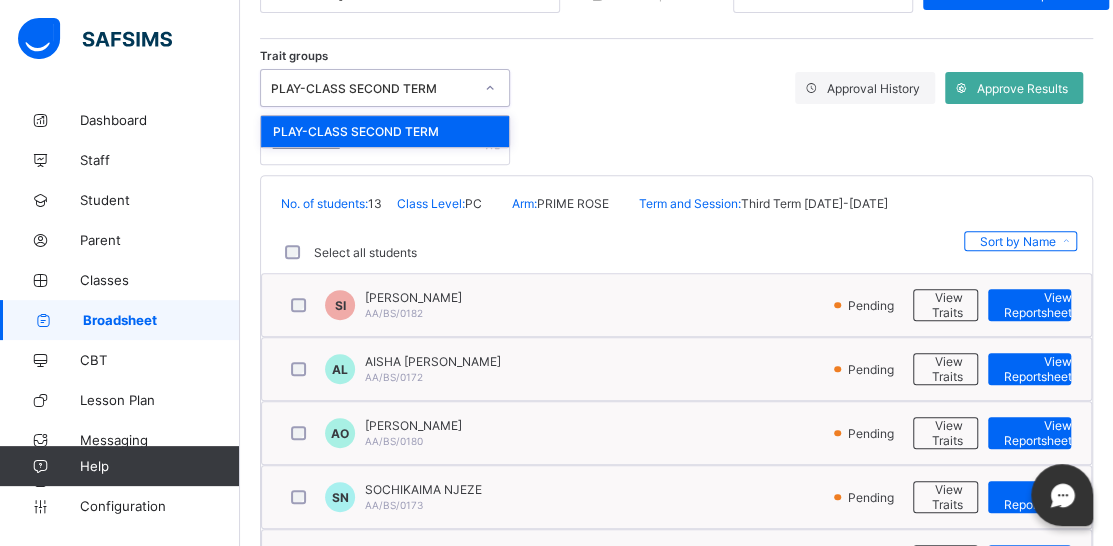 click on "PLAY-CLASS SECOND TERM" at bounding box center (385, 131) 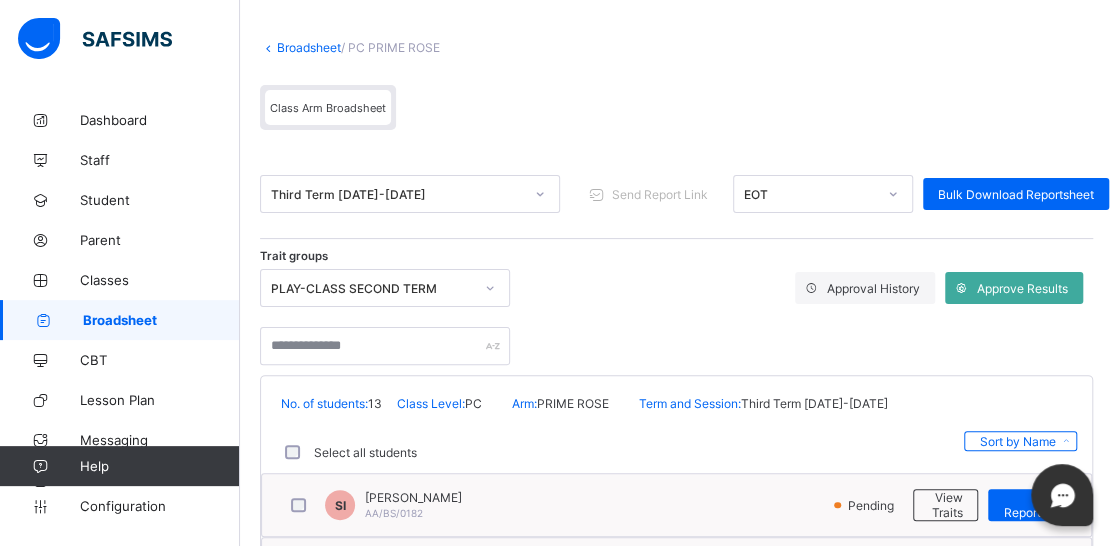 scroll, scrollTop: 200, scrollLeft: 0, axis: vertical 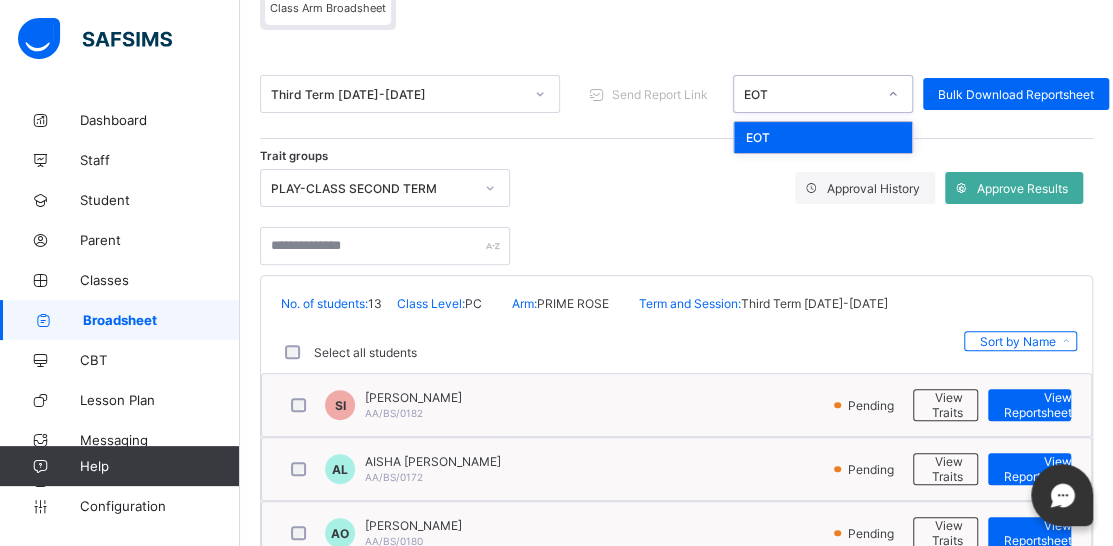 click 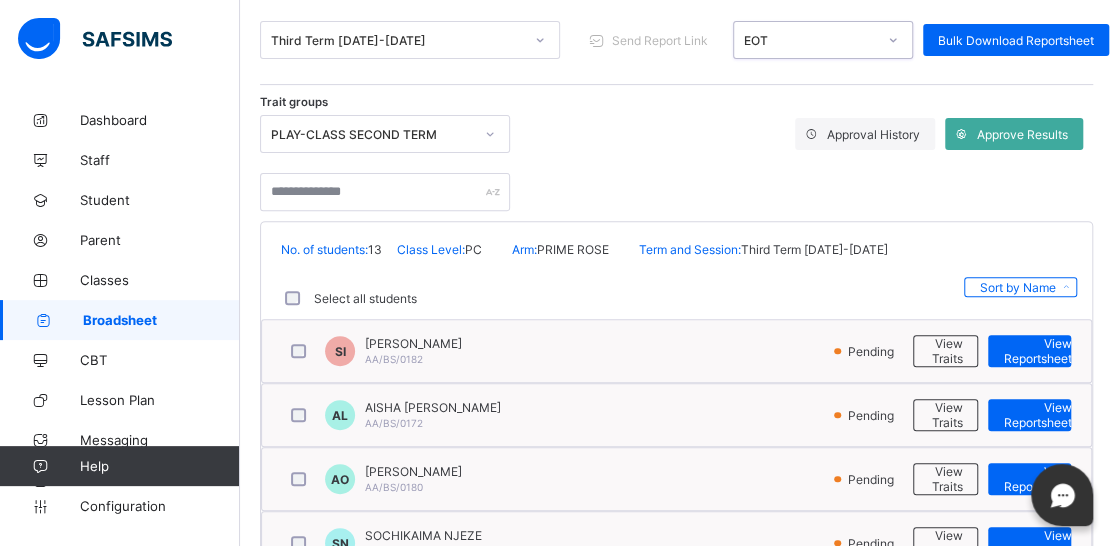 scroll, scrollTop: 300, scrollLeft: 0, axis: vertical 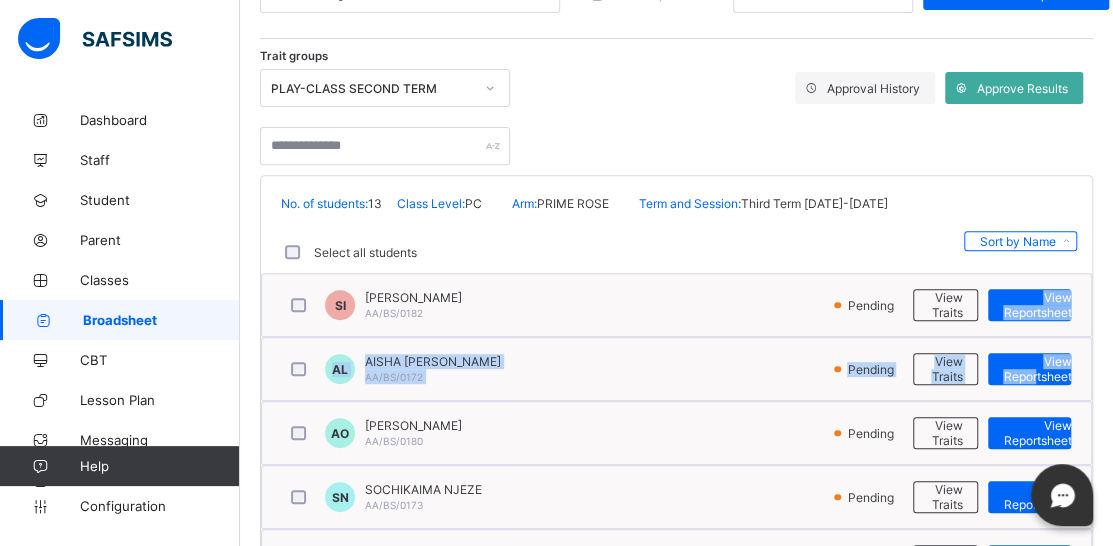 drag, startPoint x: 1047, startPoint y: 365, endPoint x: 961, endPoint y: 317, distance: 98.48858 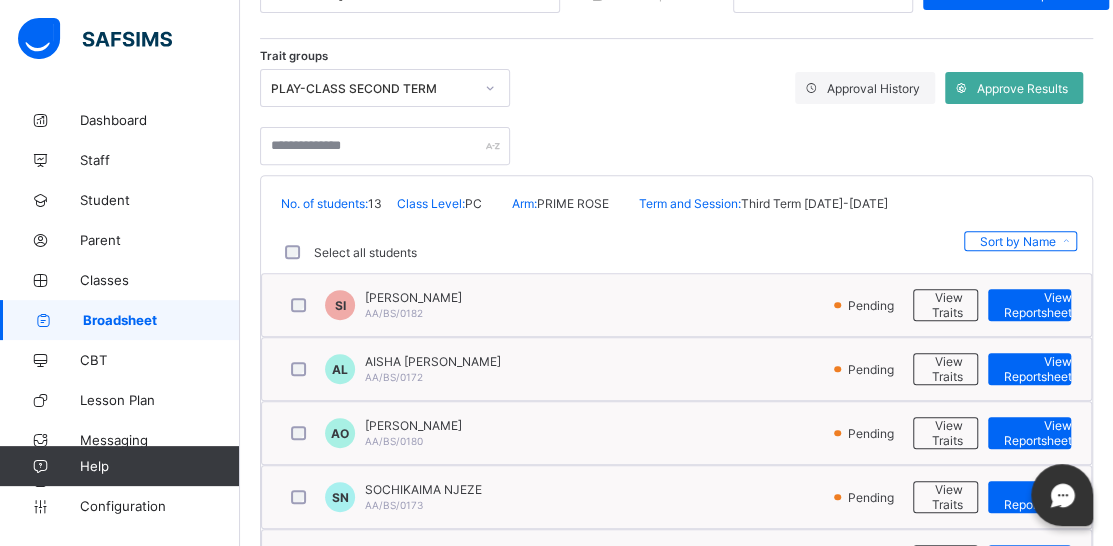 click on "SI   SAMUEL  ISAAC     AA/BS/0182" at bounding box center [558, 305] 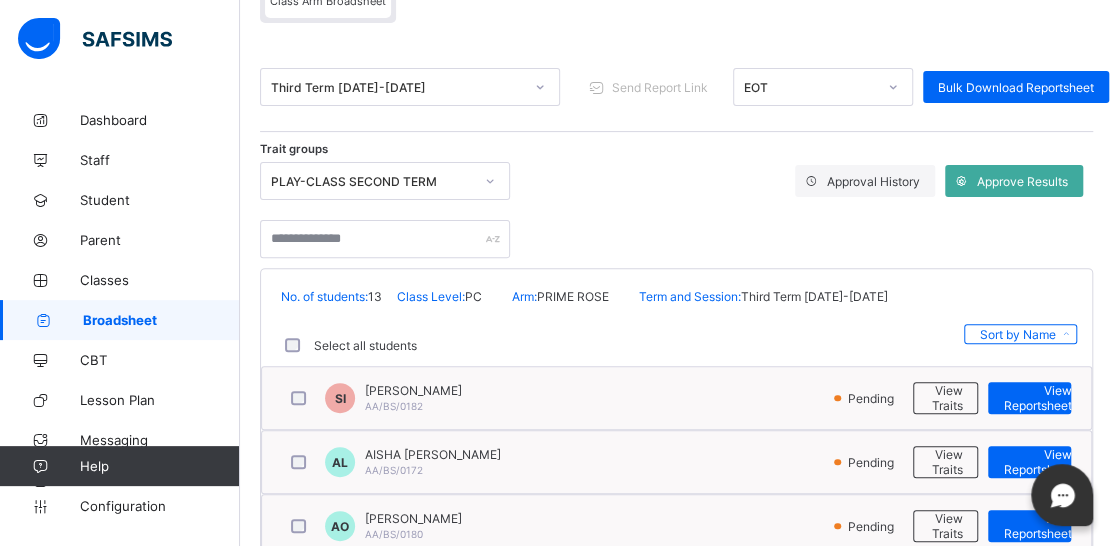 scroll, scrollTop: 100, scrollLeft: 0, axis: vertical 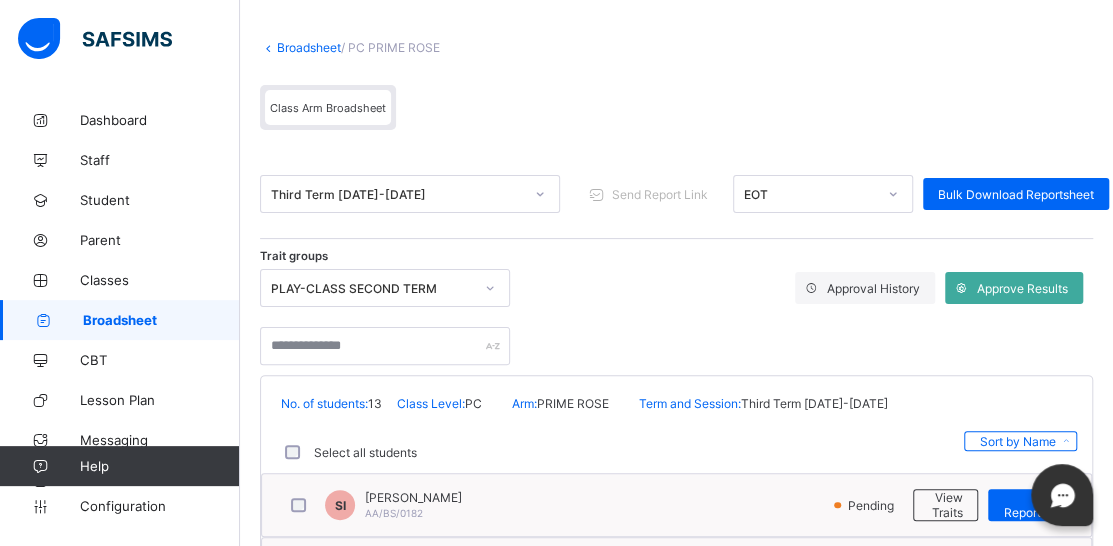 click on "EOT" at bounding box center [810, 194] 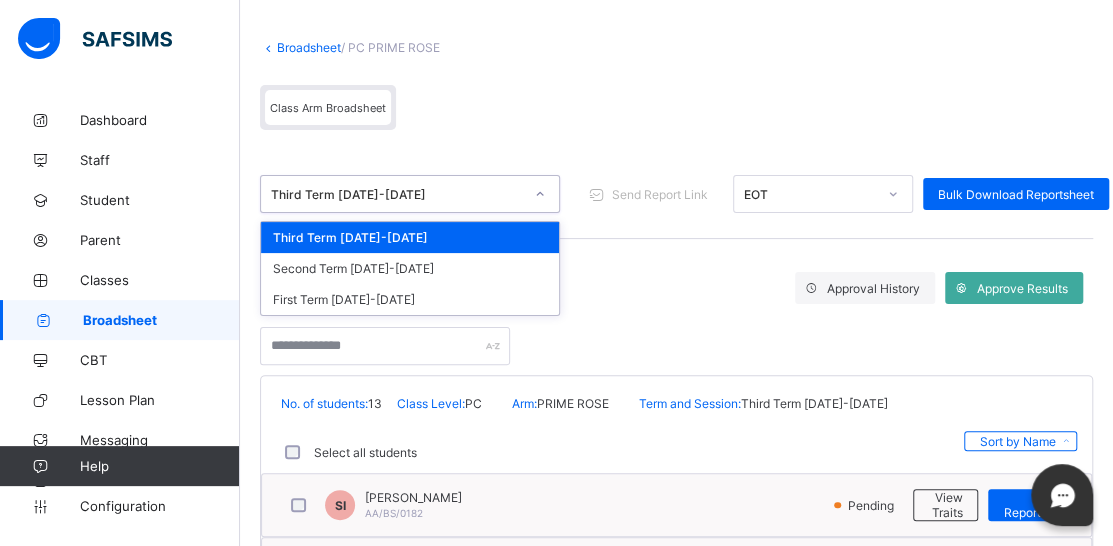 click at bounding box center [540, 194] 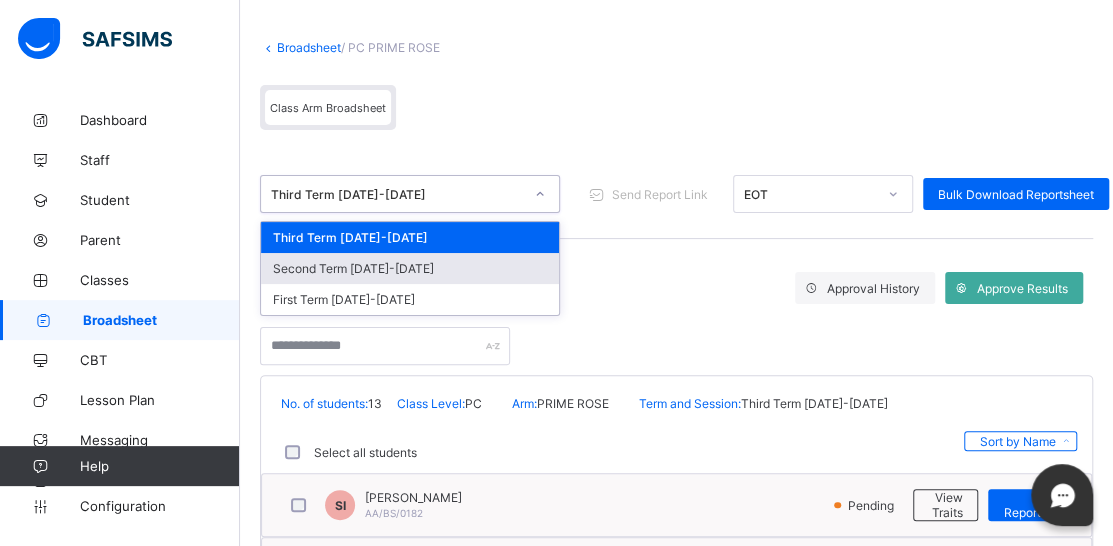 click on "Second Term 2024-2025" at bounding box center [410, 268] 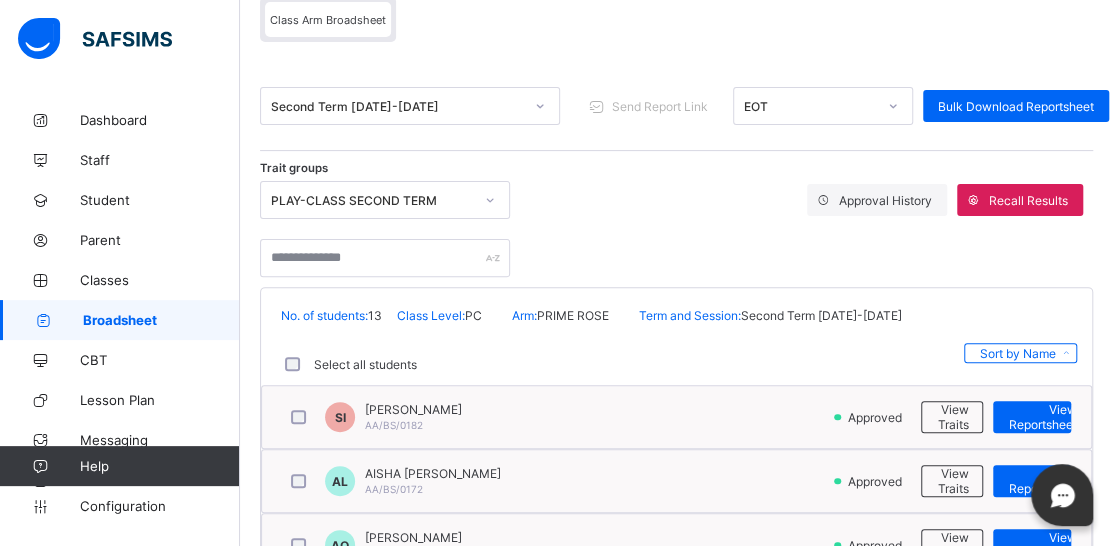scroll, scrollTop: 300, scrollLeft: 0, axis: vertical 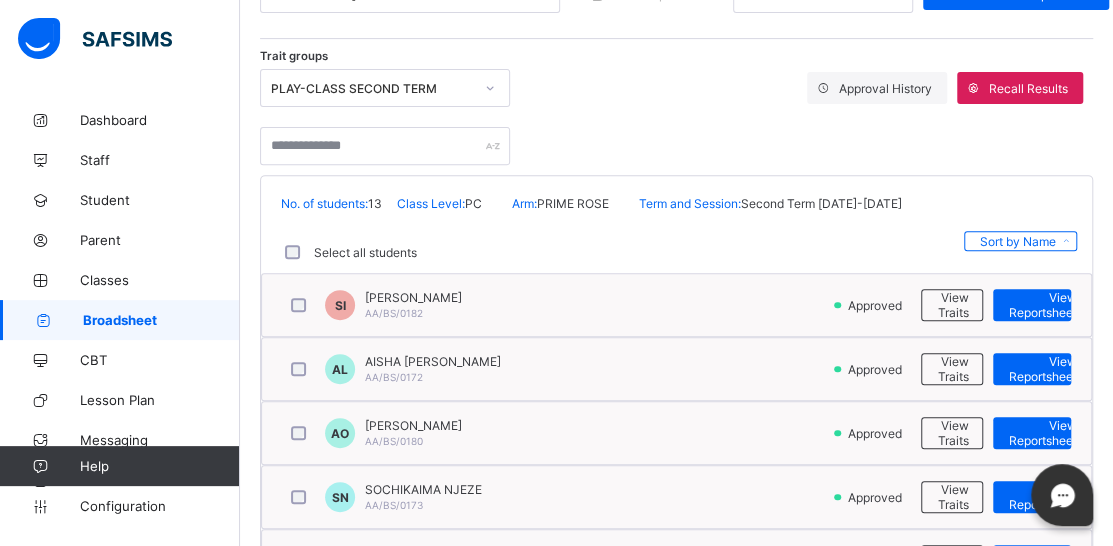 click on "SAMUEL  ISAAC" at bounding box center [413, 297] 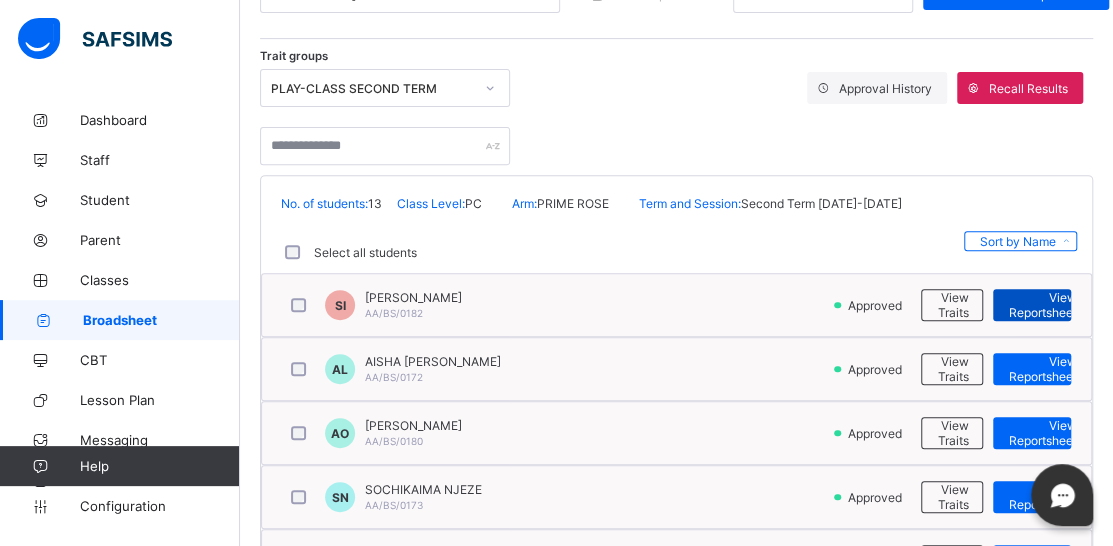 click on "View Reportsheet" at bounding box center (1042, 305) 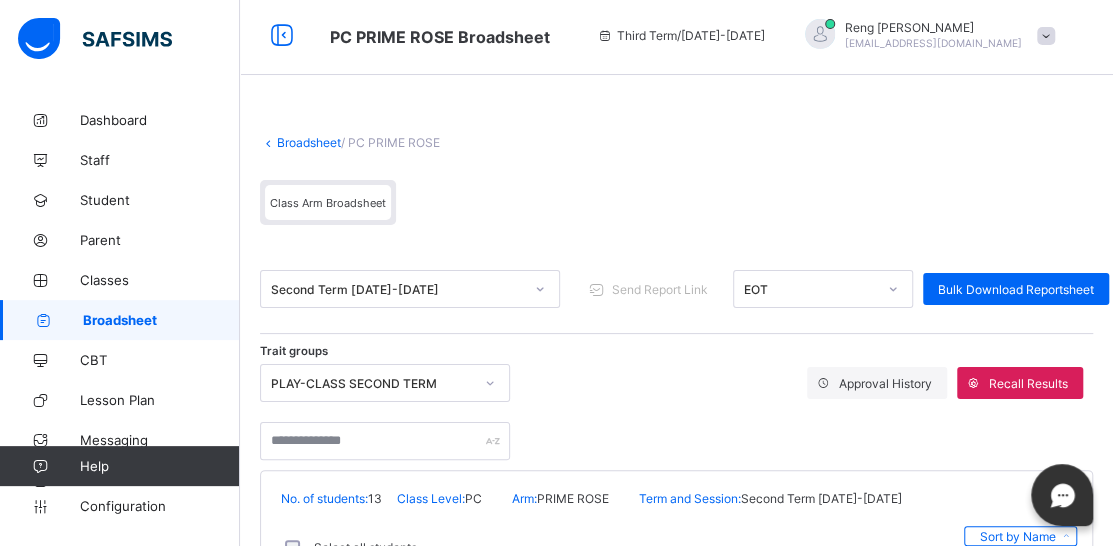 scroll, scrollTop: 0, scrollLeft: 0, axis: both 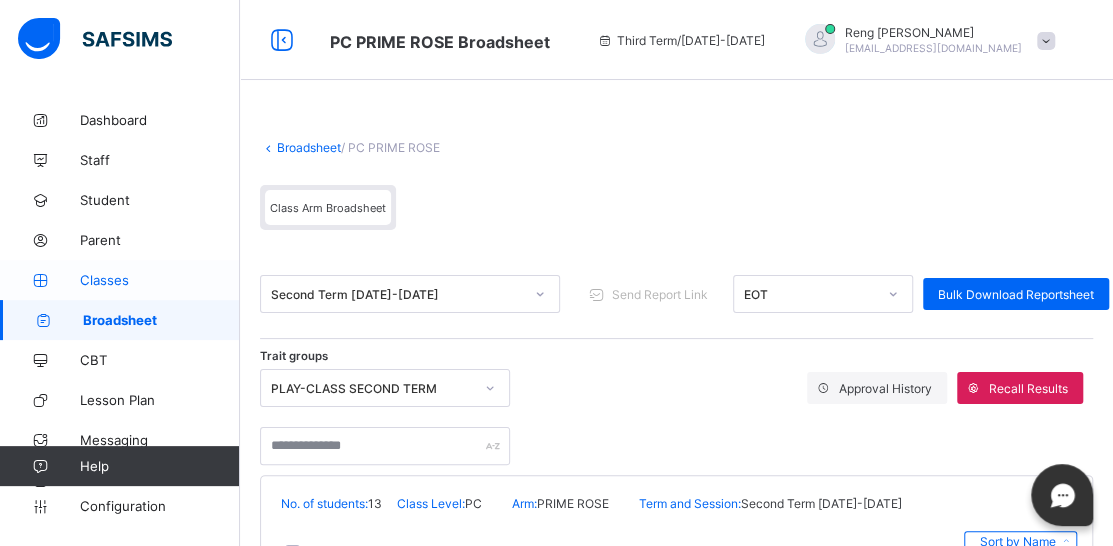 click on "Classes" at bounding box center (160, 280) 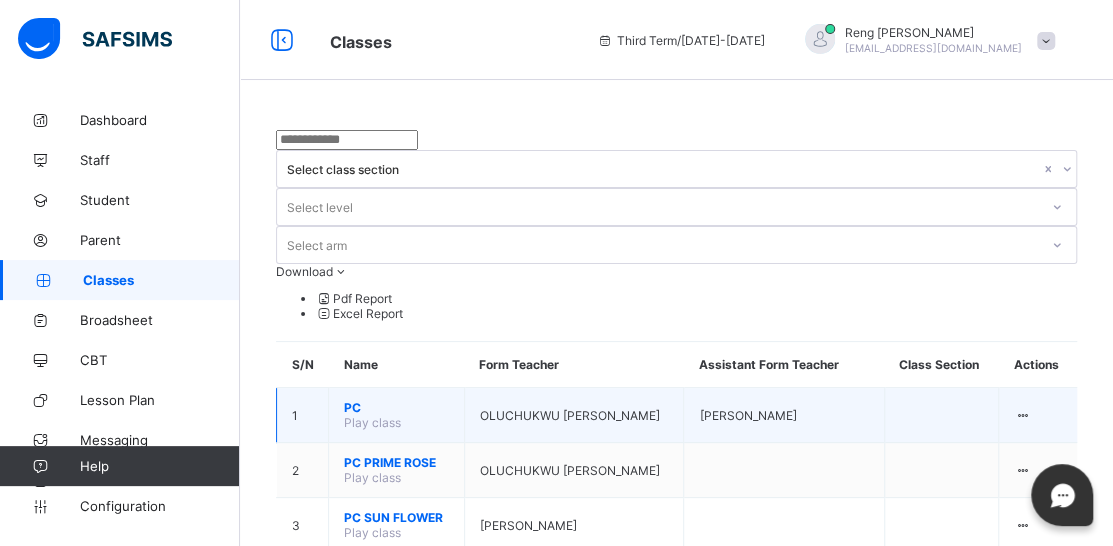 click on "OLUCHUKWU [PERSON_NAME]" at bounding box center (570, 415) 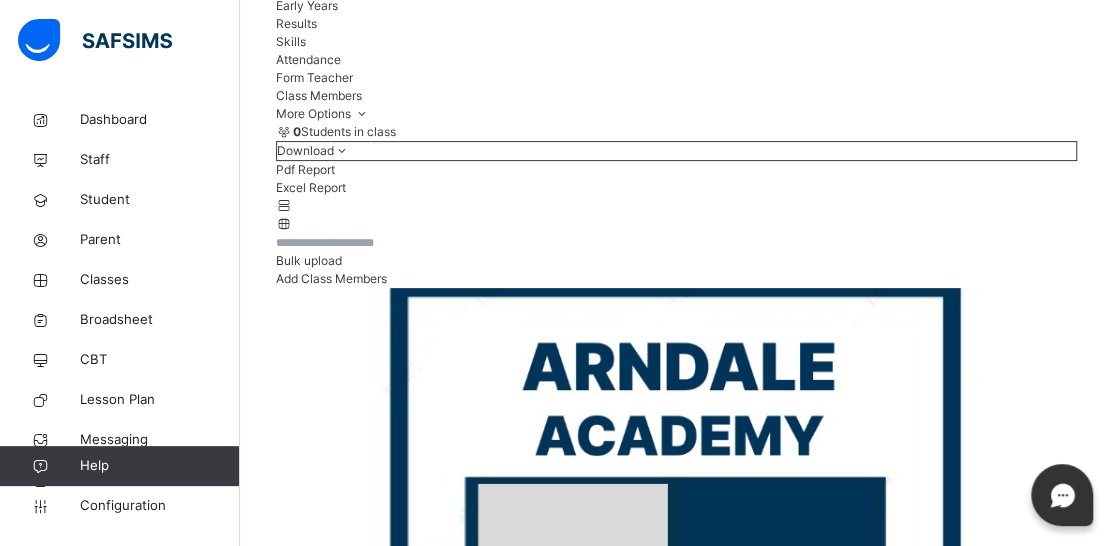 scroll, scrollTop: 0, scrollLeft: 0, axis: both 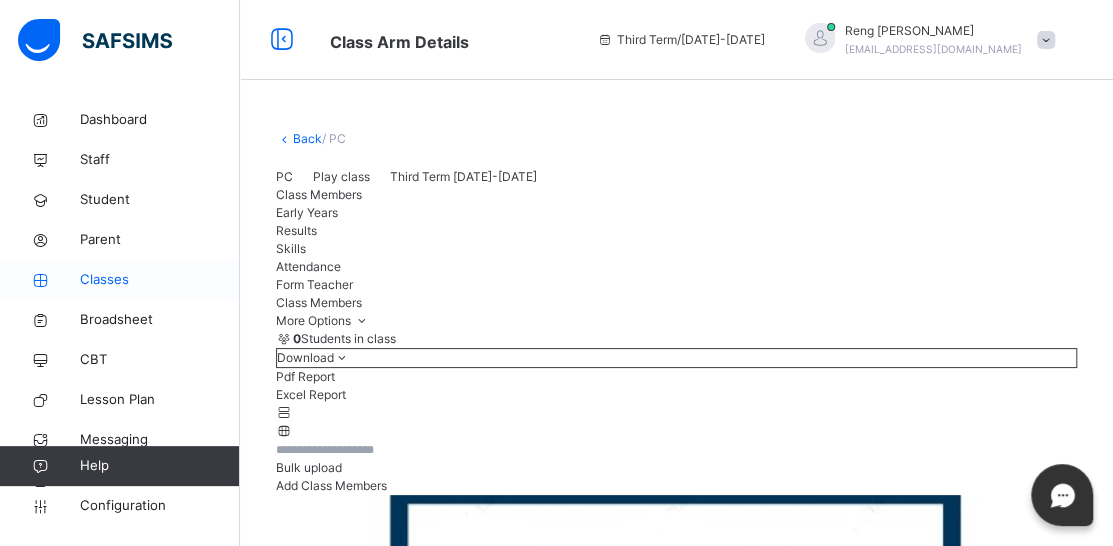 click on "Classes" at bounding box center [160, 280] 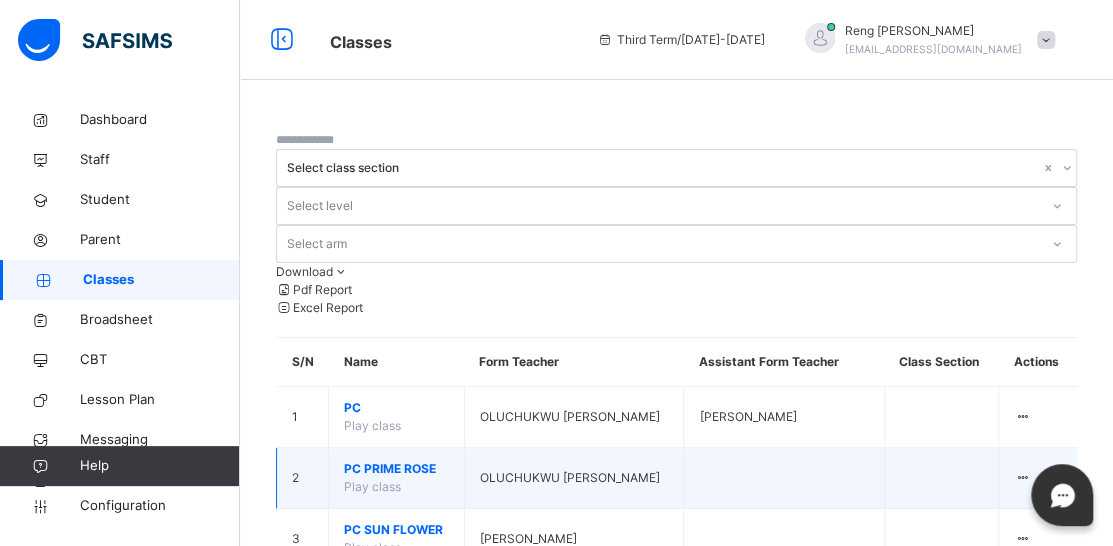 click on "PC   PRIME ROSE" at bounding box center (396, 469) 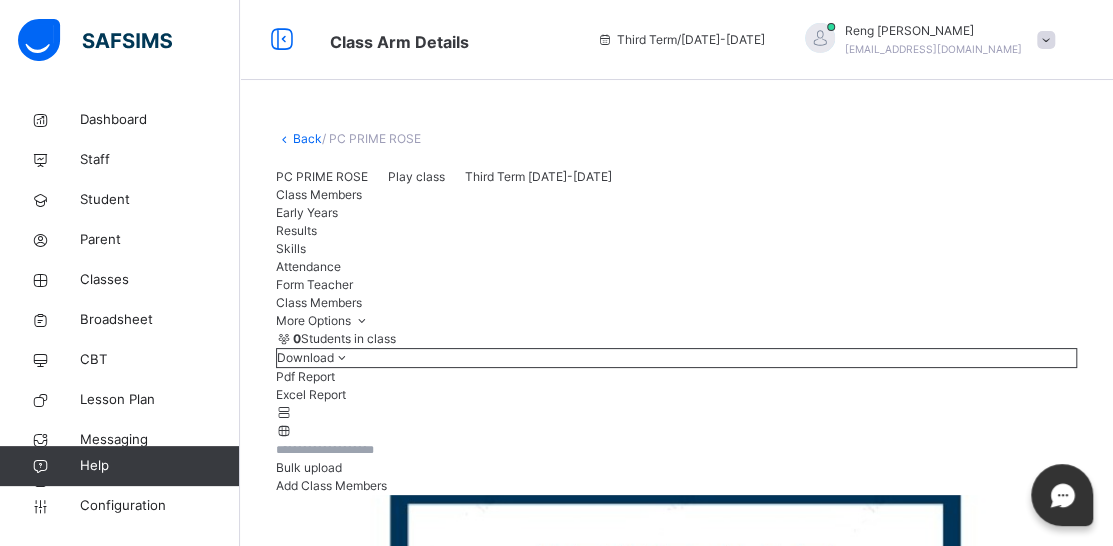 click on "Results" at bounding box center [296, 230] 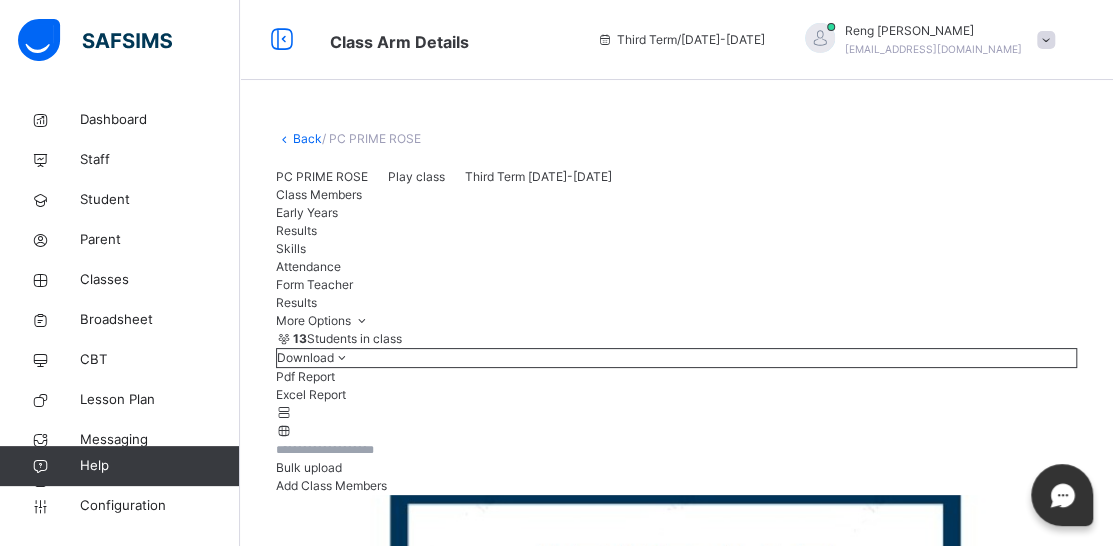 scroll, scrollTop: 571, scrollLeft: 0, axis: vertical 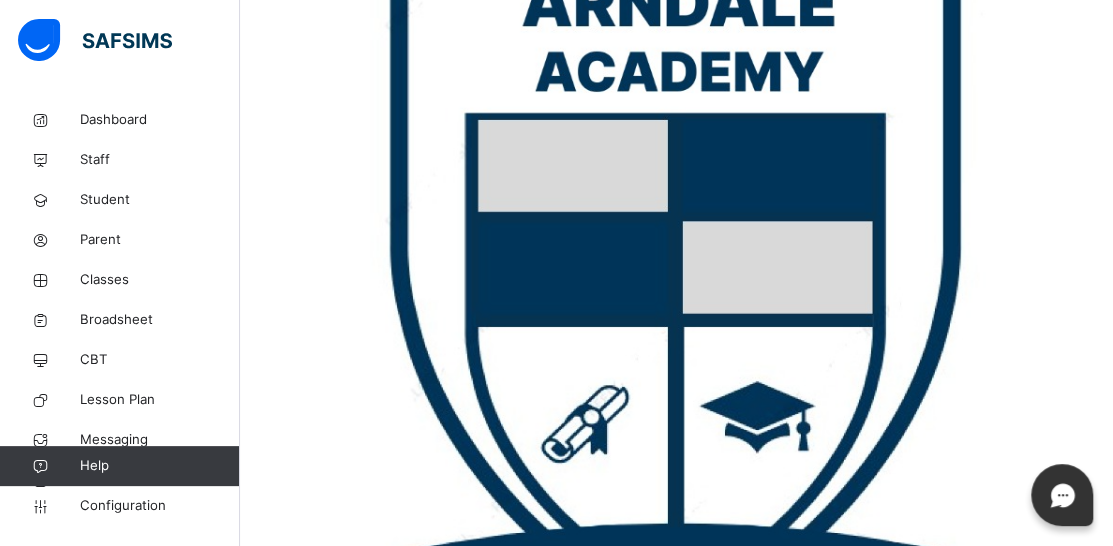 click on "SAMUEL  ISAAC AA/BS/0182" at bounding box center (416, 3291) 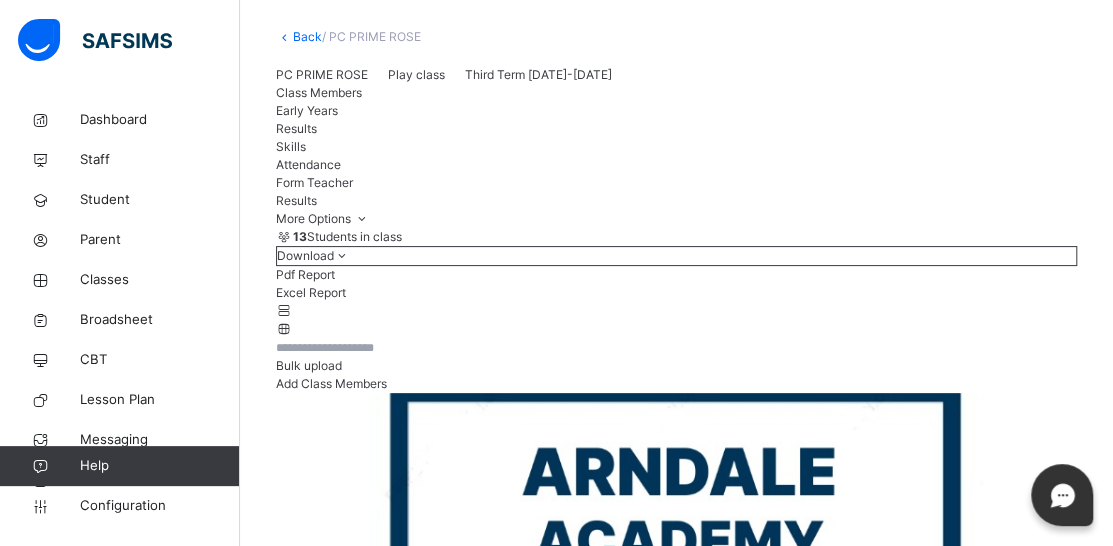 scroll, scrollTop: 71, scrollLeft: 0, axis: vertical 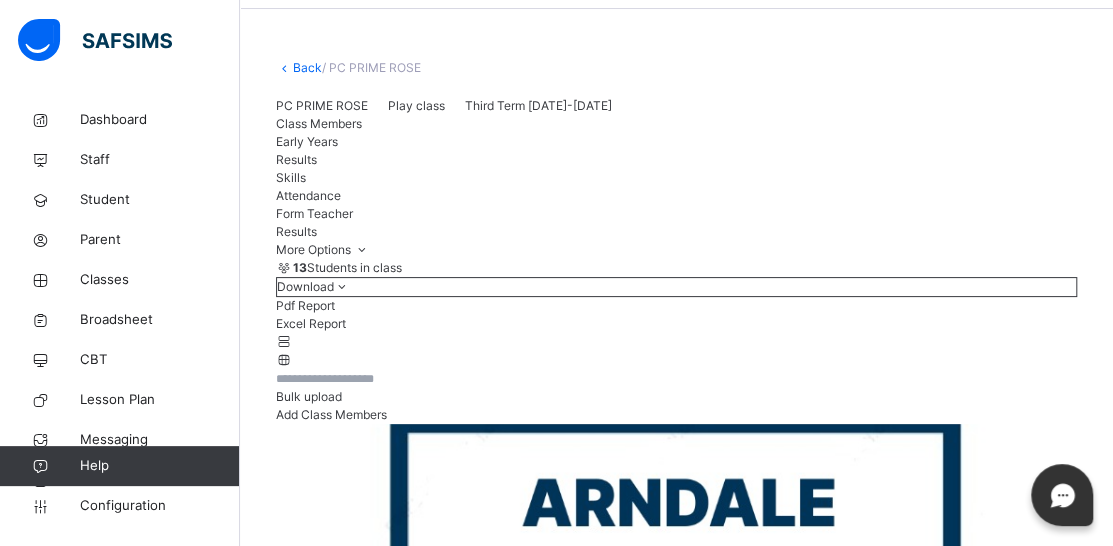 click at bounding box center (1058, 3347) 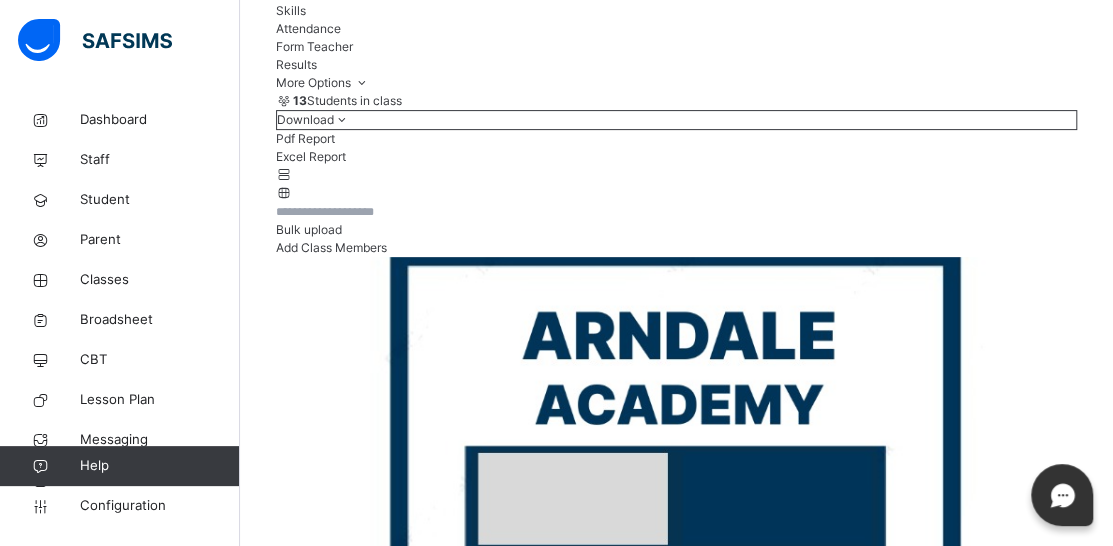 scroll, scrollTop: 200, scrollLeft: 0, axis: vertical 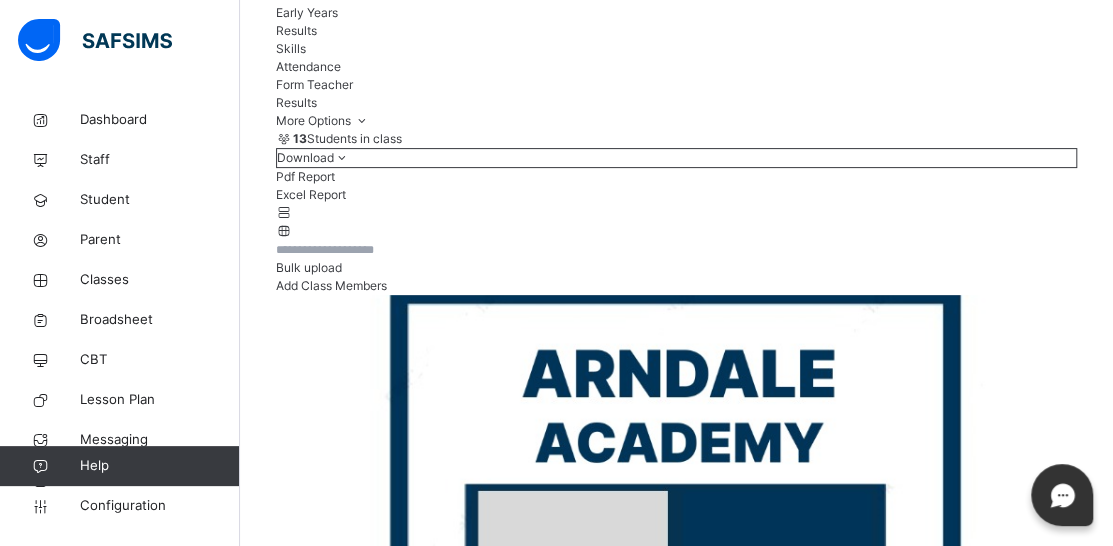 click on "Class Members" at bounding box center [676, -5] 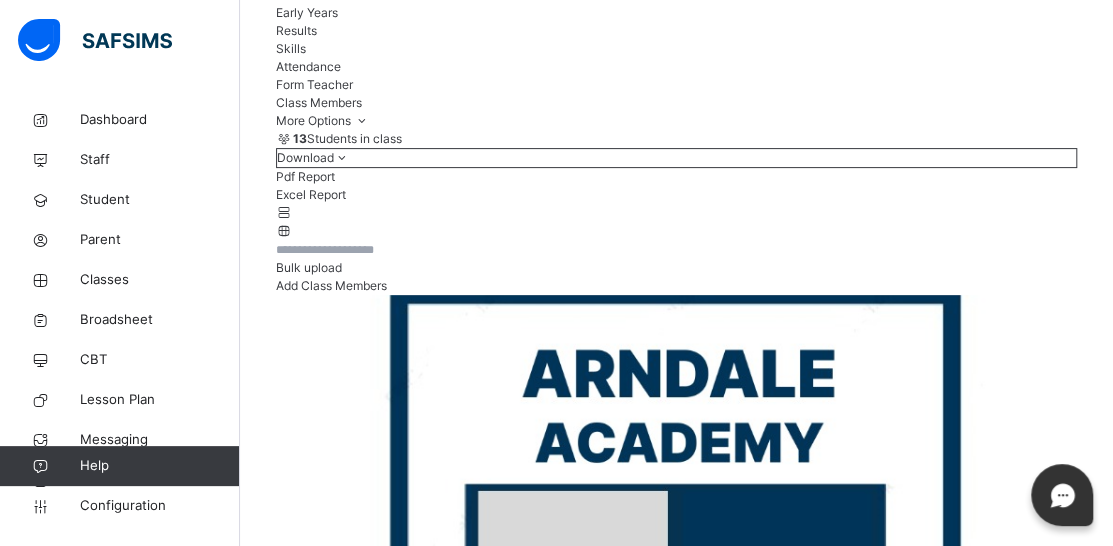 click at bounding box center (336, 250) 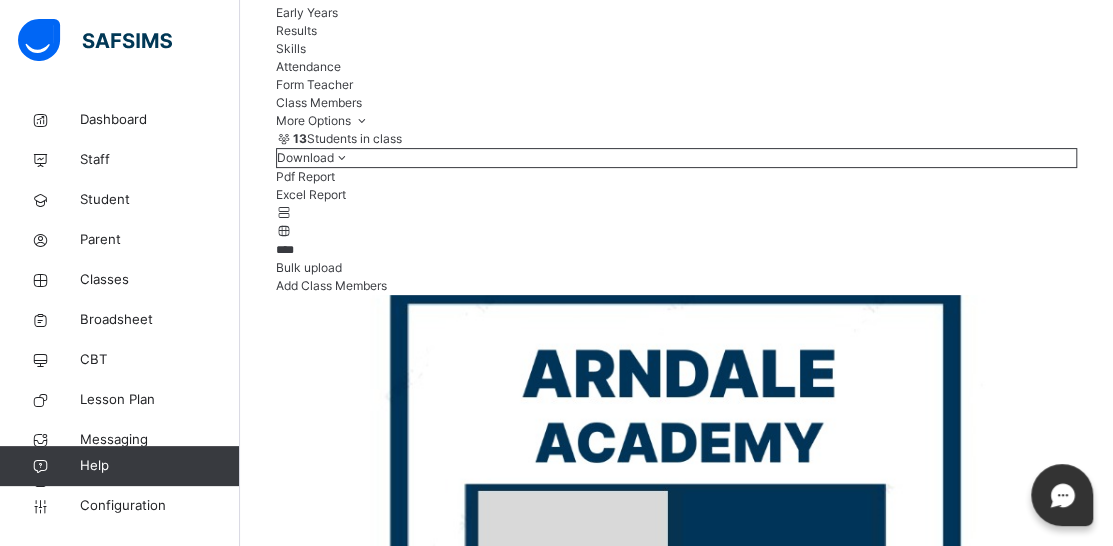 type on "****" 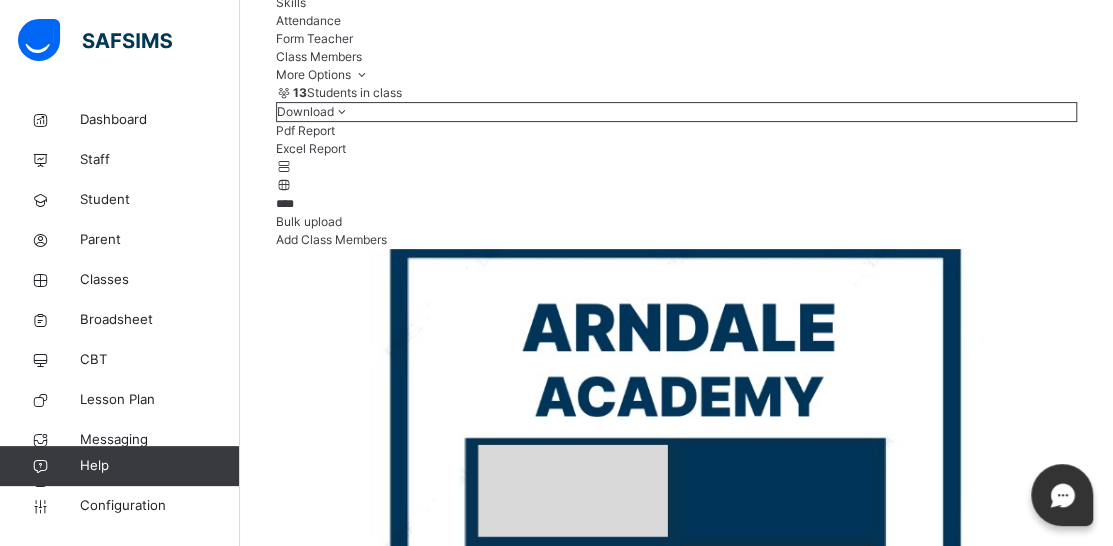 scroll, scrollTop: 283, scrollLeft: 0, axis: vertical 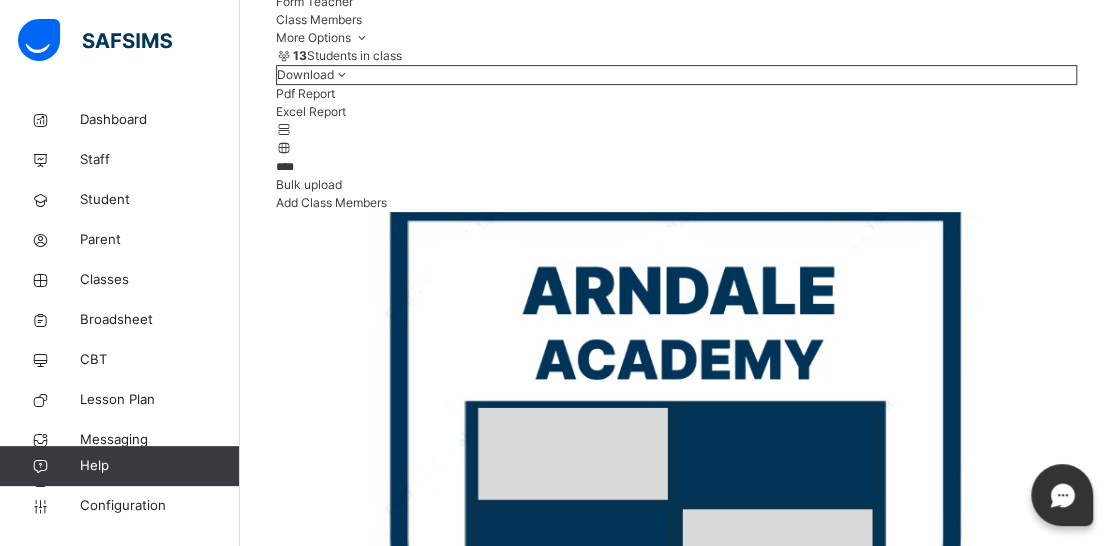click on "****" at bounding box center [336, 167] 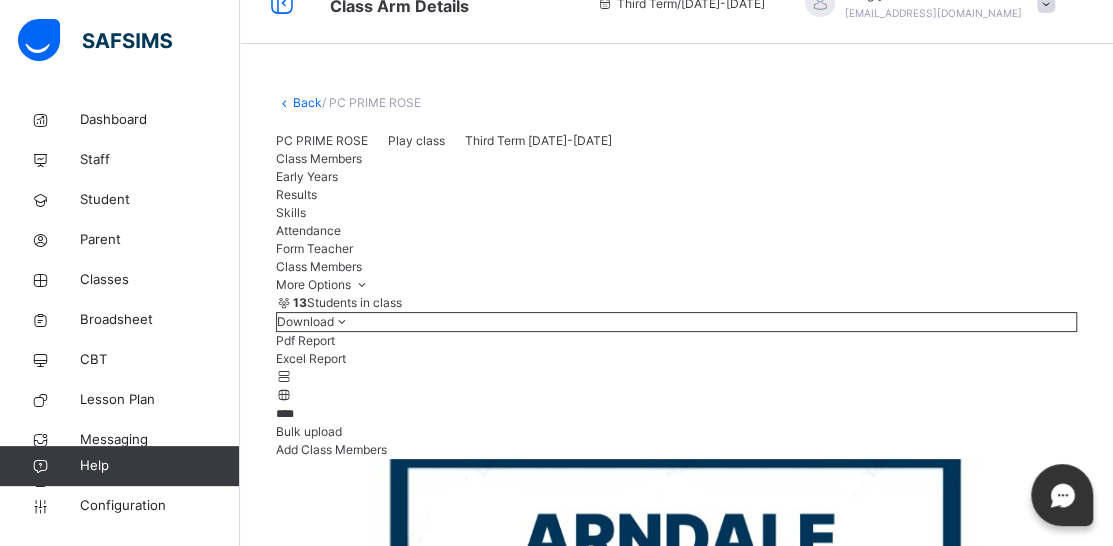 scroll, scrollTop: 0, scrollLeft: 0, axis: both 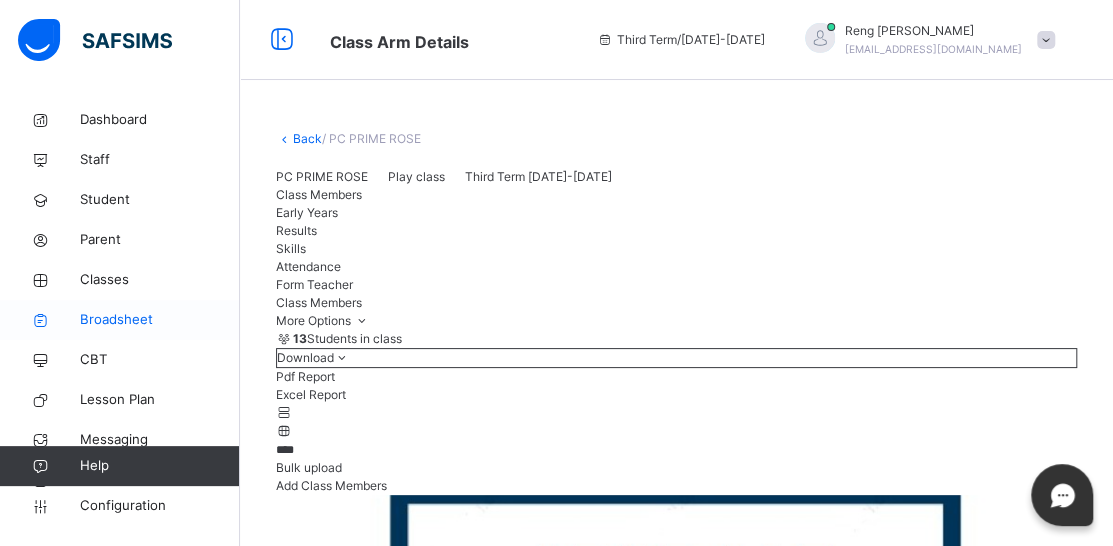 click on "Broadsheet" at bounding box center [160, 320] 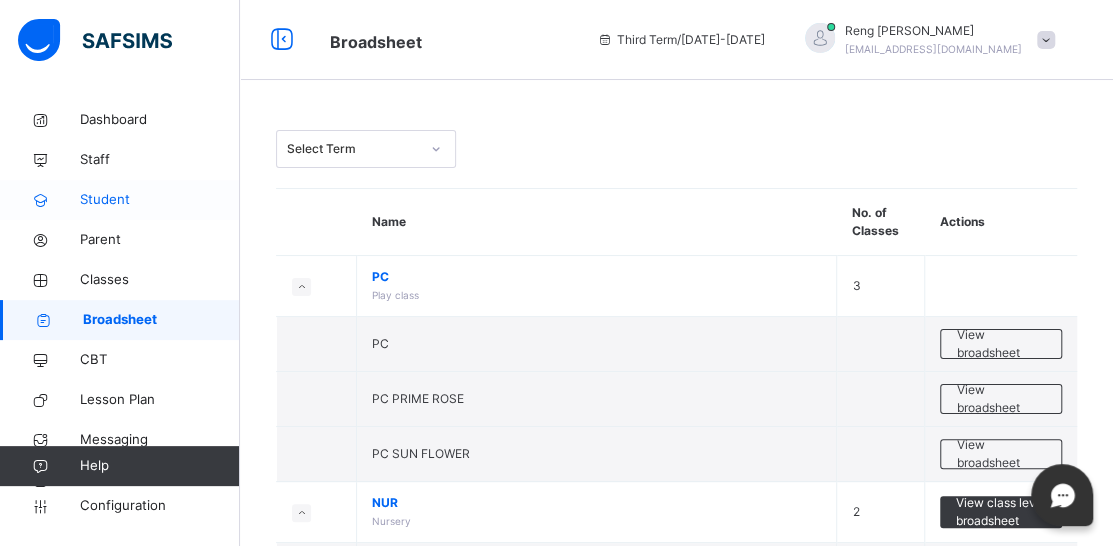 click on "Student" at bounding box center [160, 200] 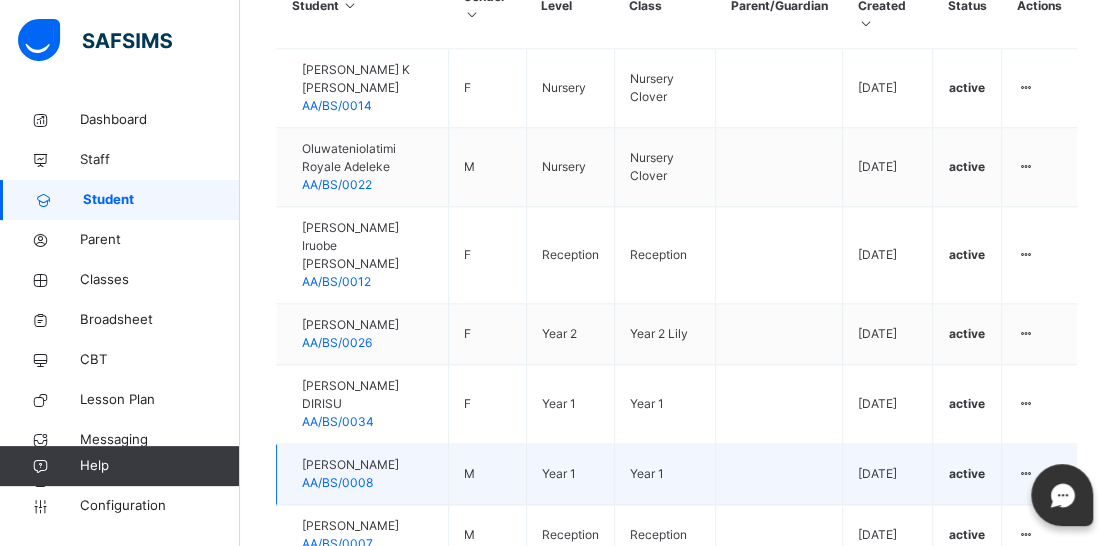 scroll, scrollTop: 943, scrollLeft: 0, axis: vertical 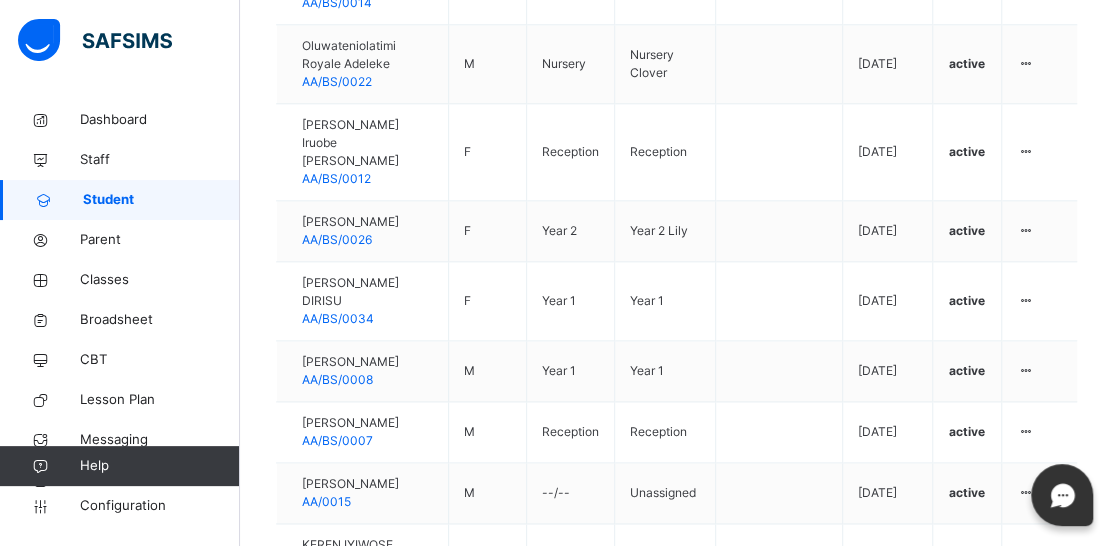 click on "10 Rows" at bounding box center (366, 651) 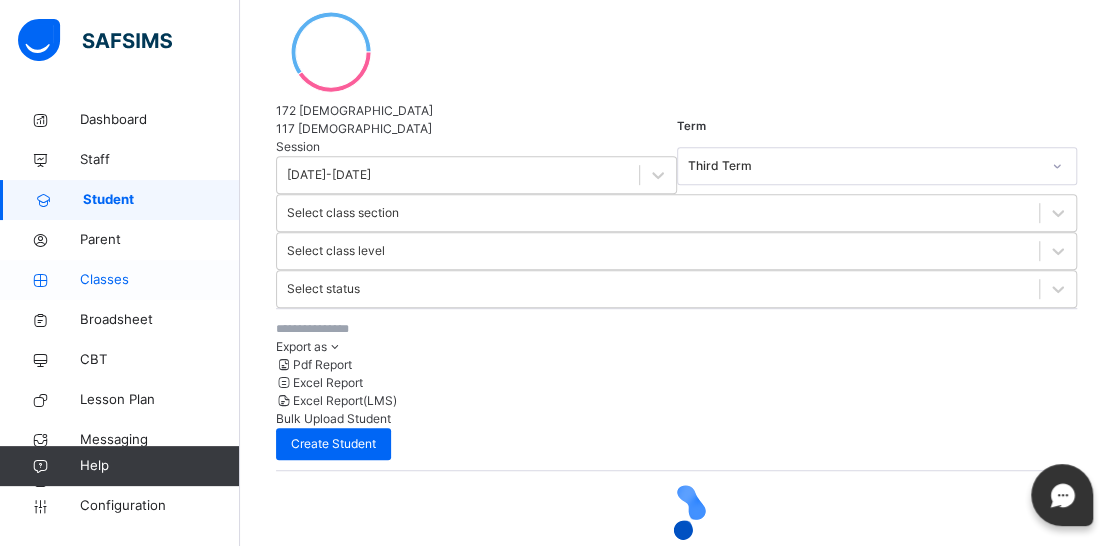 click on "Classes" at bounding box center (160, 280) 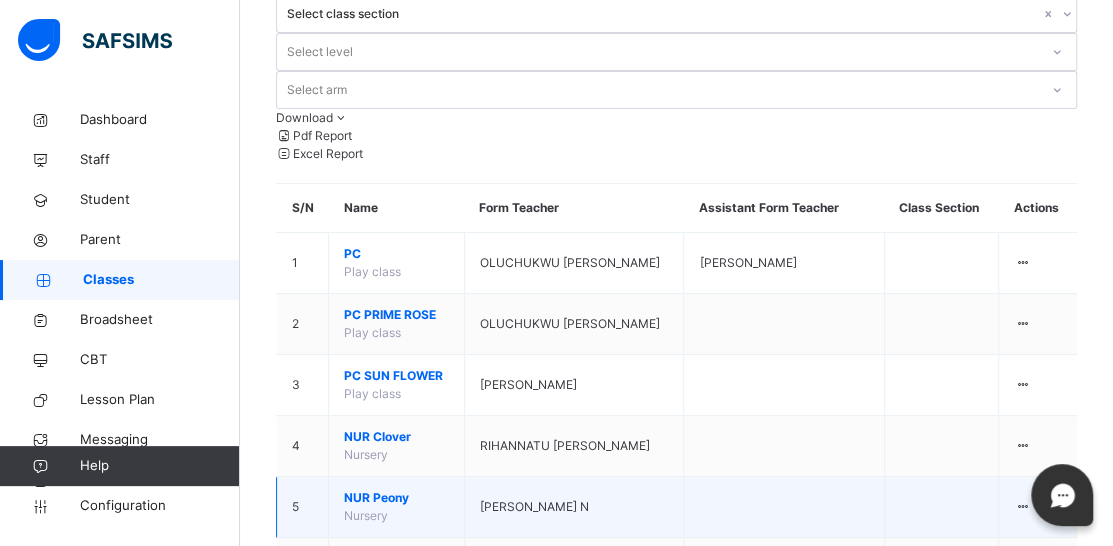 scroll, scrollTop: 200, scrollLeft: 0, axis: vertical 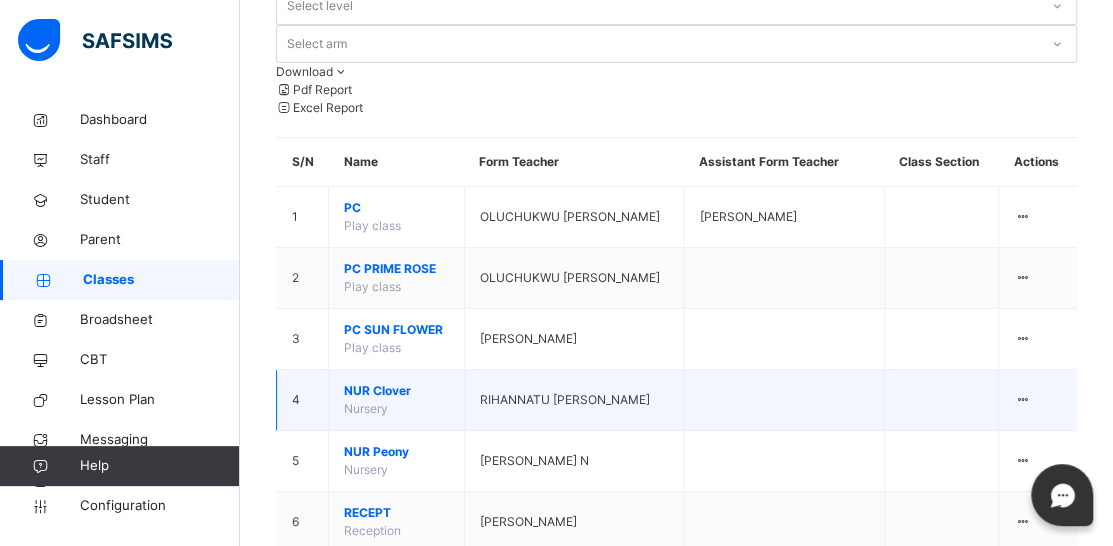 click on "NUR   Clover" at bounding box center [396, 391] 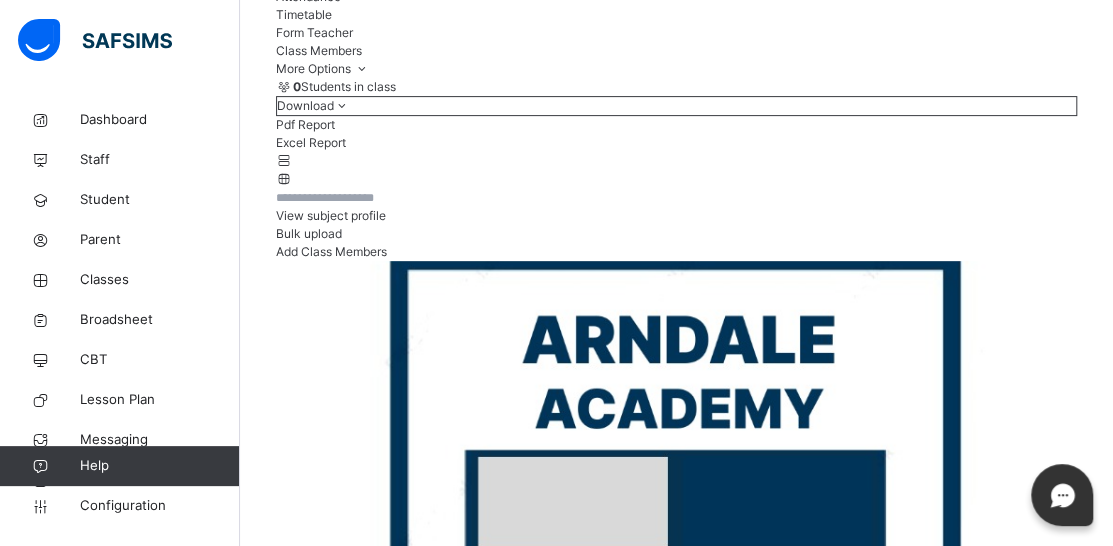 scroll, scrollTop: 300, scrollLeft: 0, axis: vertical 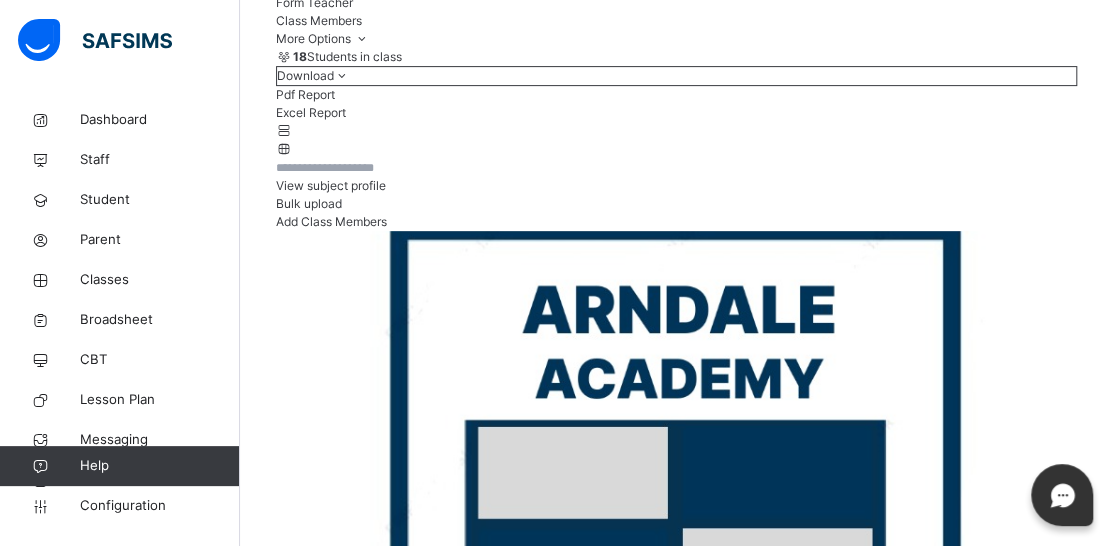click on "Abyan Mohammad Haruna AA/BS/0054" at bounding box center (415, 1630) 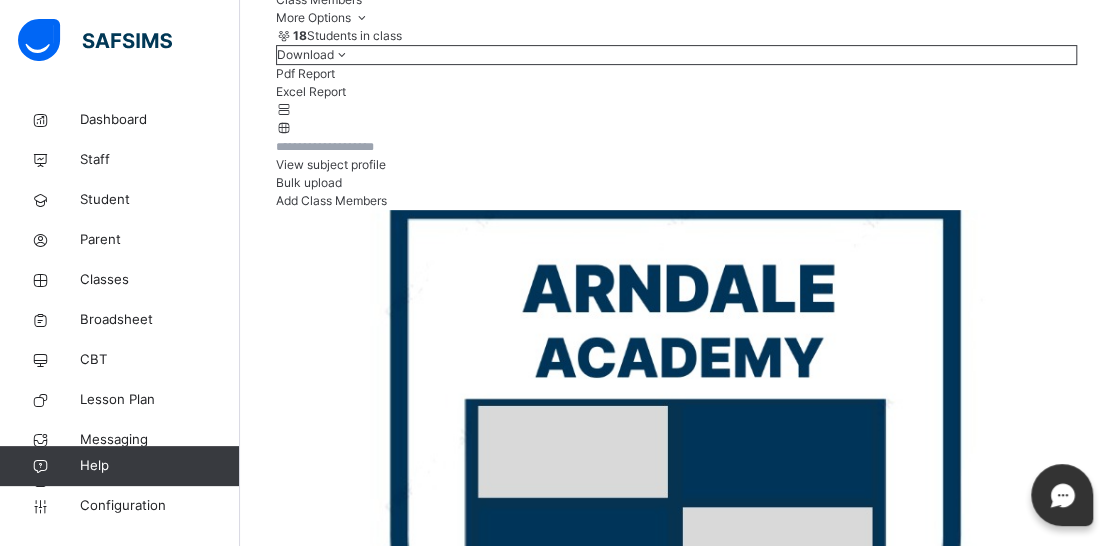 scroll, scrollTop: 316, scrollLeft: 0, axis: vertical 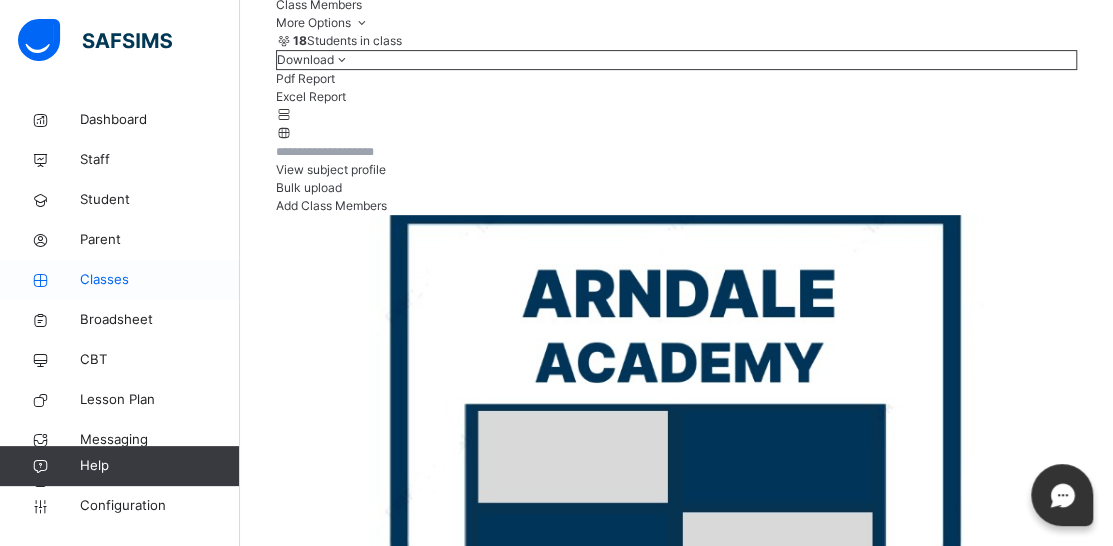 click on "Classes" at bounding box center (160, 280) 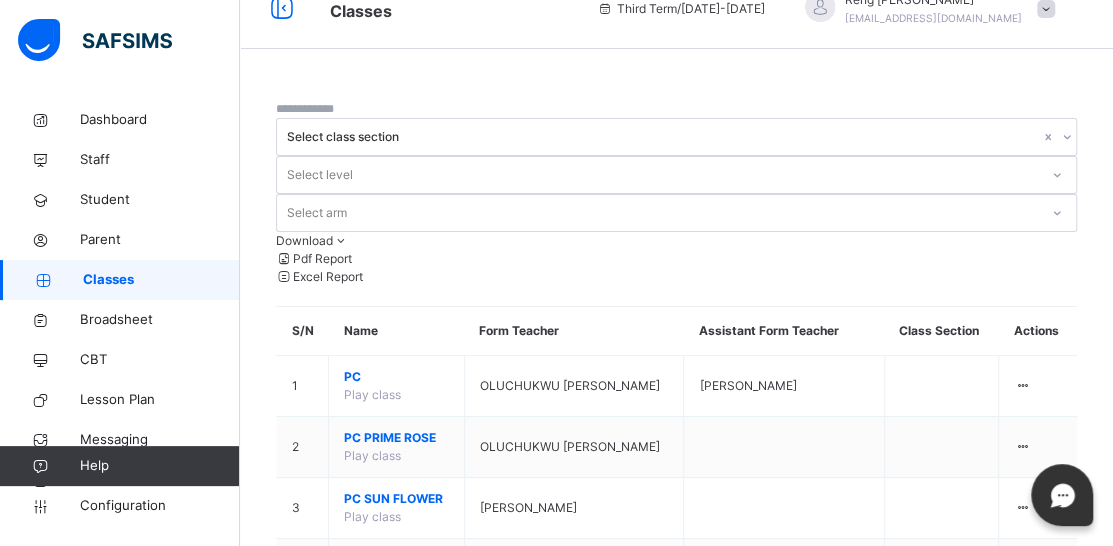 scroll, scrollTop: 316, scrollLeft: 0, axis: vertical 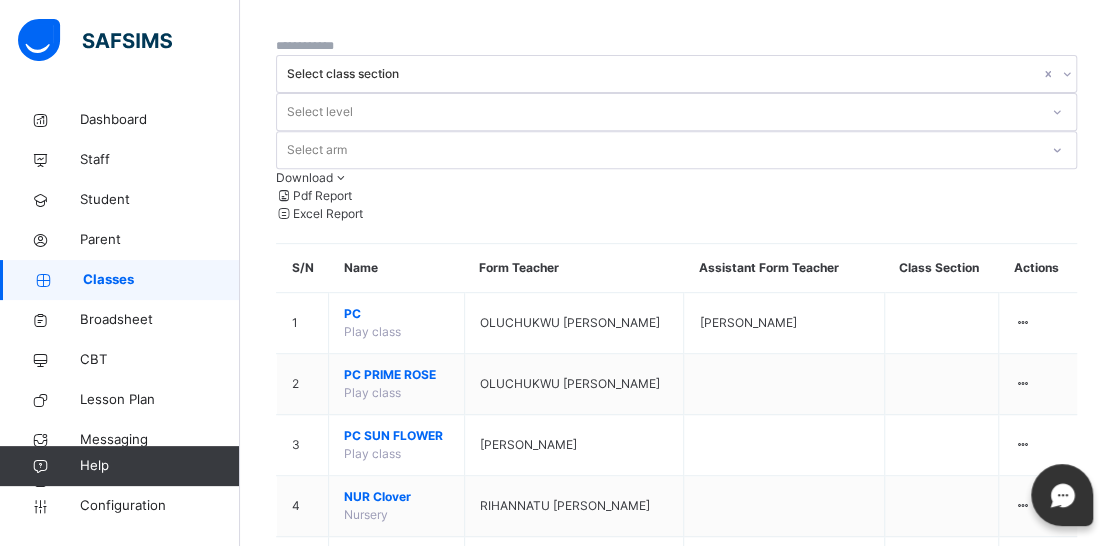 click on "Resume" at bounding box center (813, -130) 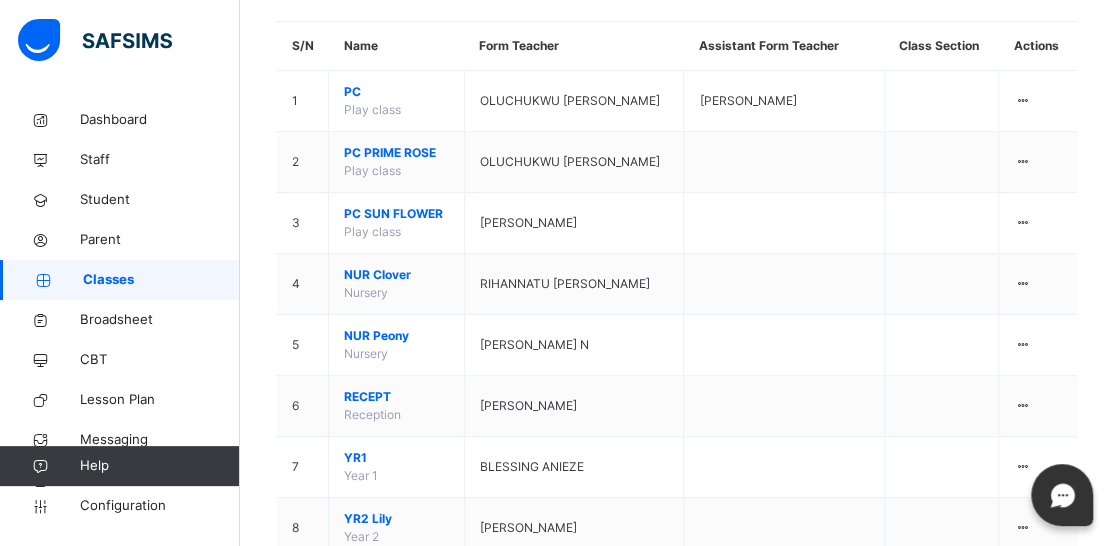 click on "Classes" at bounding box center (161, 280) 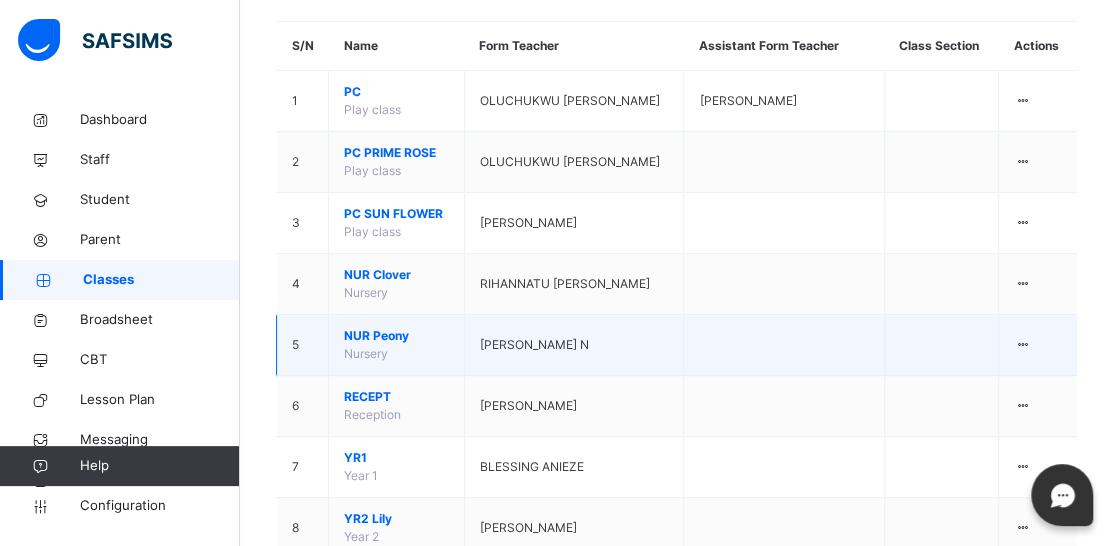 click on "NUR   Peony" at bounding box center [396, 336] 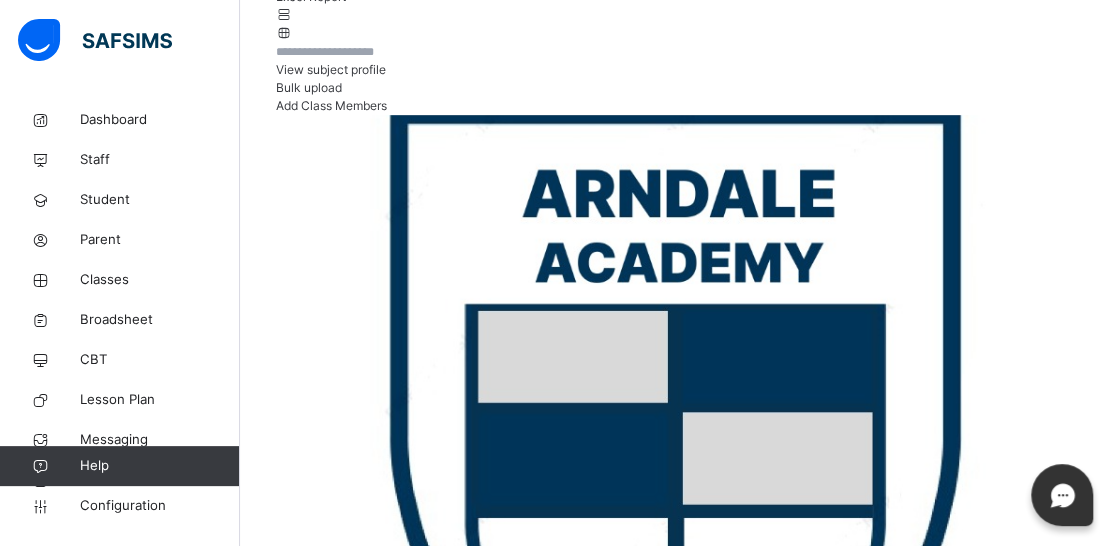 scroll, scrollTop: 316, scrollLeft: 0, axis: vertical 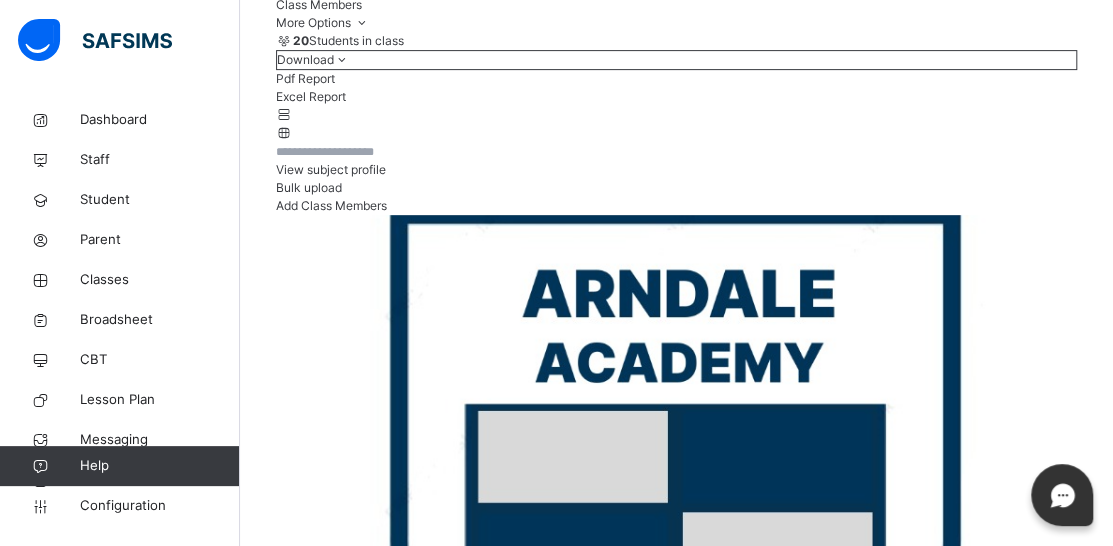 click on "Add Class Members" at bounding box center (331, 205) 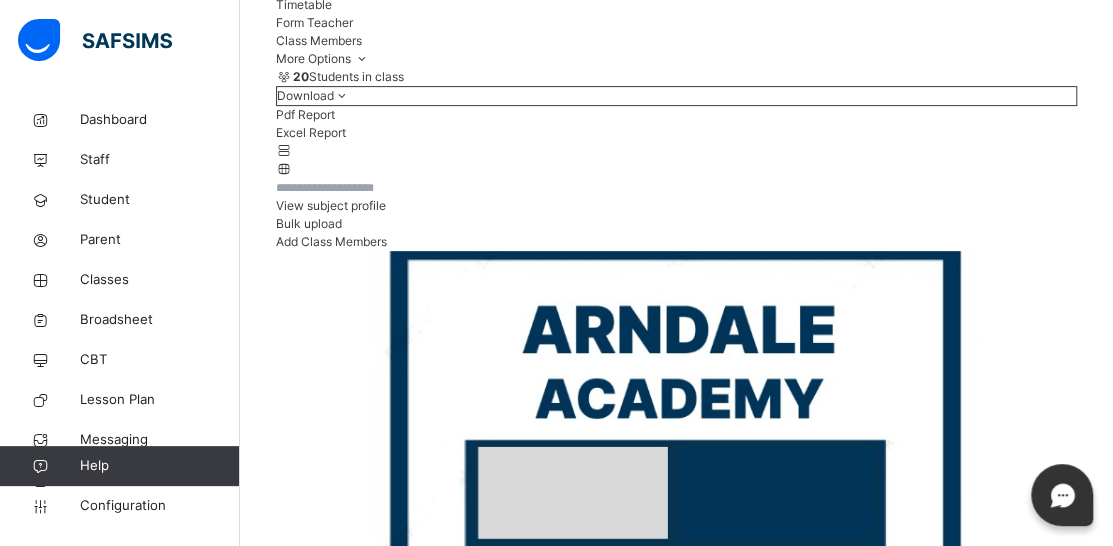 scroll, scrollTop: 250, scrollLeft: 0, axis: vertical 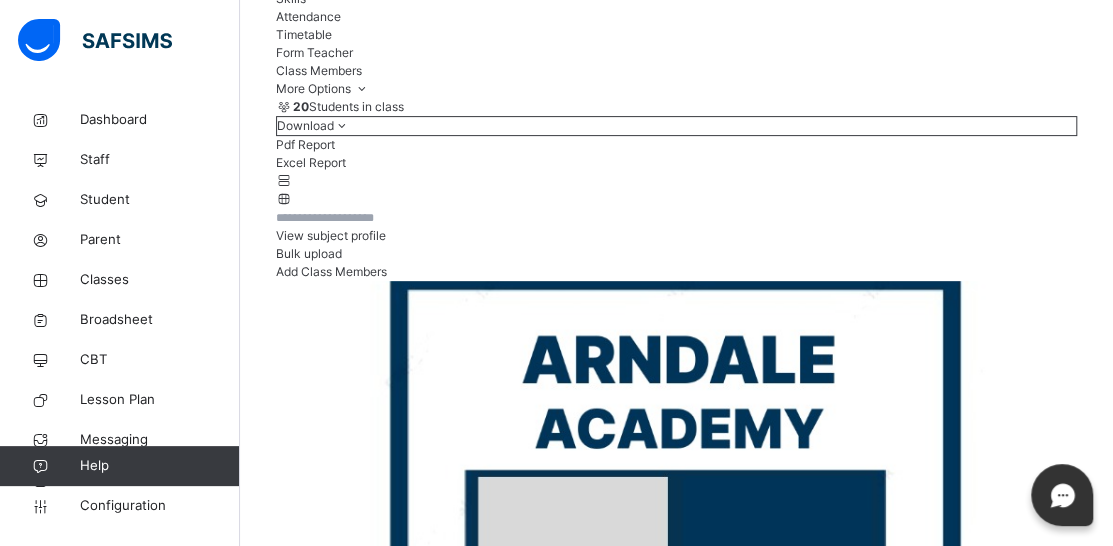 click on "Add Class Members" at bounding box center [331, 271] 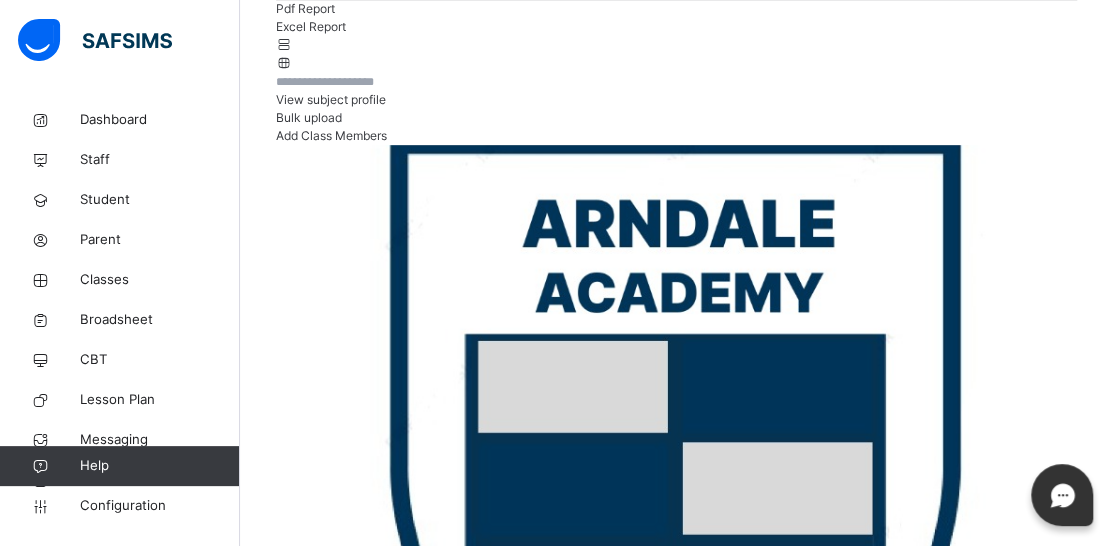 scroll, scrollTop: 450, scrollLeft: 0, axis: vertical 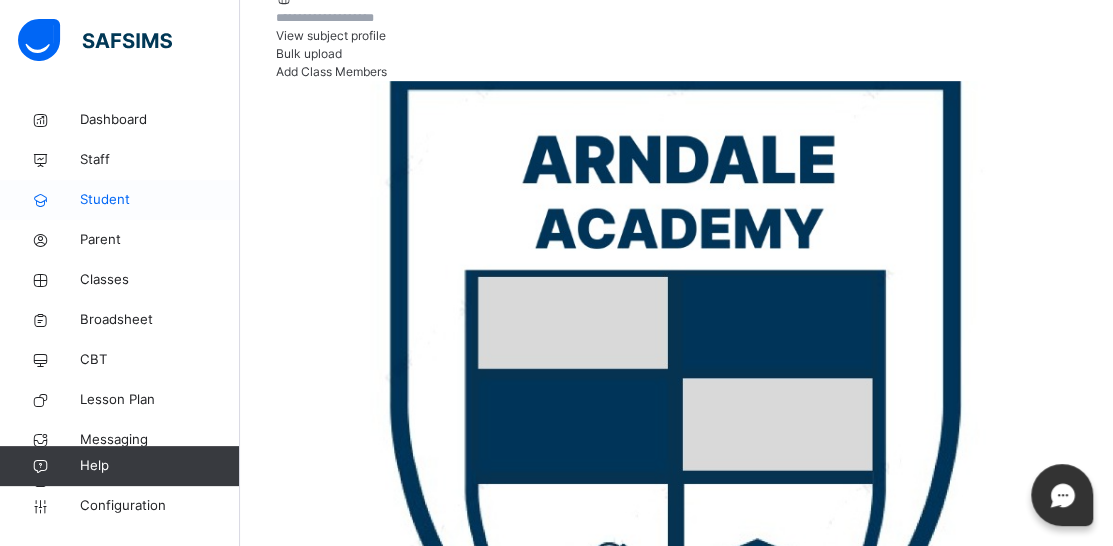 click on "Student" at bounding box center (160, 200) 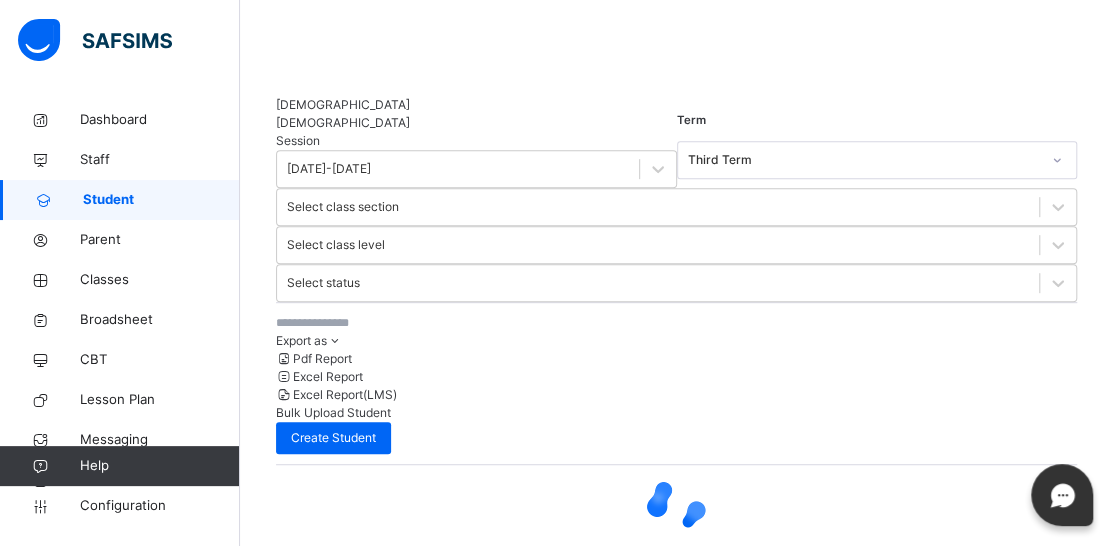 scroll, scrollTop: 450, scrollLeft: 0, axis: vertical 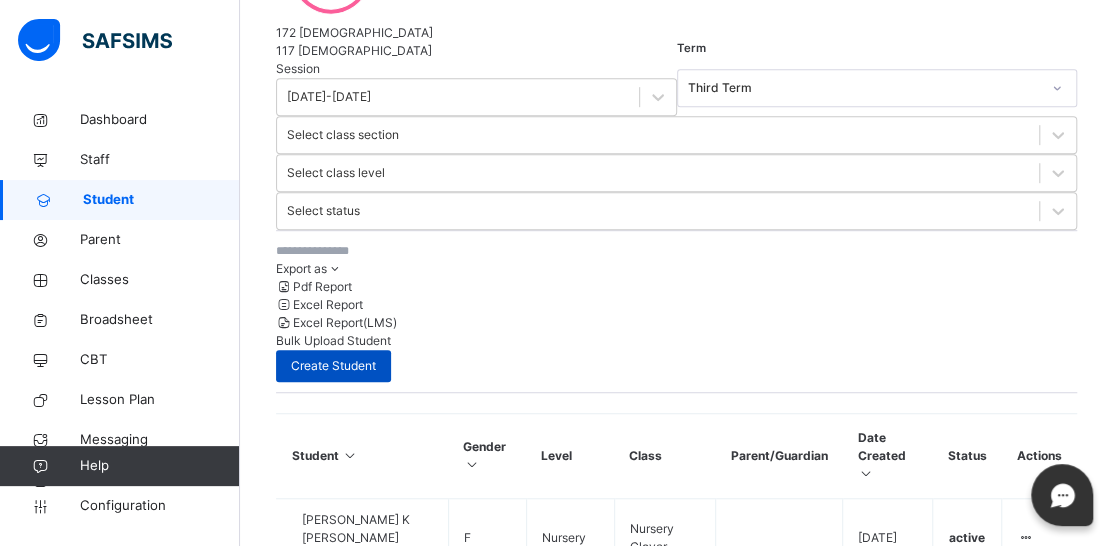 click on "Create Student" at bounding box center [333, 366] 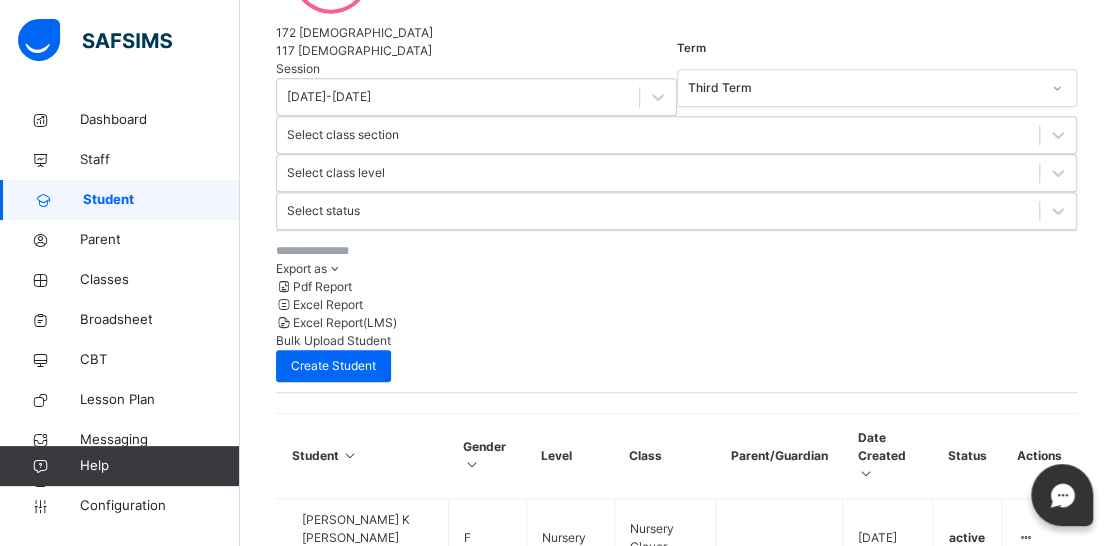 click at bounding box center (336, 1508) 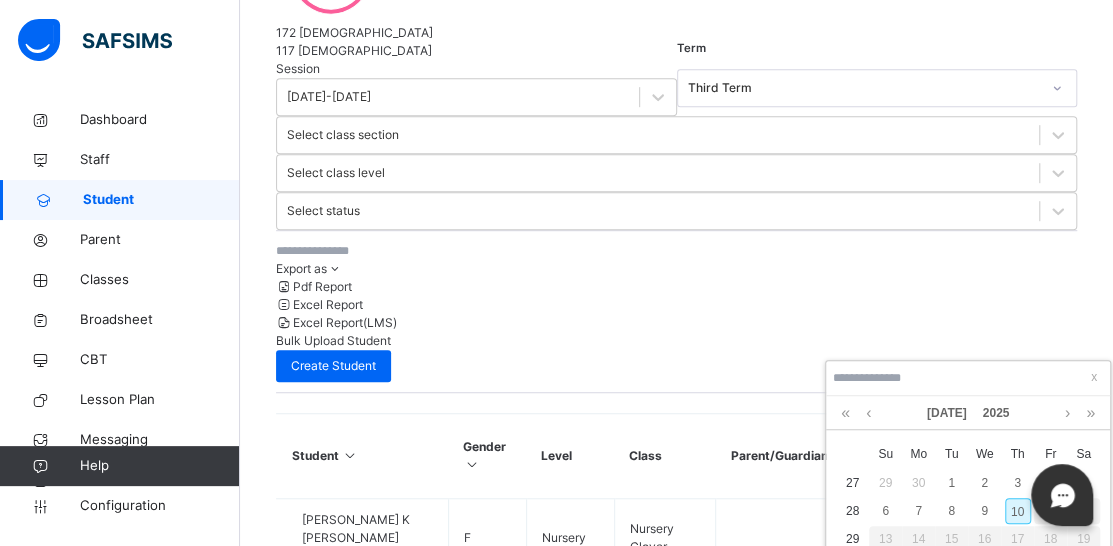 type on "**********" 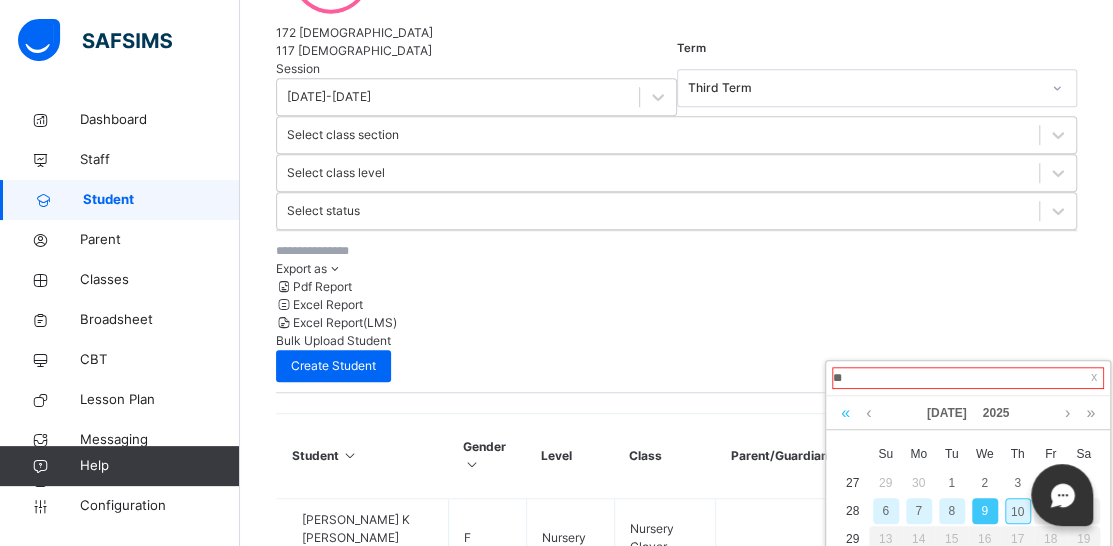 type on "**********" 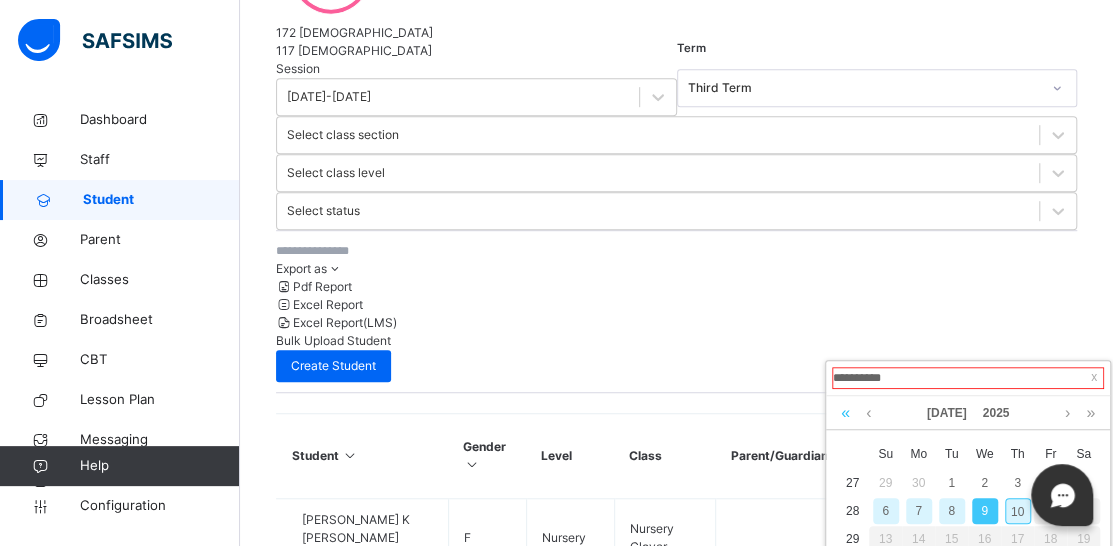 click at bounding box center [845, 413] 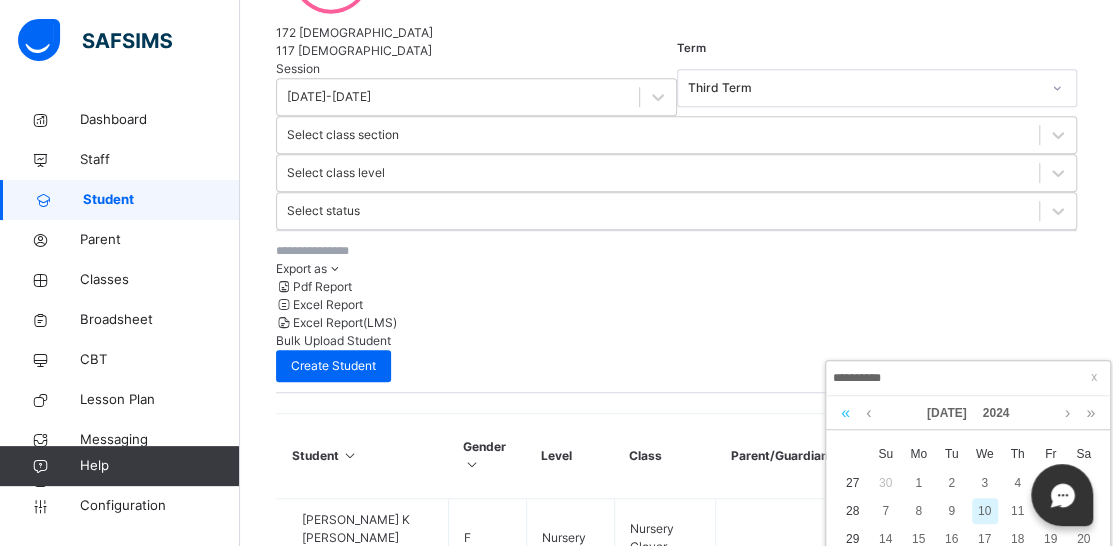 click at bounding box center (845, 413) 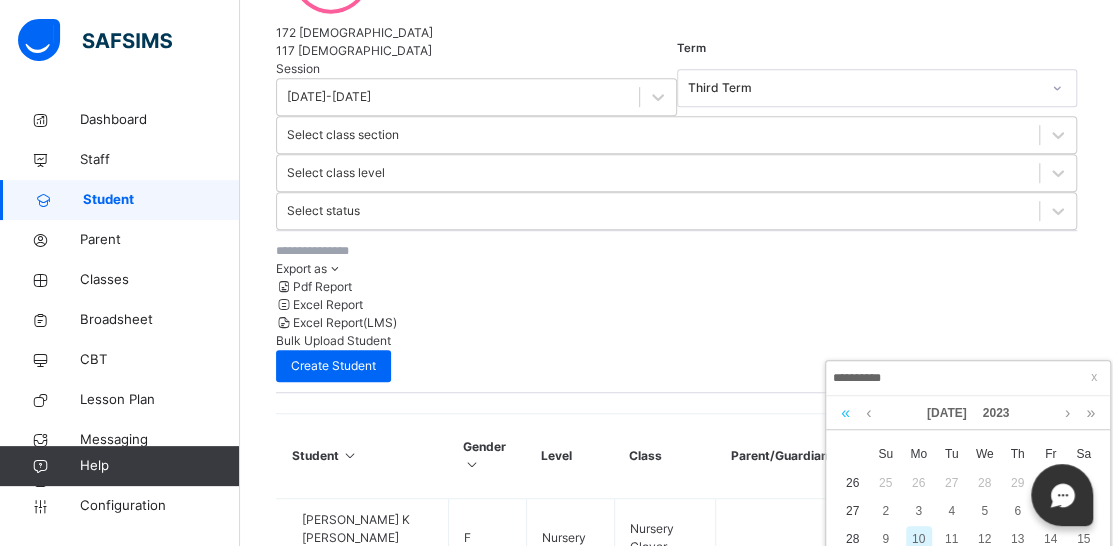 click at bounding box center (845, 413) 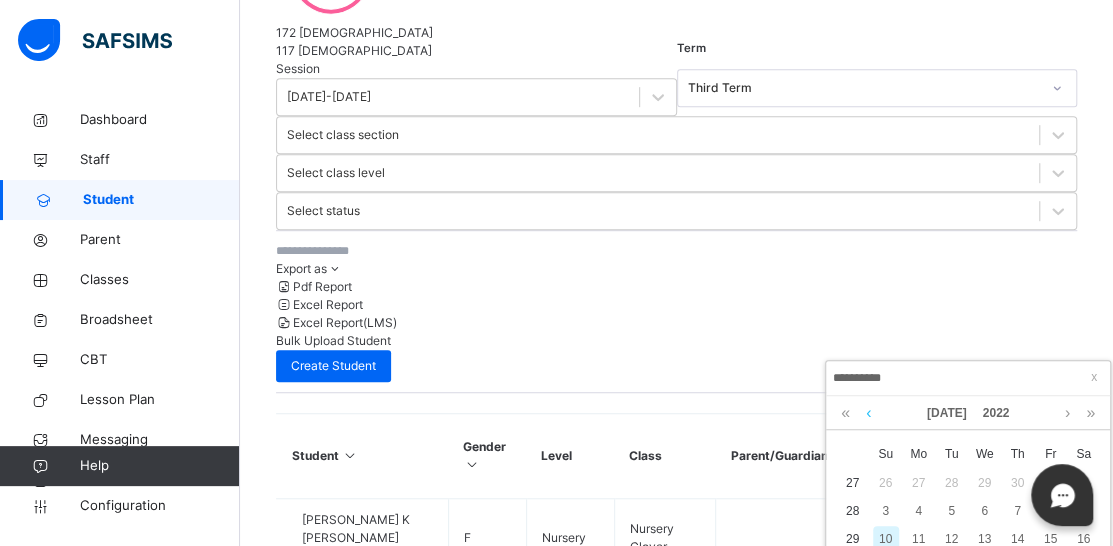 click at bounding box center [868, 413] 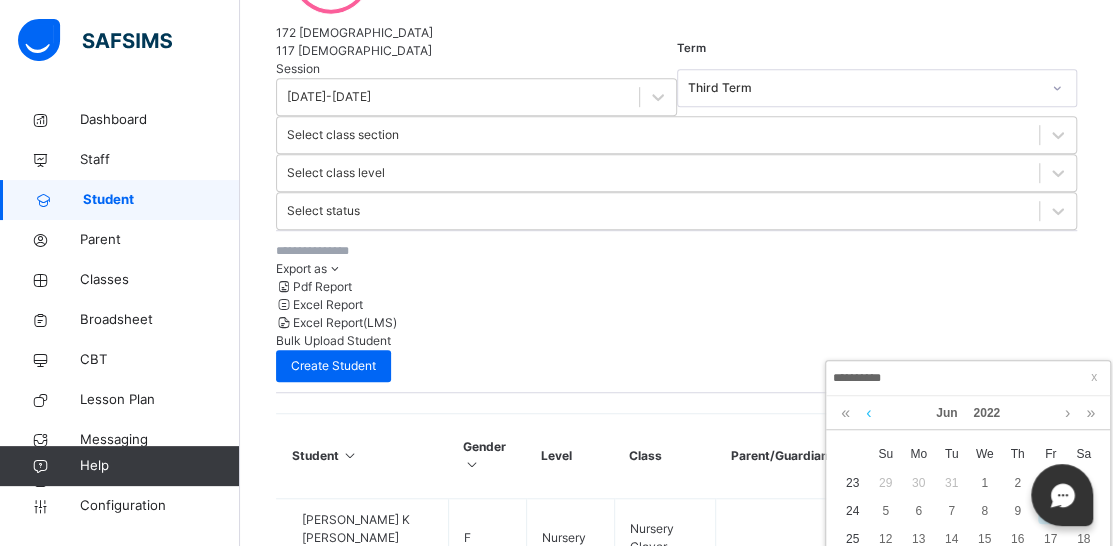 click at bounding box center [868, 413] 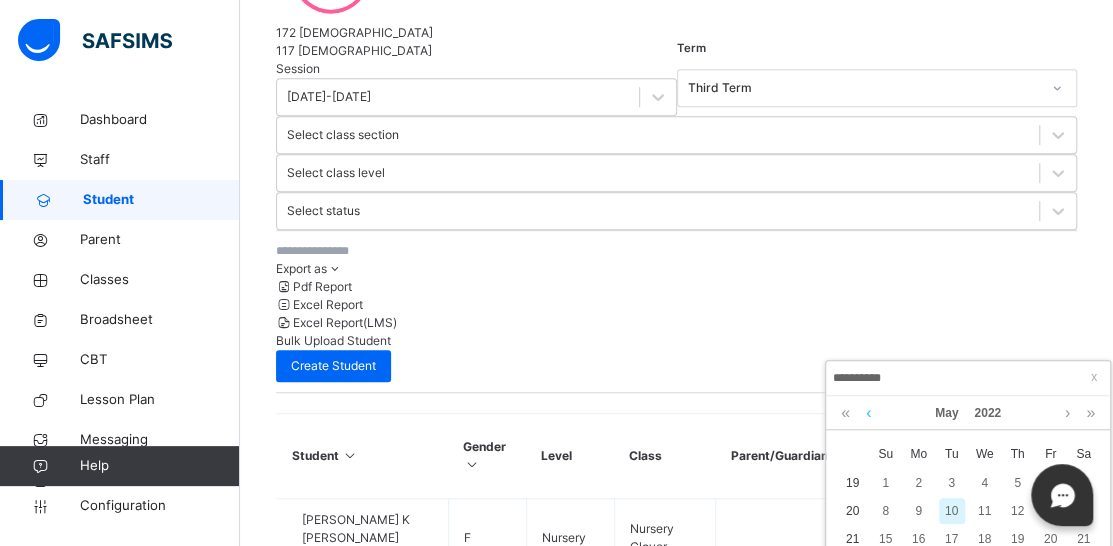 click at bounding box center [868, 413] 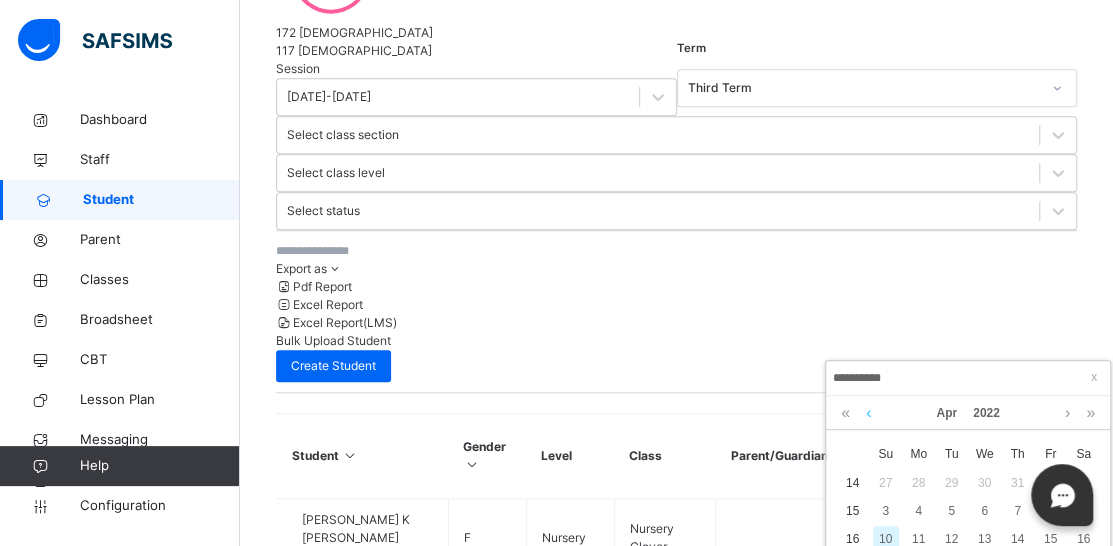 click at bounding box center (868, 413) 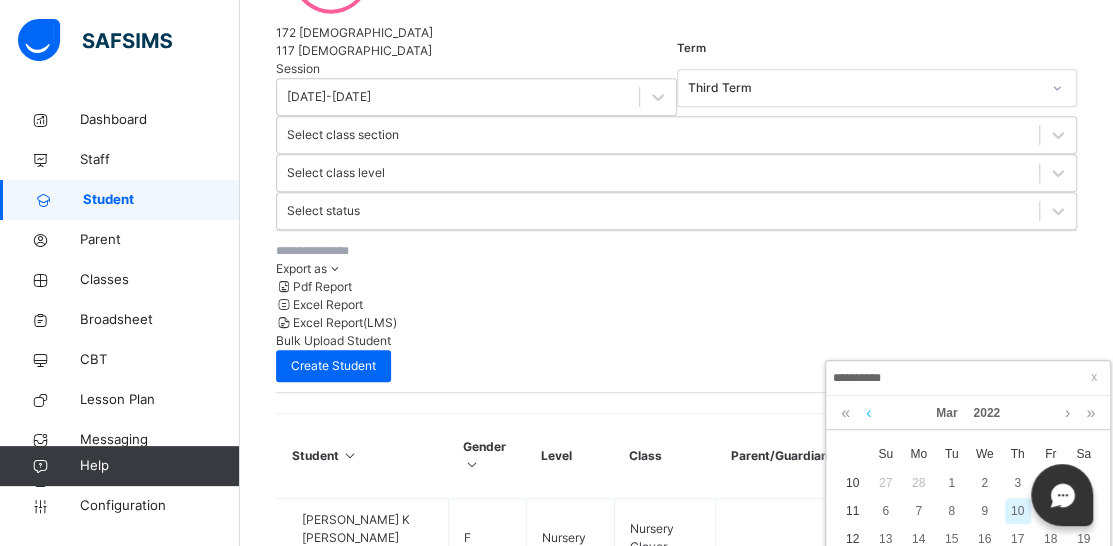 click at bounding box center (868, 413) 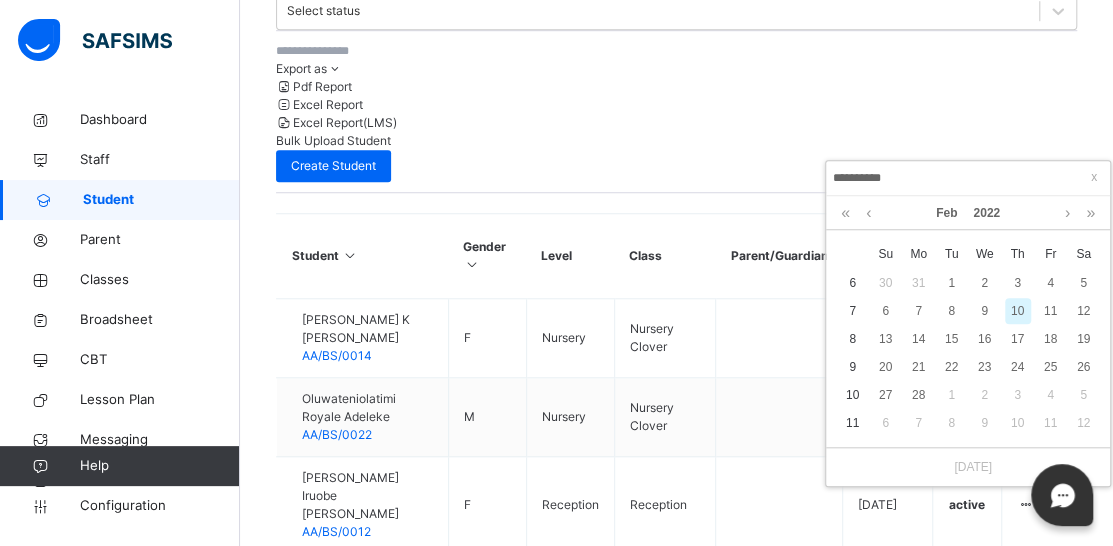 scroll, scrollTop: 650, scrollLeft: 0, axis: vertical 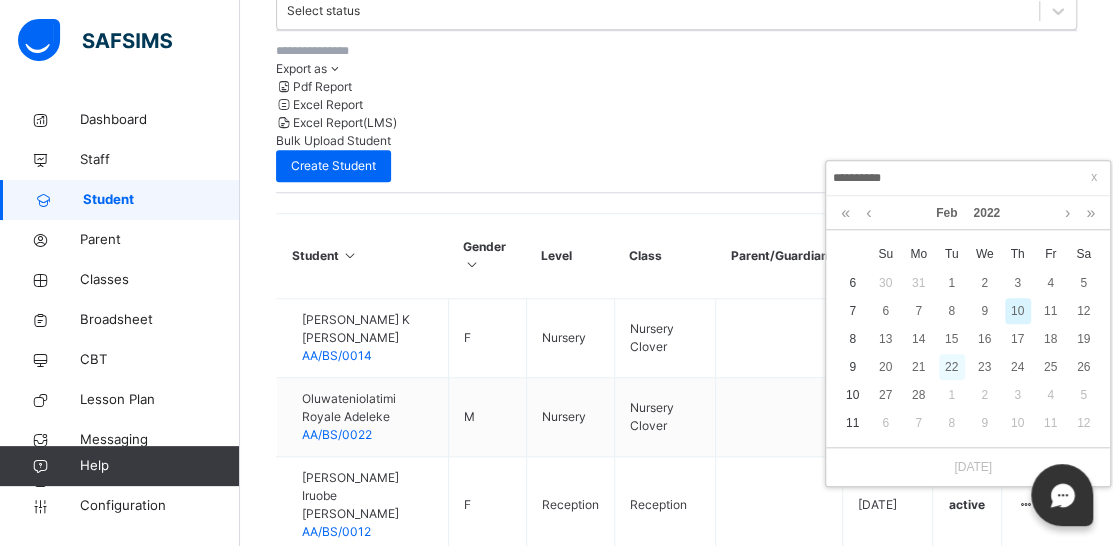 click on "22" at bounding box center (952, 367) 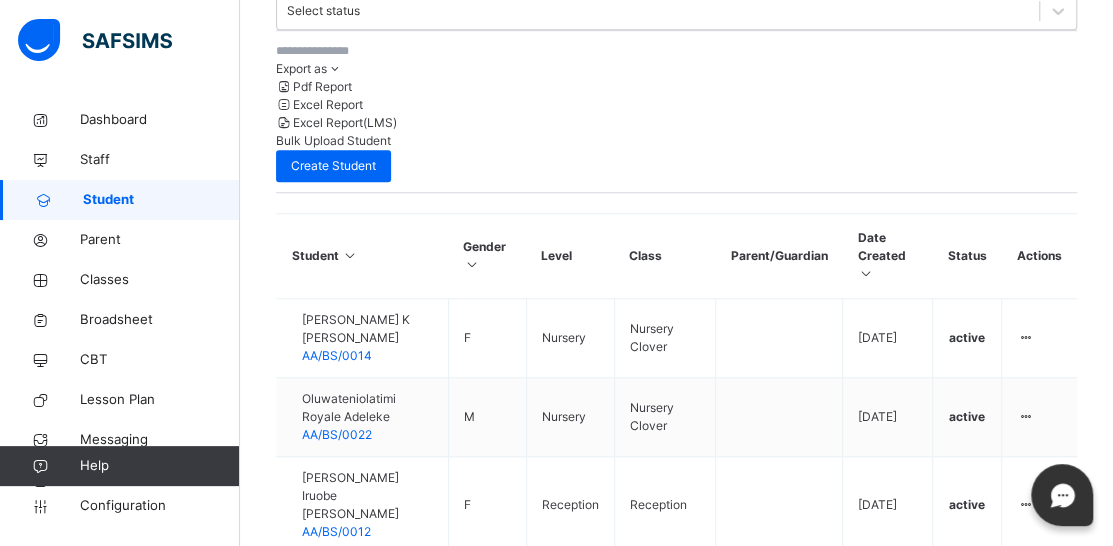scroll, scrollTop: 553, scrollLeft: 0, axis: vertical 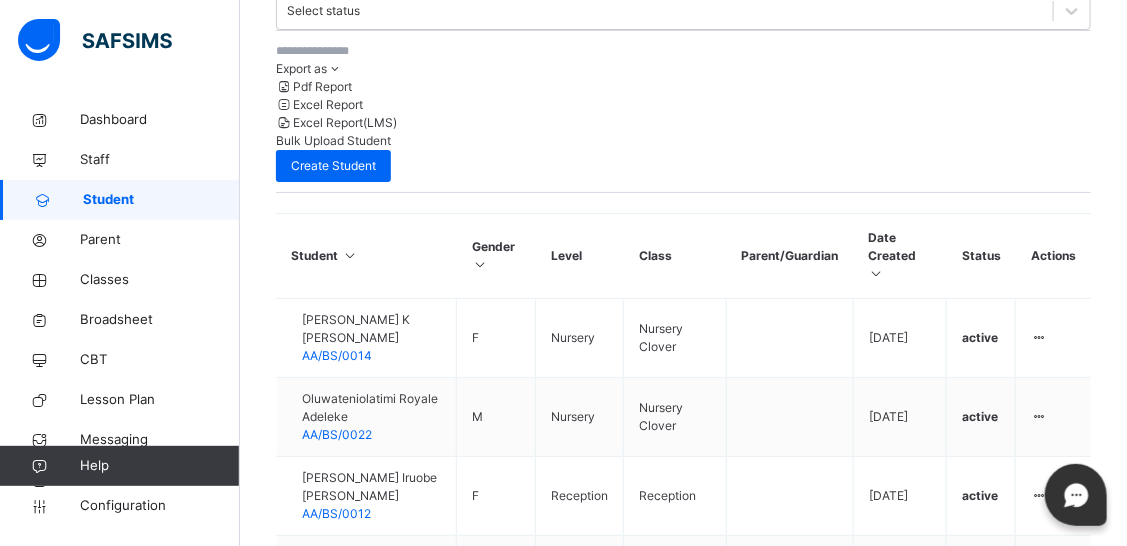 click on "Save and Create another" at bounding box center [346, 2582] 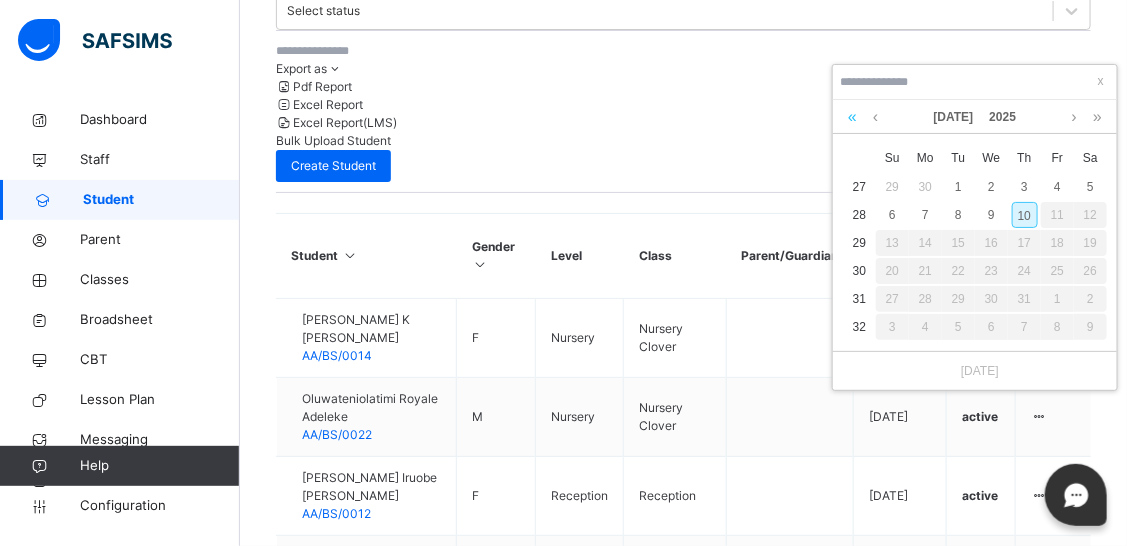click at bounding box center (852, 117) 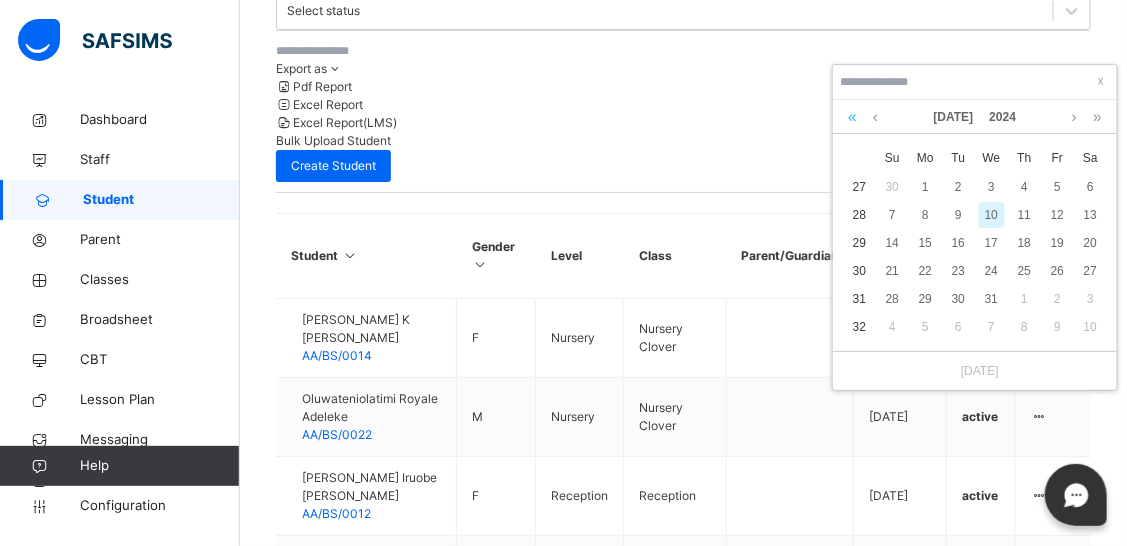 click at bounding box center [852, 117] 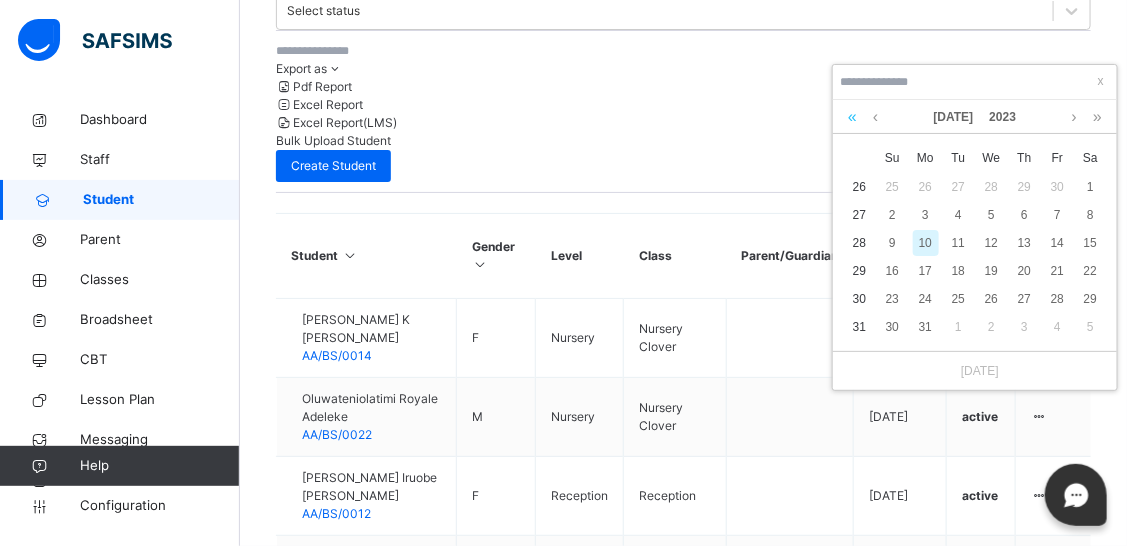 click at bounding box center (852, 117) 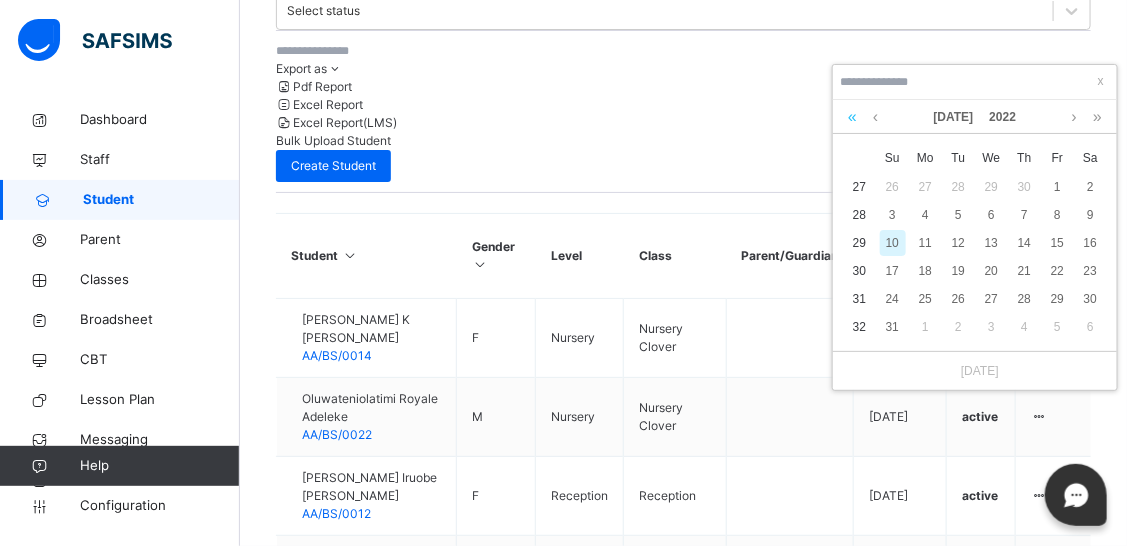 click at bounding box center [852, 117] 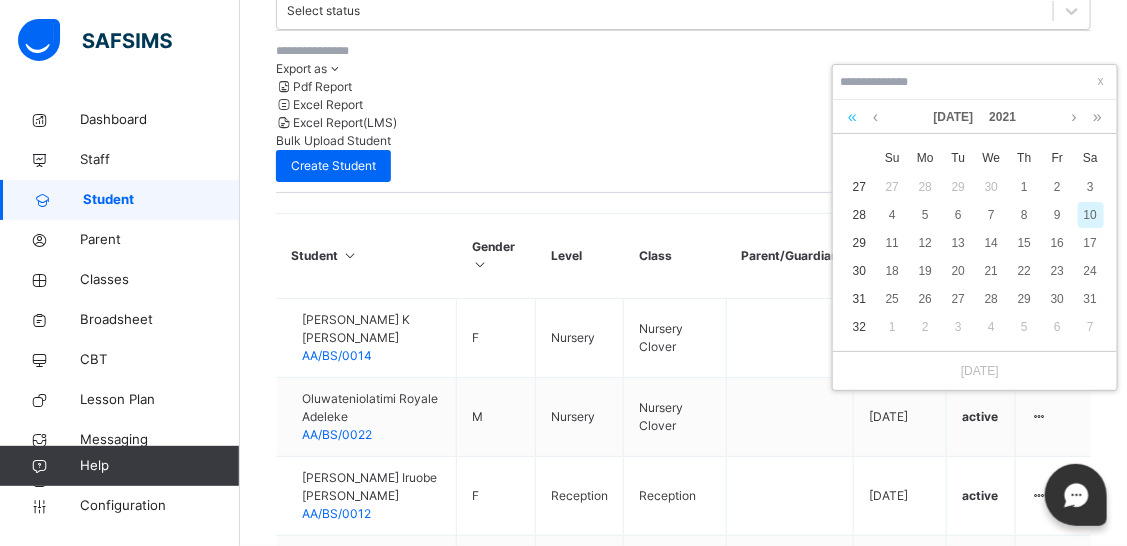 click at bounding box center [852, 117] 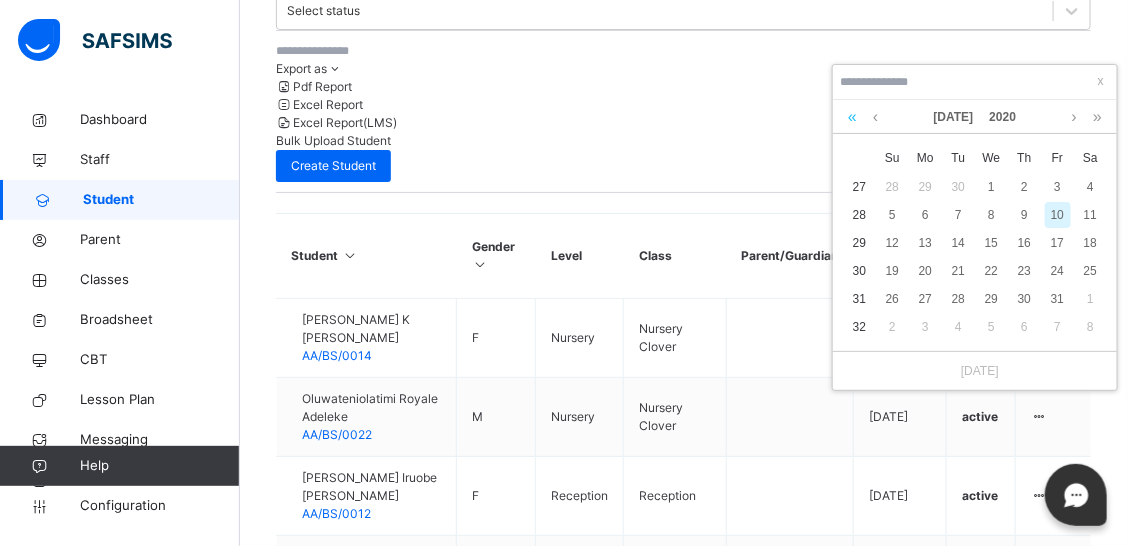 click at bounding box center (852, 117) 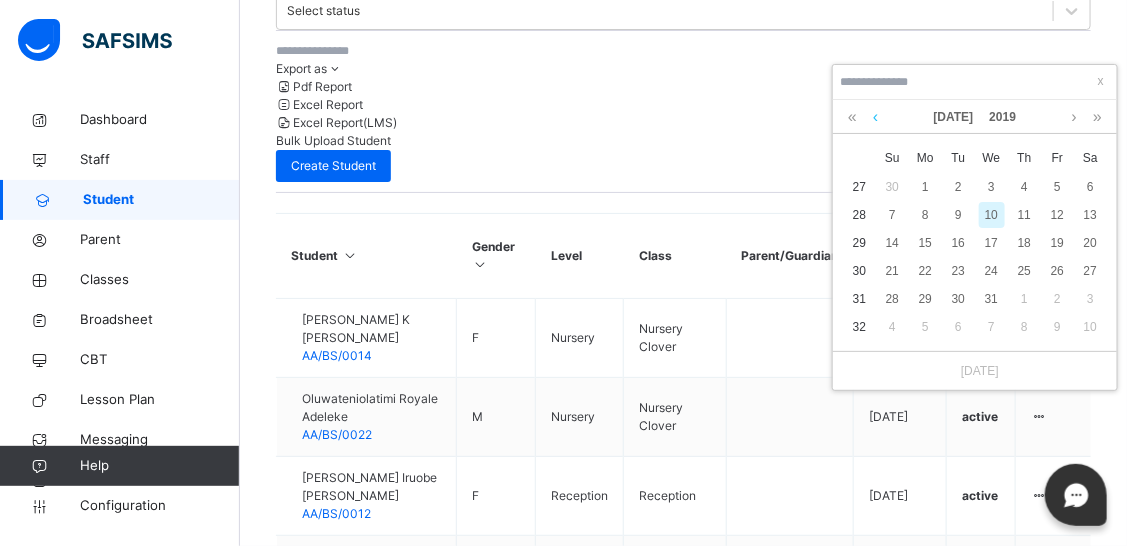 click at bounding box center [875, 117] 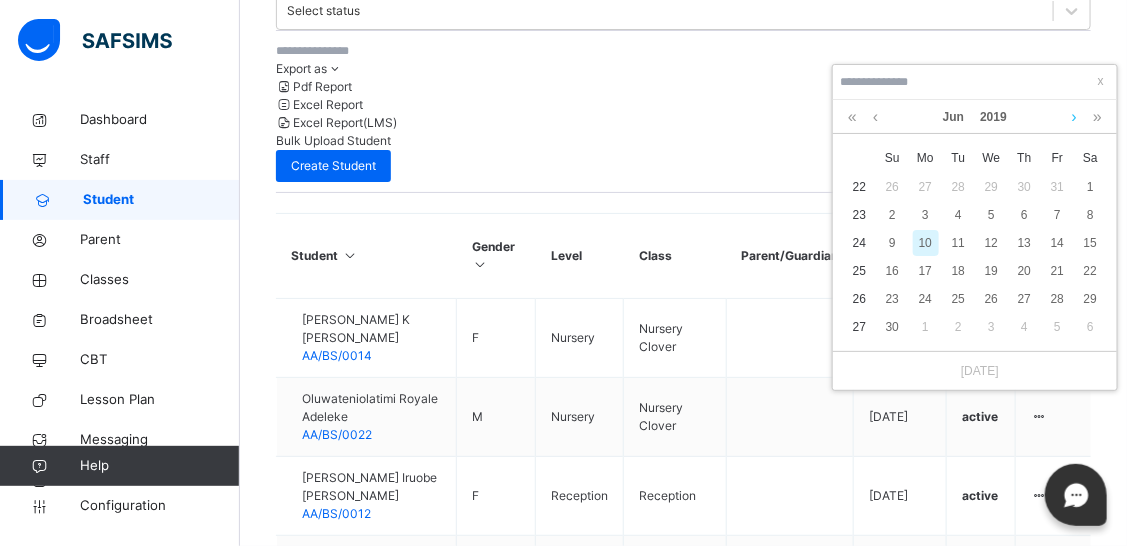 click at bounding box center (1074, 117) 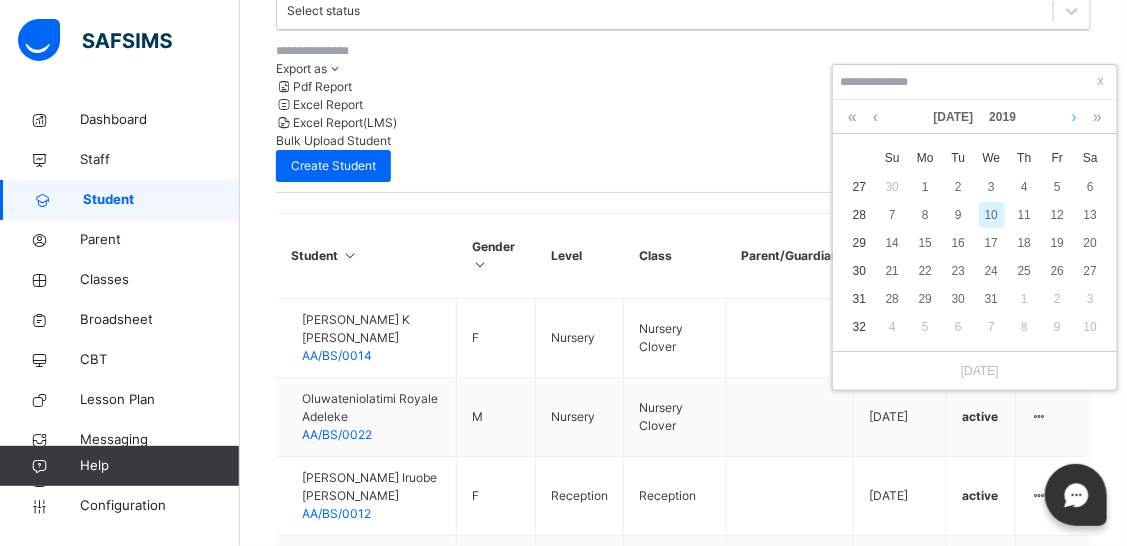 click at bounding box center [1074, 117] 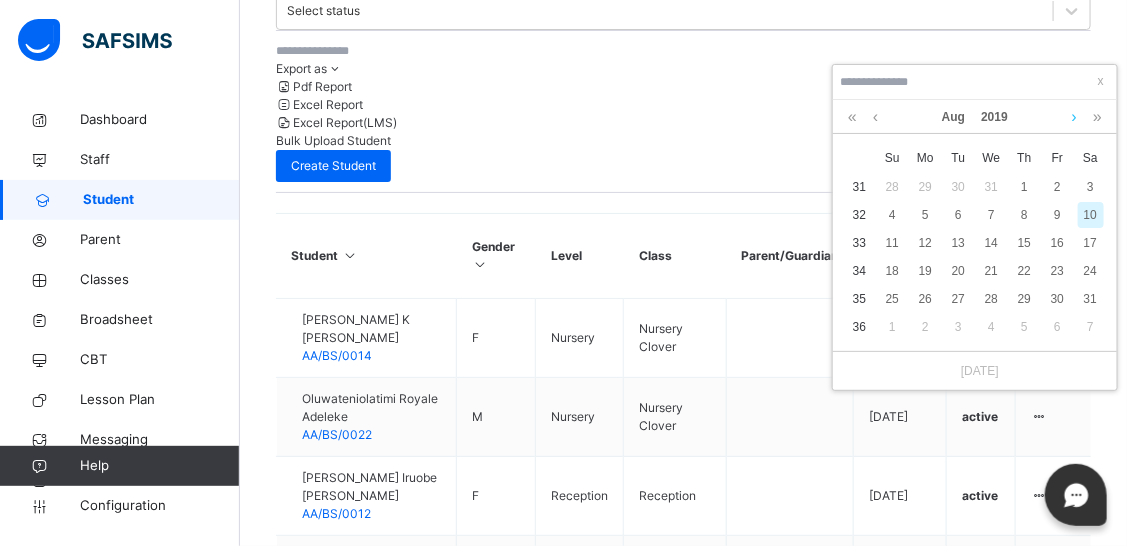 click at bounding box center [1074, 117] 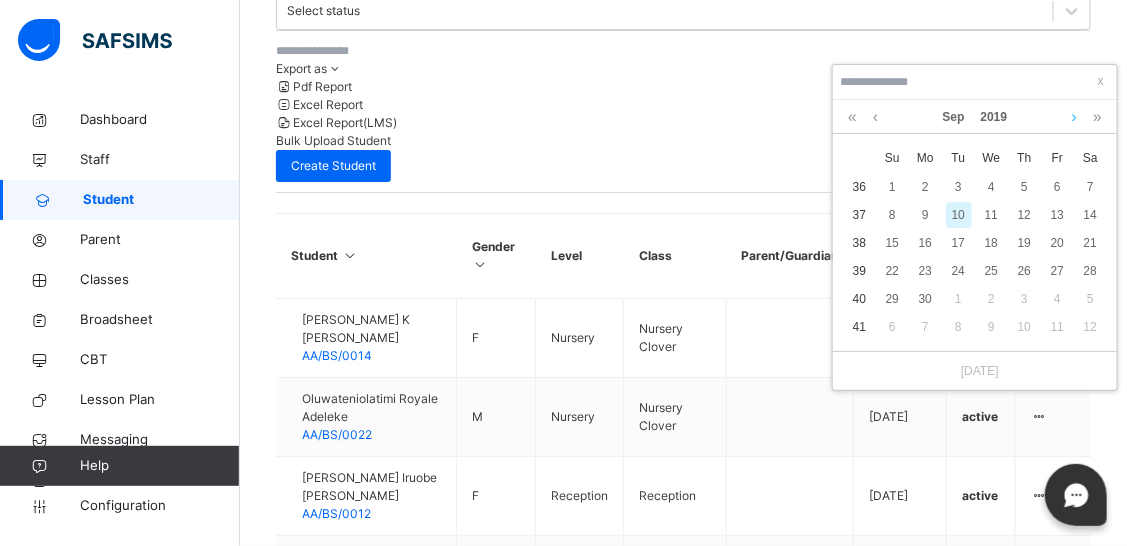 click at bounding box center [1074, 117] 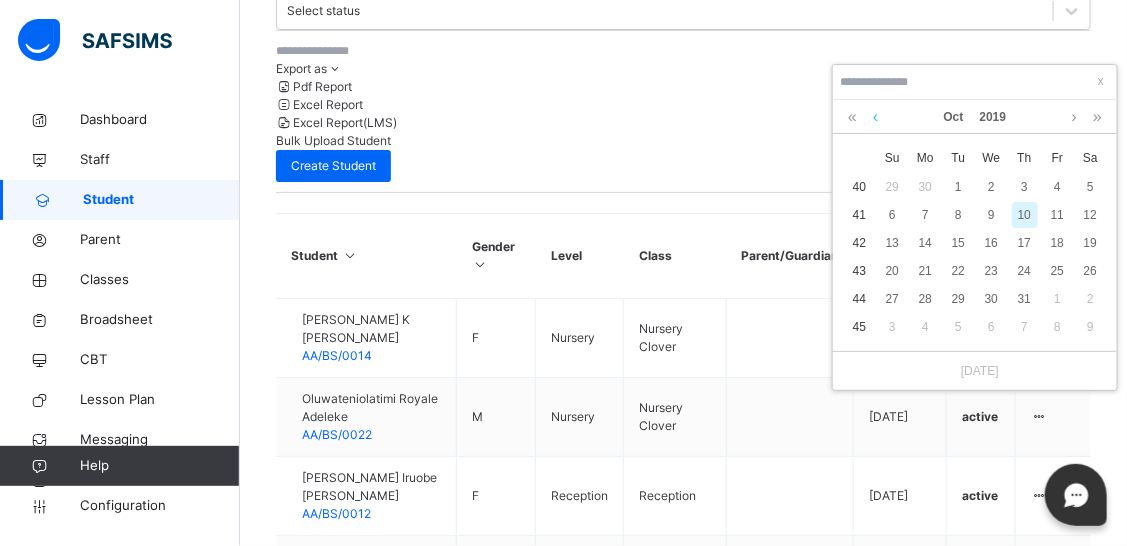 click at bounding box center (875, 117) 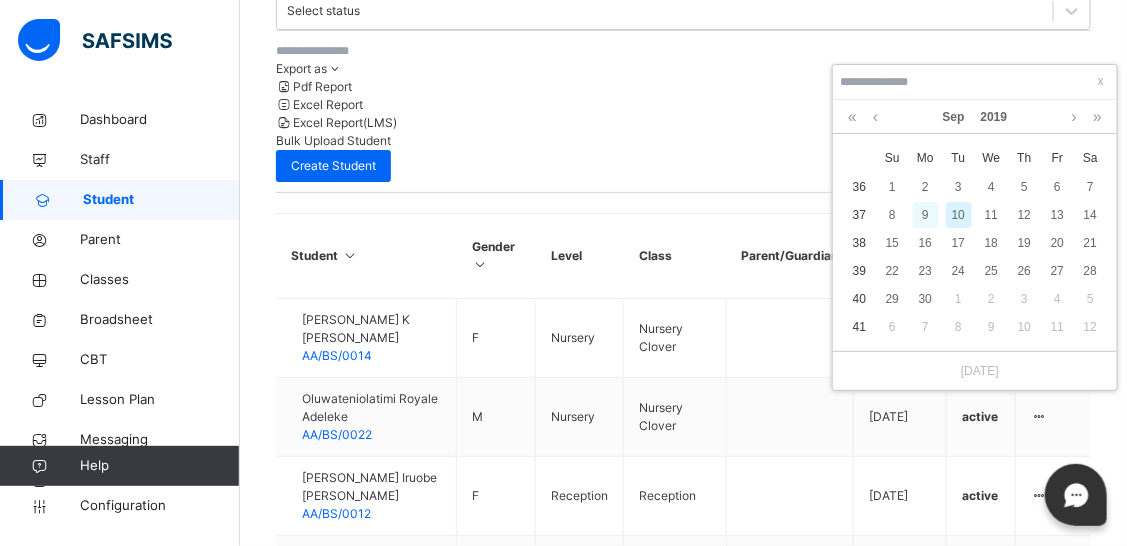 click on "9" at bounding box center (926, 215) 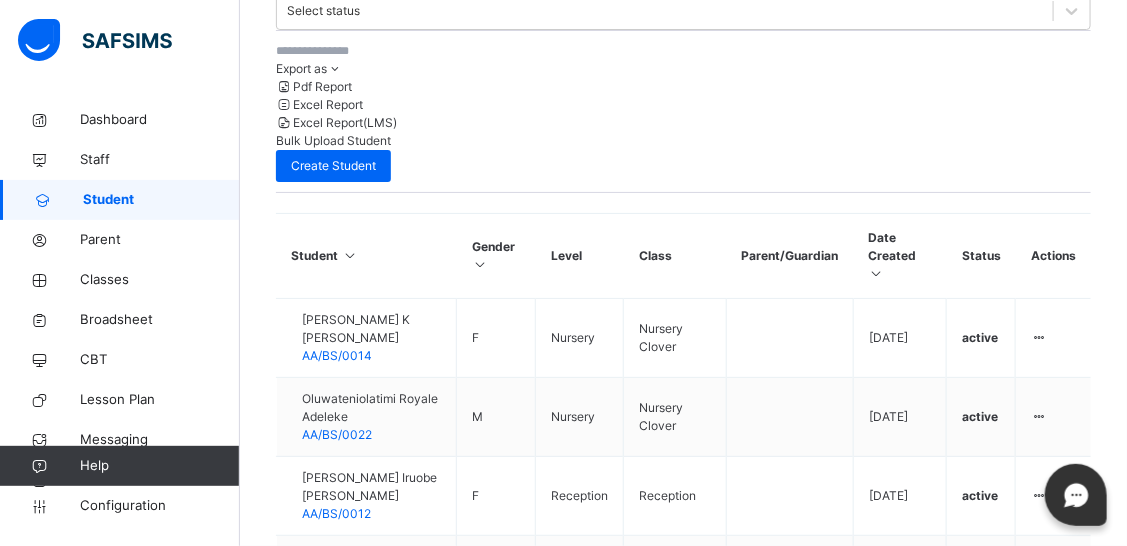 scroll, scrollTop: 390, scrollLeft: 0, axis: vertical 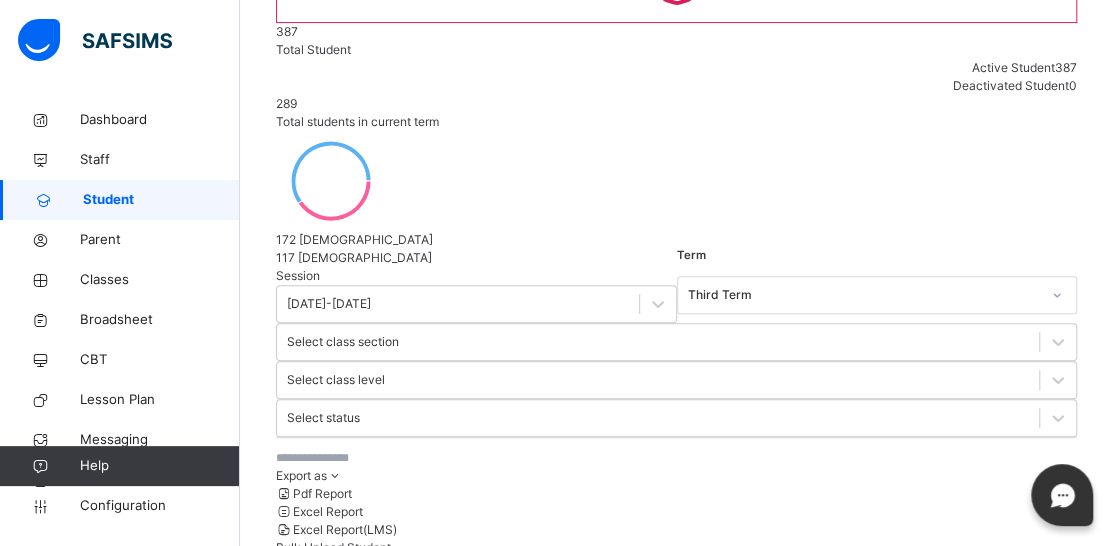 click on "Create Student" at bounding box center (333, 573) 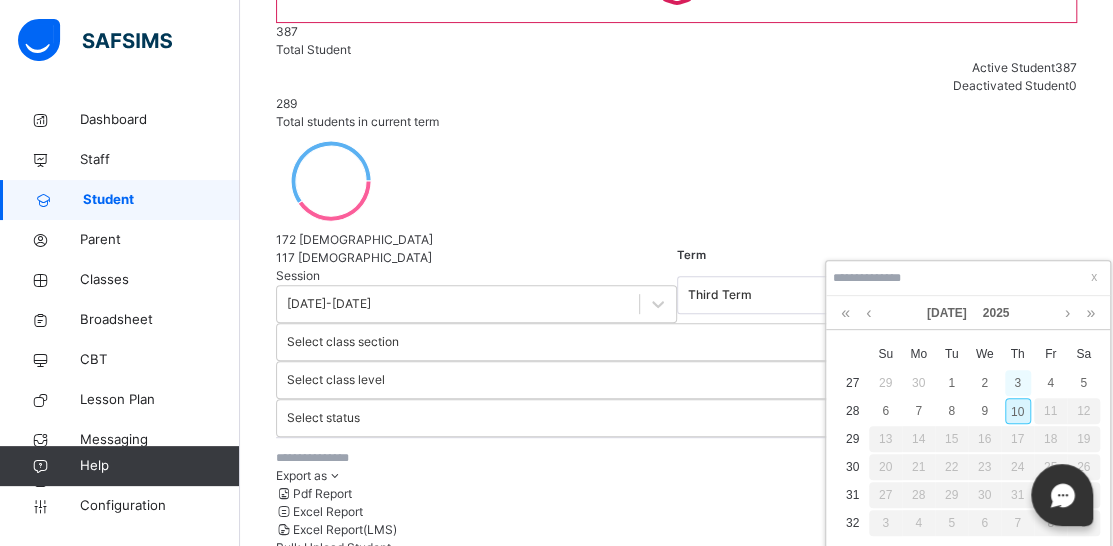type on "**********" 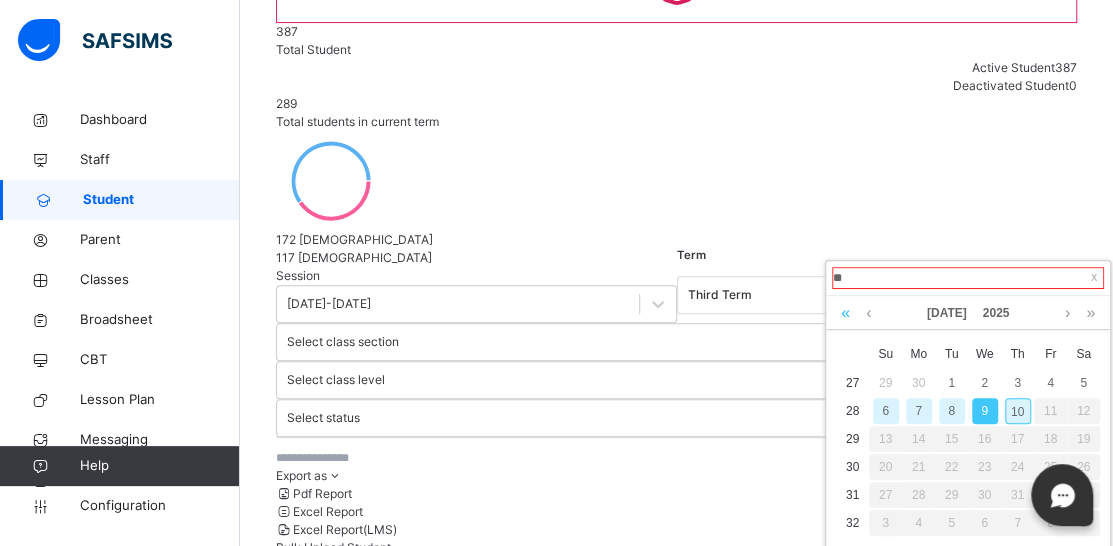 type on "**********" 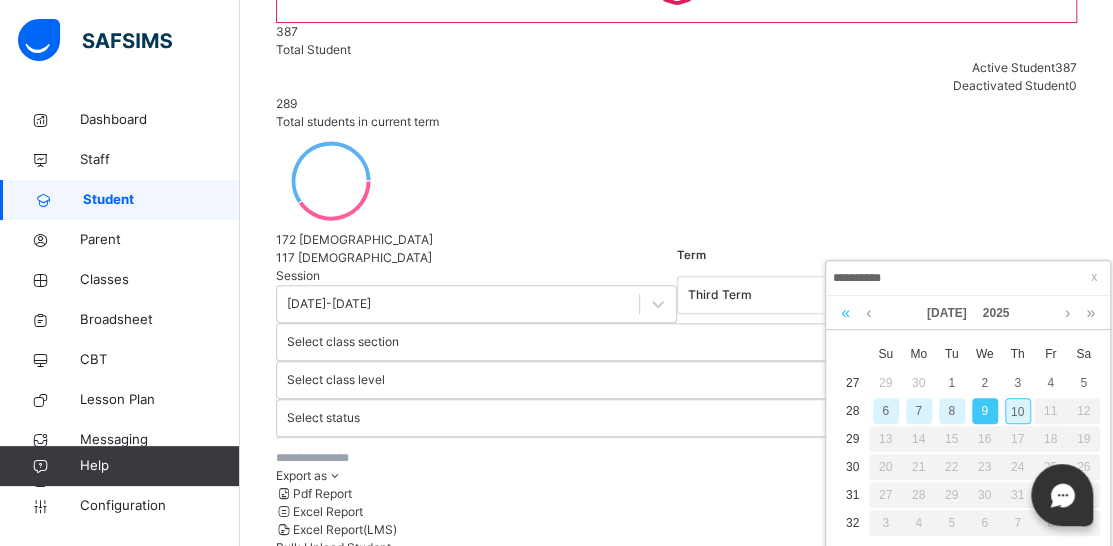 click at bounding box center [845, 313] 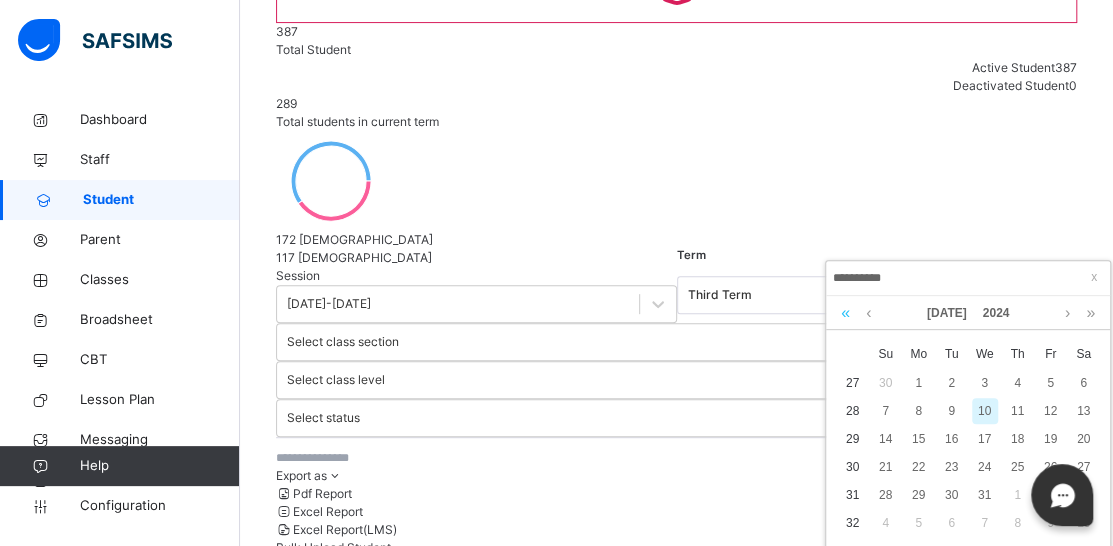 click at bounding box center [845, 313] 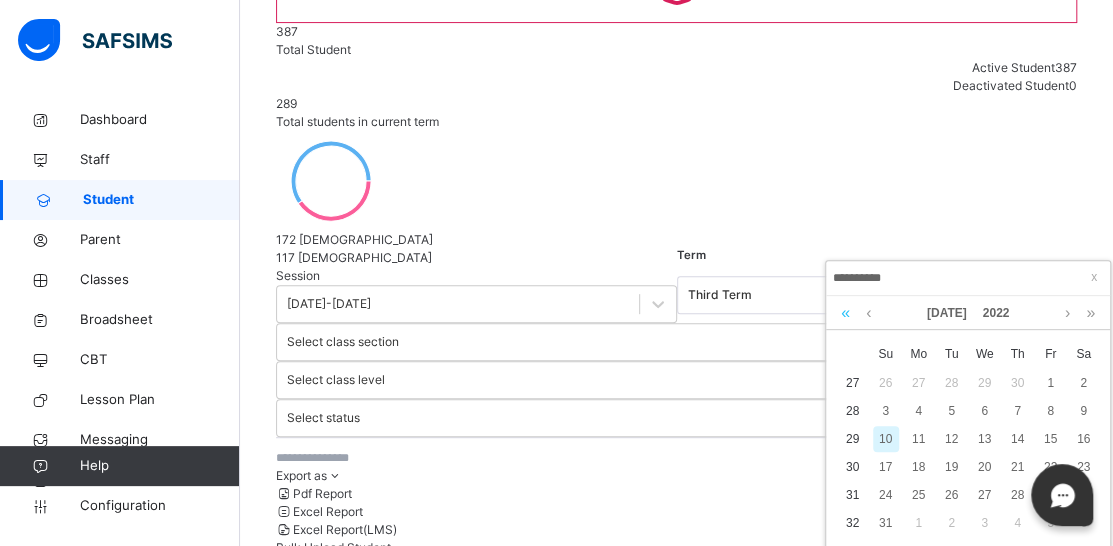 click at bounding box center [845, 313] 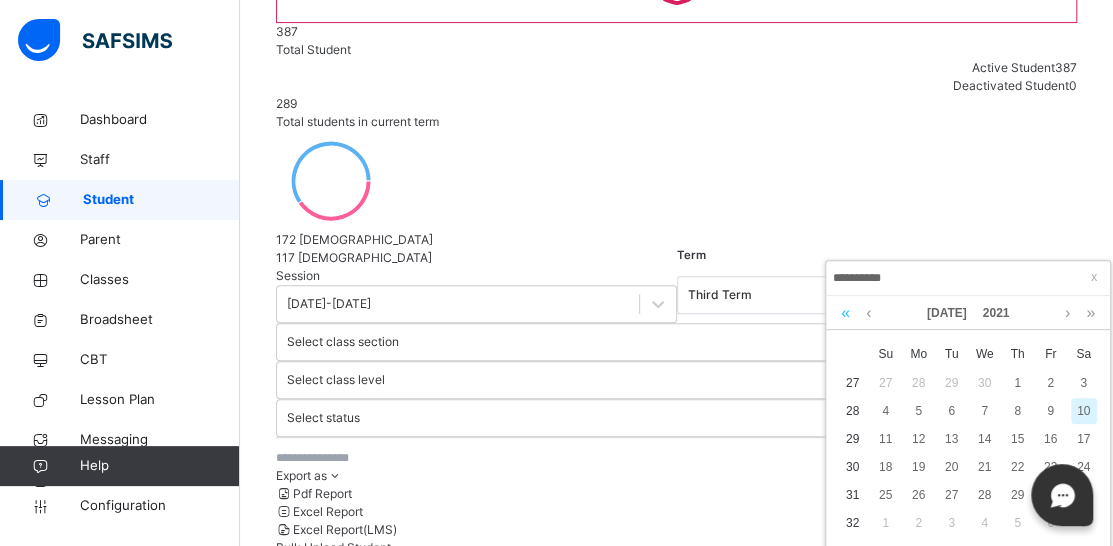 click at bounding box center (845, 313) 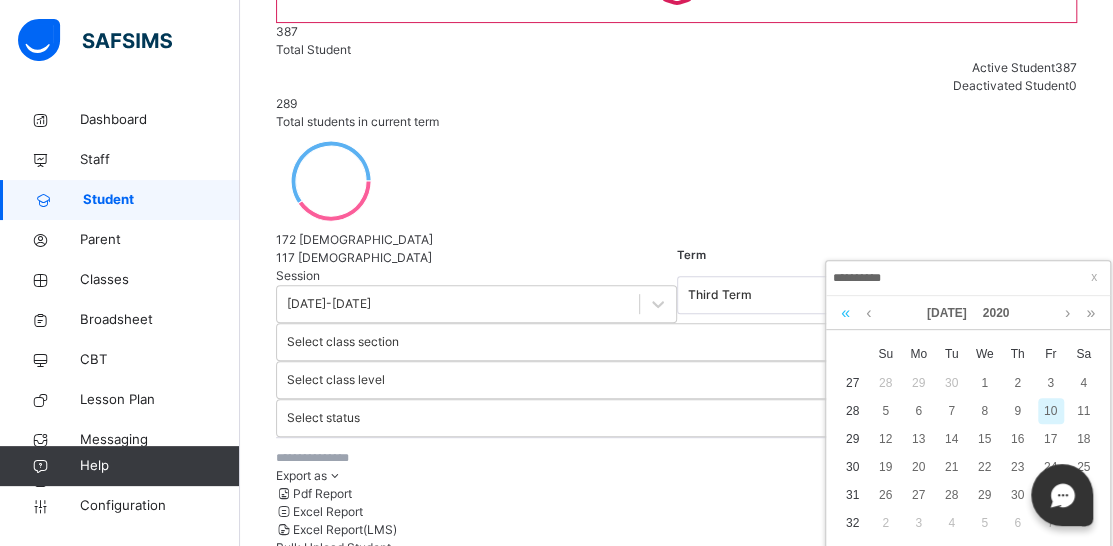 click at bounding box center [845, 313] 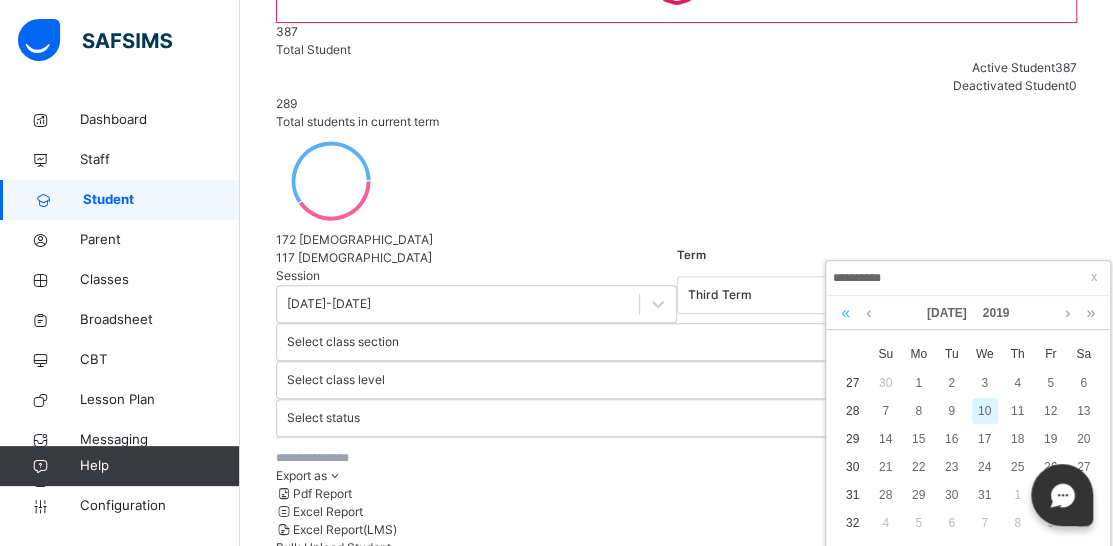 click at bounding box center (845, 313) 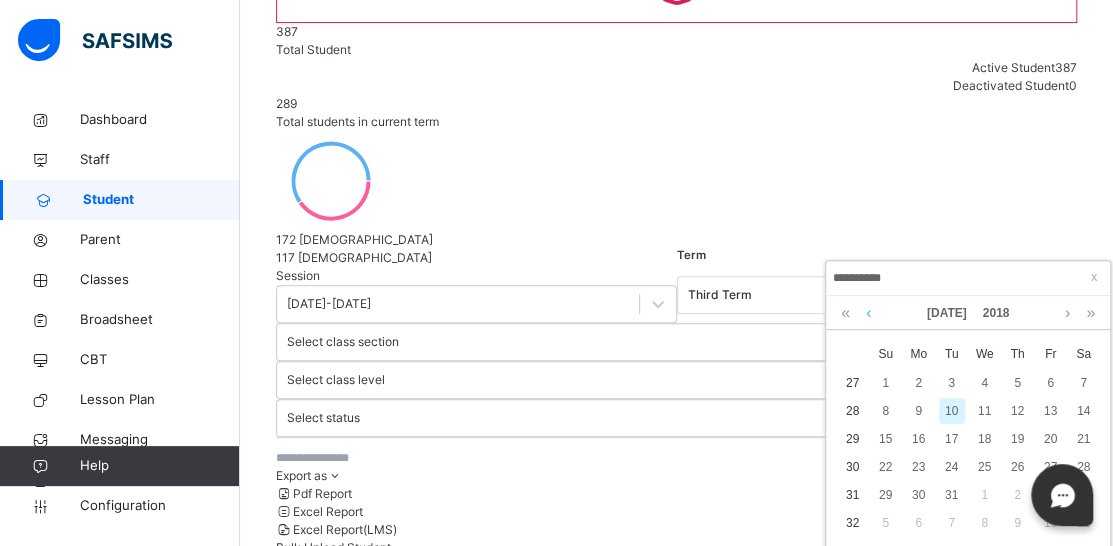 click at bounding box center [868, 313] 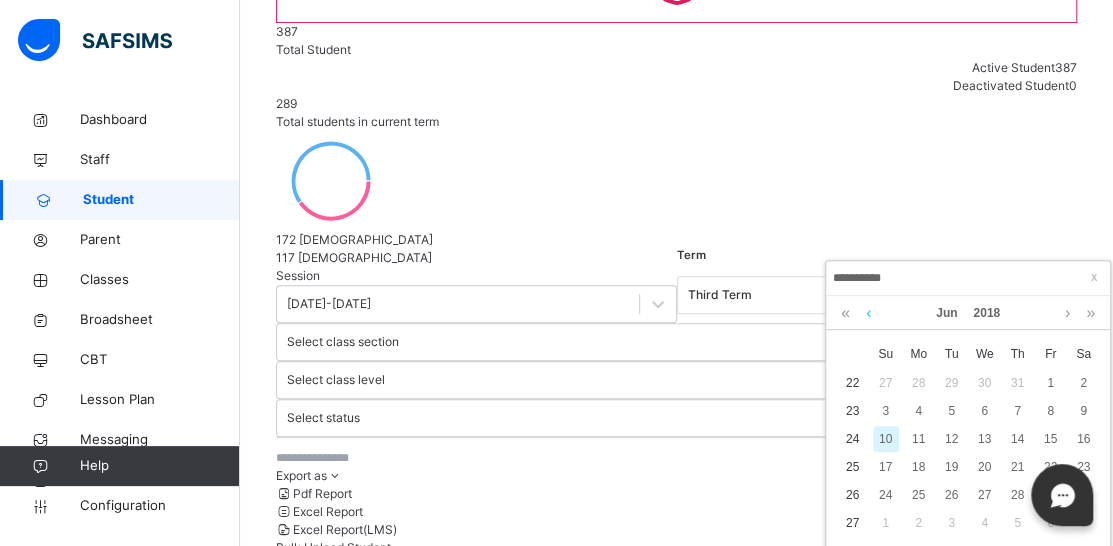 click at bounding box center [868, 313] 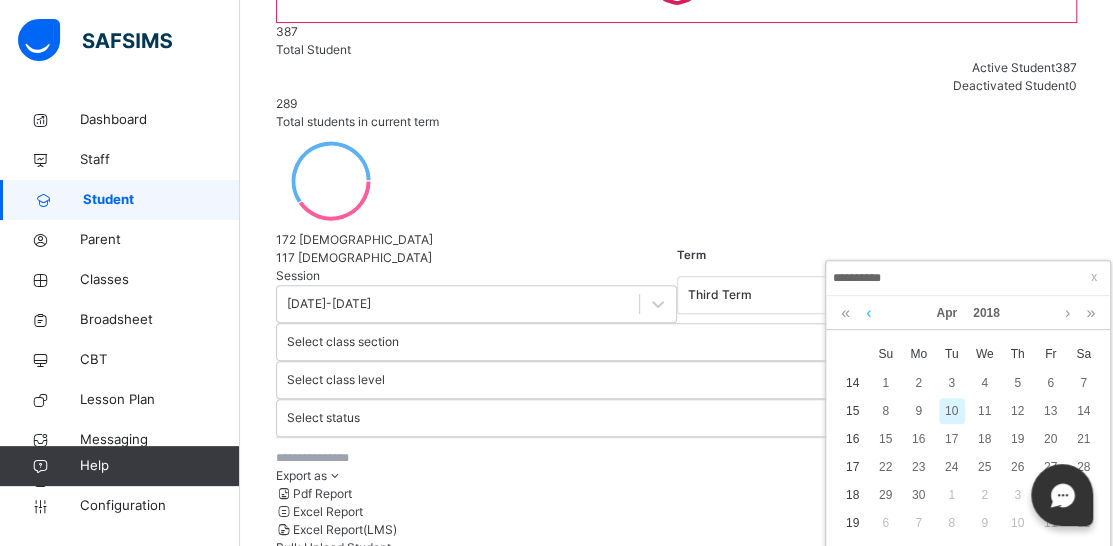 click at bounding box center (868, 313) 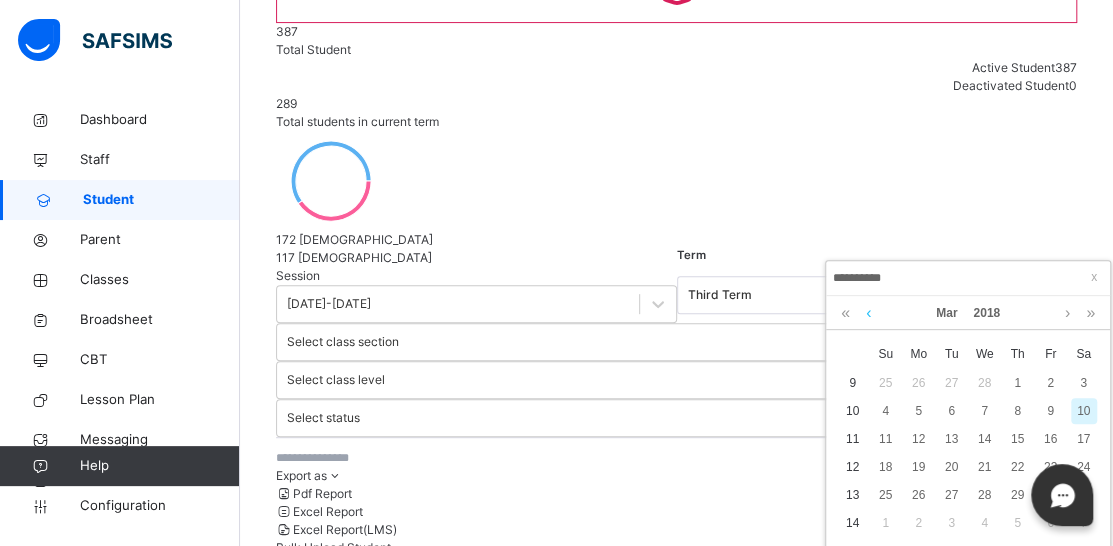 click at bounding box center [868, 313] 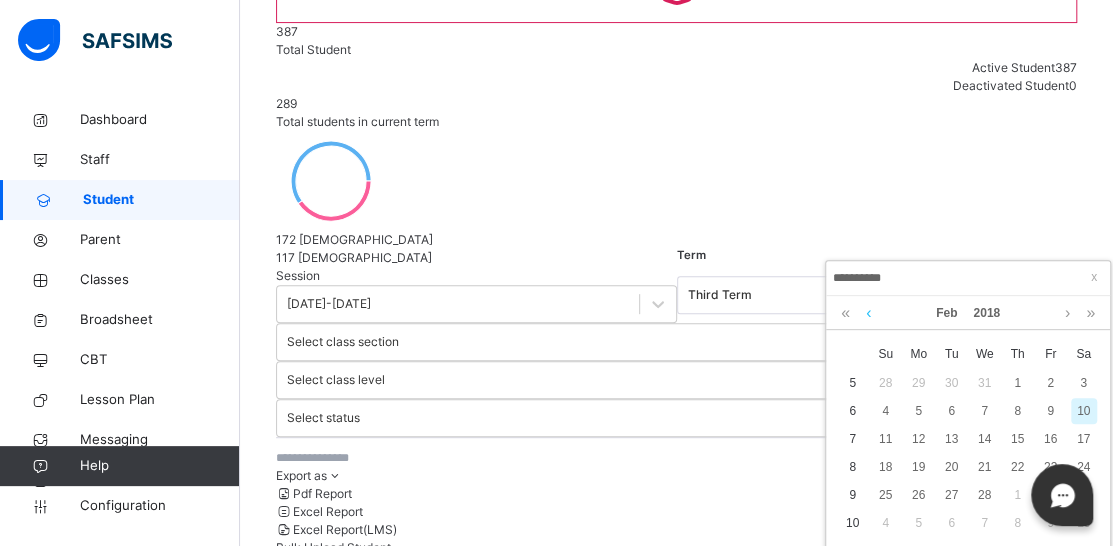click at bounding box center [868, 313] 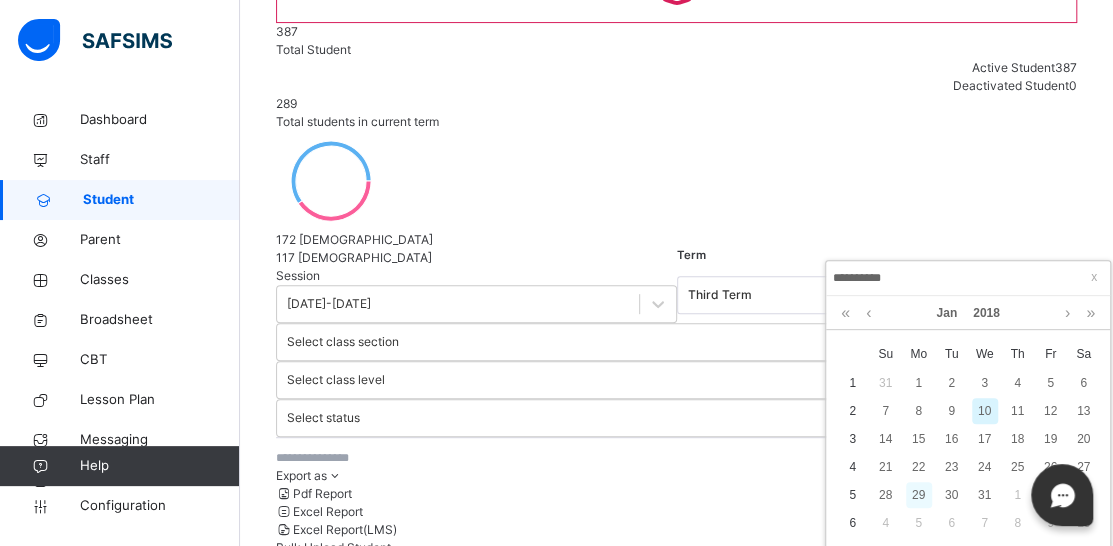 click on "29" at bounding box center (919, 495) 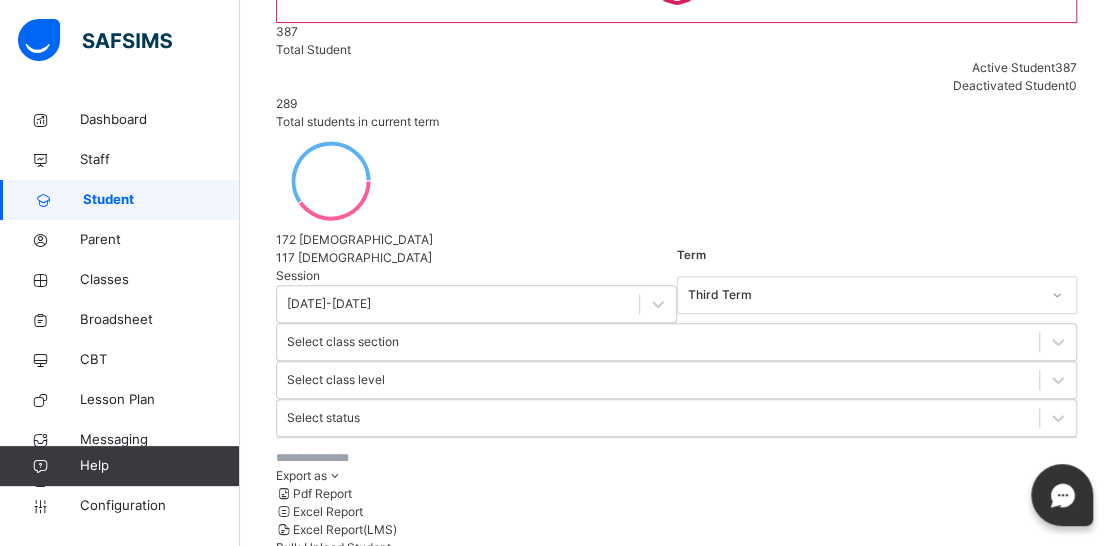 scroll, scrollTop: 553, scrollLeft: 0, axis: vertical 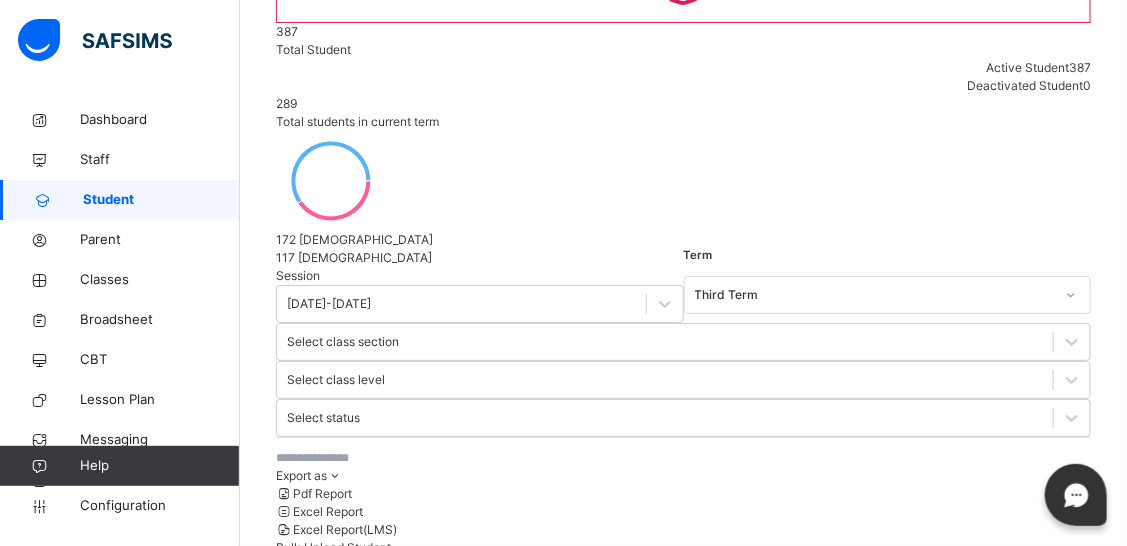 click on "Finish" at bounding box center [292, 2990] 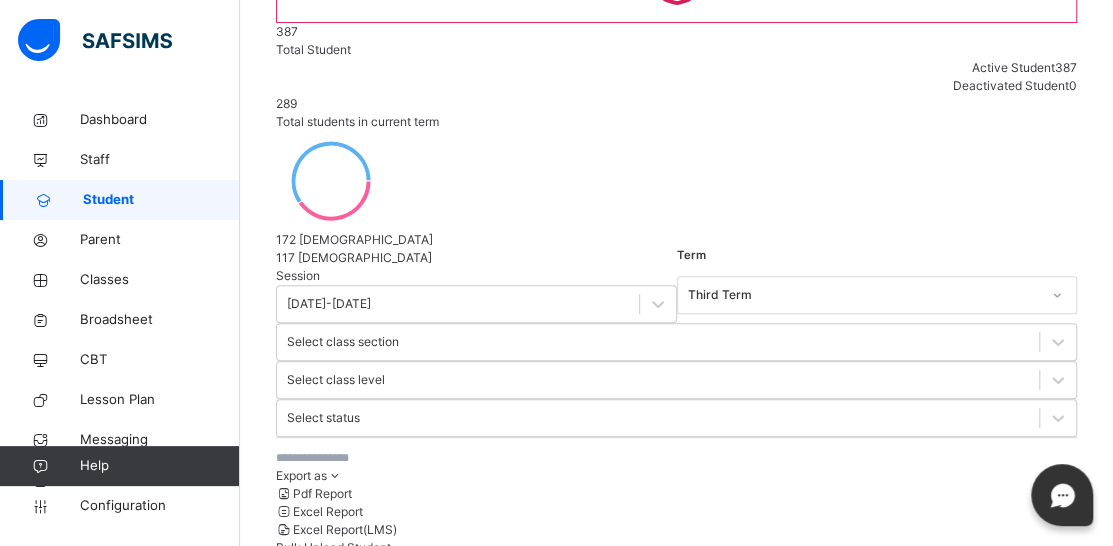 click on "Create Student" at bounding box center (333, 573) 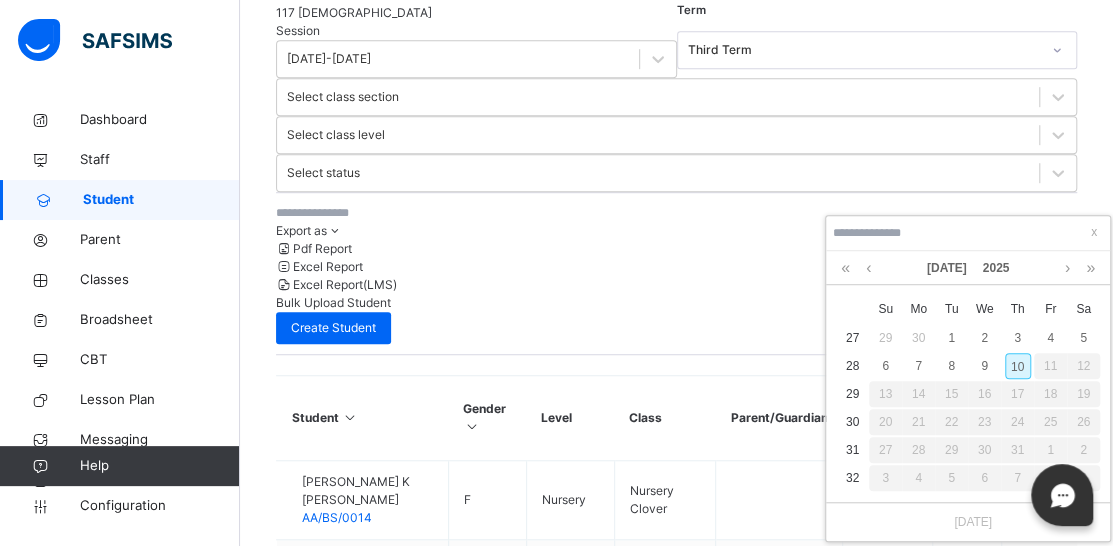 scroll, scrollTop: 543, scrollLeft: 0, axis: vertical 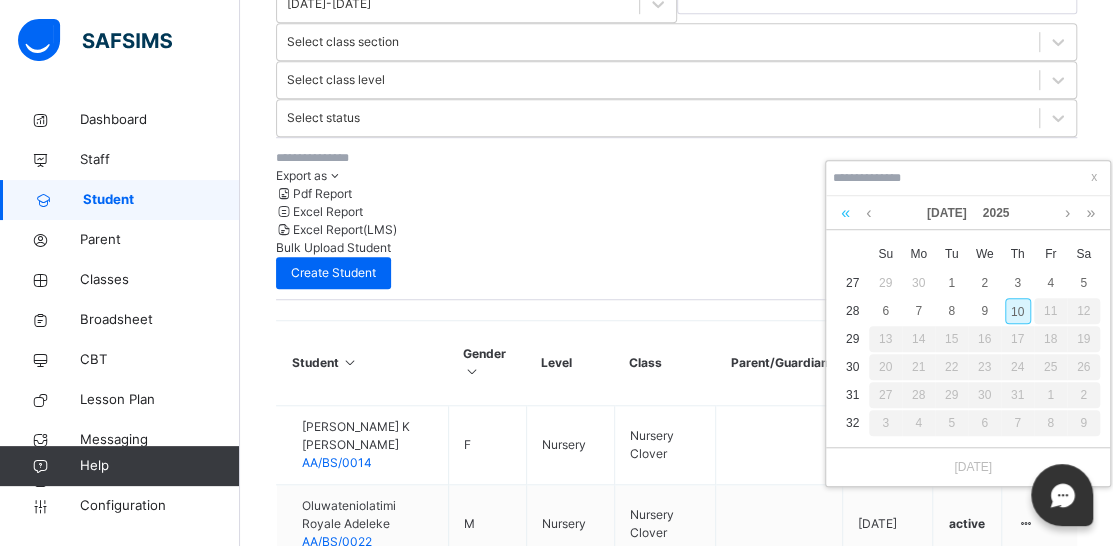 click at bounding box center [845, 213] 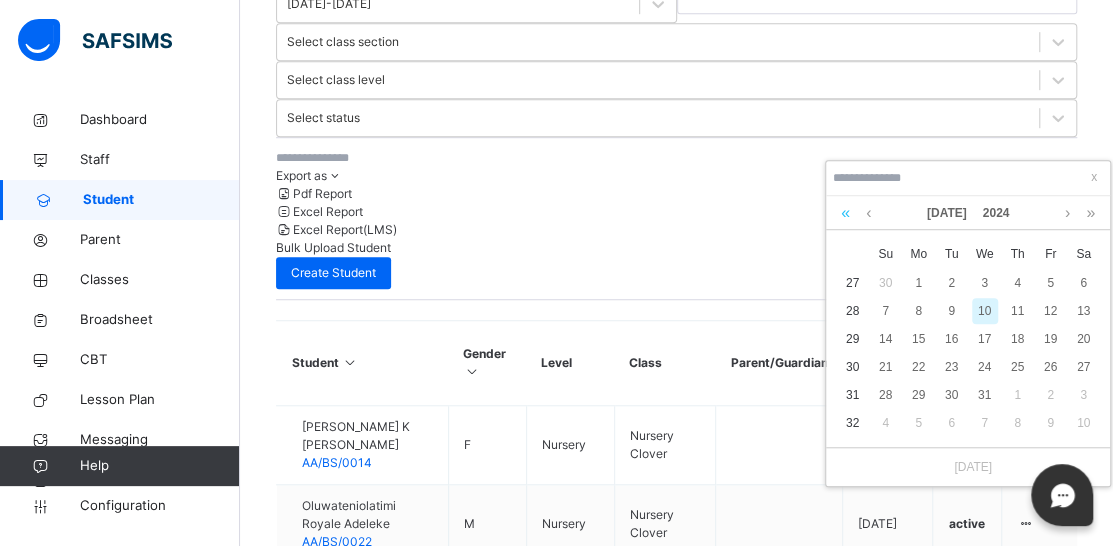 click at bounding box center [845, 213] 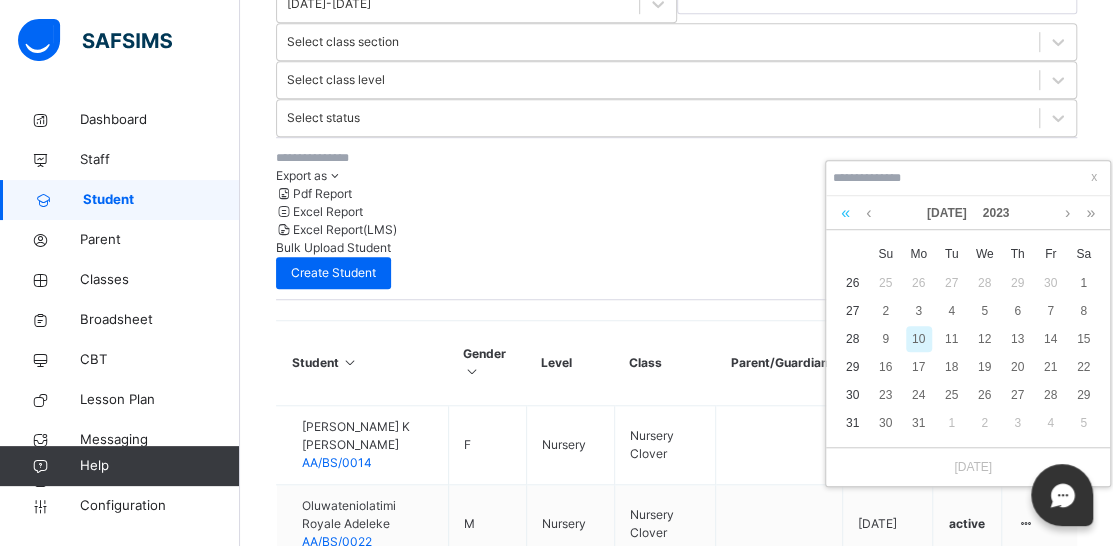 click at bounding box center (845, 213) 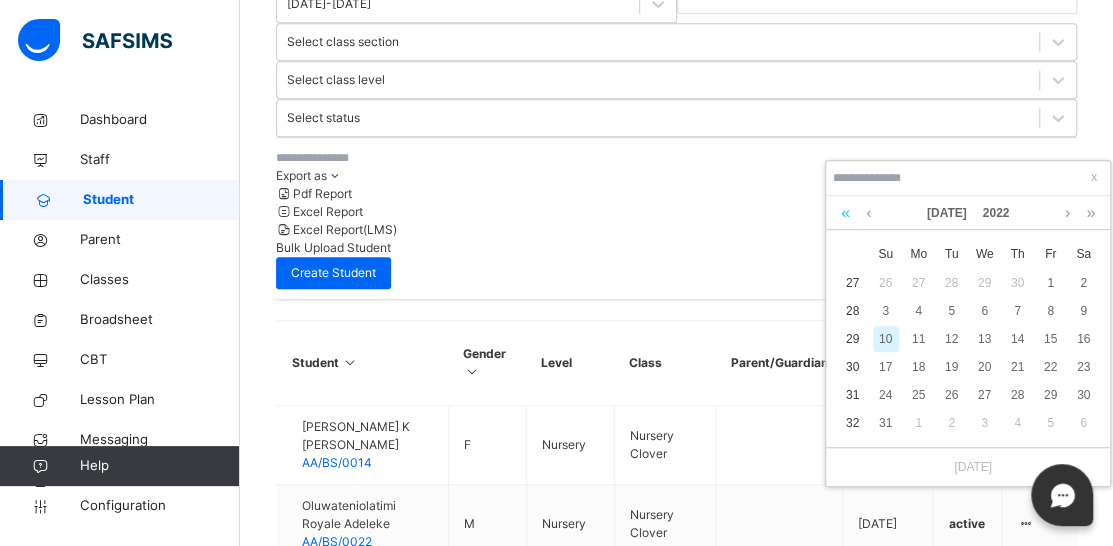 click at bounding box center (845, 213) 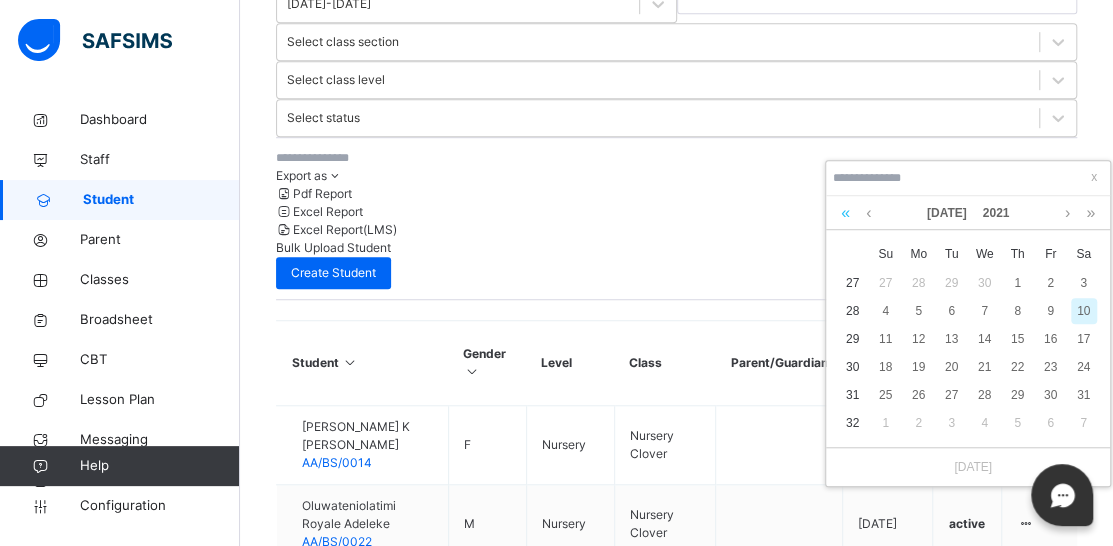 click at bounding box center (845, 213) 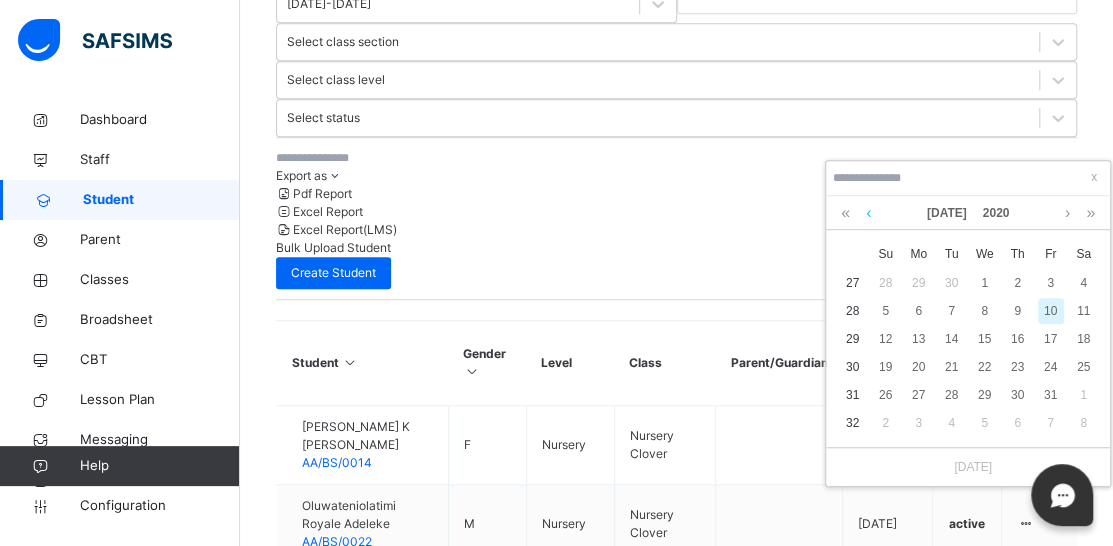 click at bounding box center (868, 213) 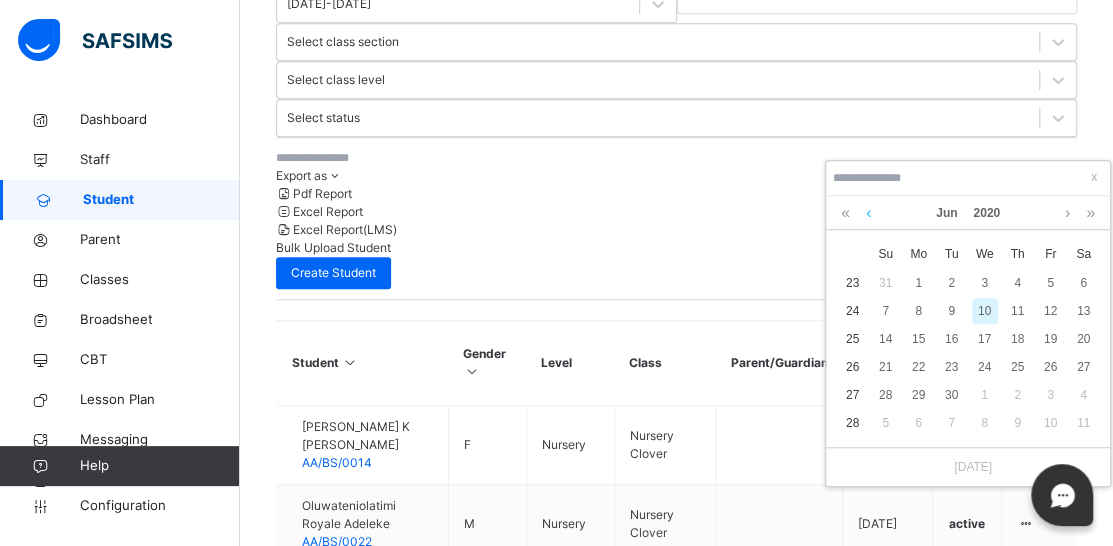 click at bounding box center (868, 213) 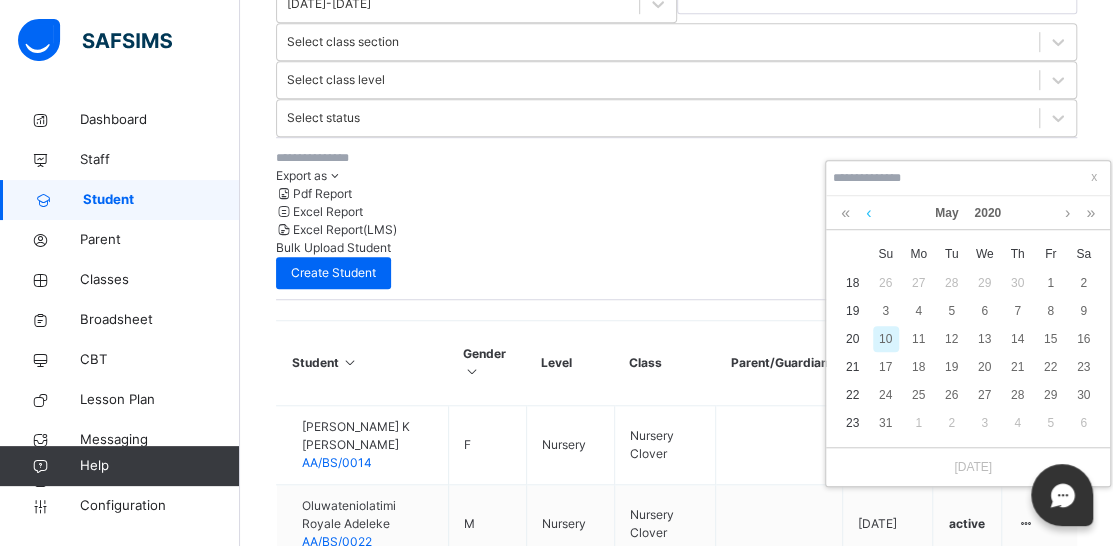 click at bounding box center (868, 213) 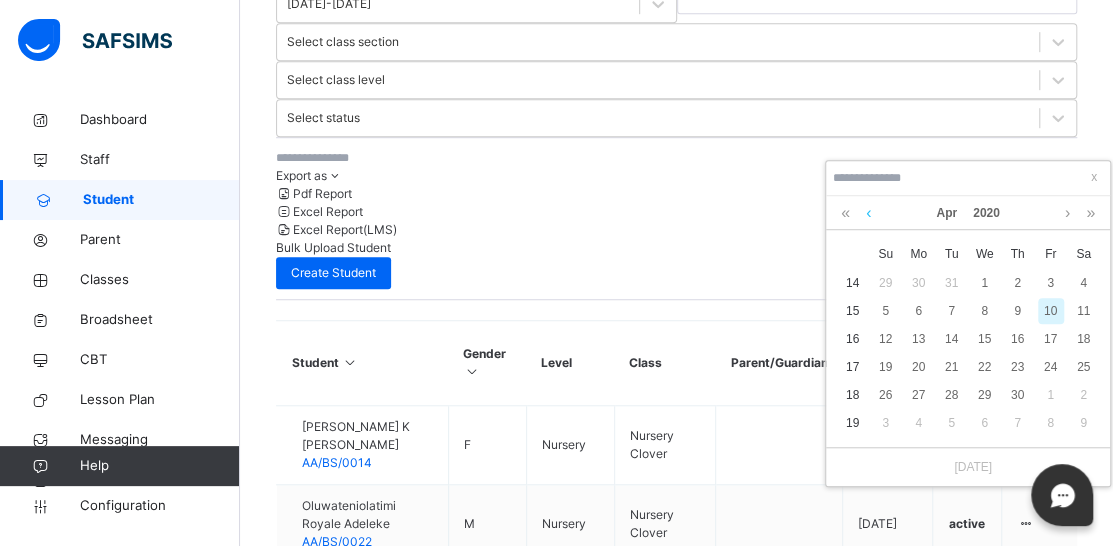 click at bounding box center (868, 213) 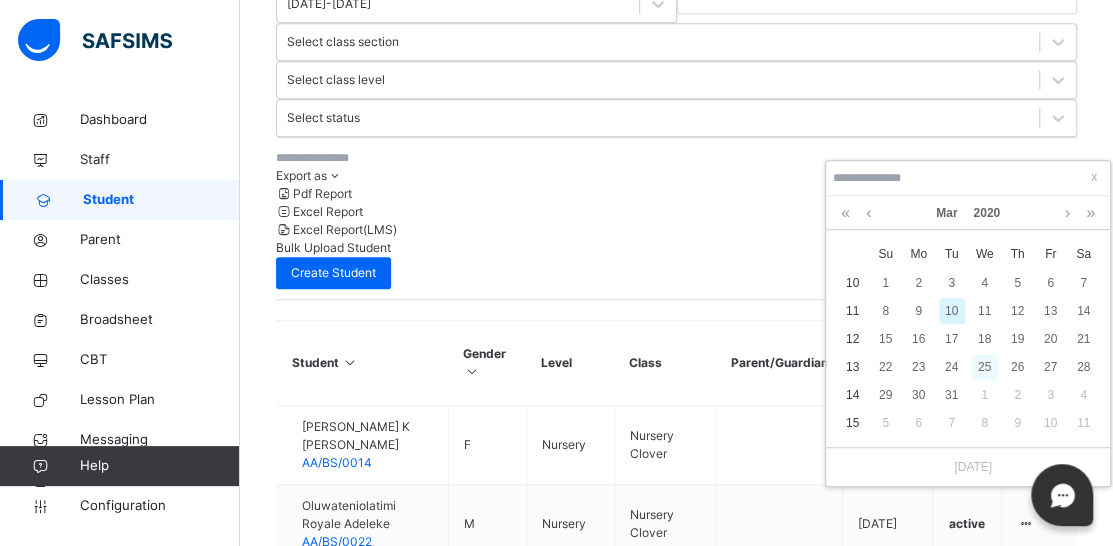 click on "25" at bounding box center [985, 367] 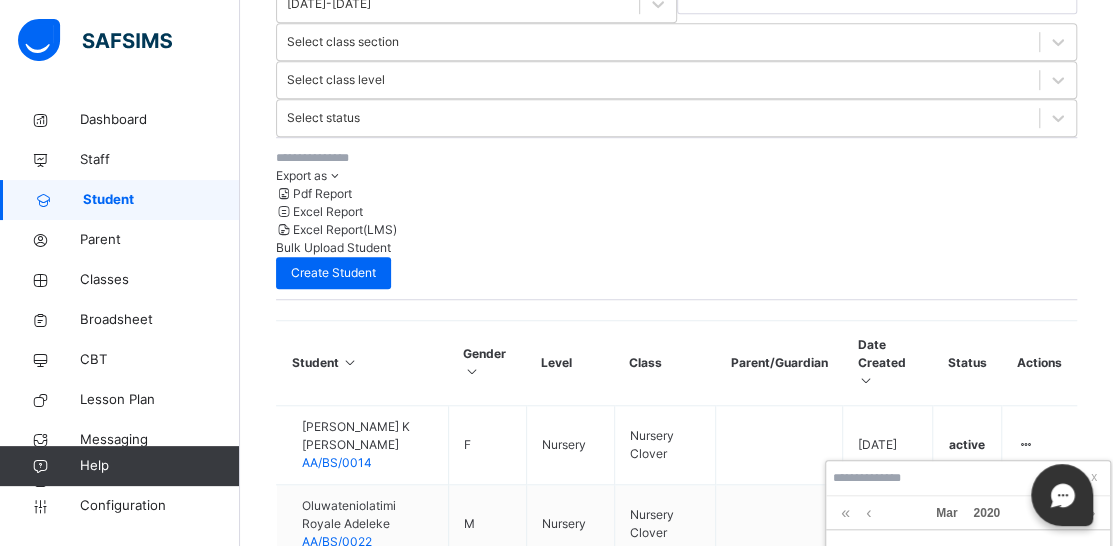 type on "**********" 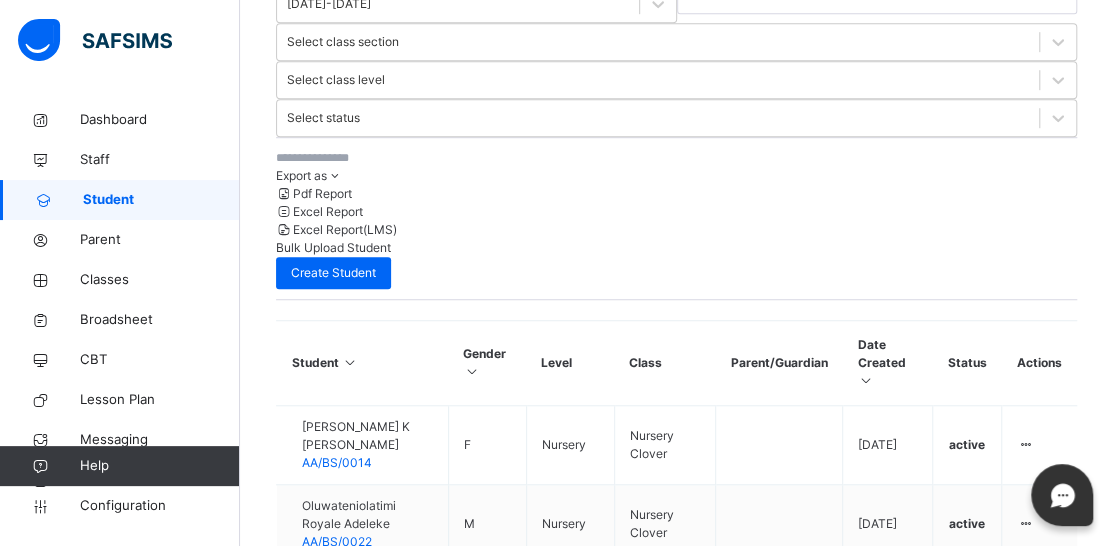scroll, scrollTop: 500, scrollLeft: 0, axis: vertical 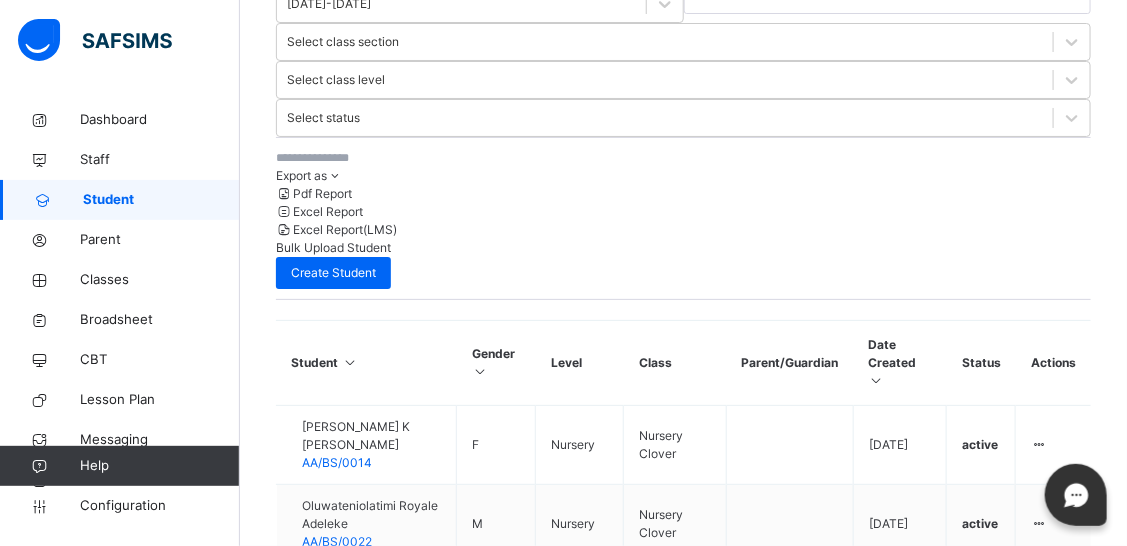 click on "Finish" at bounding box center (683, 2729) 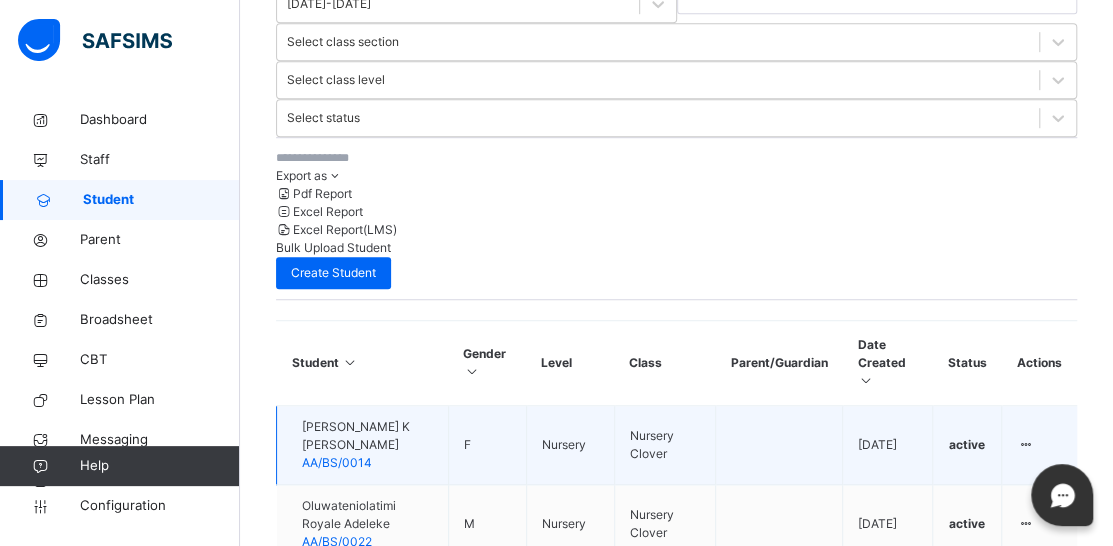 drag, startPoint x: 926, startPoint y: 39, endPoint x: 1077, endPoint y: 112, distance: 167.72 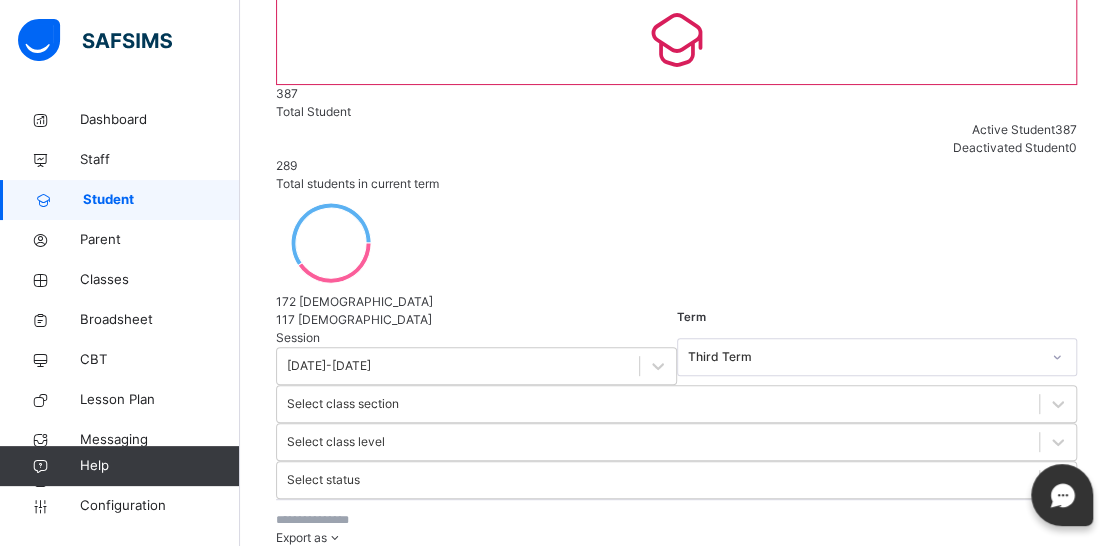 scroll, scrollTop: 143, scrollLeft: 0, axis: vertical 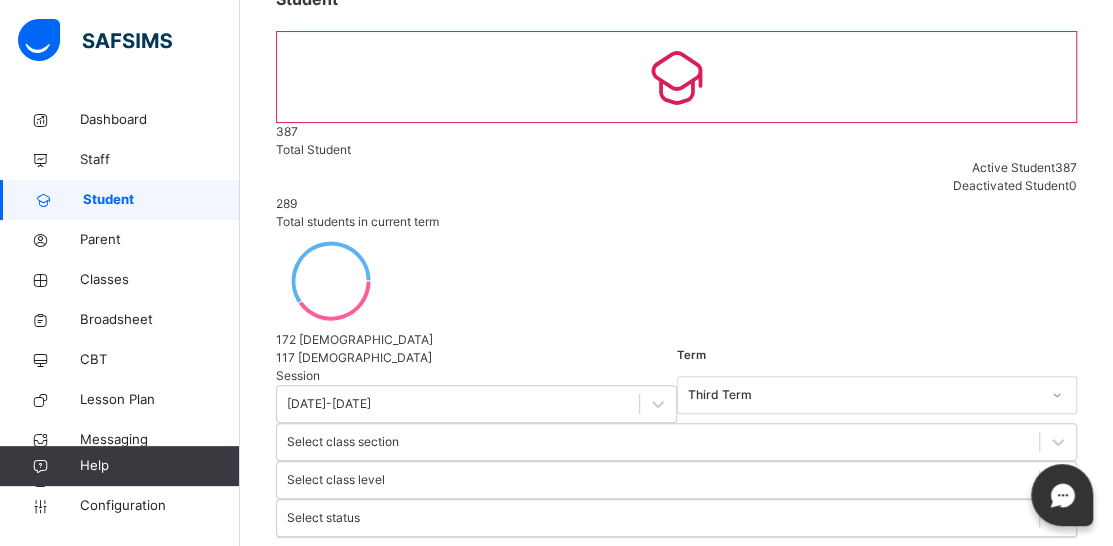 click on "Create Student" at bounding box center (333, 673) 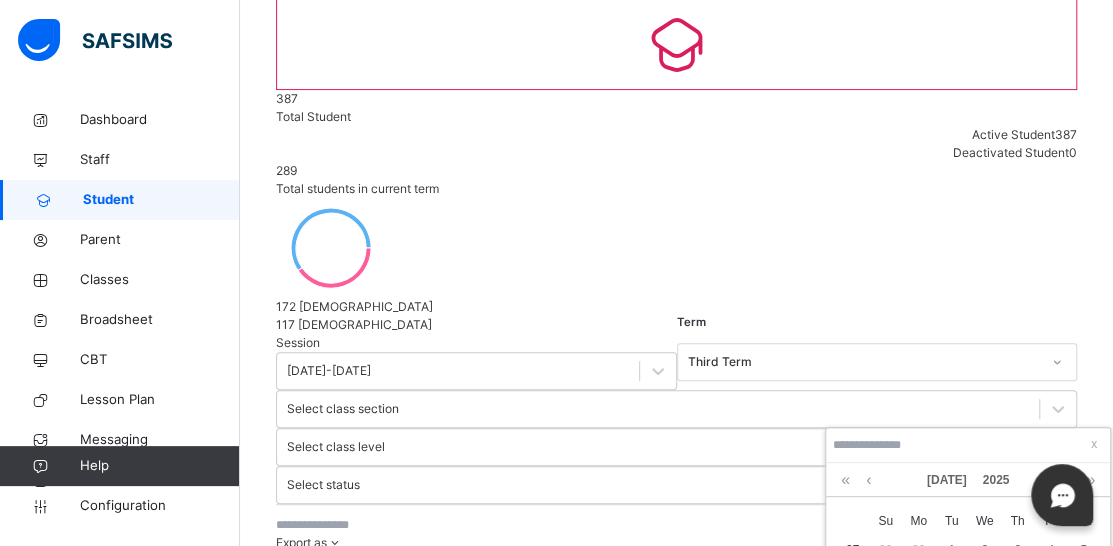 scroll, scrollTop: 143, scrollLeft: 0, axis: vertical 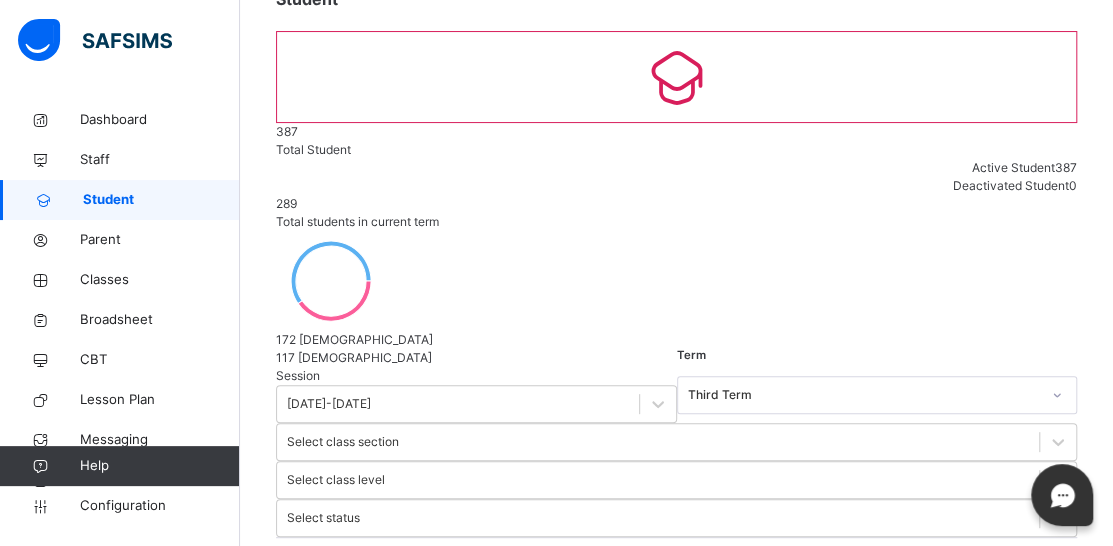 click on "Next" at bounding box center [676, 2377] 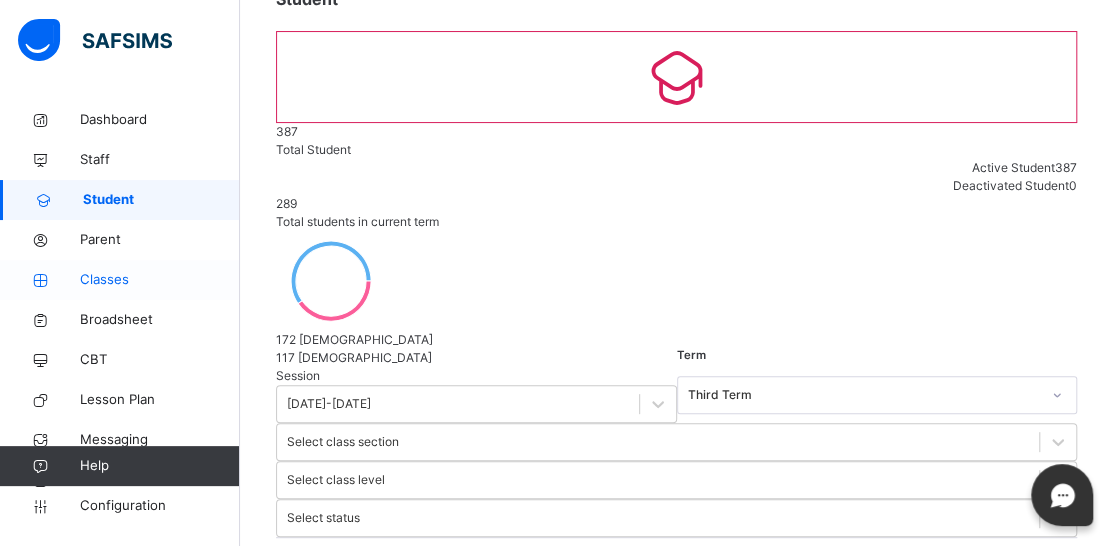 click on "Classes" at bounding box center (160, 280) 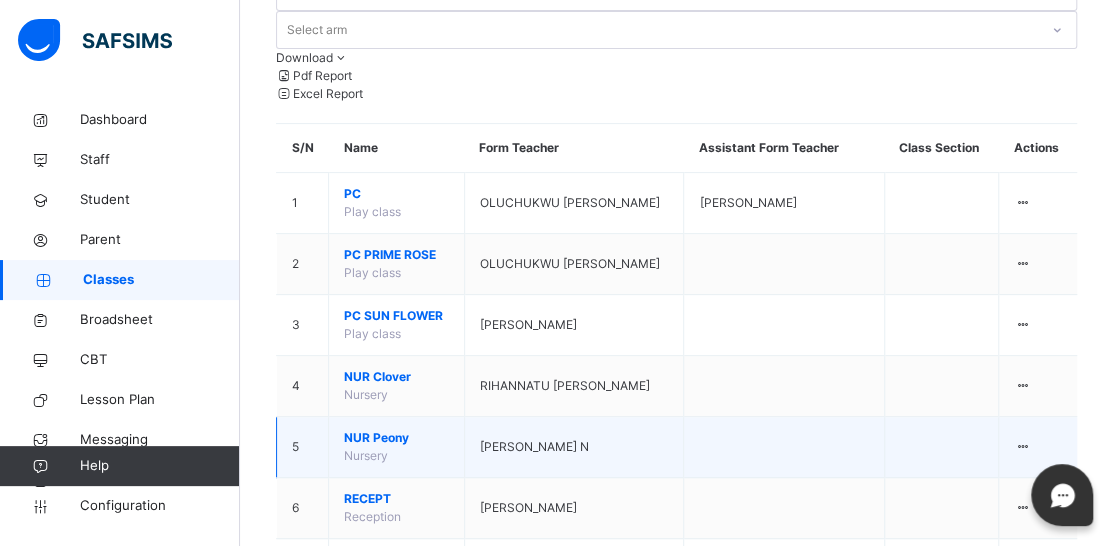 scroll, scrollTop: 343, scrollLeft: 0, axis: vertical 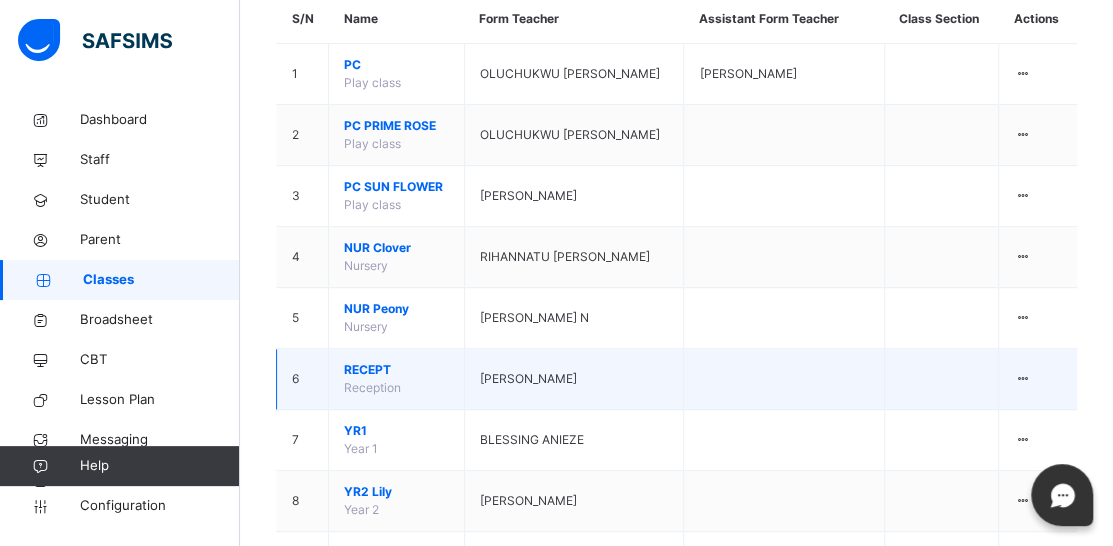 click on "RECEPT" at bounding box center [396, 370] 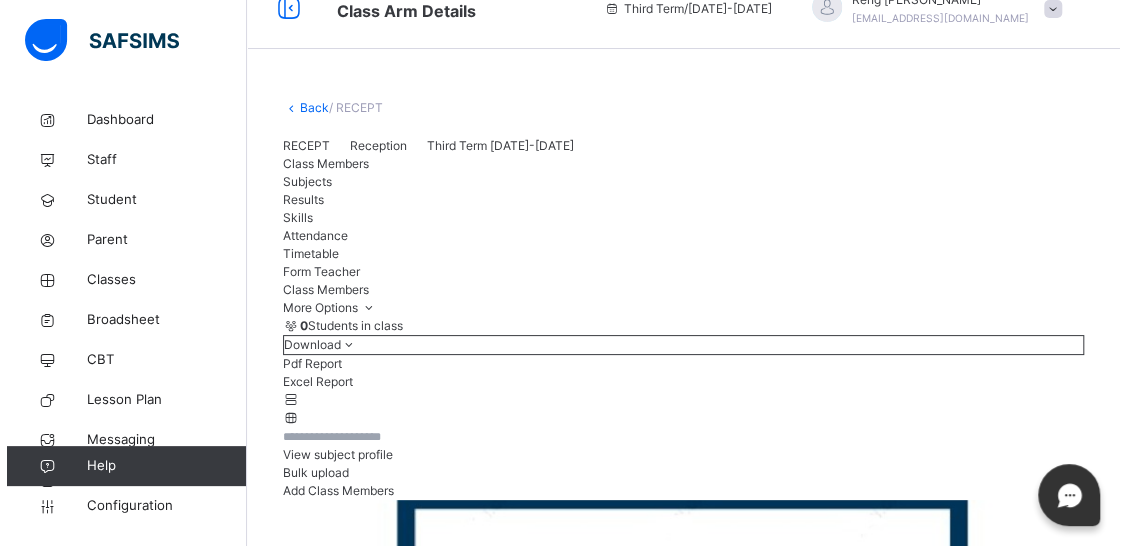 scroll, scrollTop: 343, scrollLeft: 0, axis: vertical 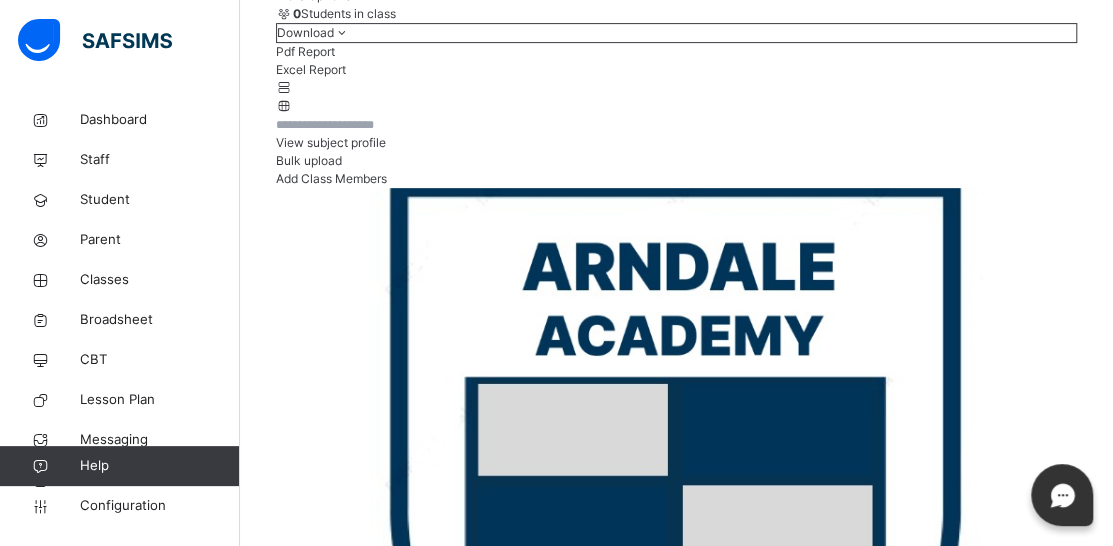 click on "Add Class Members" at bounding box center (331, 178) 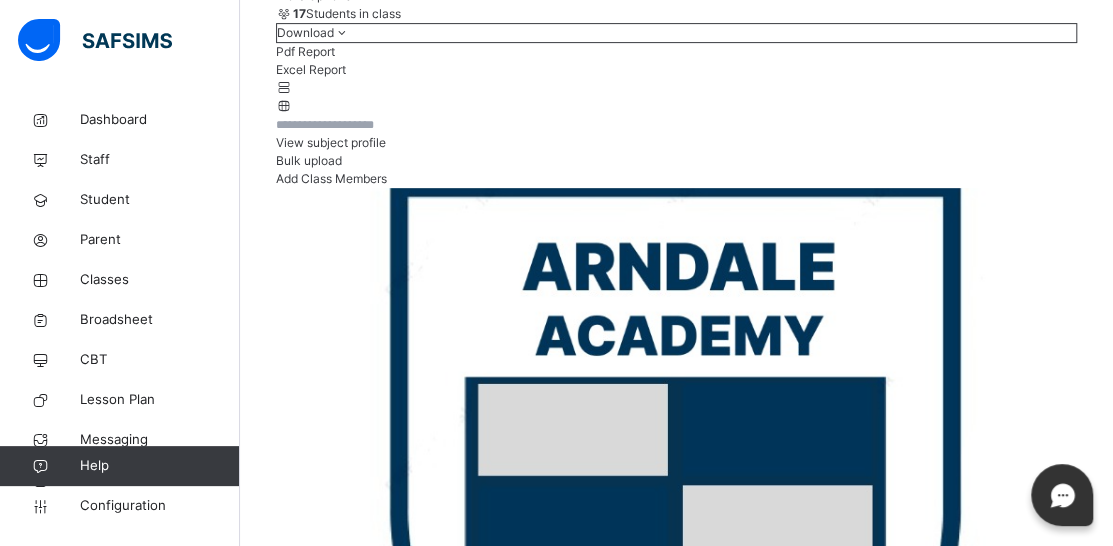 click at bounding box center (366, 2349) 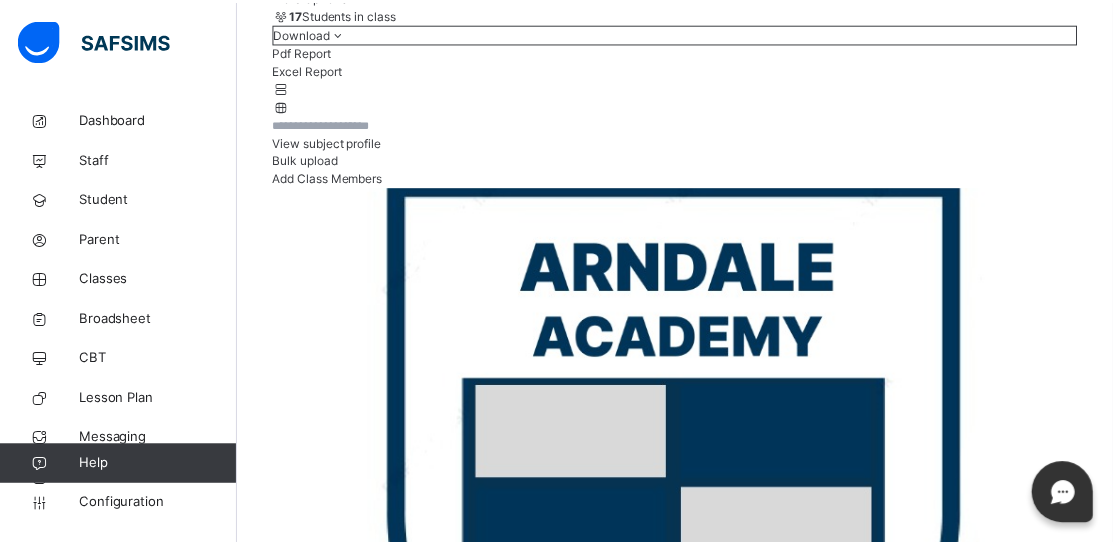 scroll, scrollTop: 159, scrollLeft: 0, axis: vertical 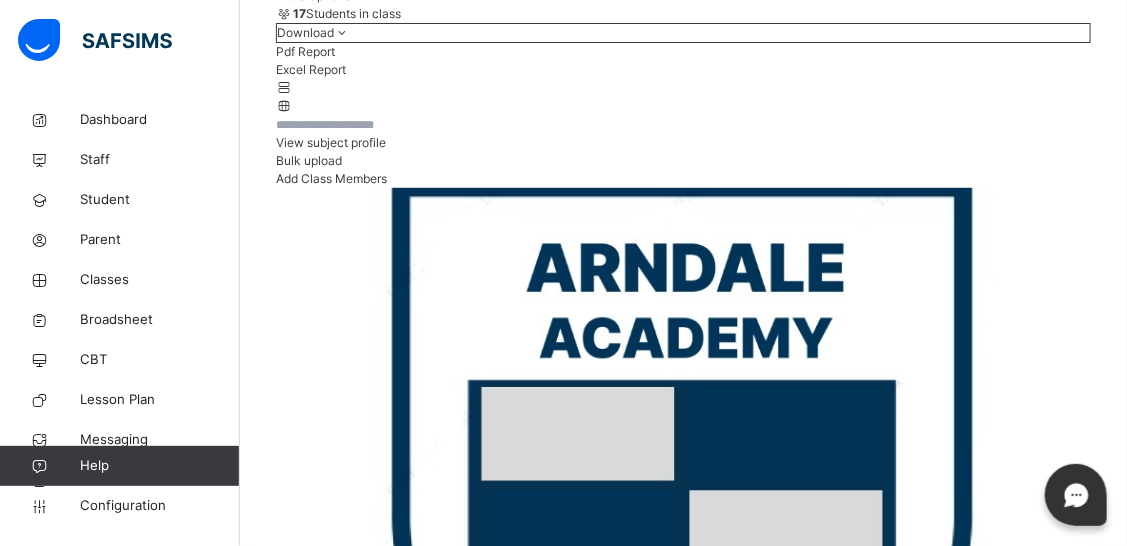 click on "Save" at bounding box center [394, 2641] 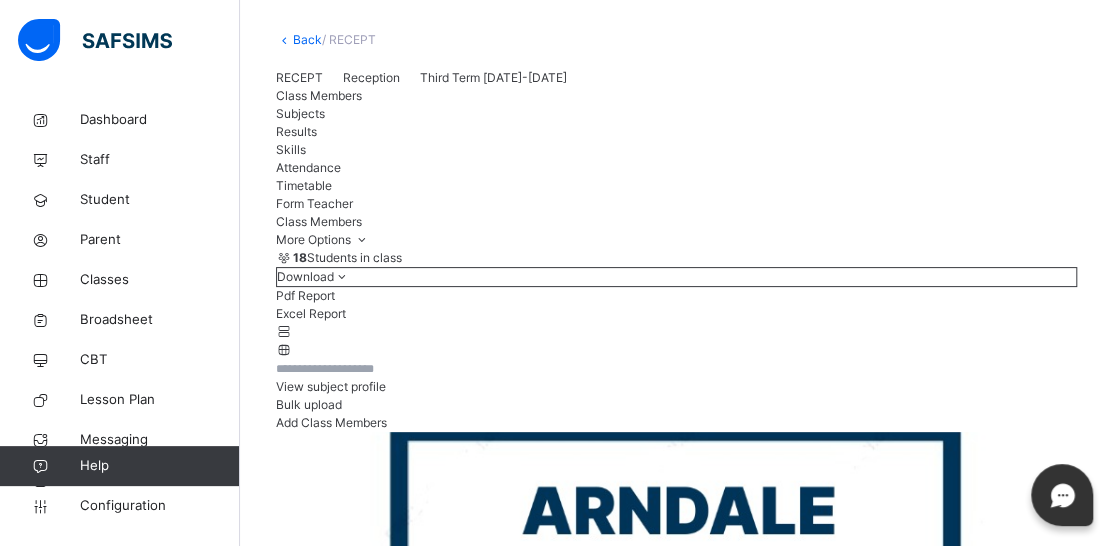 scroll, scrollTop: 216, scrollLeft: 0, axis: vertical 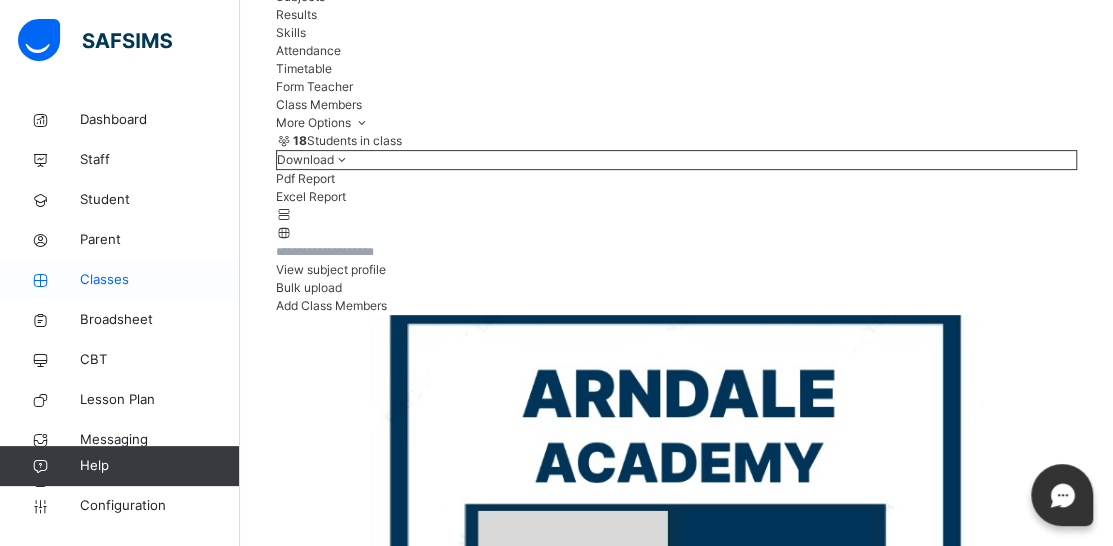click on "Classes" at bounding box center (160, 280) 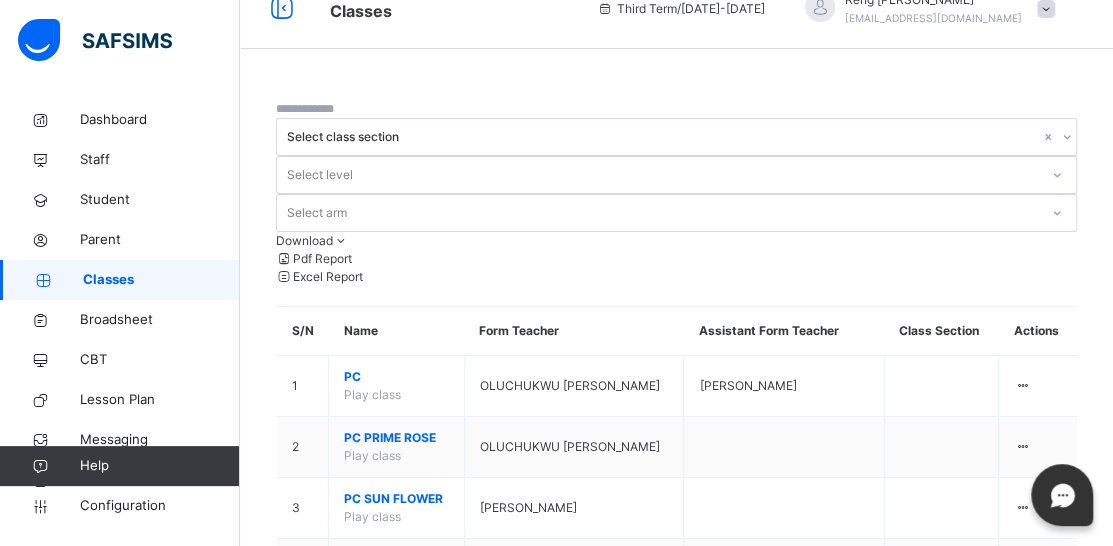scroll, scrollTop: 216, scrollLeft: 0, axis: vertical 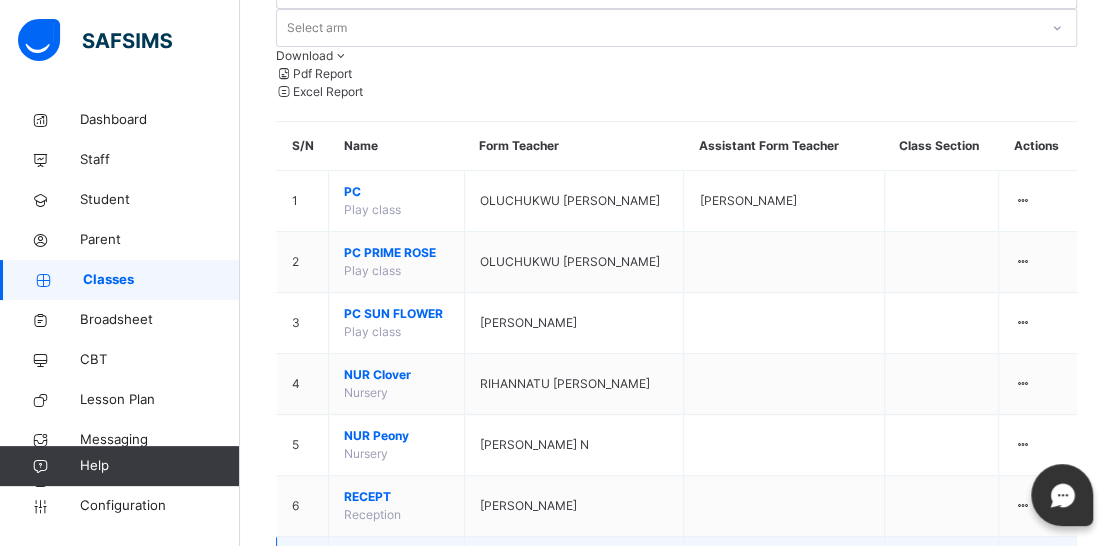 click on "BLESSING ANIEZE" at bounding box center [532, 567] 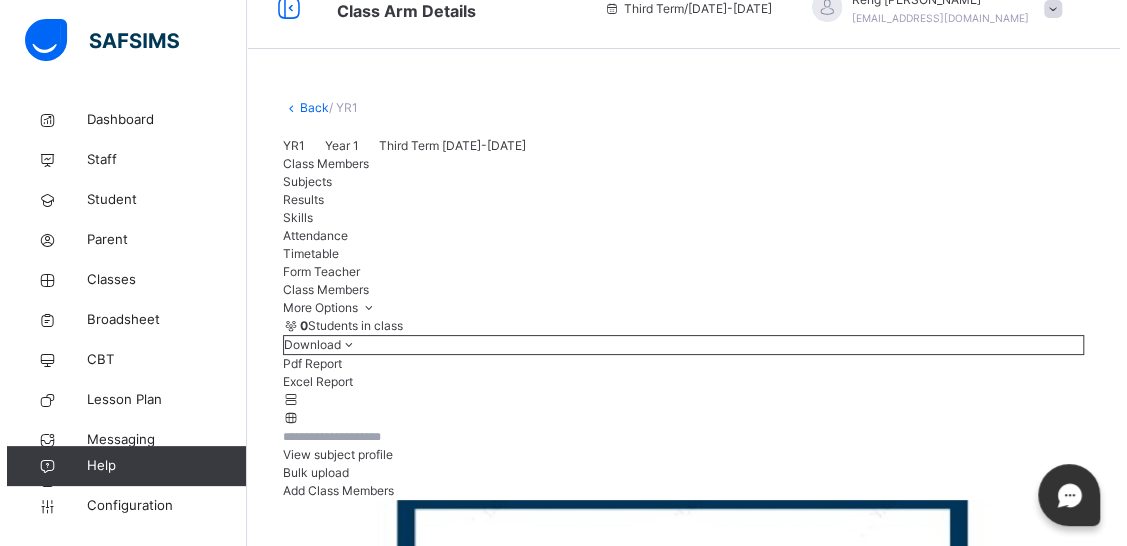 scroll, scrollTop: 216, scrollLeft: 0, axis: vertical 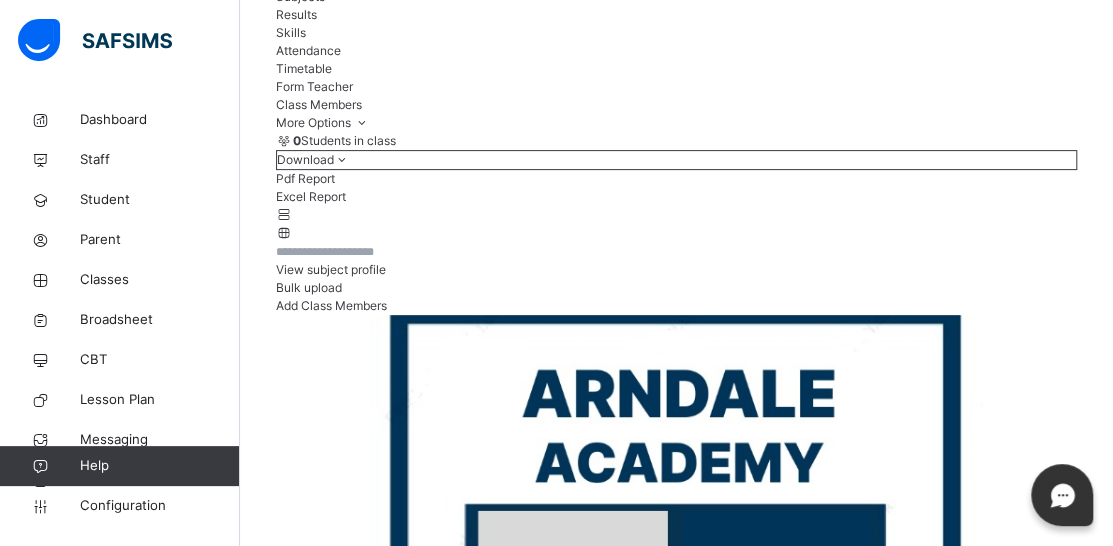 click on "Add Class Members" at bounding box center [331, 305] 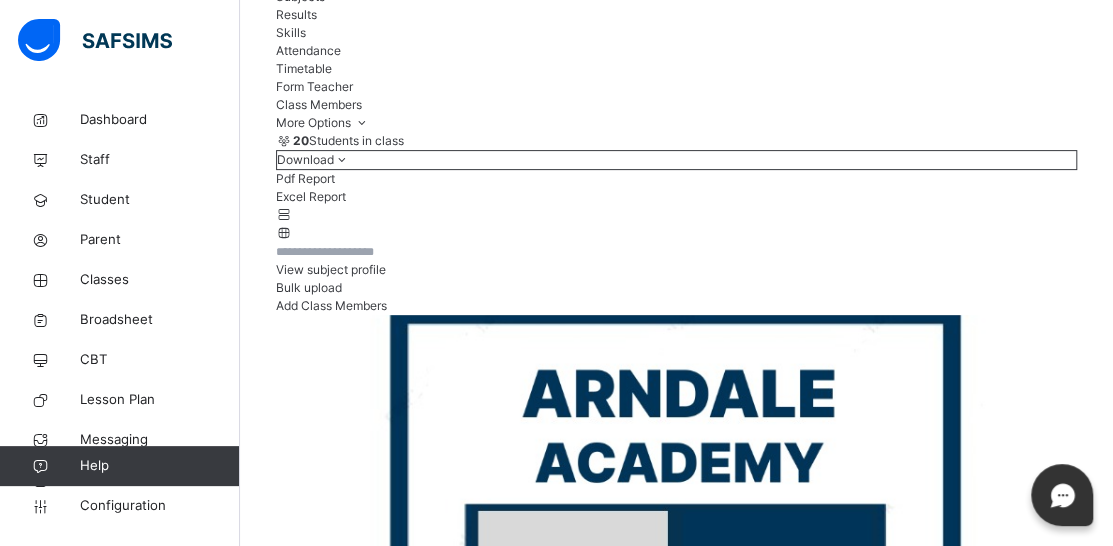 type on "****" 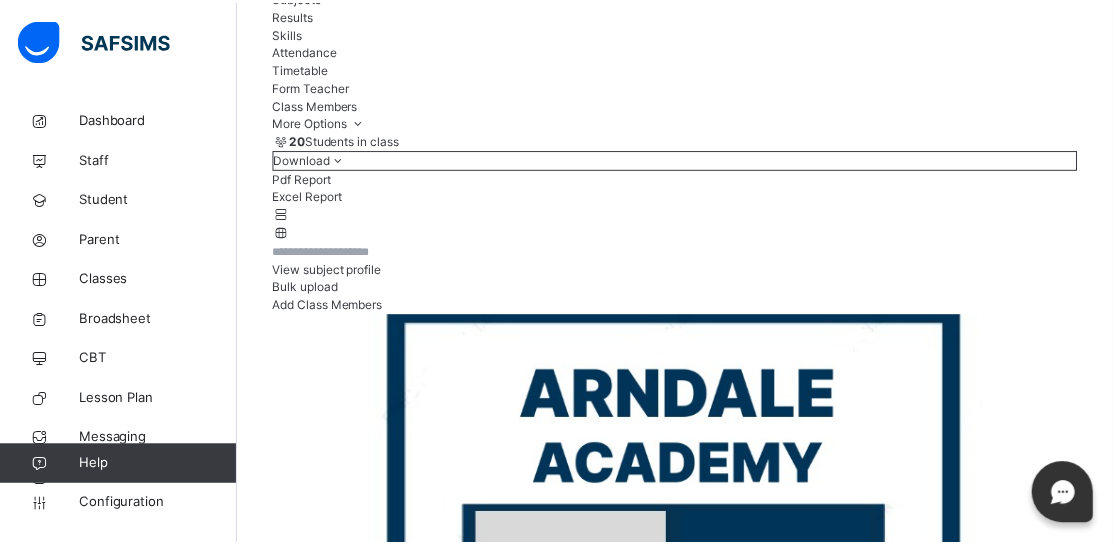 scroll, scrollTop: 159, scrollLeft: 0, axis: vertical 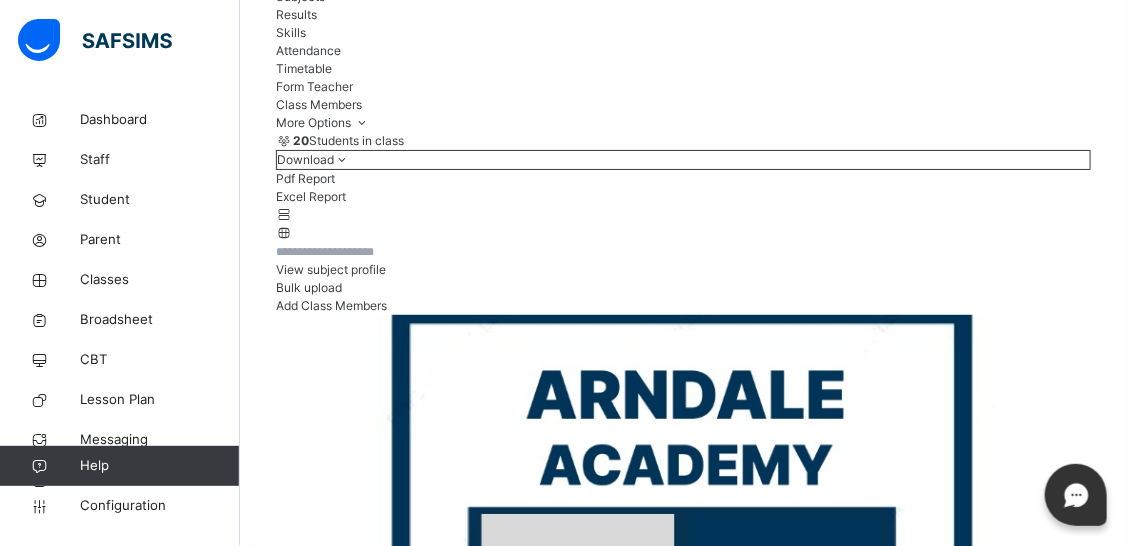 click on "Save" at bounding box center (394, 2960) 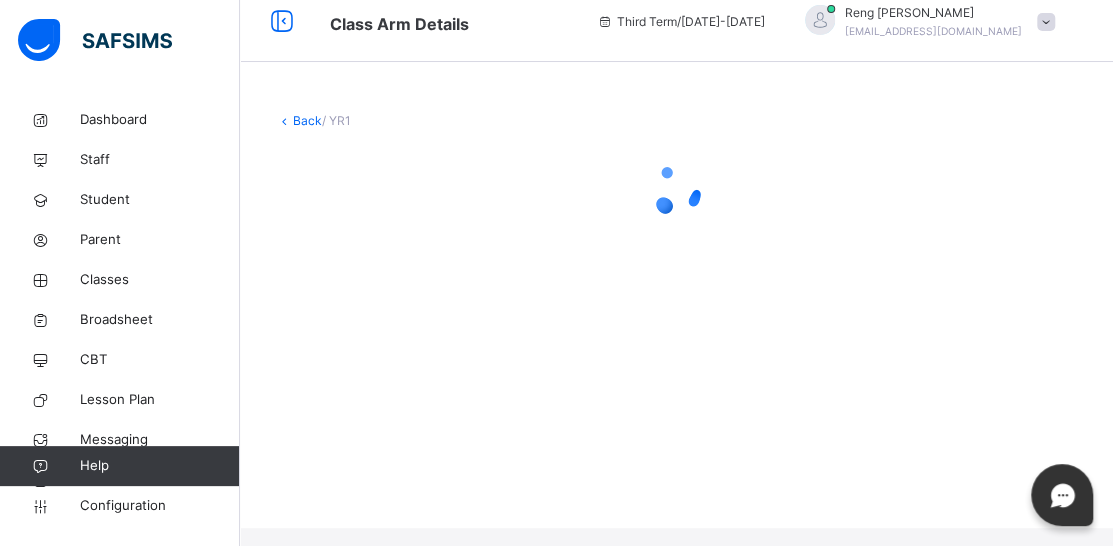scroll, scrollTop: 31, scrollLeft: 0, axis: vertical 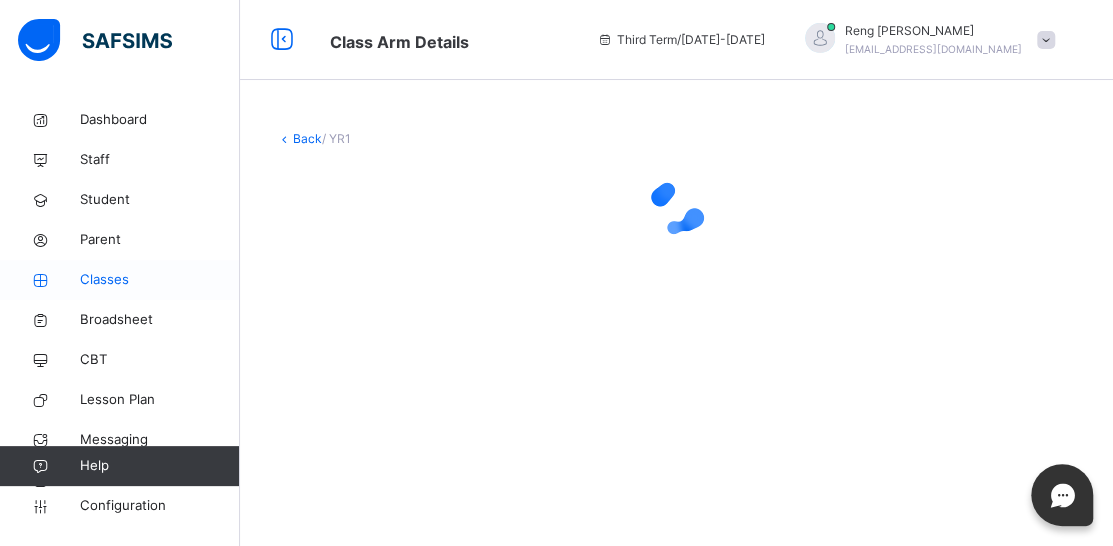 click on "Classes" at bounding box center [120, 280] 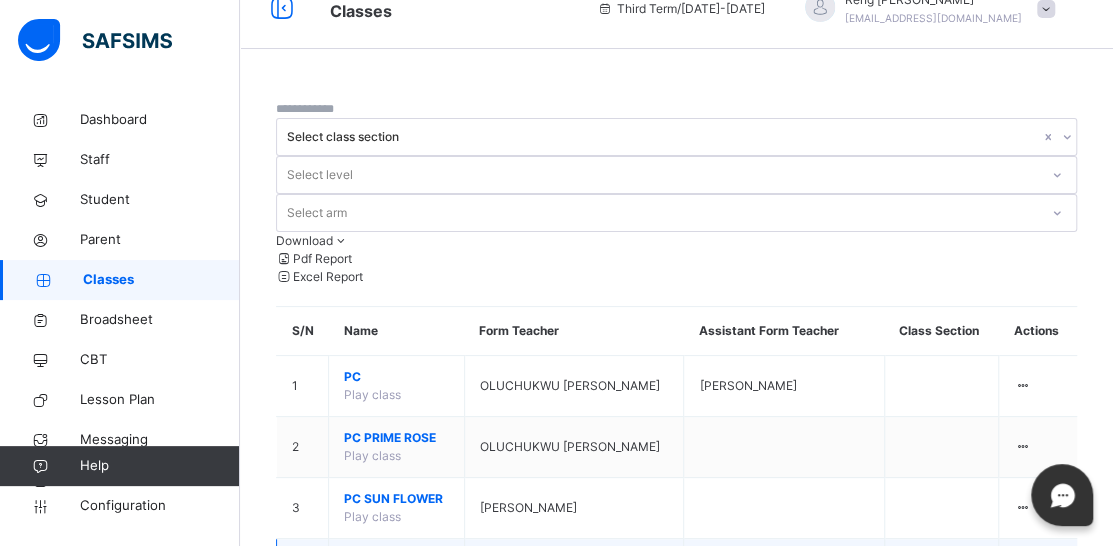 click on "NUR   Clover" at bounding box center (396, 560) 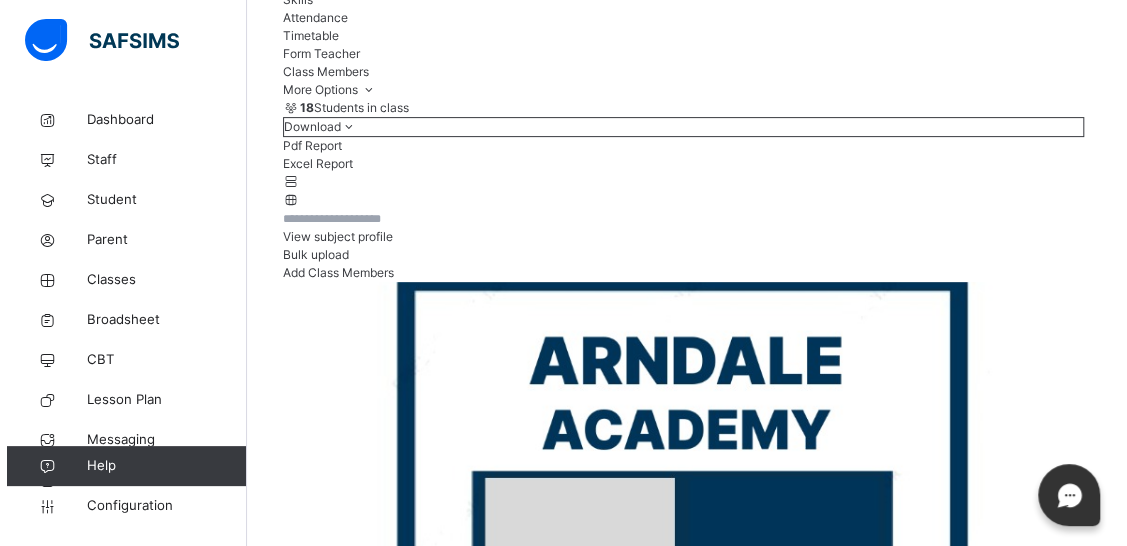 scroll, scrollTop: 431, scrollLeft: 0, axis: vertical 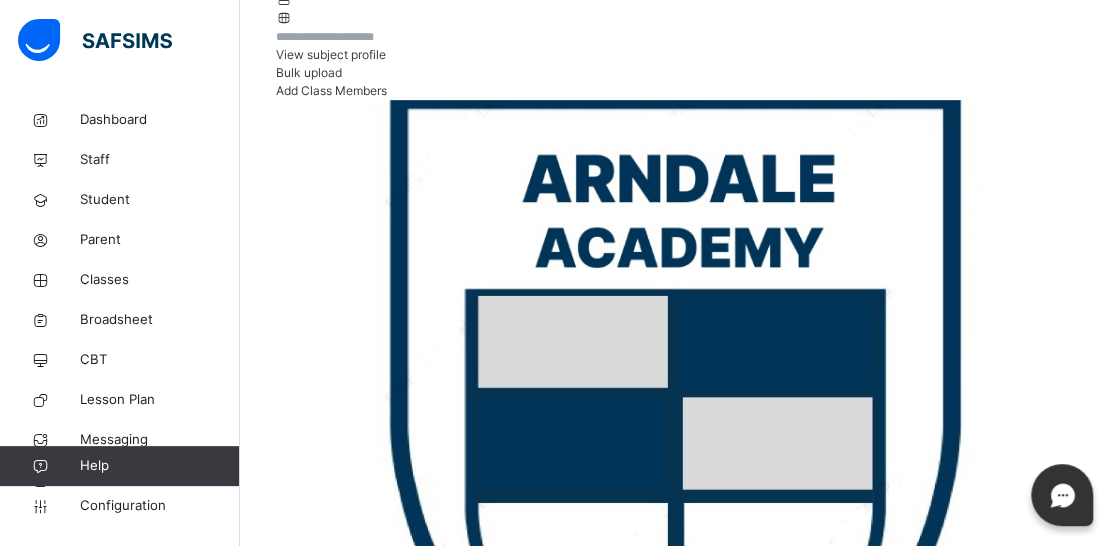 click on "Add Class Members" at bounding box center [331, 90] 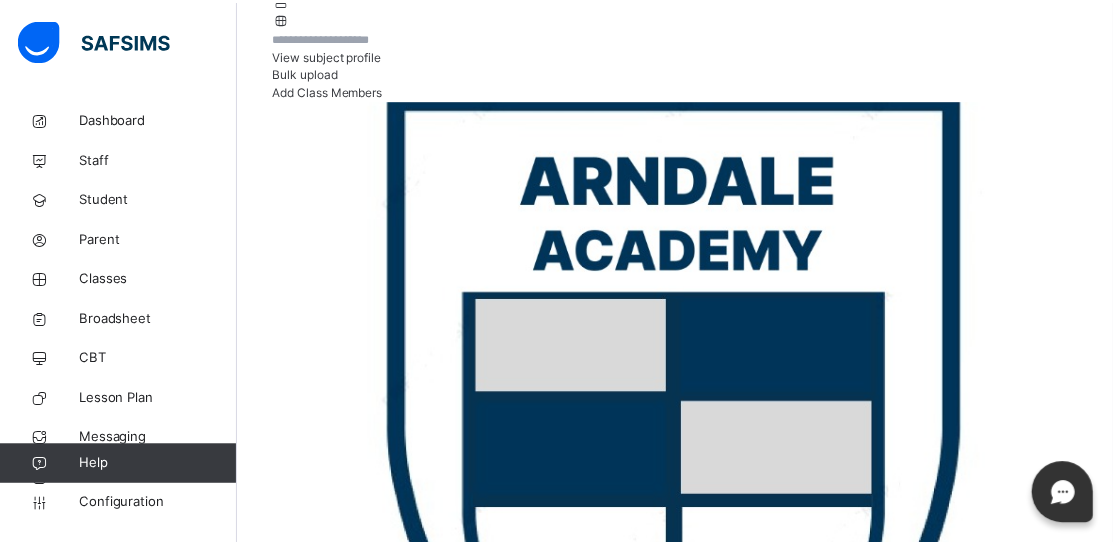 scroll, scrollTop: 159, scrollLeft: 0, axis: vertical 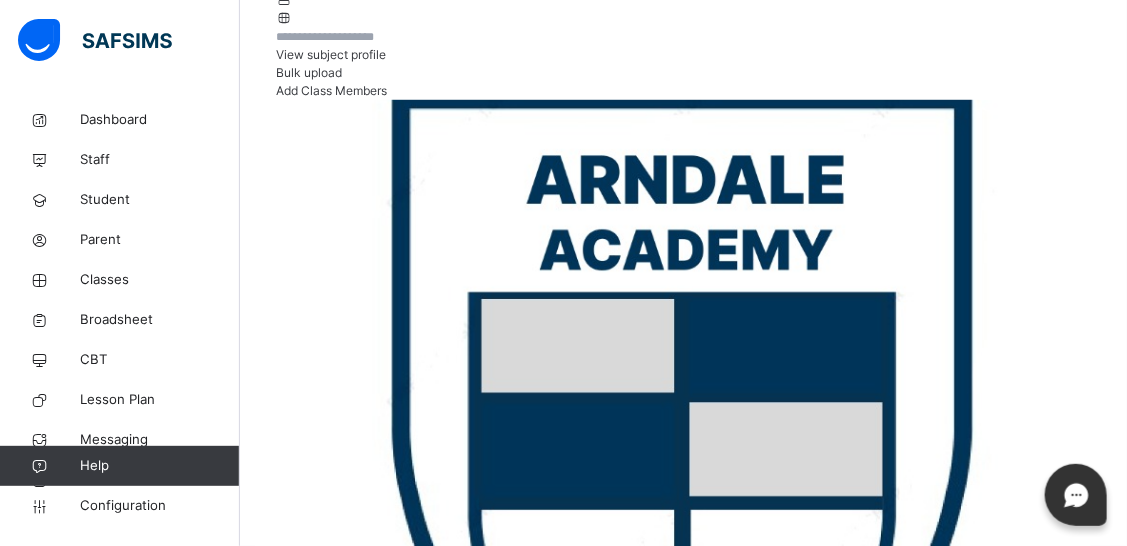 click on "Cancel Save" at bounding box center [727, 2617] 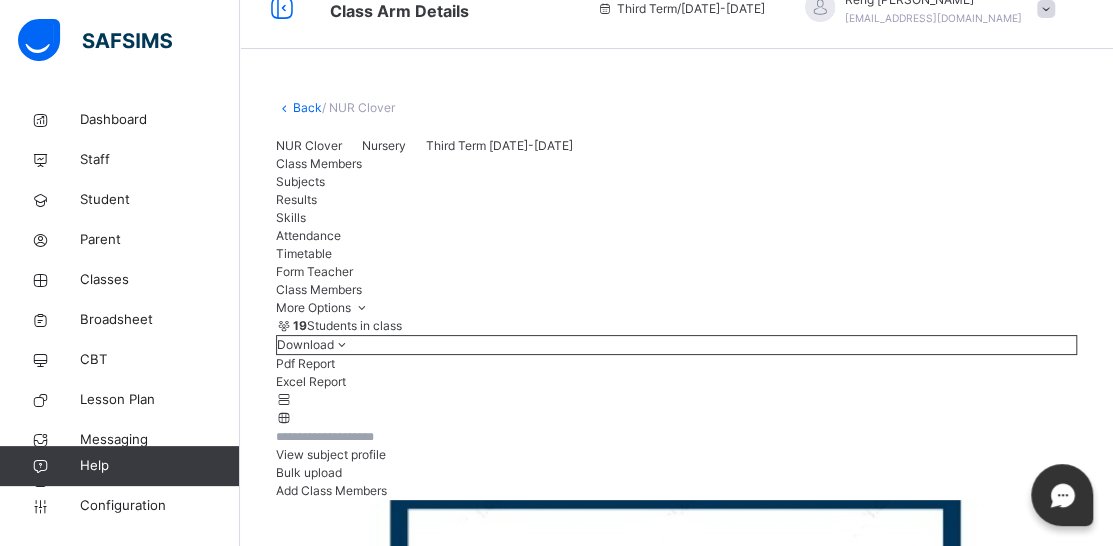 scroll, scrollTop: 431, scrollLeft: 0, axis: vertical 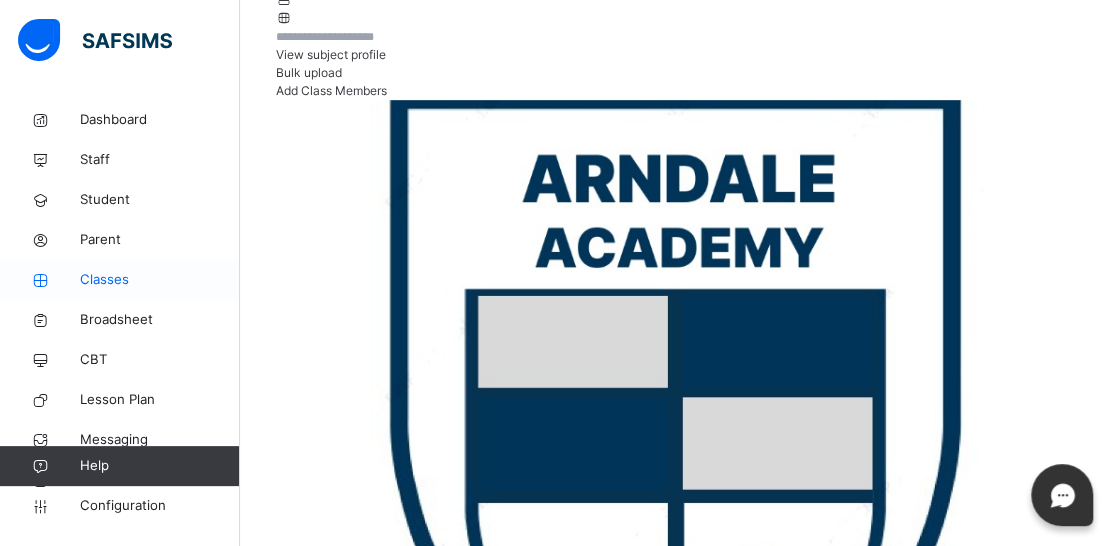 click on "Classes" at bounding box center [160, 280] 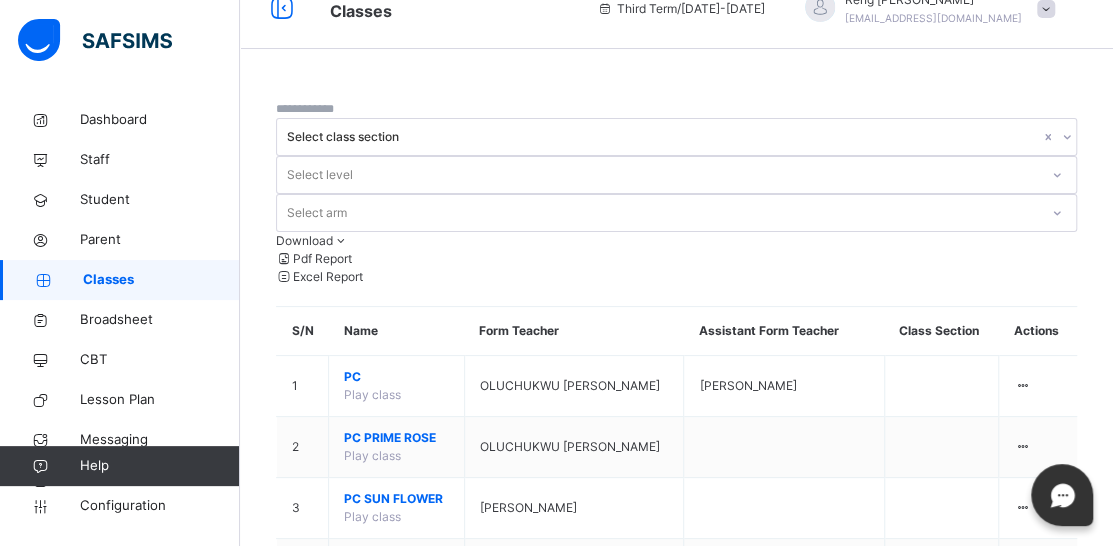 scroll, scrollTop: 431, scrollLeft: 0, axis: vertical 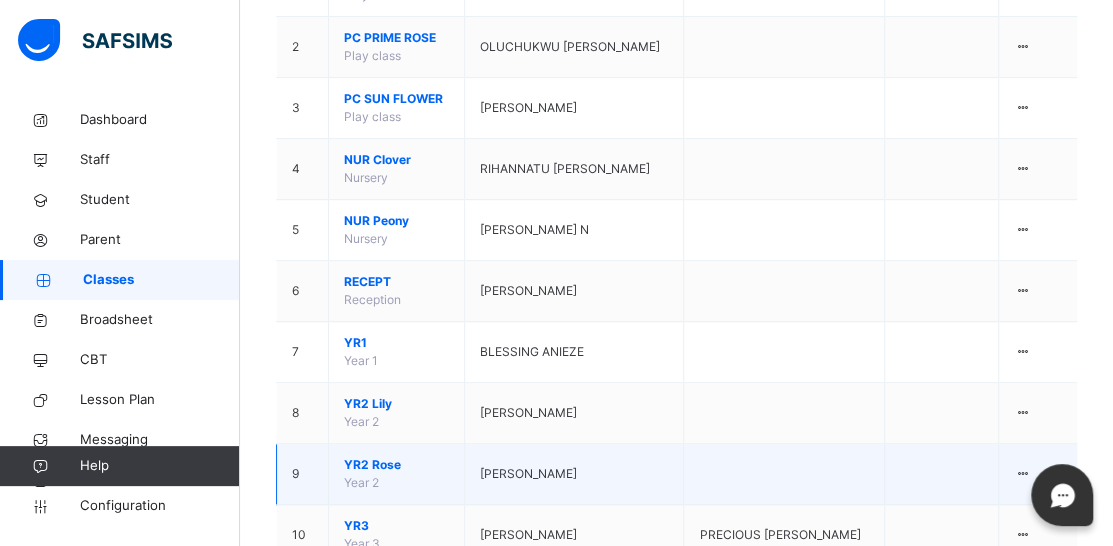 click on "YR2   Rose" at bounding box center [396, 465] 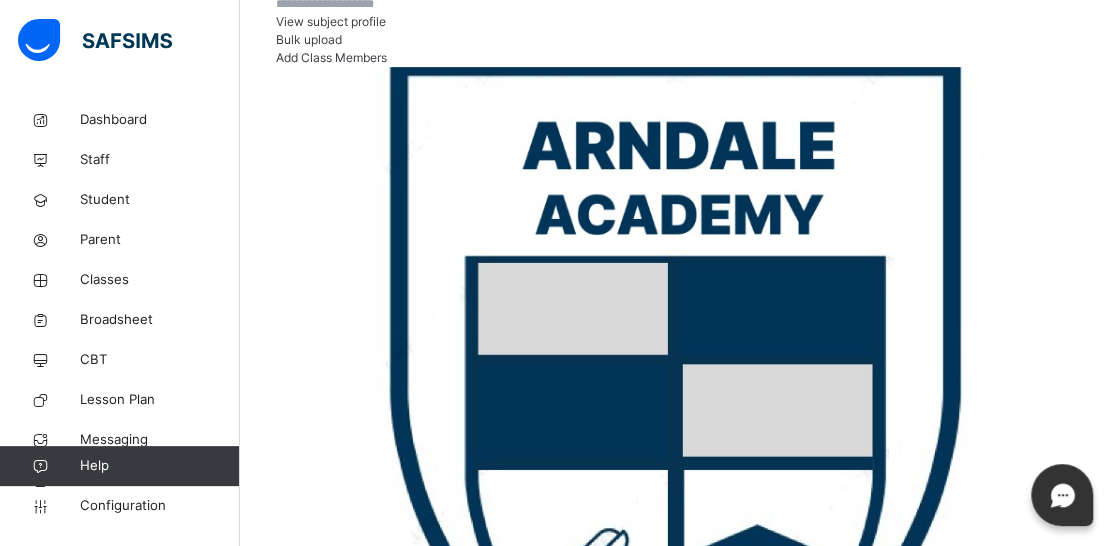 scroll, scrollTop: 431, scrollLeft: 0, axis: vertical 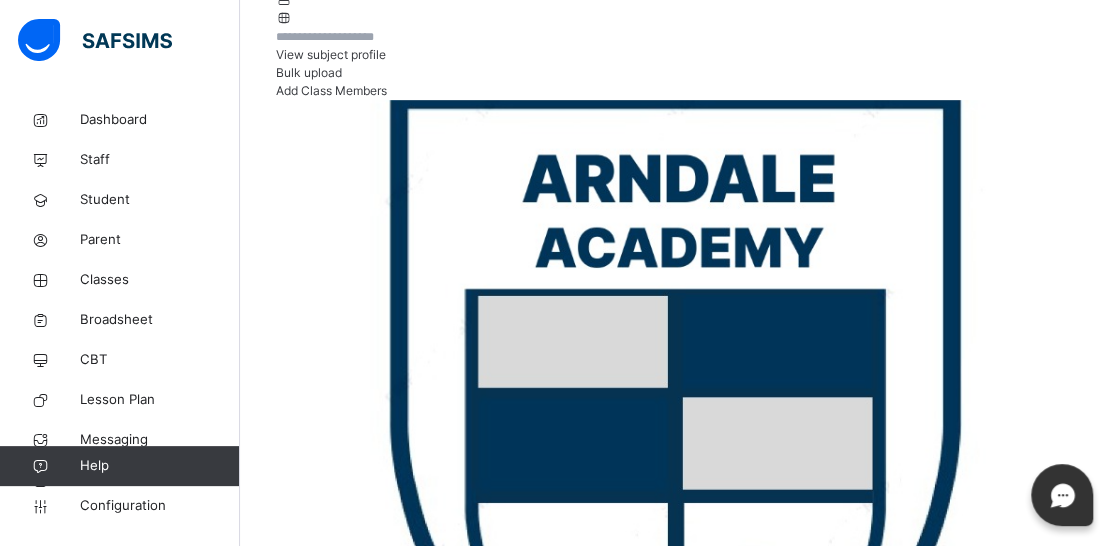 click on "Add Class Members" at bounding box center (331, 90) 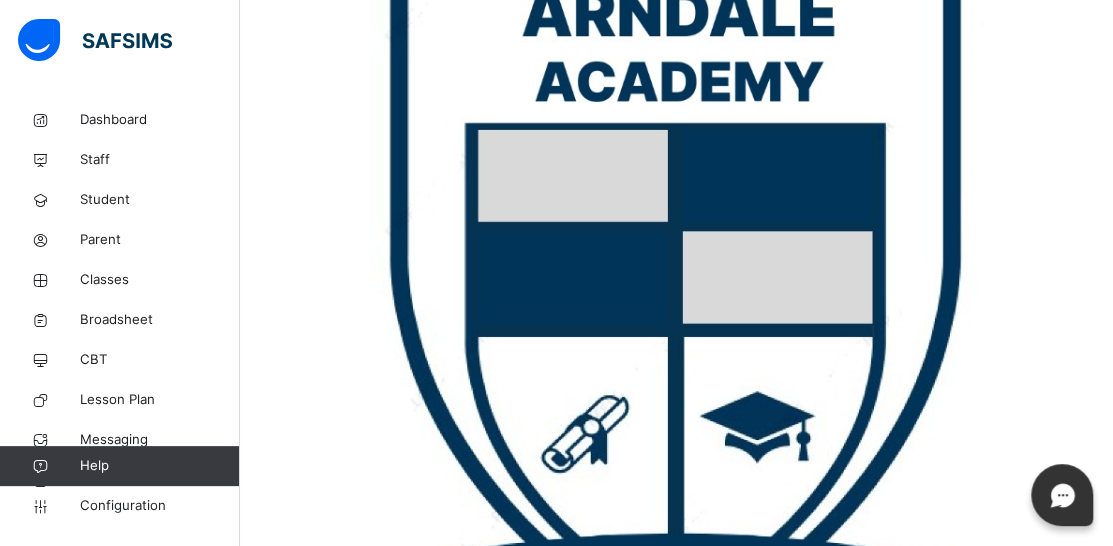 scroll, scrollTop: 631, scrollLeft: 0, axis: vertical 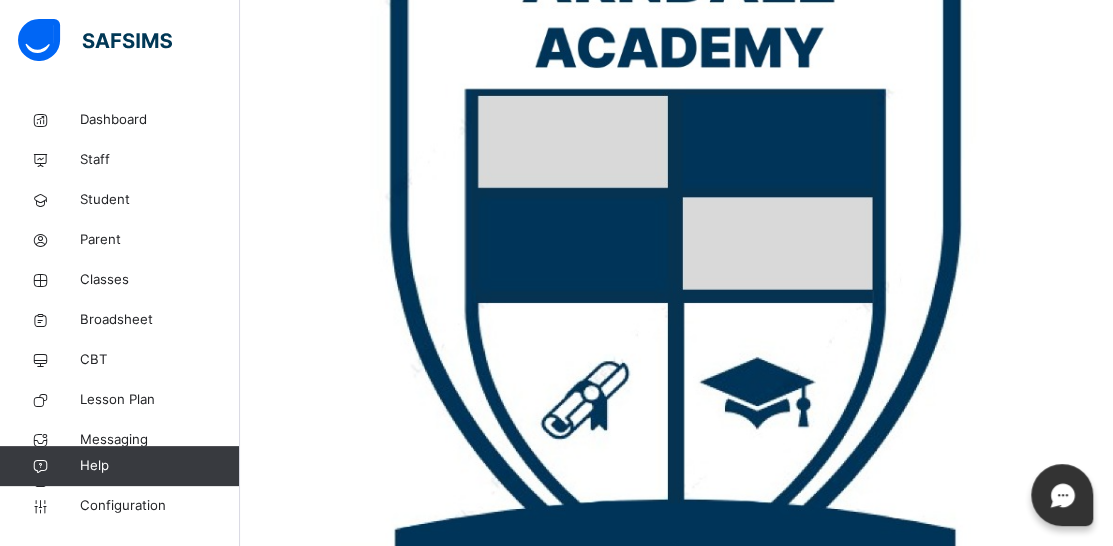 click on "Jemima  Adekunbi" at bounding box center (415, 1326) 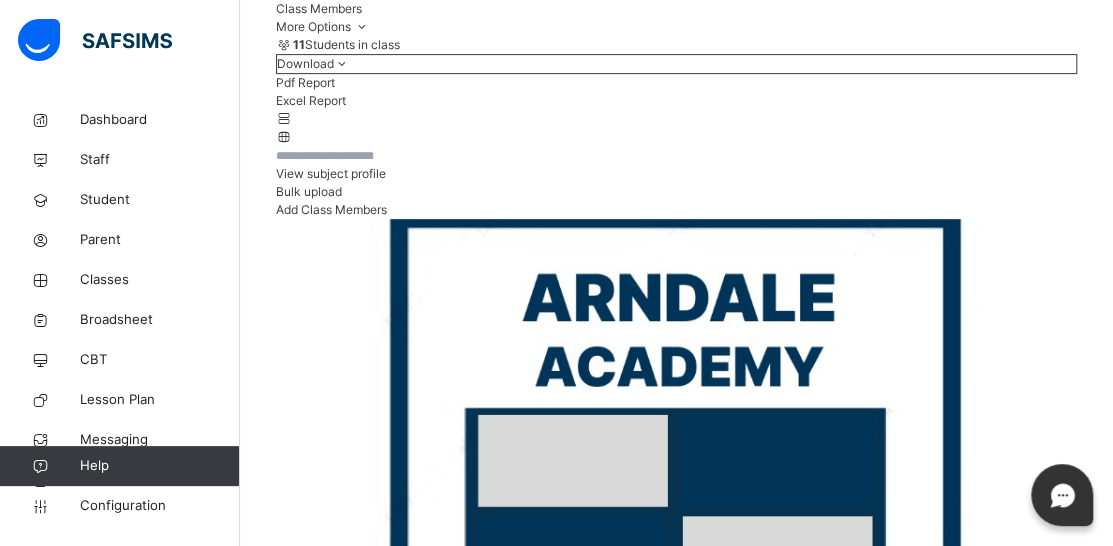 scroll, scrollTop: 283, scrollLeft: 0, axis: vertical 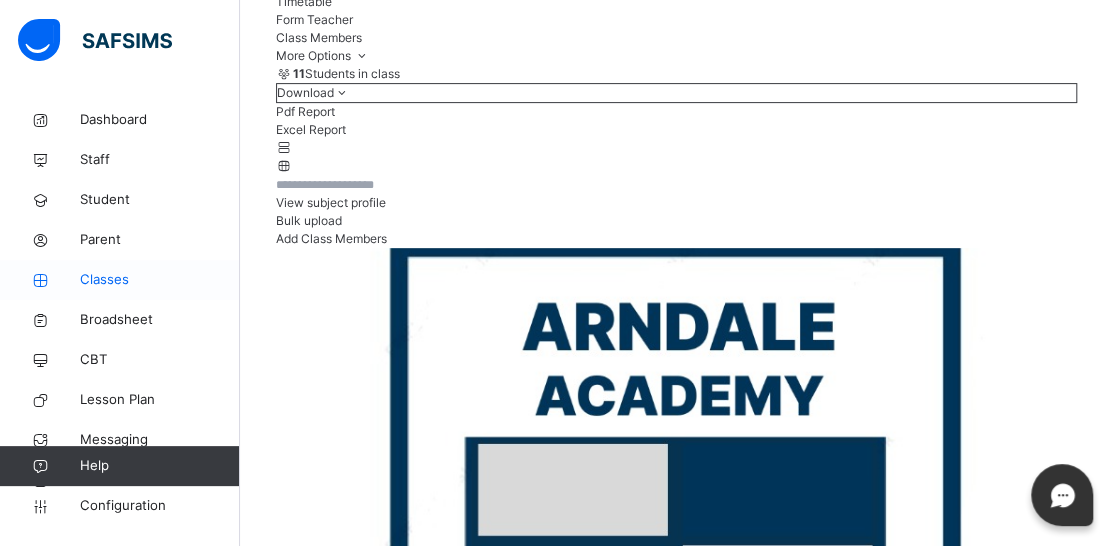 click on "Classes" at bounding box center (160, 280) 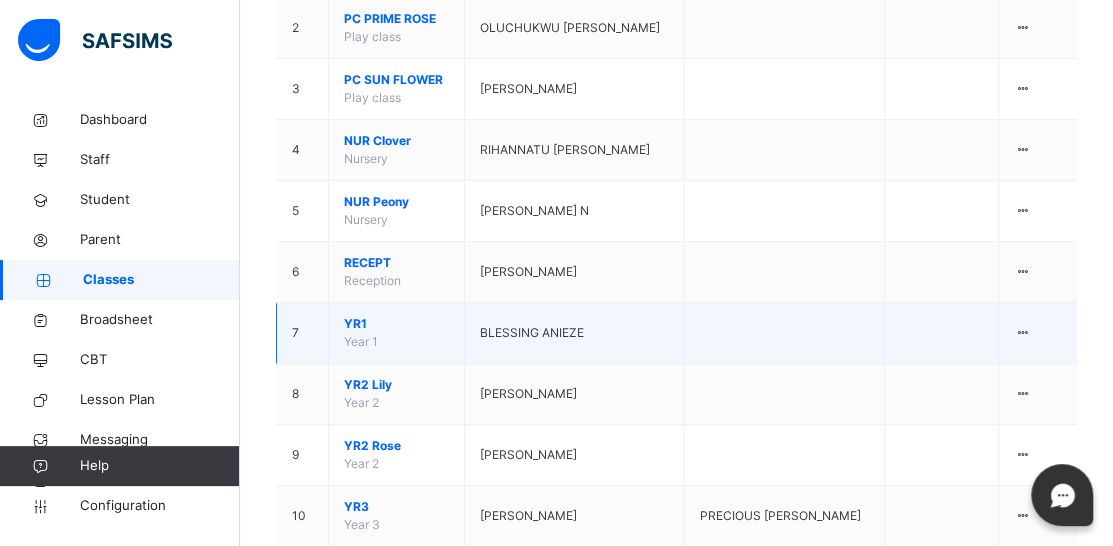 scroll, scrollTop: 483, scrollLeft: 0, axis: vertical 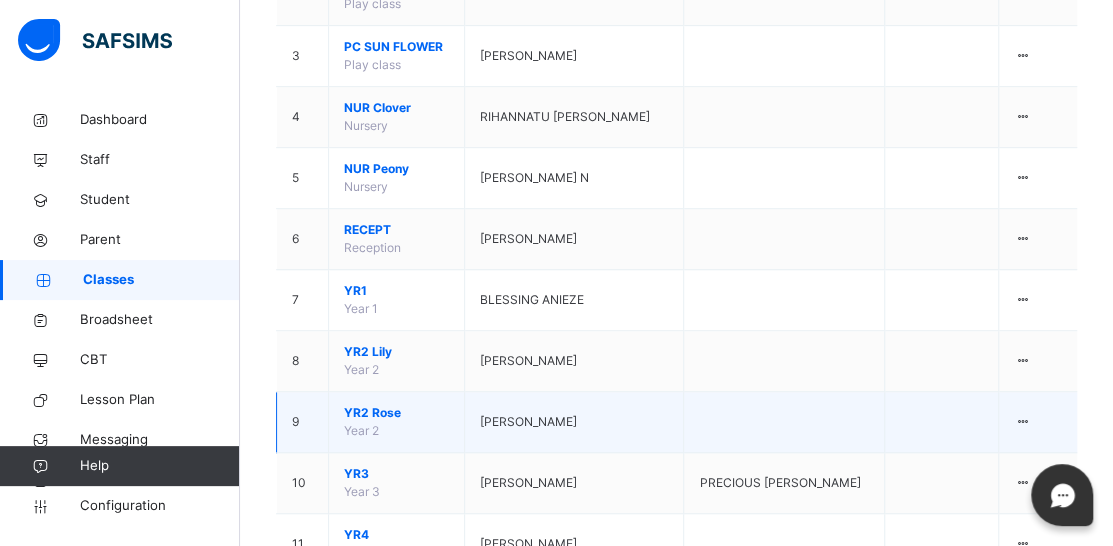 click on "YR2   Rose" at bounding box center [396, 413] 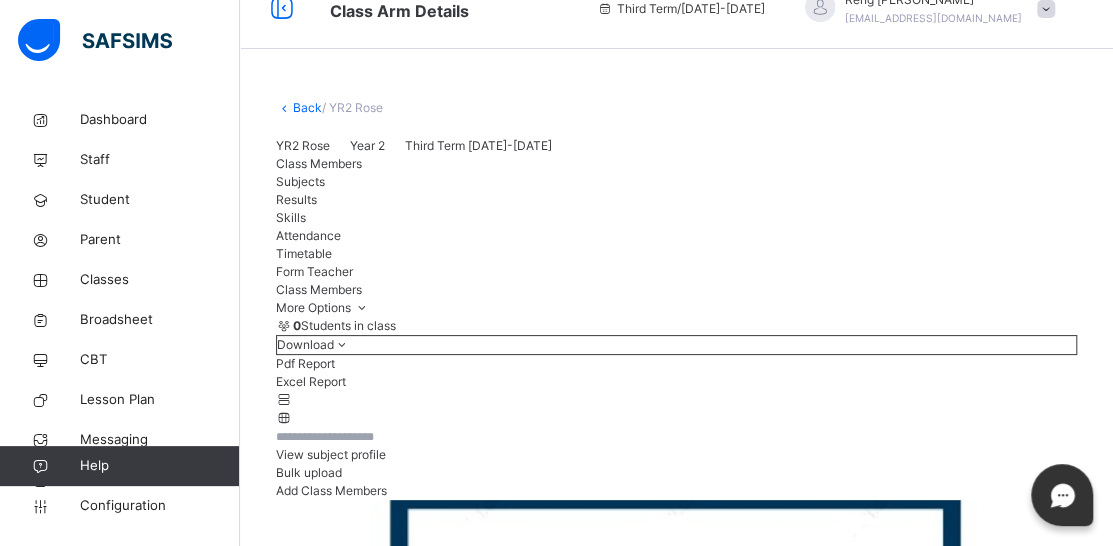 scroll, scrollTop: 483, scrollLeft: 0, axis: vertical 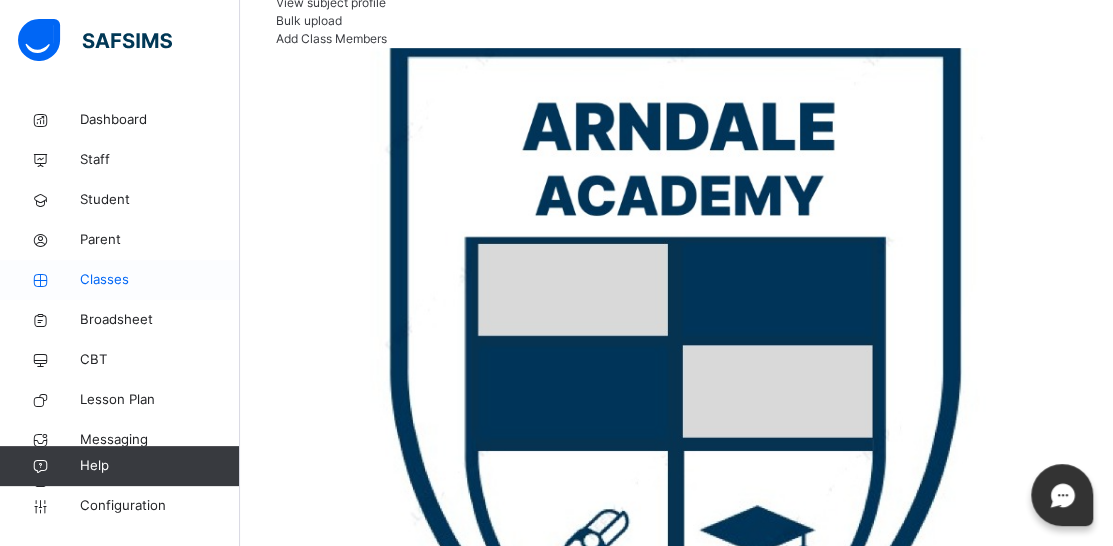 click on "Classes" at bounding box center [160, 280] 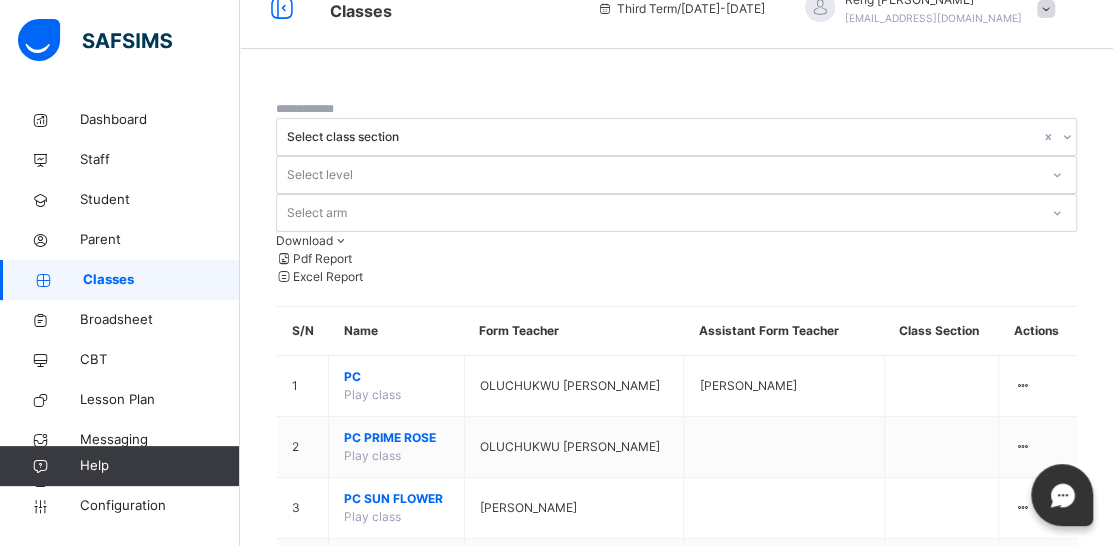 scroll, scrollTop: 483, scrollLeft: 0, axis: vertical 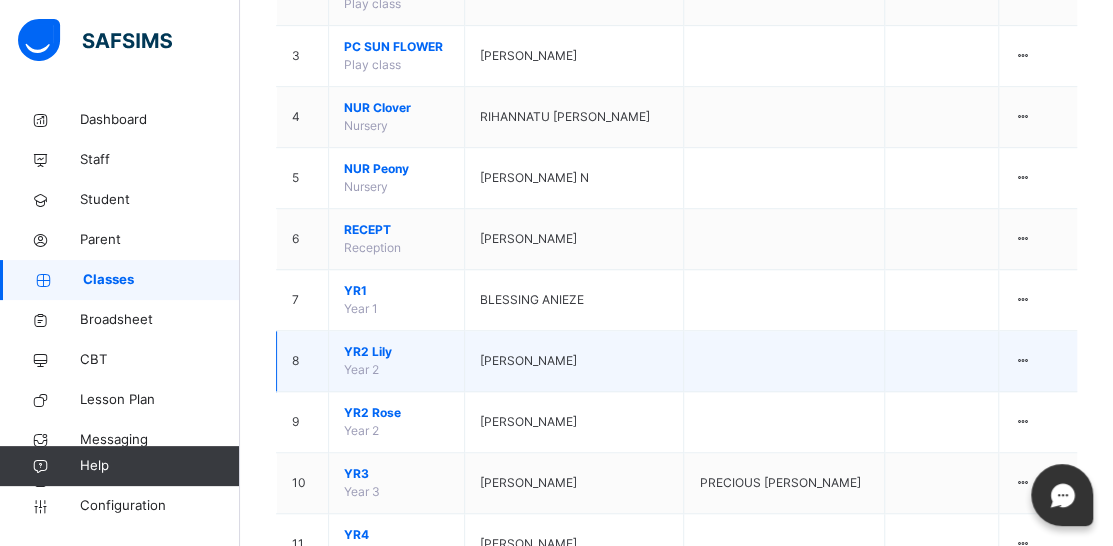 click on "YR2   Lily" at bounding box center [396, 352] 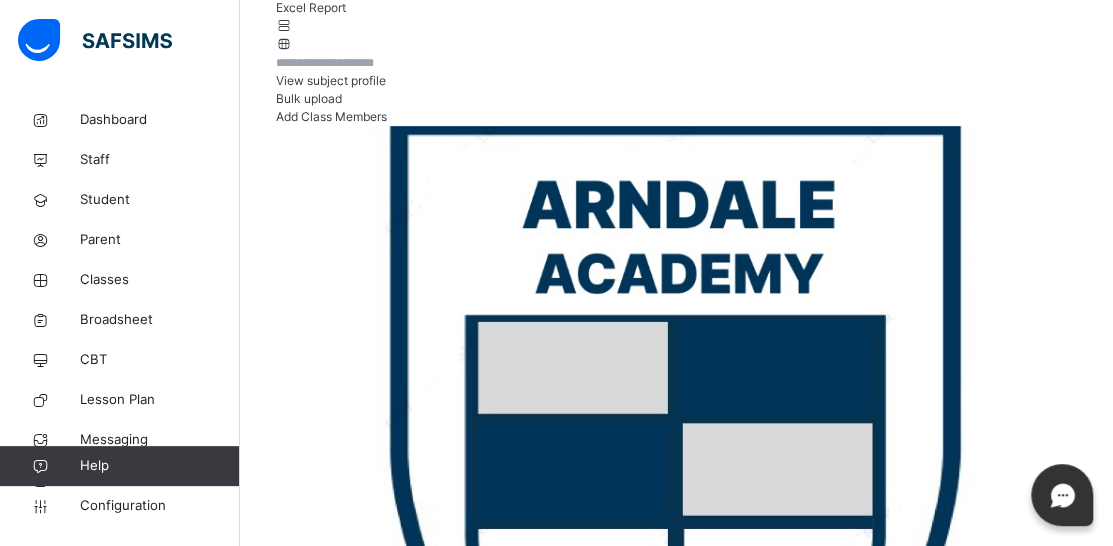scroll, scrollTop: 383, scrollLeft: 0, axis: vertical 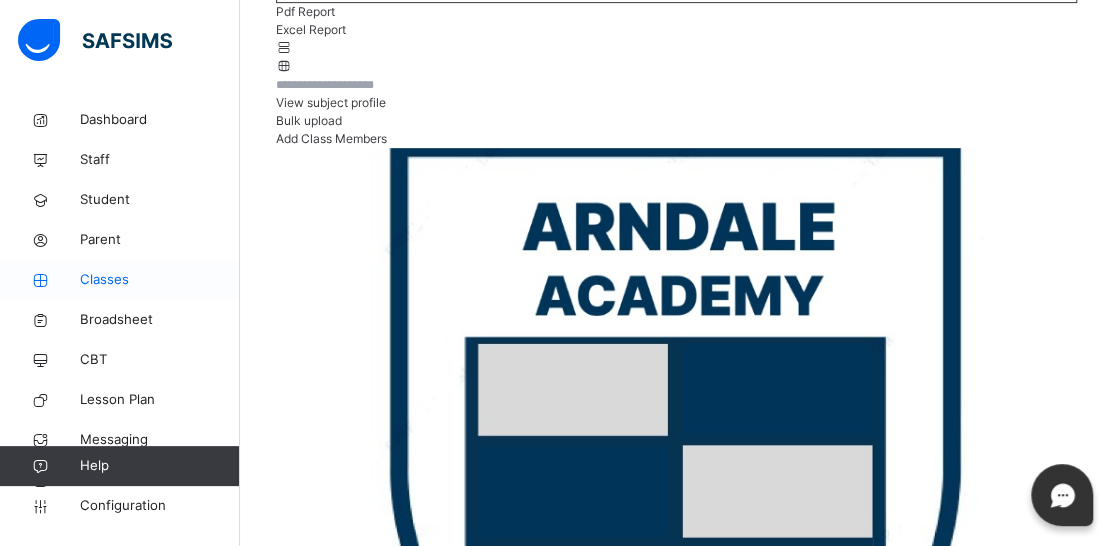 click on "Classes" at bounding box center (160, 280) 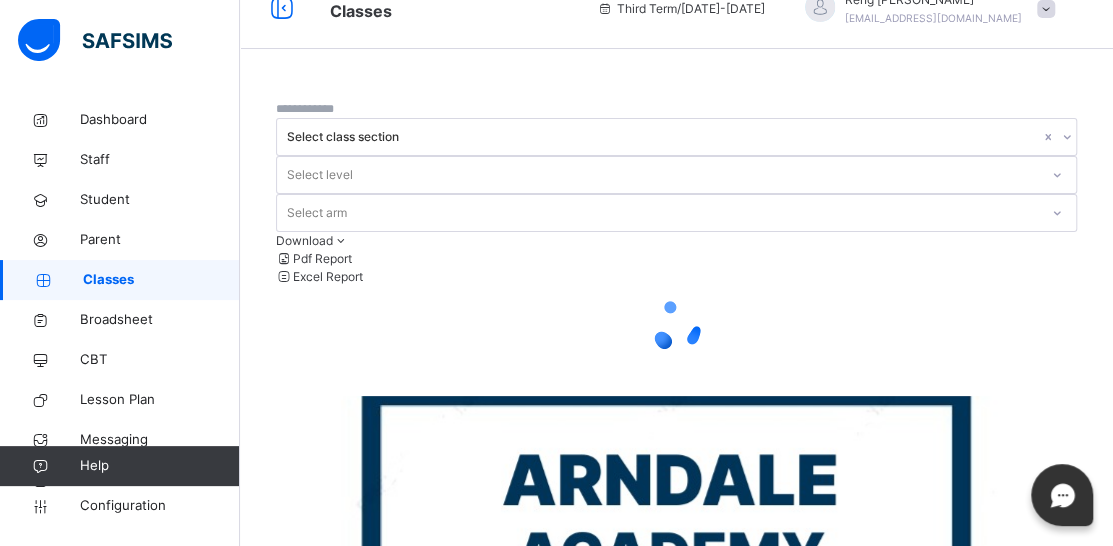 scroll, scrollTop: 383, scrollLeft: 0, axis: vertical 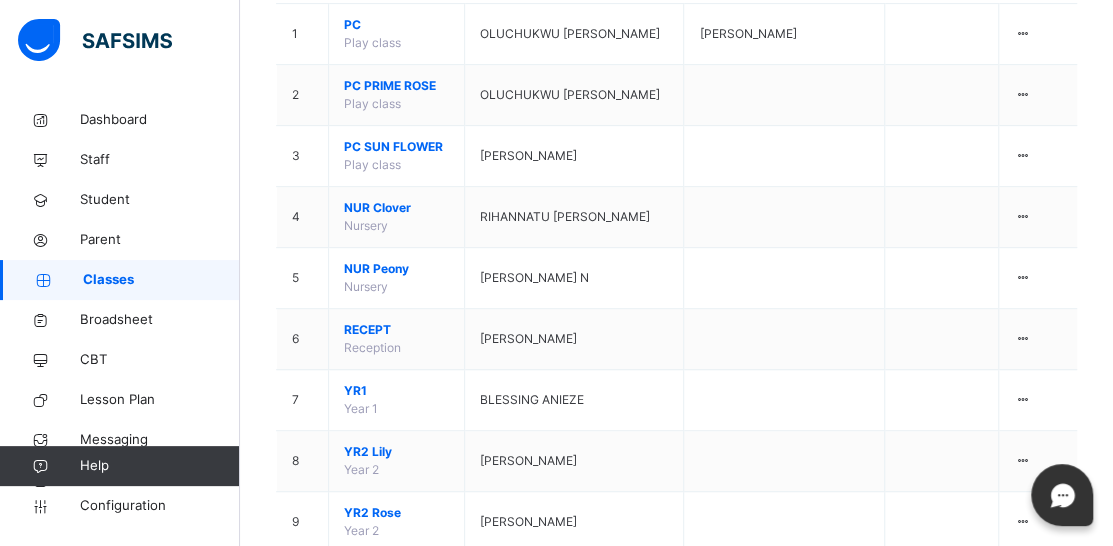 click on "YR3" at bounding box center [396, 574] 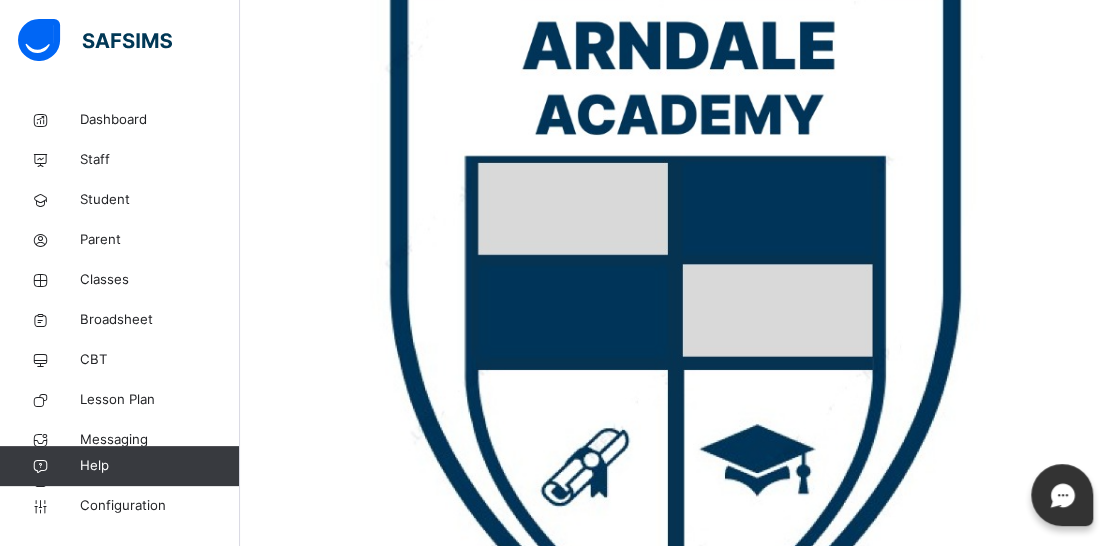 scroll, scrollTop: 583, scrollLeft: 0, axis: vertical 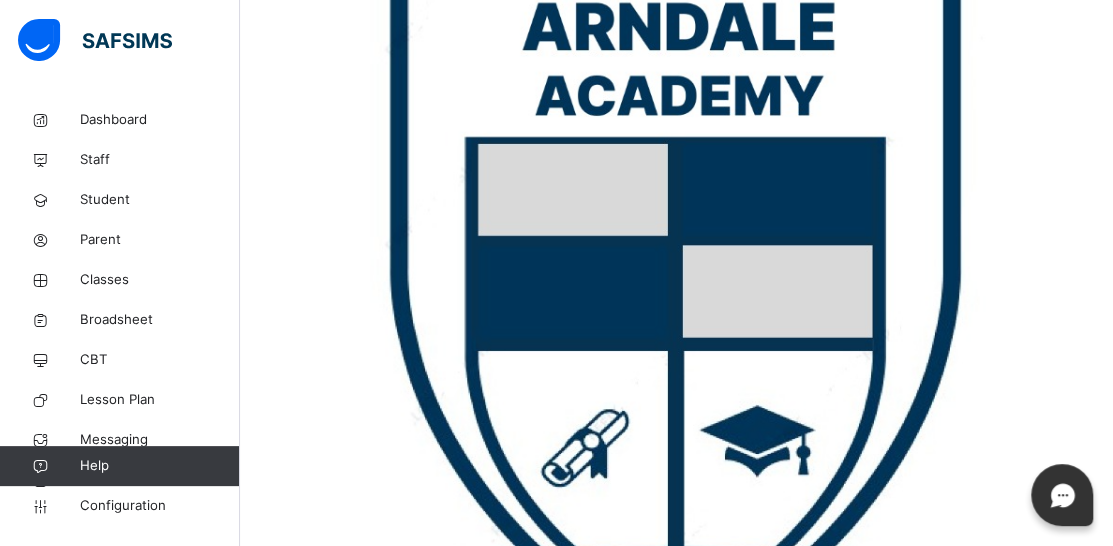 click at bounding box center (574, 1494) 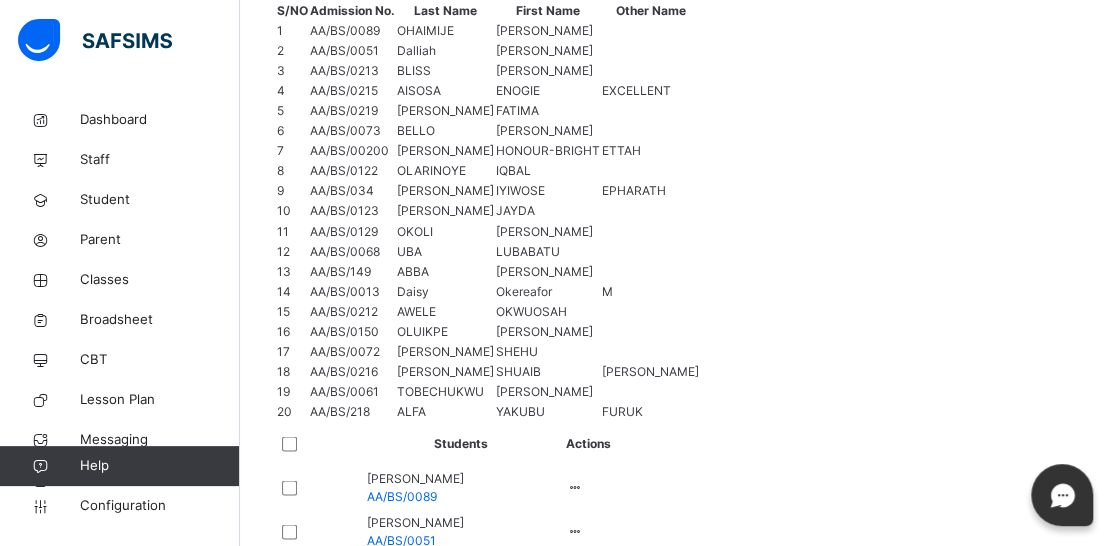 scroll, scrollTop: 1550, scrollLeft: 0, axis: vertical 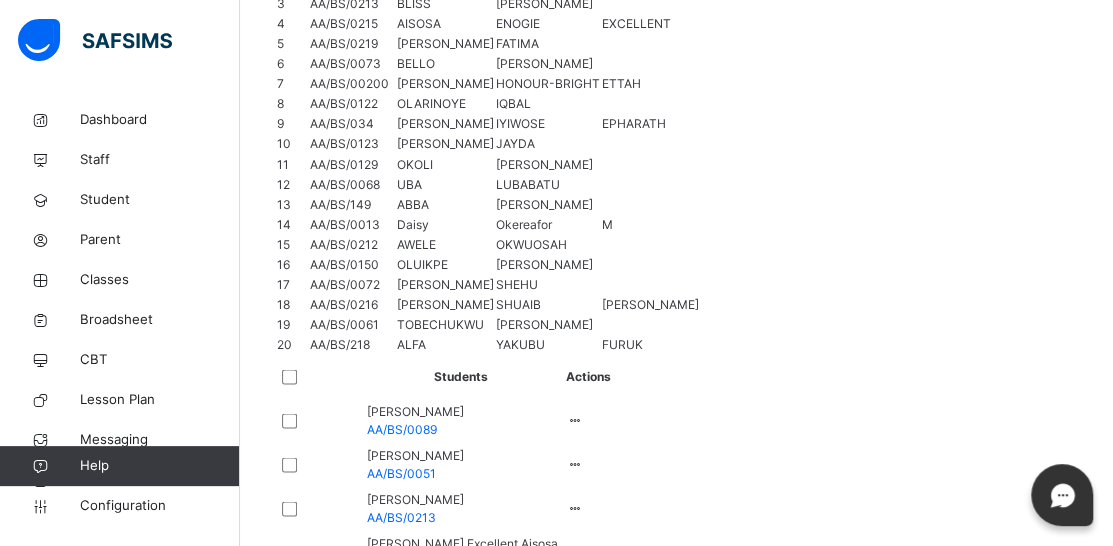 click on "View Profile" at bounding box center [520, 1270] 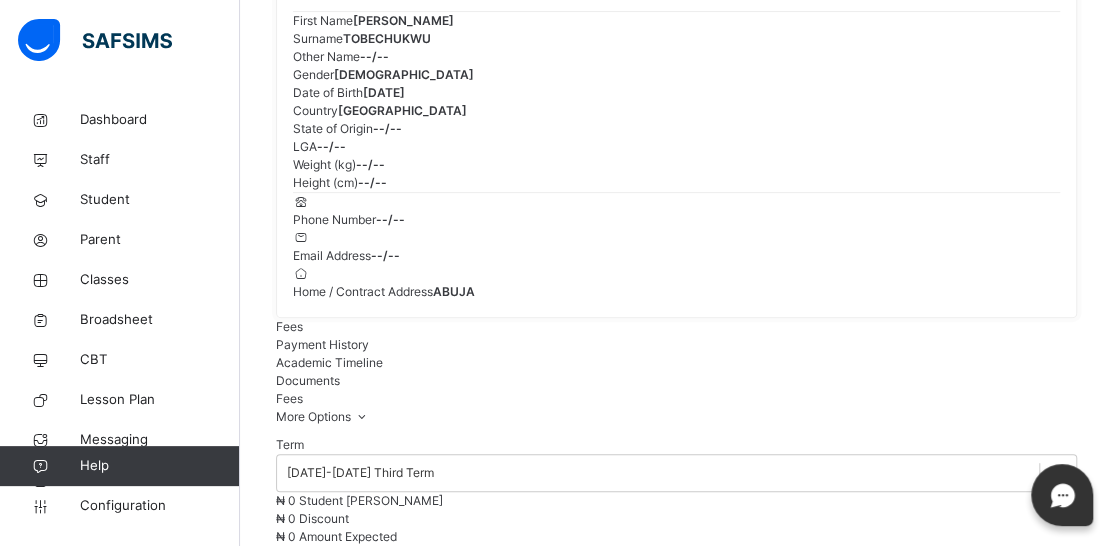 scroll, scrollTop: 211, scrollLeft: 0, axis: vertical 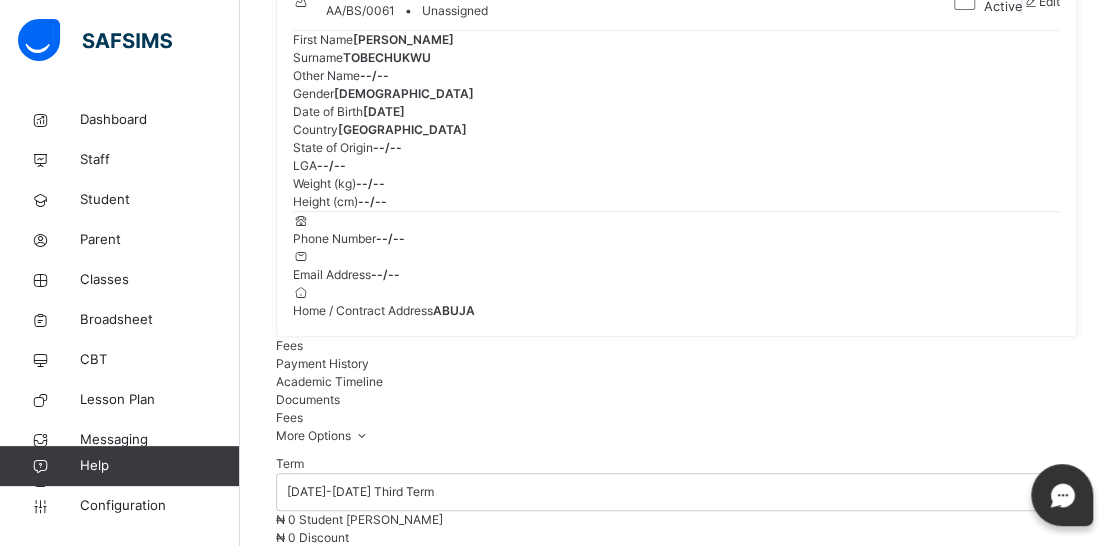 click on "TOBECHUKWU" at bounding box center (387, 57) 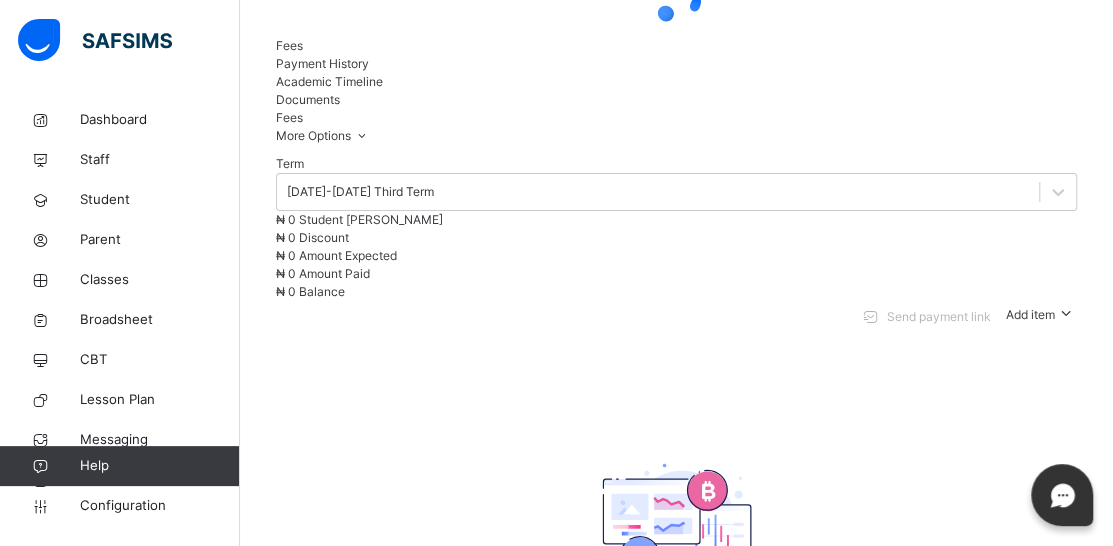 scroll, scrollTop: 200, scrollLeft: 0, axis: vertical 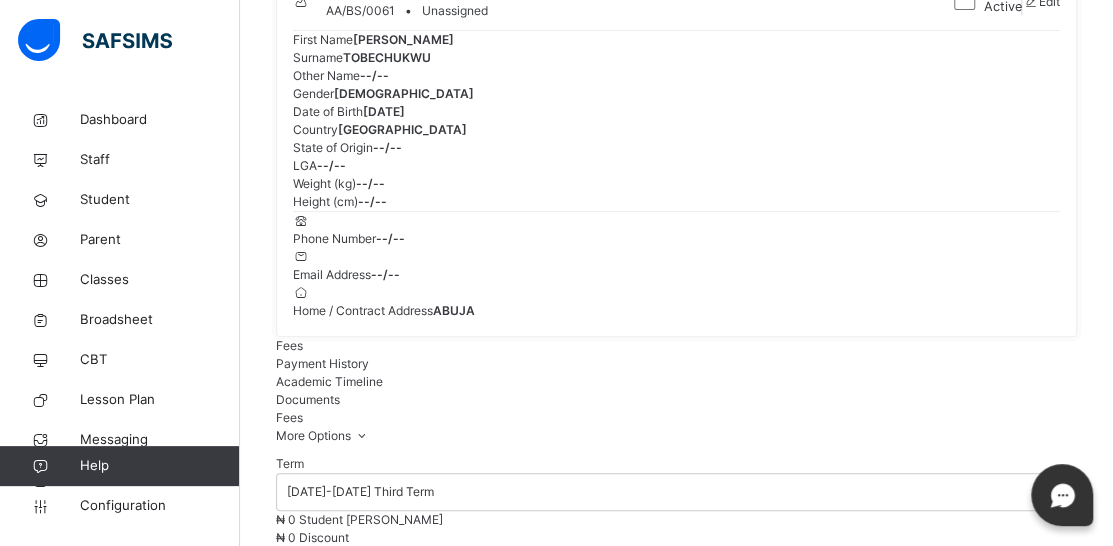 drag, startPoint x: 933, startPoint y: 279, endPoint x: 833, endPoint y: 284, distance: 100.12492 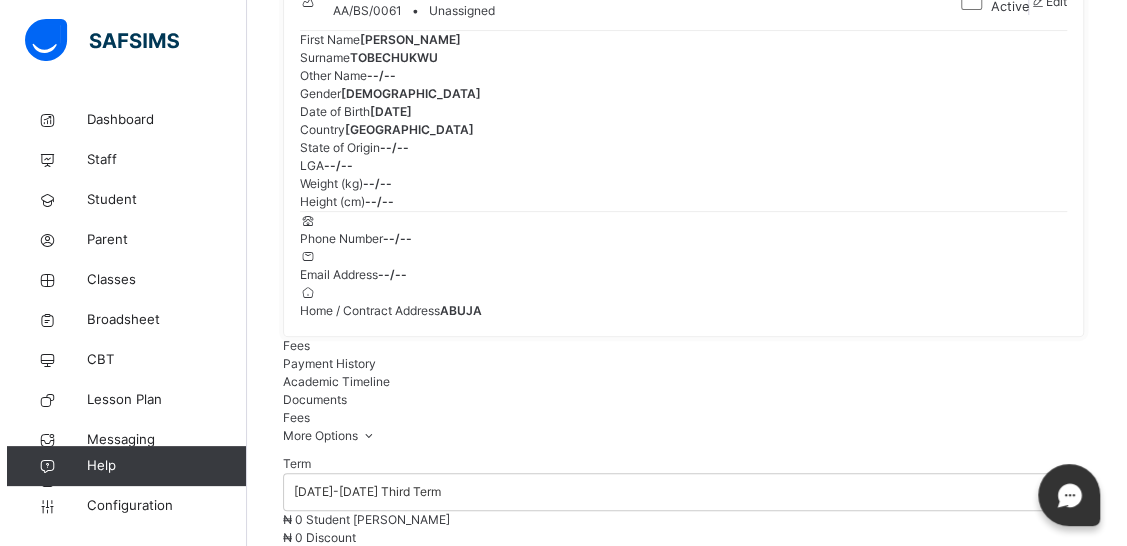 scroll, scrollTop: 800, scrollLeft: 0, axis: vertical 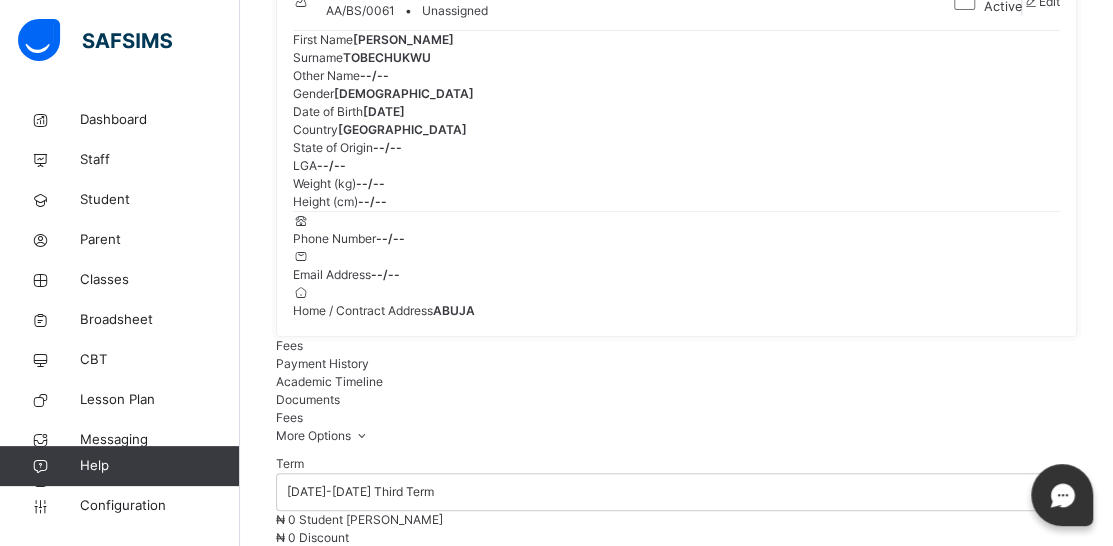 click on "Next" at bounding box center [289, 3727] 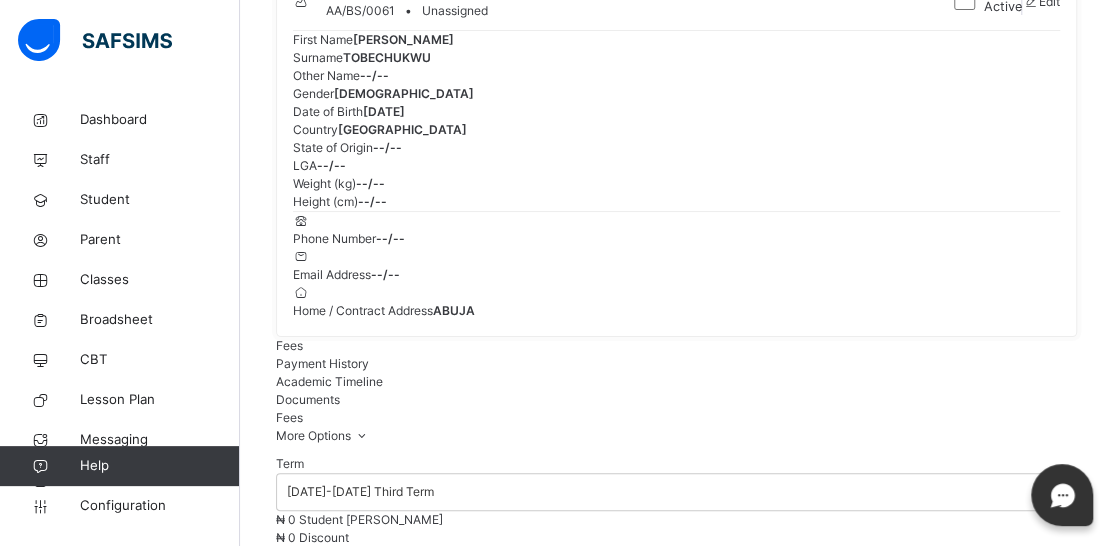 scroll, scrollTop: 569, scrollLeft: 0, axis: vertical 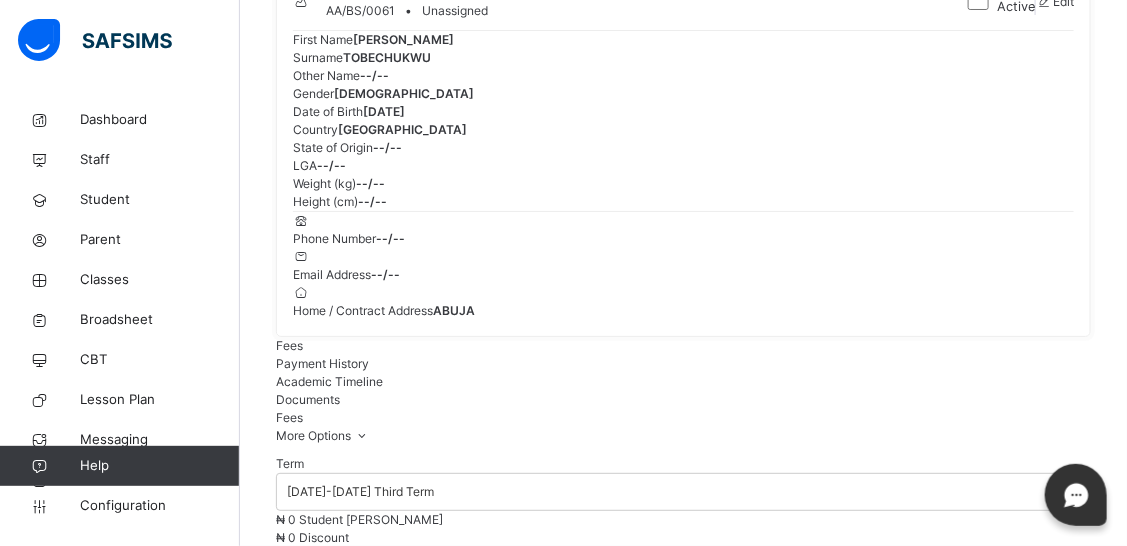 click on "Finish" at bounding box center (683, 4271) 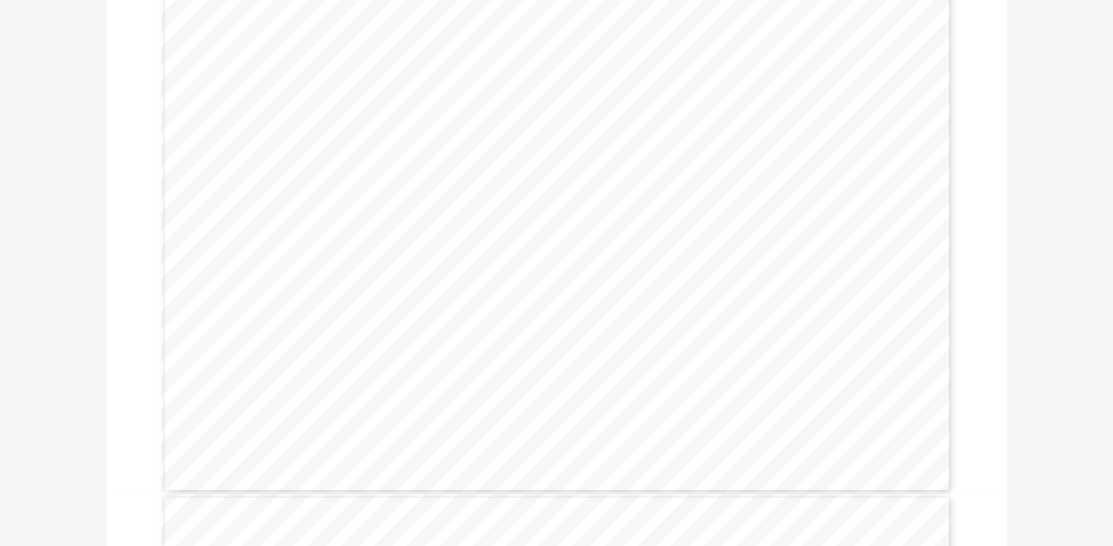 scroll, scrollTop: 0, scrollLeft: 0, axis: both 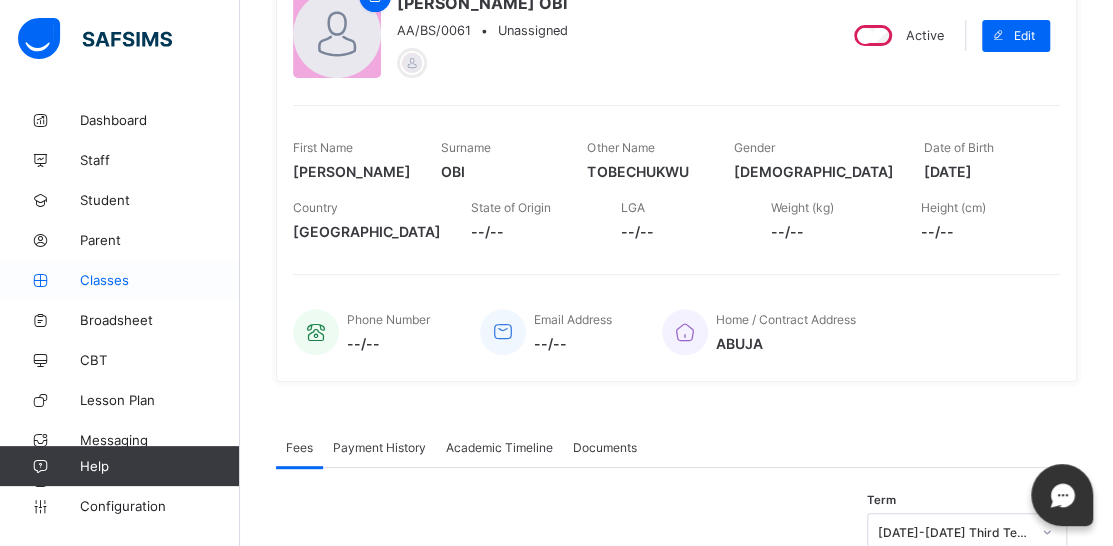 click on "Classes" at bounding box center (160, 280) 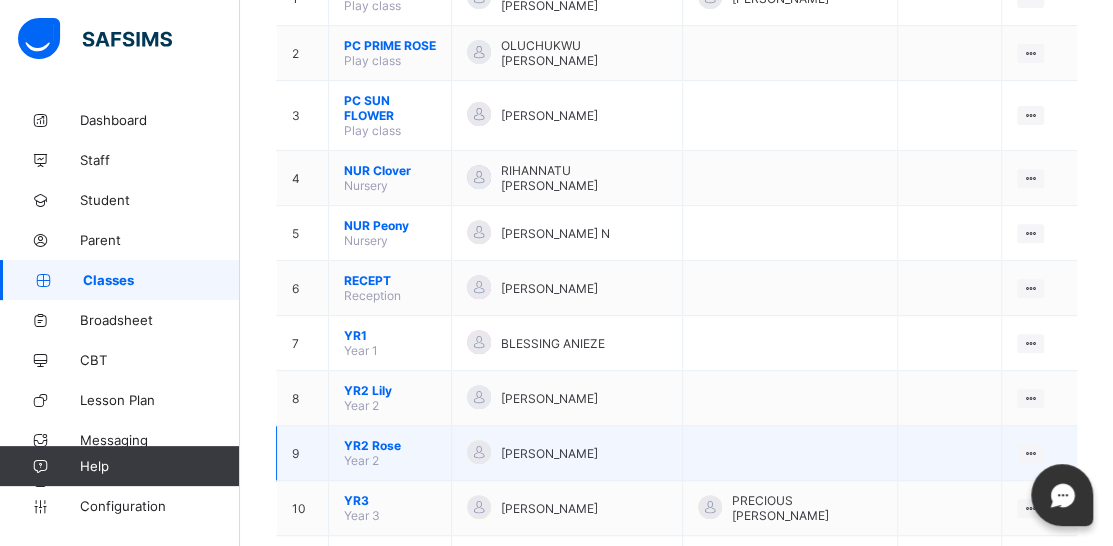scroll, scrollTop: 407, scrollLeft: 0, axis: vertical 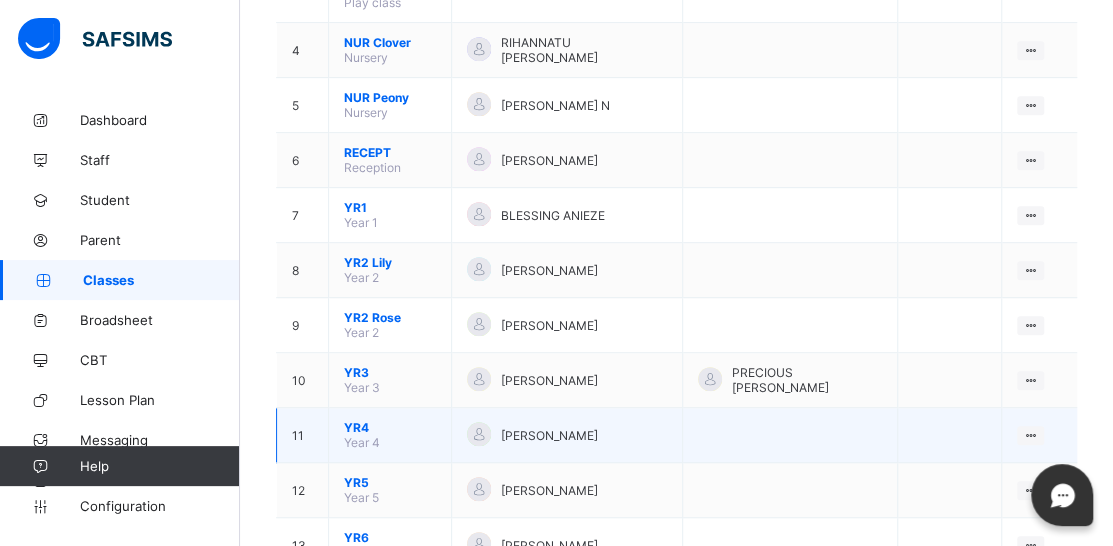 click on "YR4" at bounding box center (390, 427) 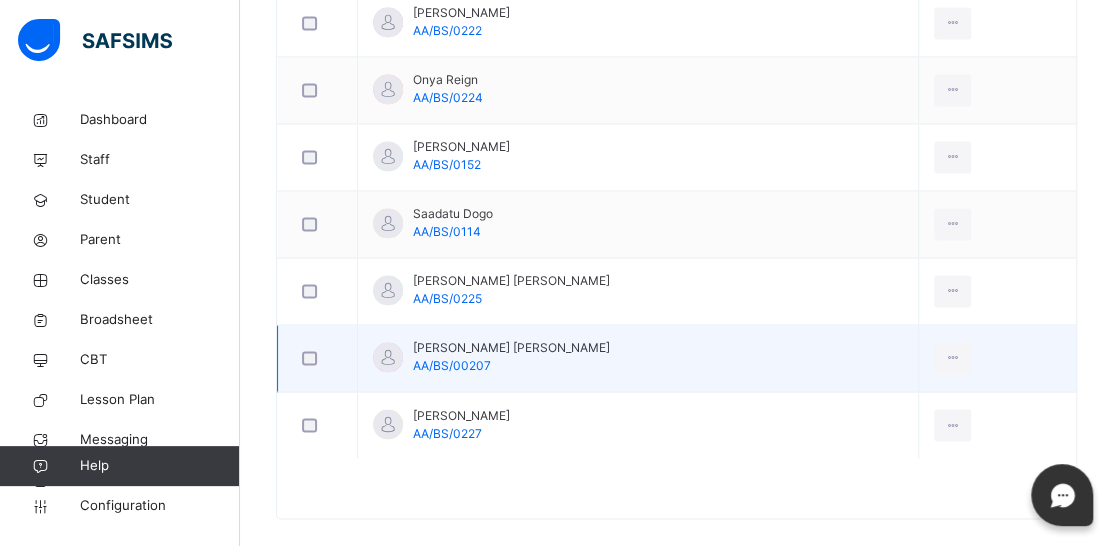 scroll, scrollTop: 1350, scrollLeft: 0, axis: vertical 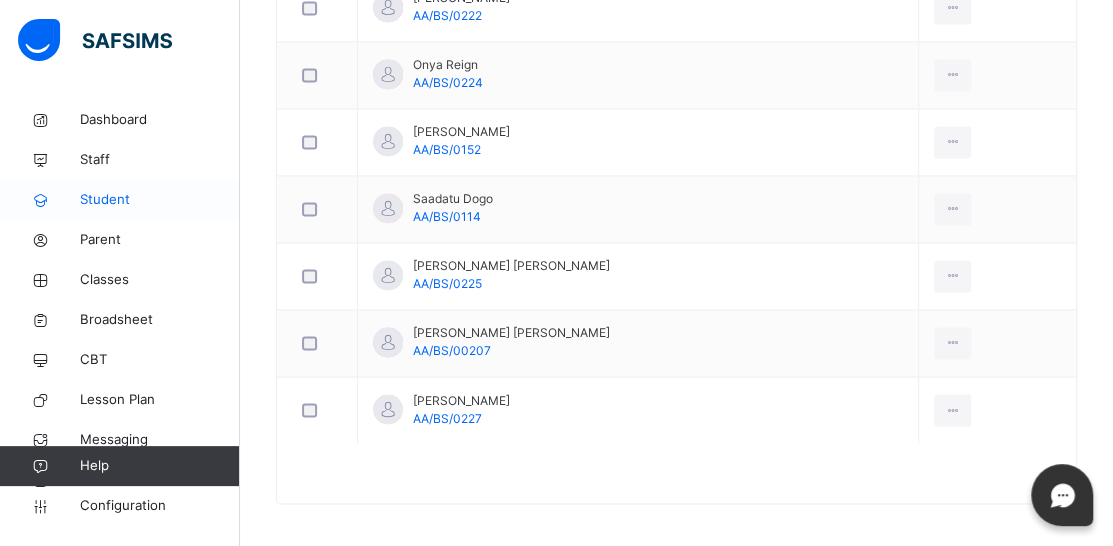 click on "Student" at bounding box center (160, 200) 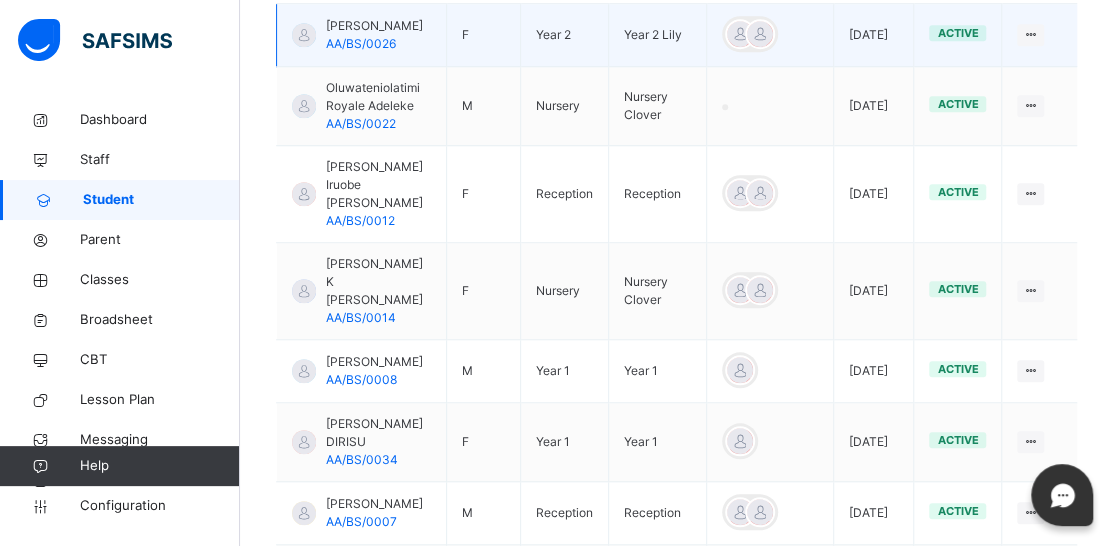 scroll, scrollTop: 343, scrollLeft: 0, axis: vertical 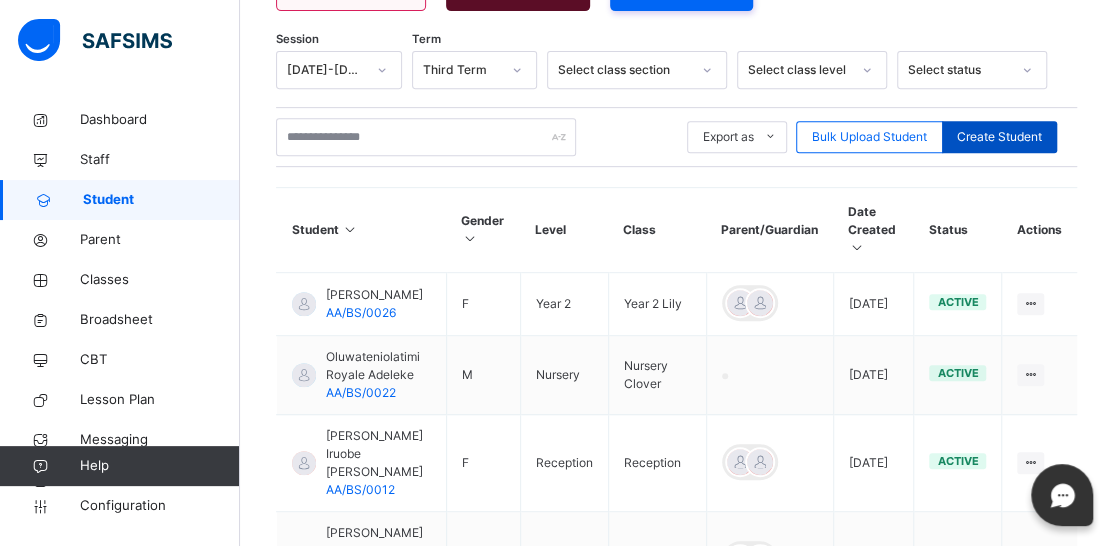 click on "Create Student" at bounding box center [999, 137] 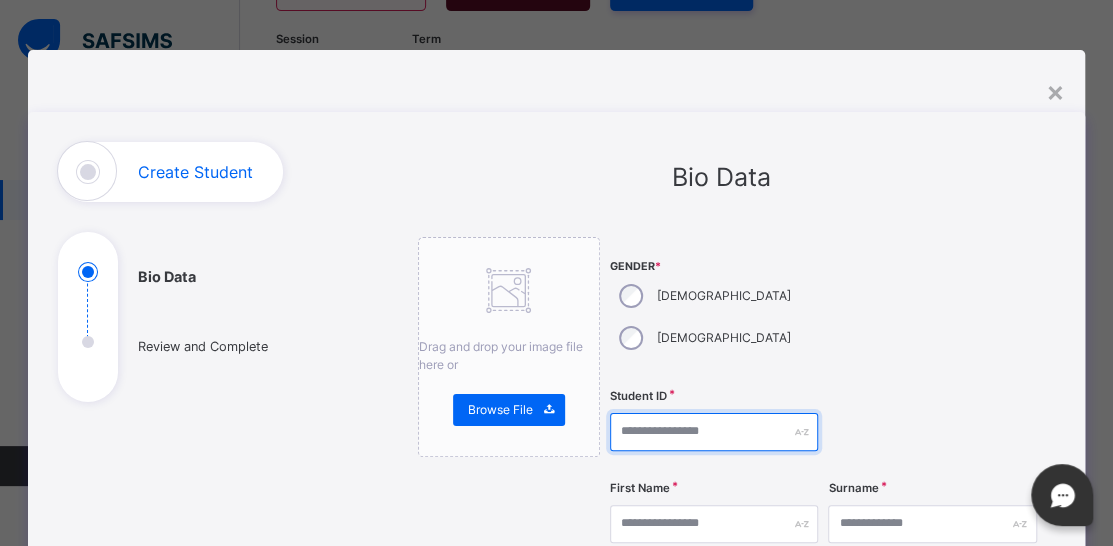 click at bounding box center [714, 432] 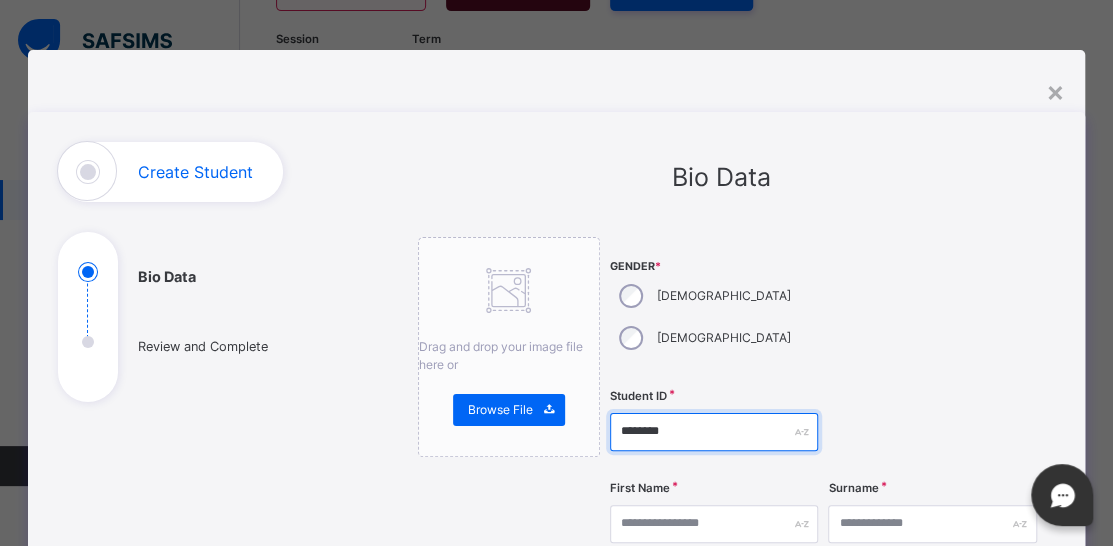 type on "********" 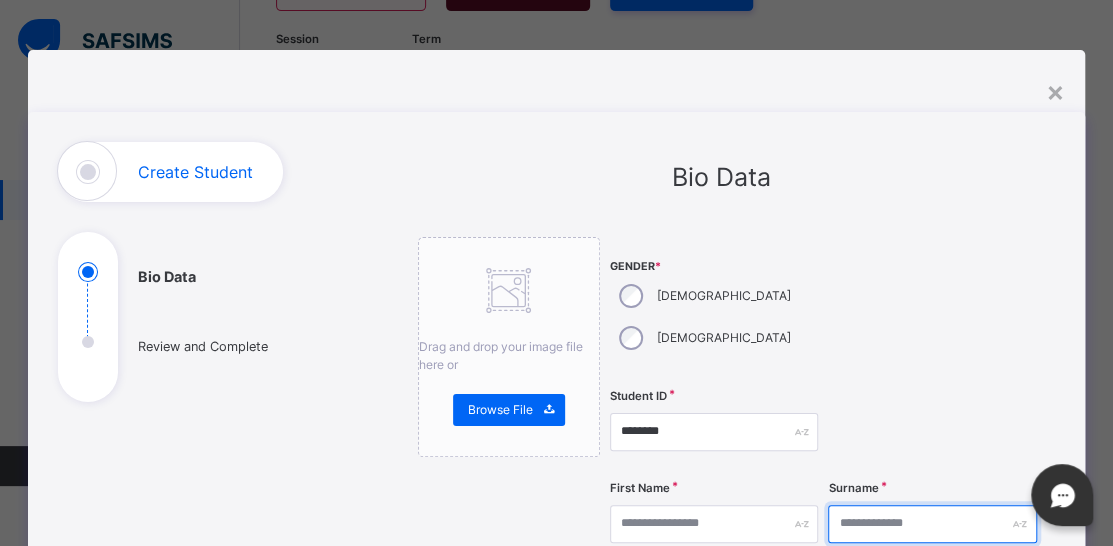click at bounding box center [932, 524] 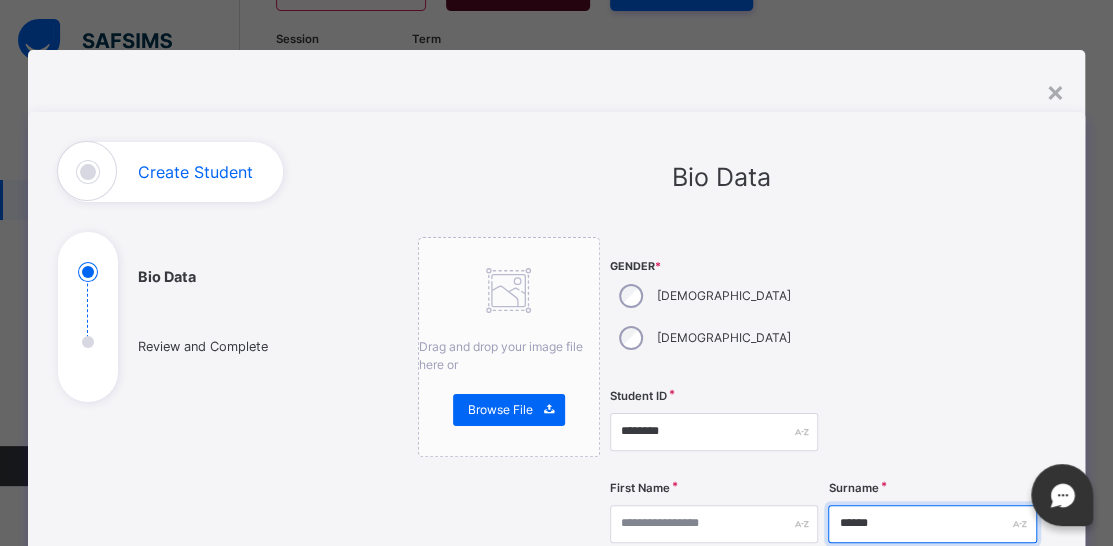 type on "******" 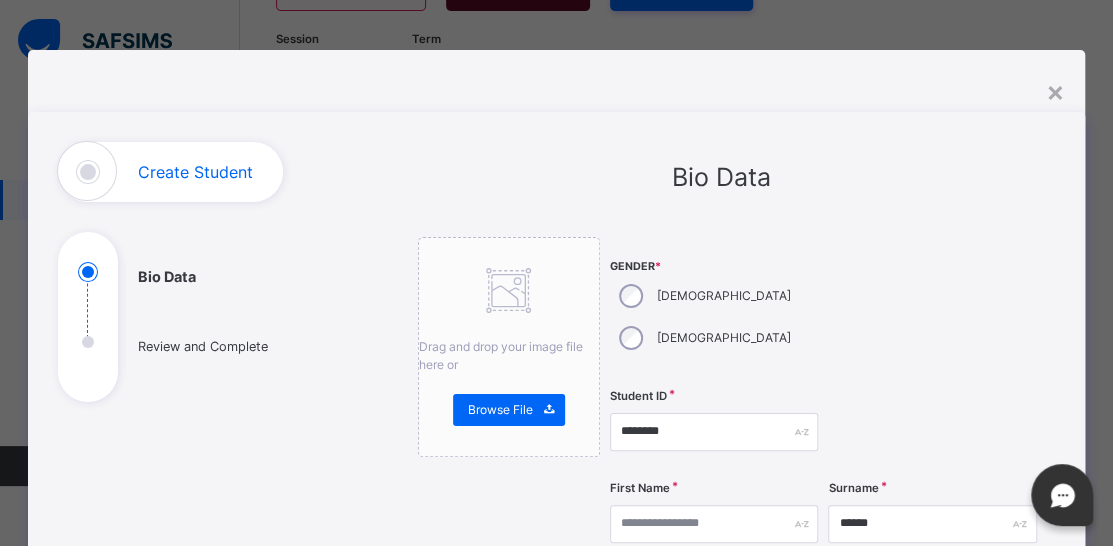 click on "**********" at bounding box center [721, 812] 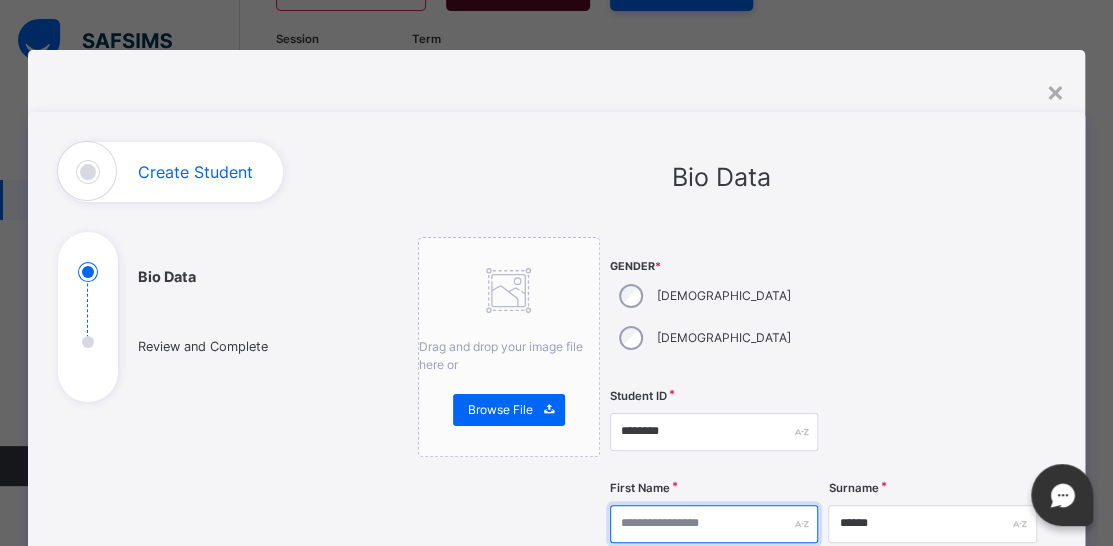 click at bounding box center (714, 524) 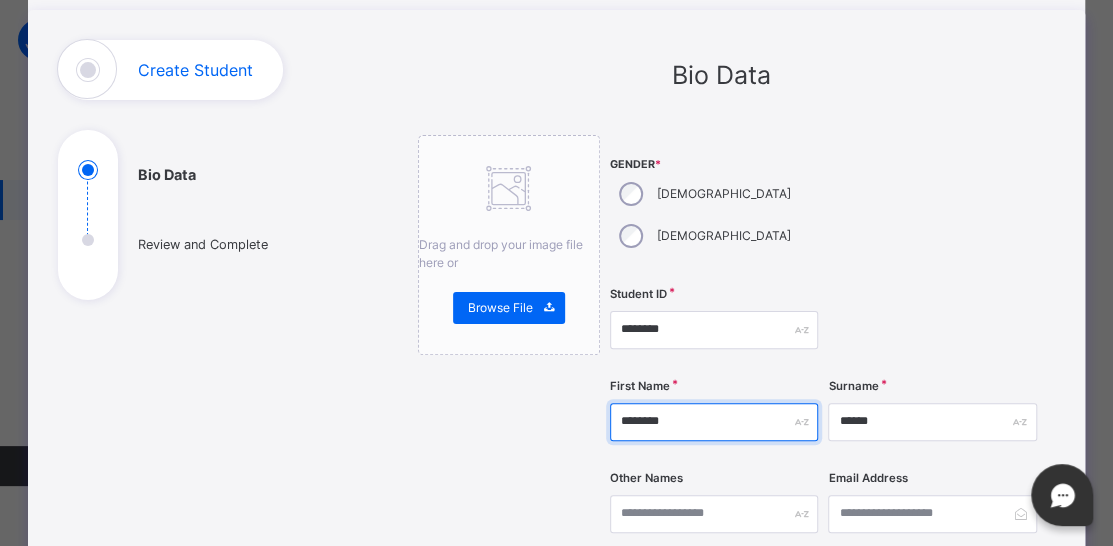 scroll, scrollTop: 200, scrollLeft: 0, axis: vertical 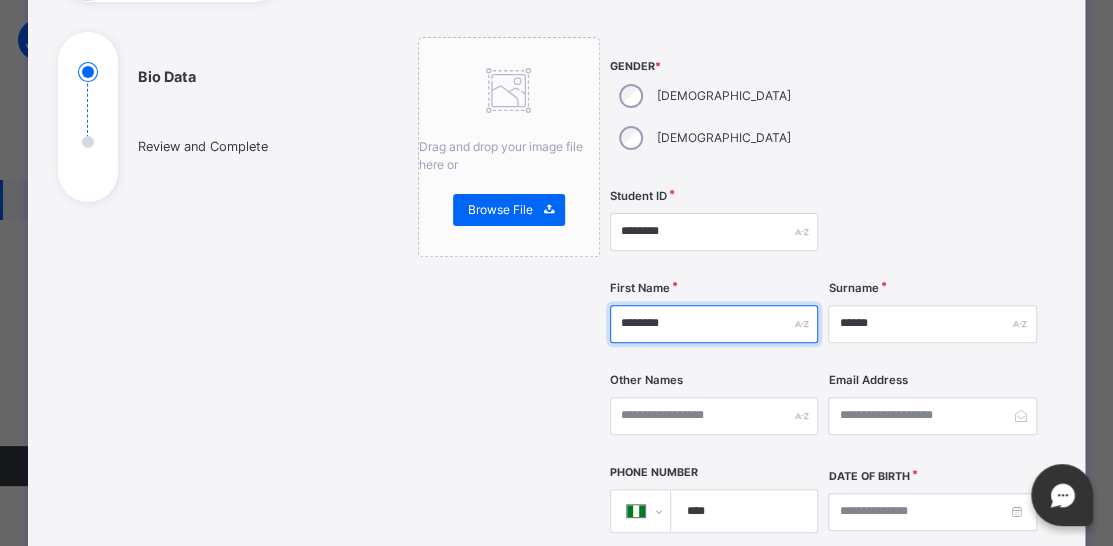 type on "********" 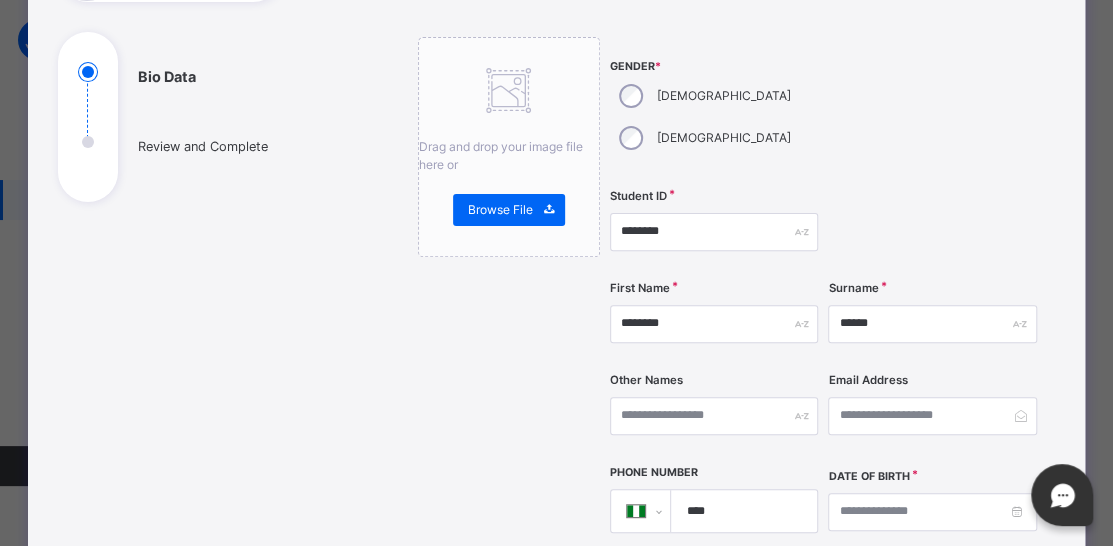 click on "****" at bounding box center [740, 511] 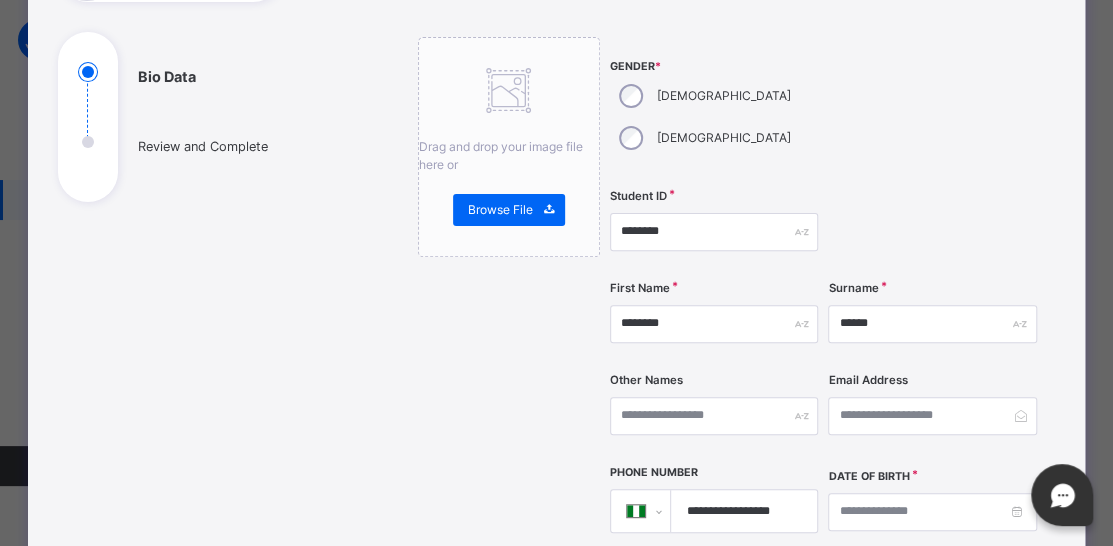 type on "**********" 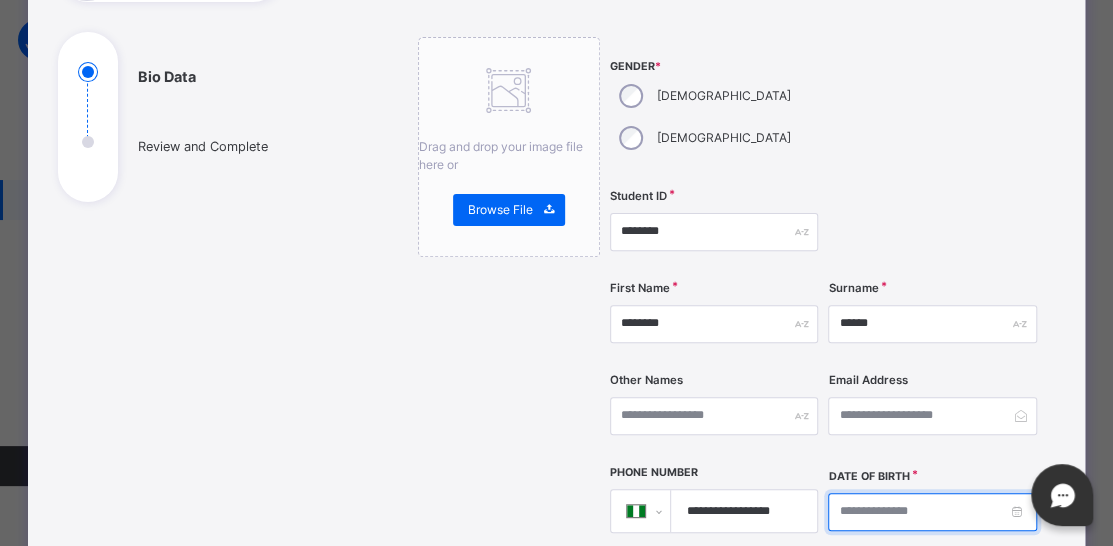 click at bounding box center [932, 512] 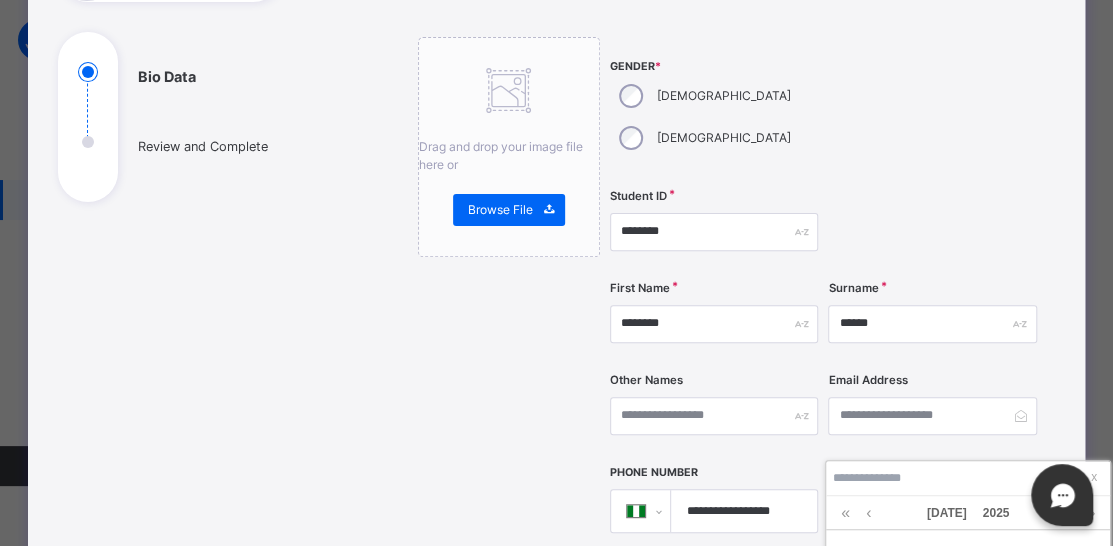 scroll, scrollTop: 543, scrollLeft: 0, axis: vertical 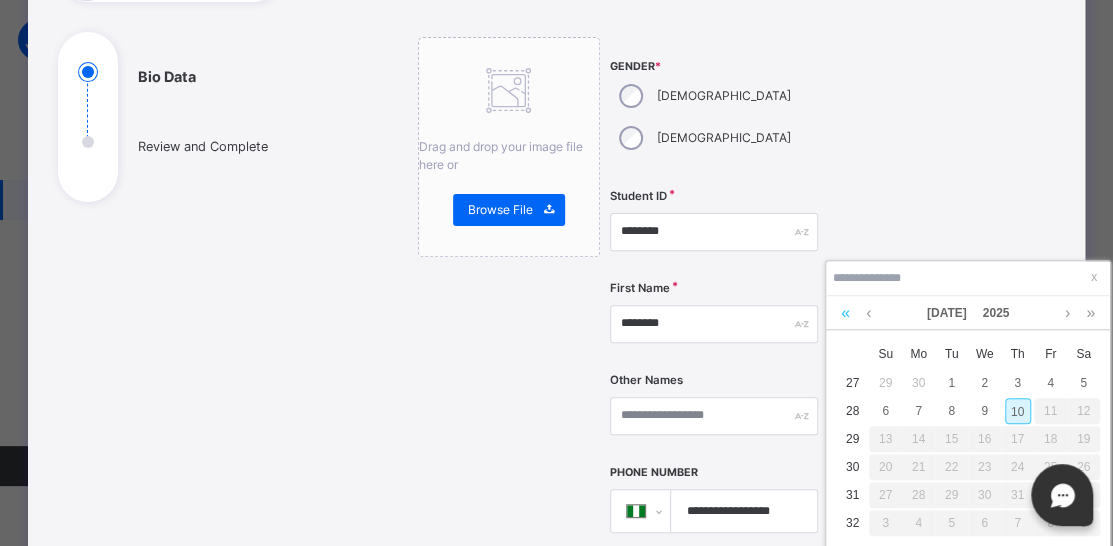 click at bounding box center (845, 313) 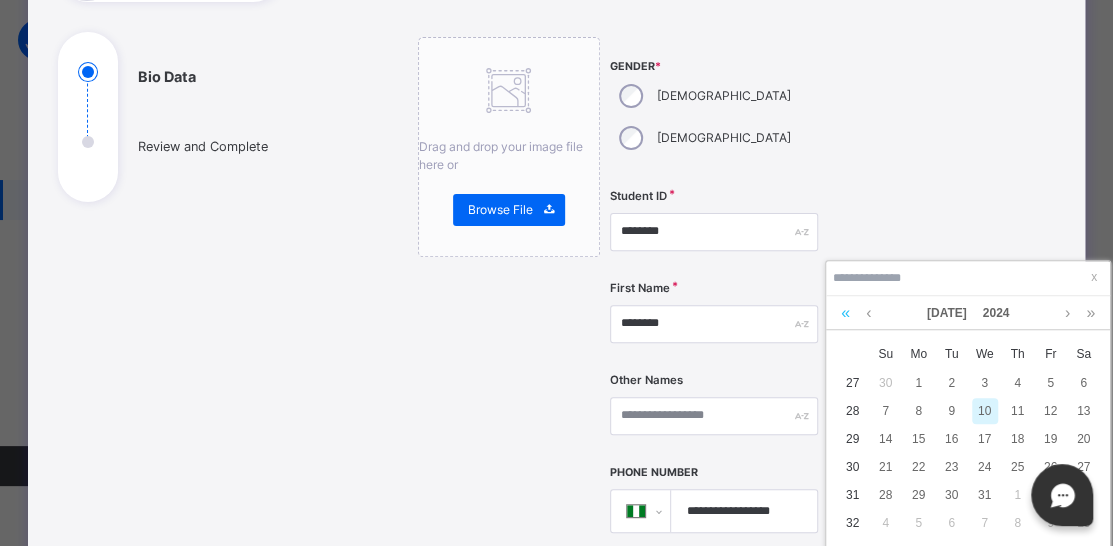 click at bounding box center [845, 313] 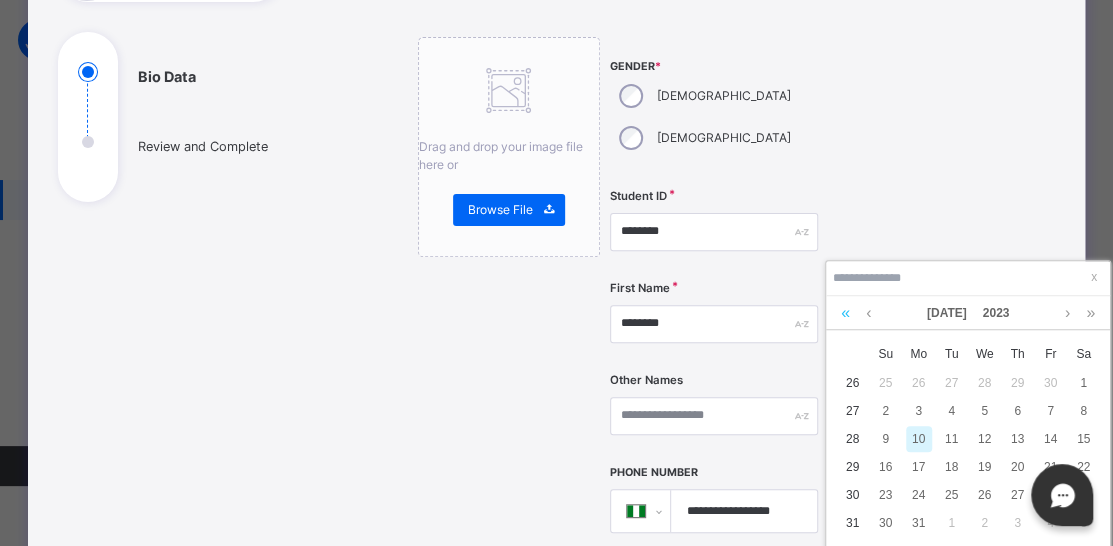 click at bounding box center [845, 313] 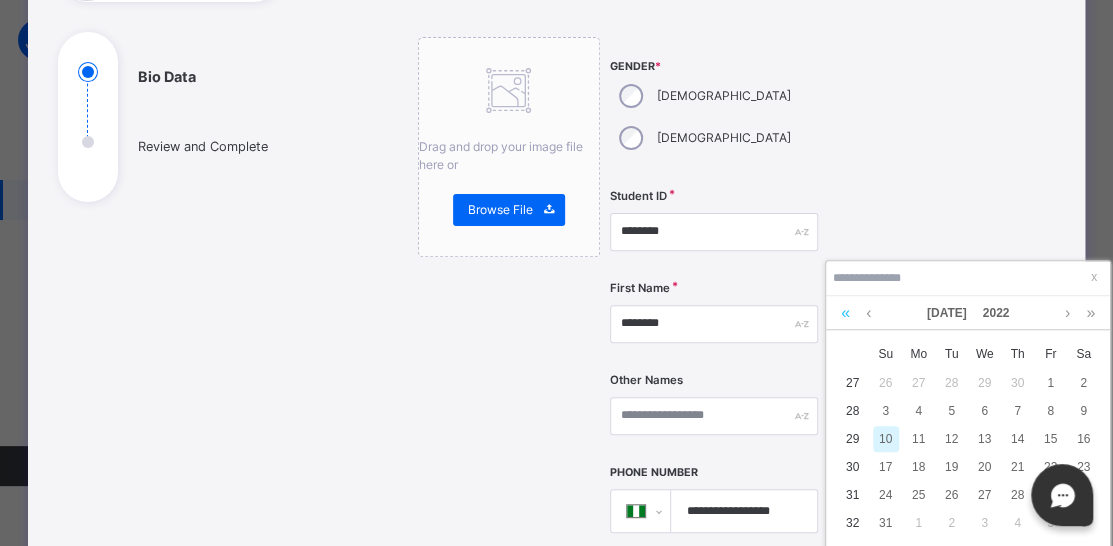 click at bounding box center [845, 313] 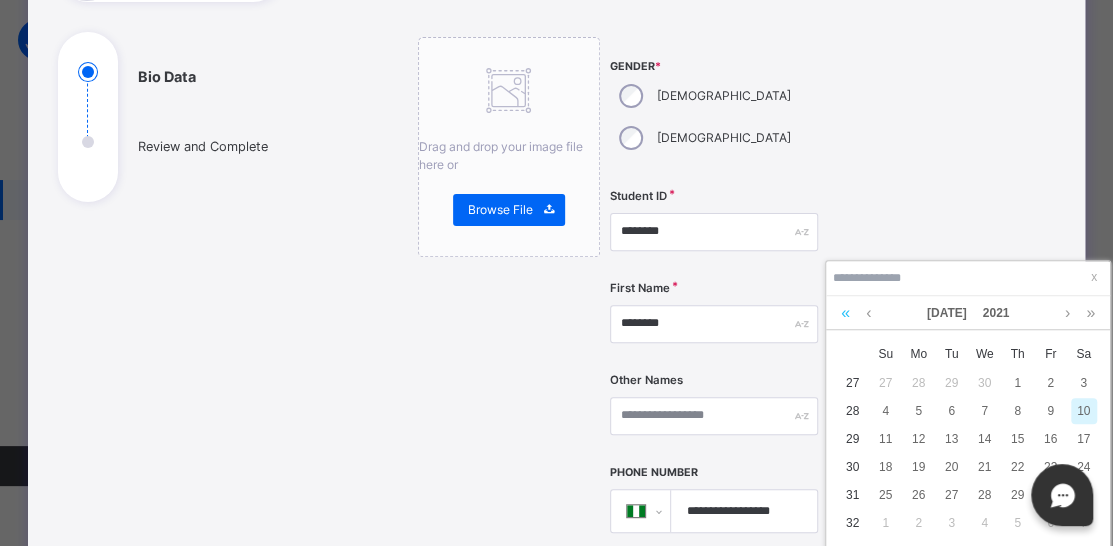 click at bounding box center (845, 313) 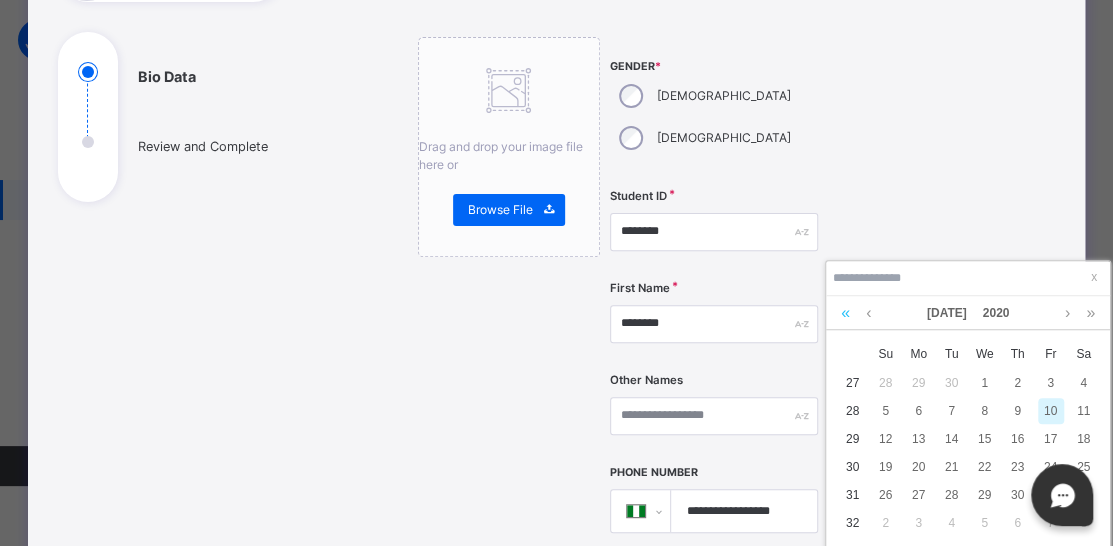 click at bounding box center [845, 313] 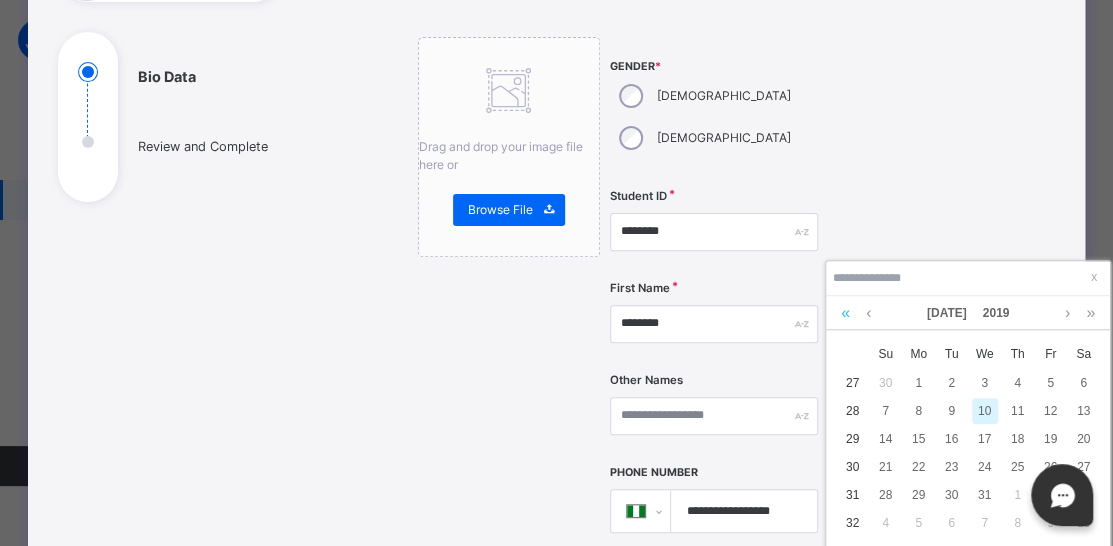 click at bounding box center [845, 313] 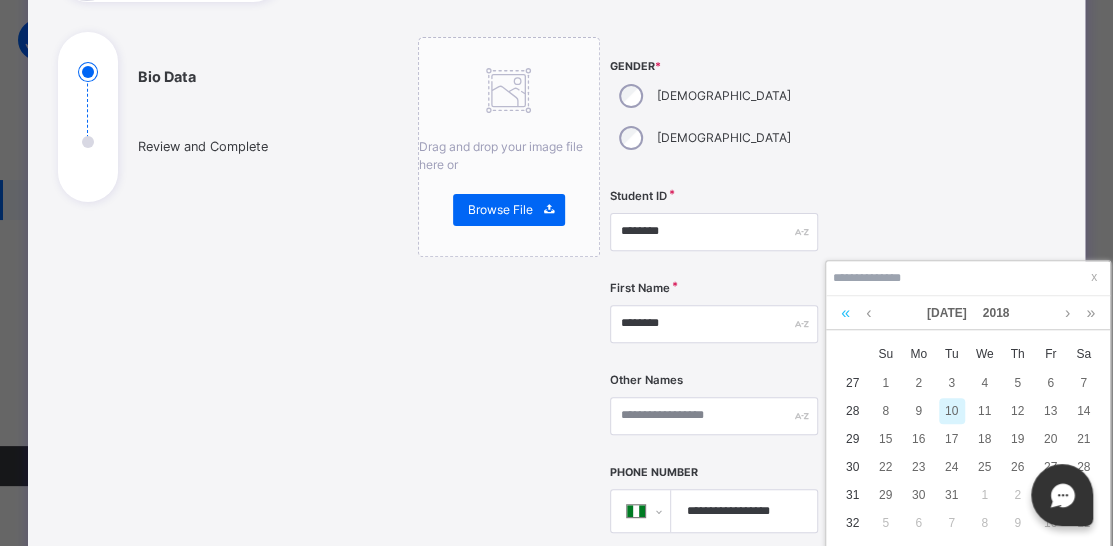 click at bounding box center [845, 313] 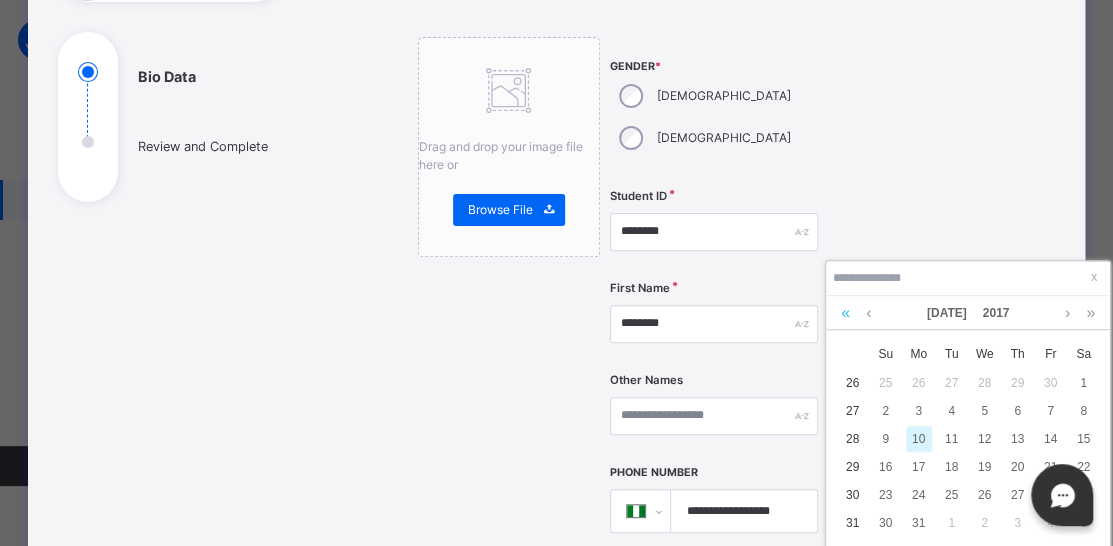click at bounding box center [845, 313] 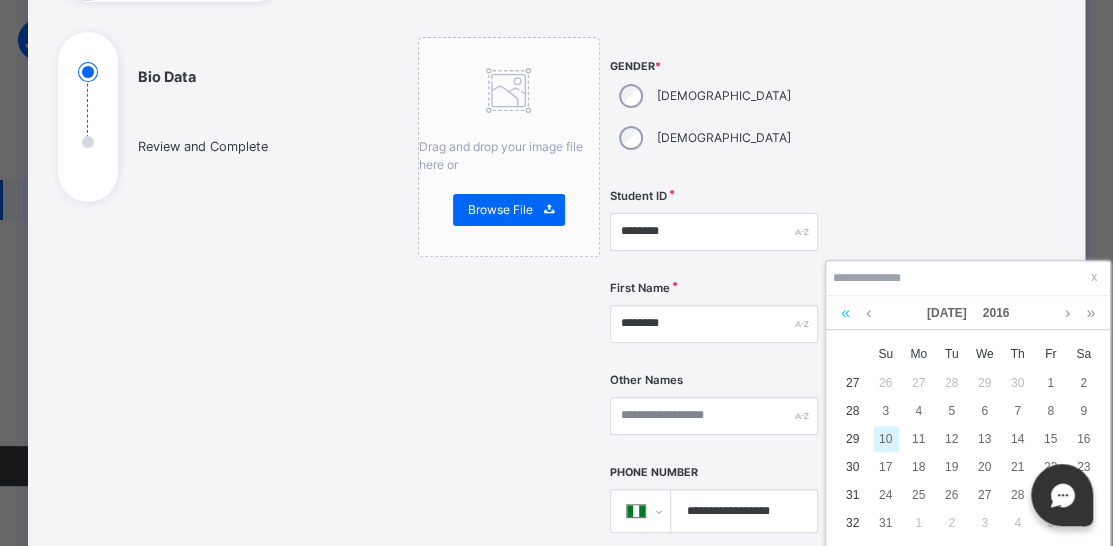 click at bounding box center [845, 313] 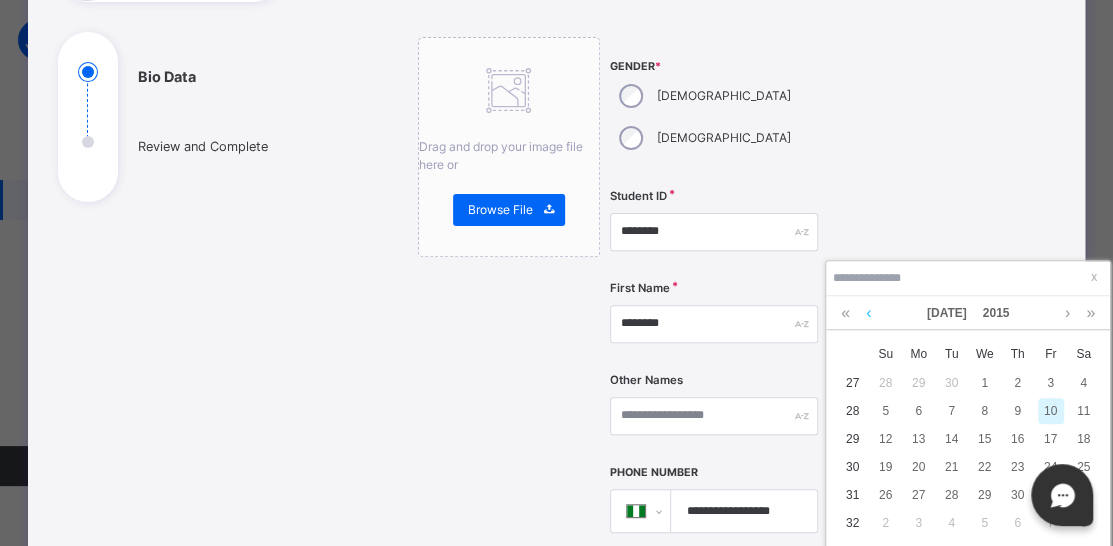 click at bounding box center (868, 313) 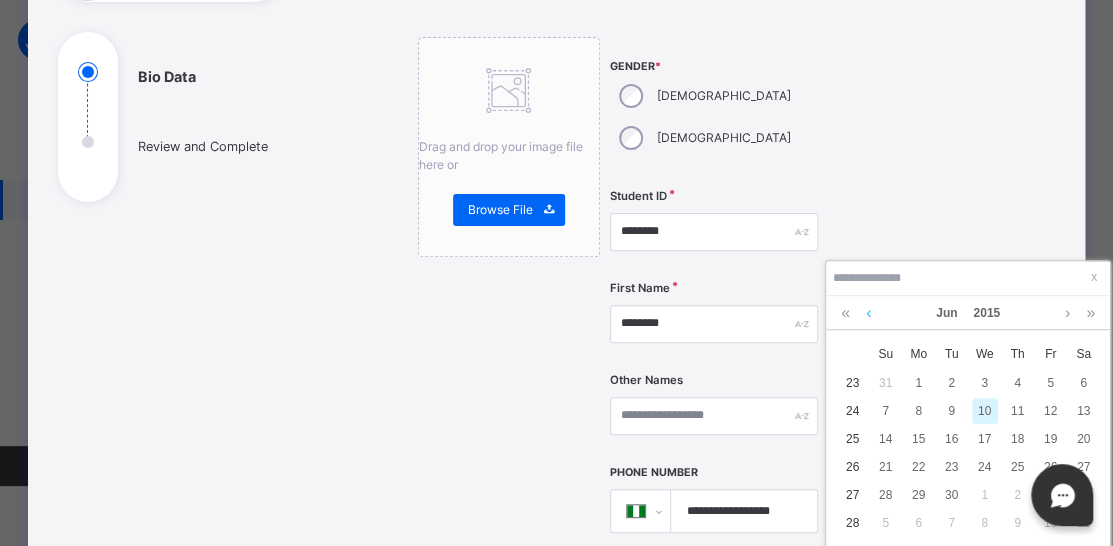 click at bounding box center (868, 313) 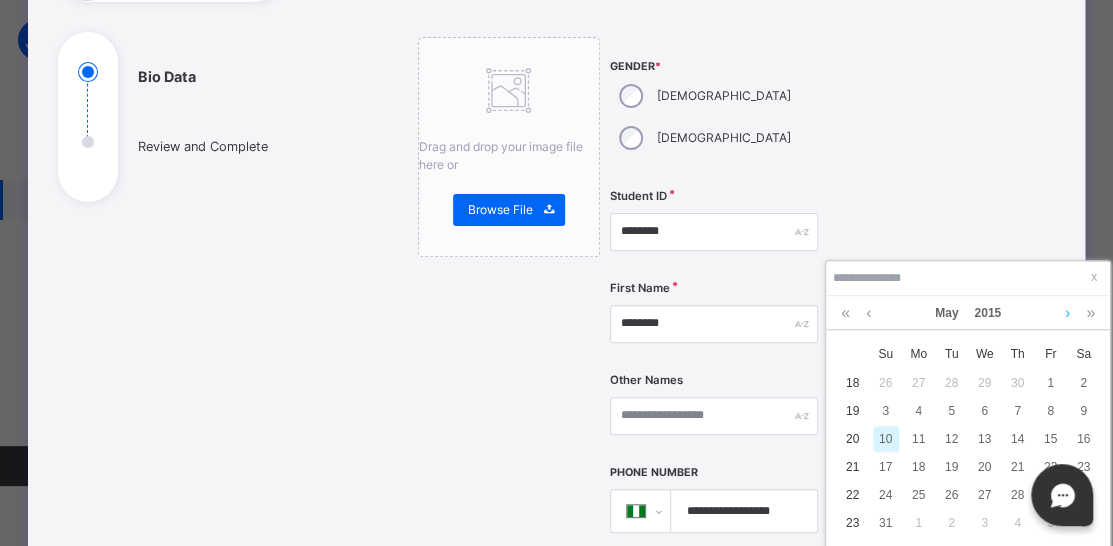 click at bounding box center [1067, 313] 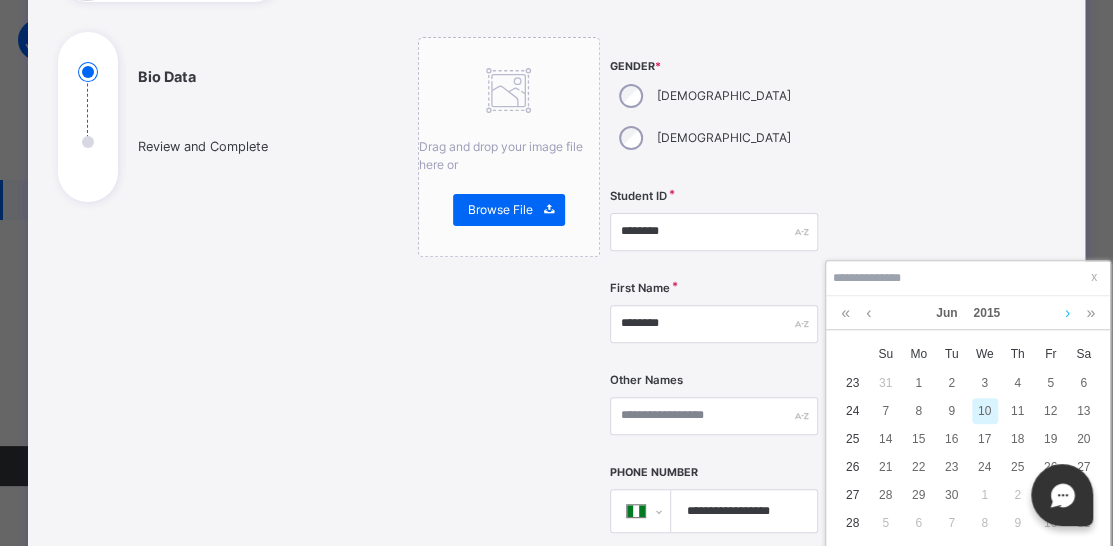 click at bounding box center [1067, 313] 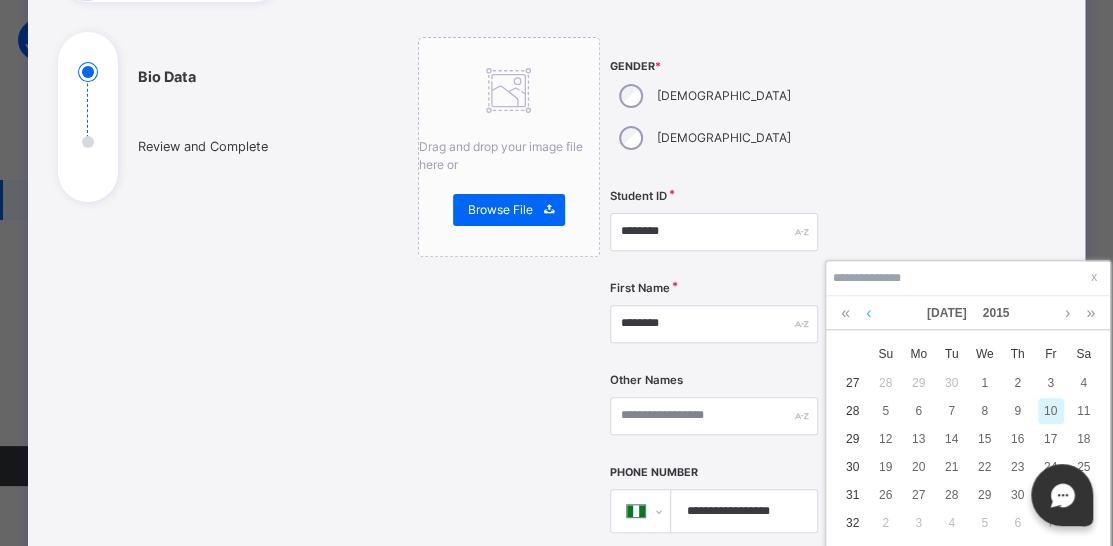 click at bounding box center [868, 313] 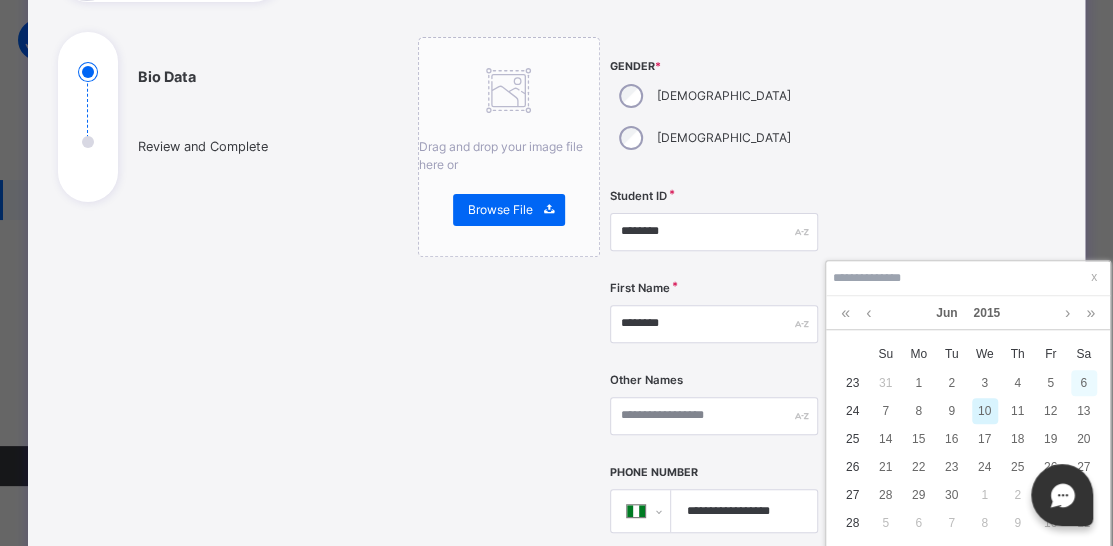 click on "6" at bounding box center [1084, 383] 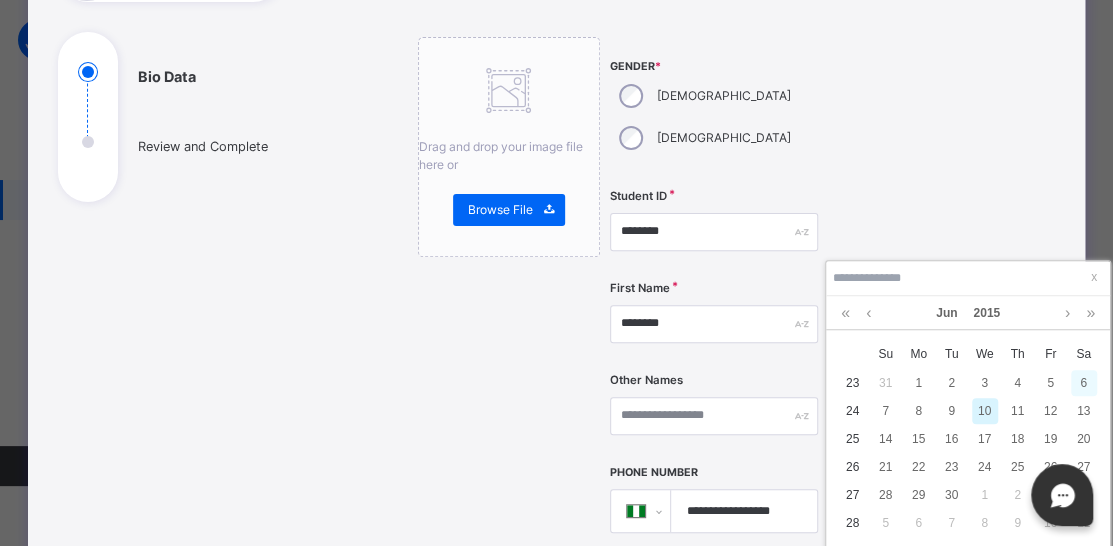 type on "**********" 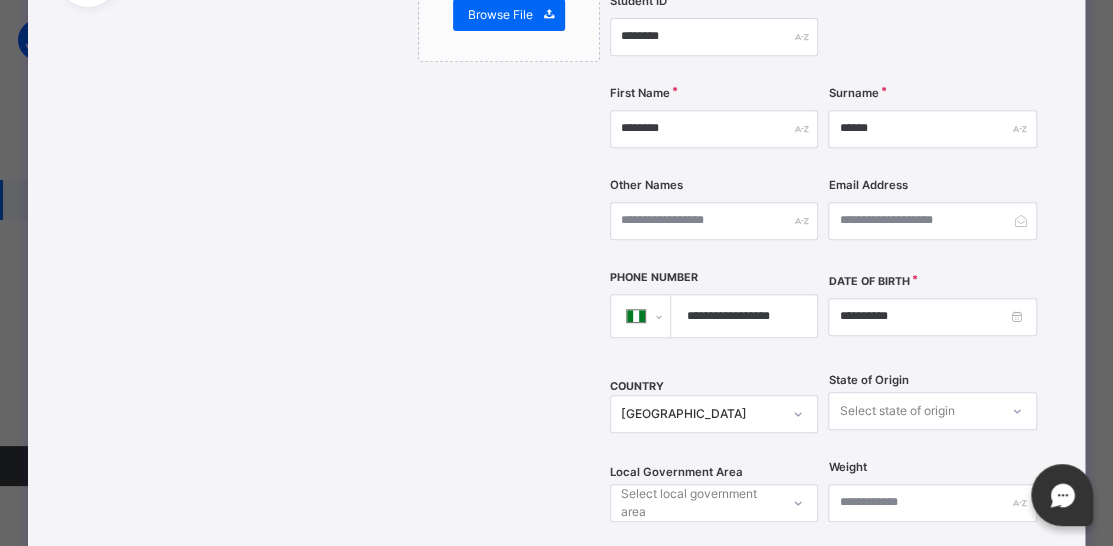 scroll, scrollTop: 400, scrollLeft: 0, axis: vertical 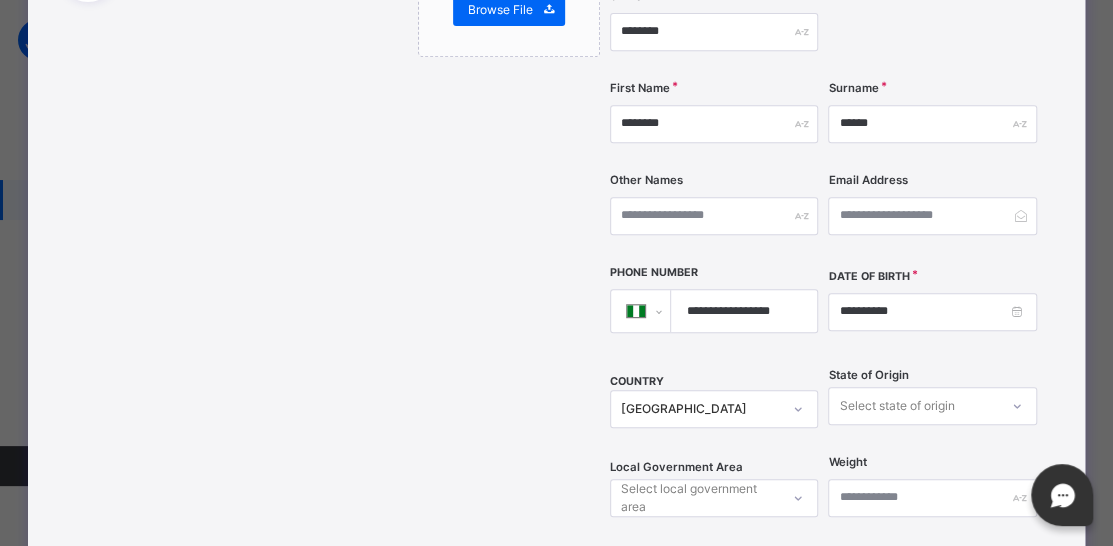 click on "Select state of origin" at bounding box center (932, 406) 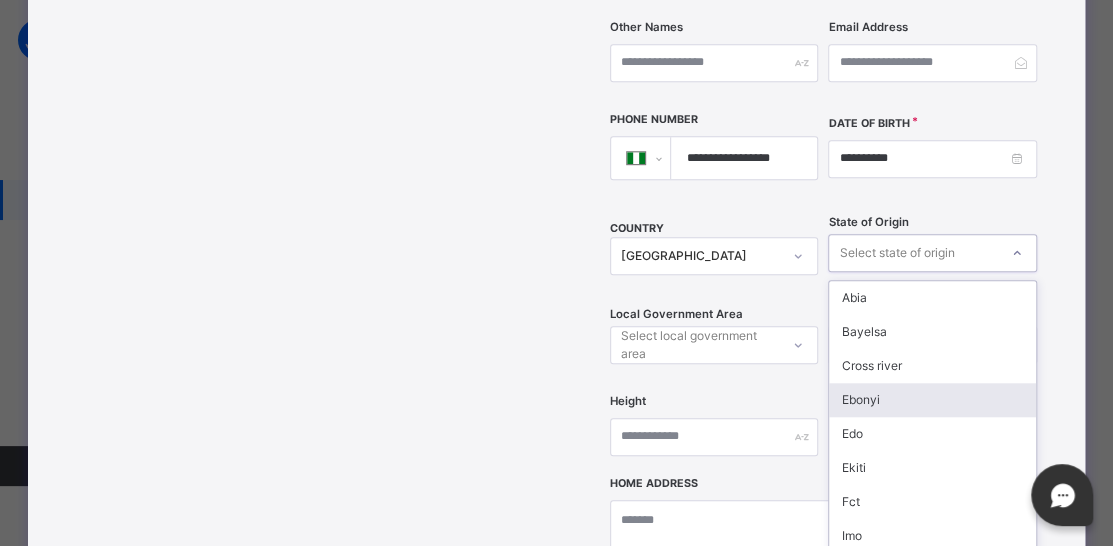 type on "*" 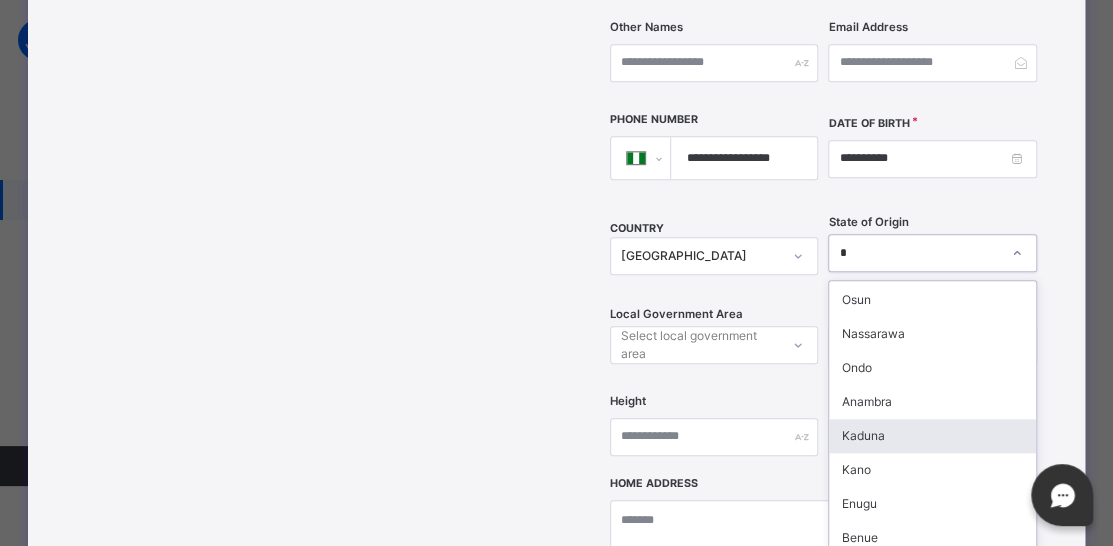 scroll, scrollTop: 142, scrollLeft: 0, axis: vertical 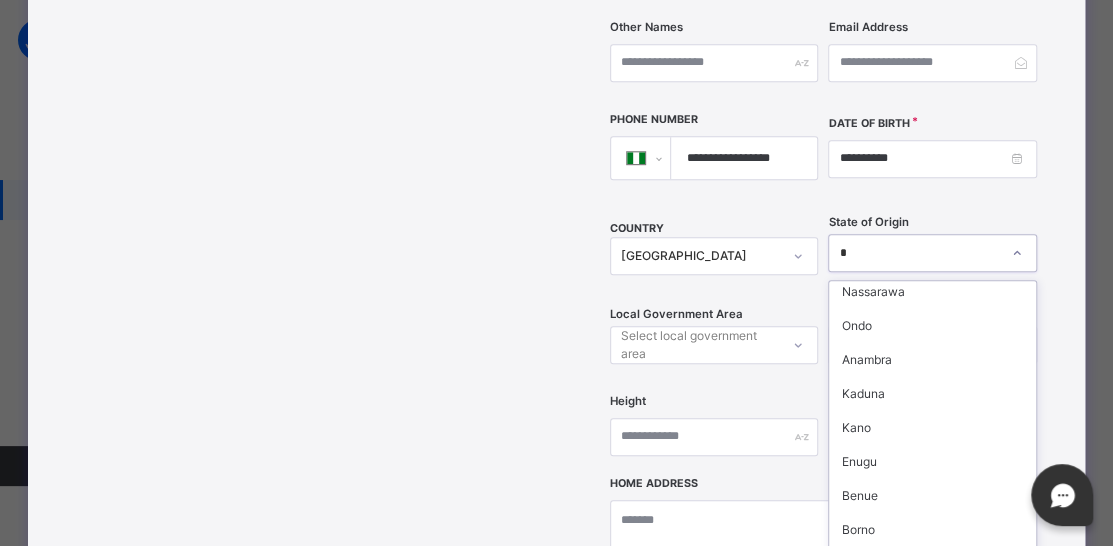 click on "[GEOGRAPHIC_DATA]" at bounding box center [932, 564] 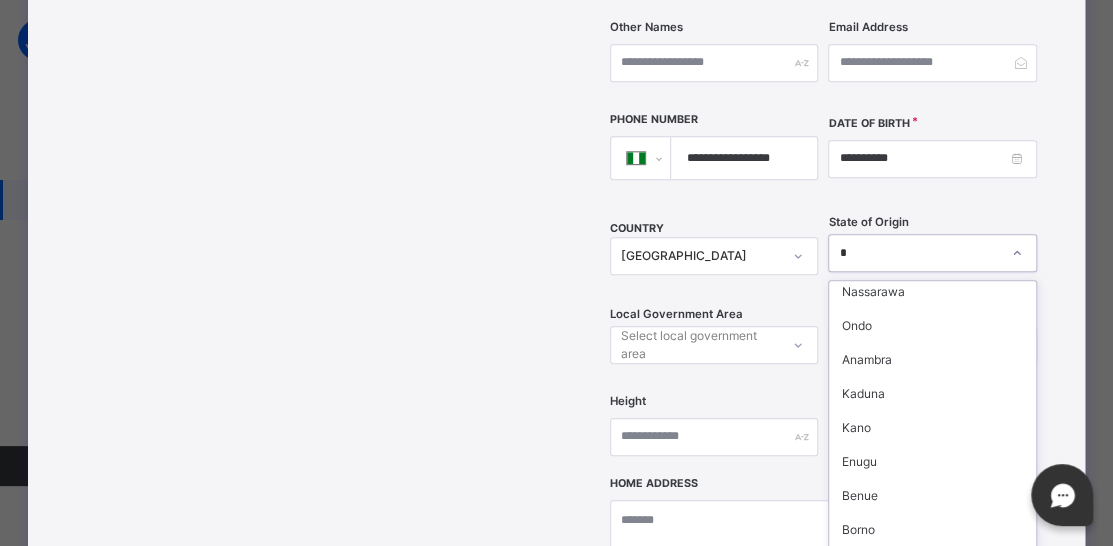 type 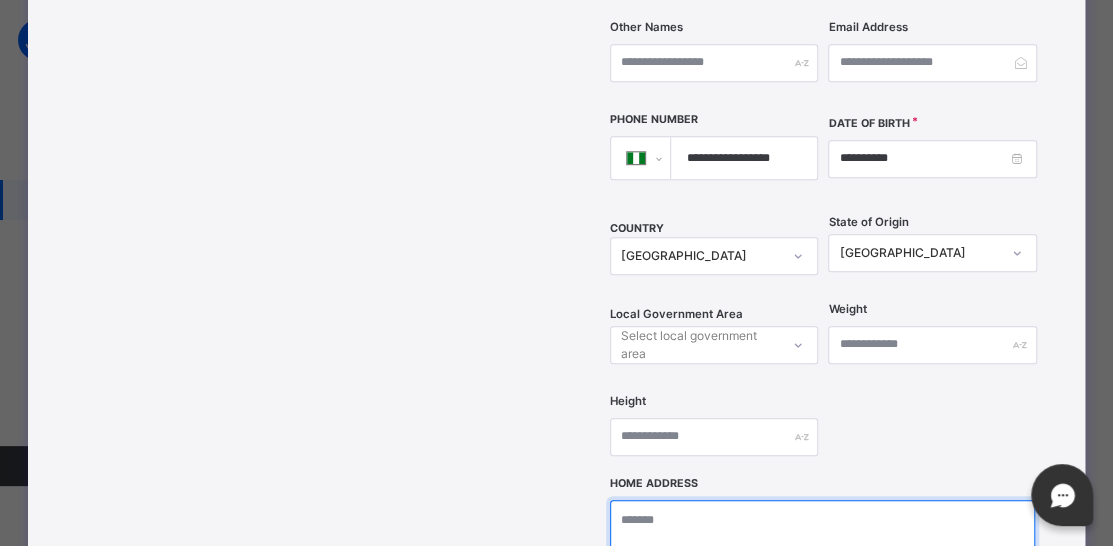 click at bounding box center (822, 600) 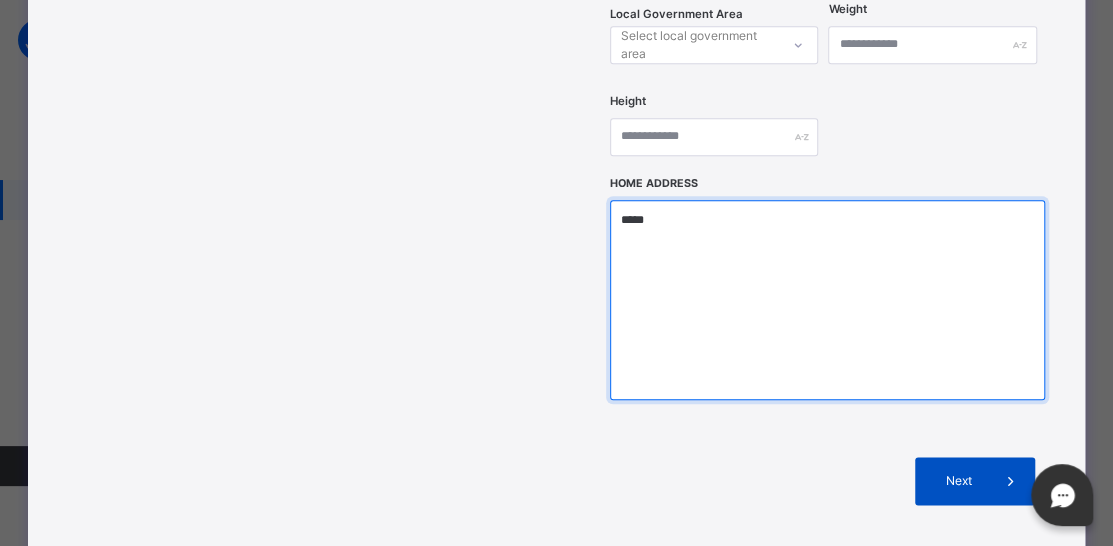 type on "*****" 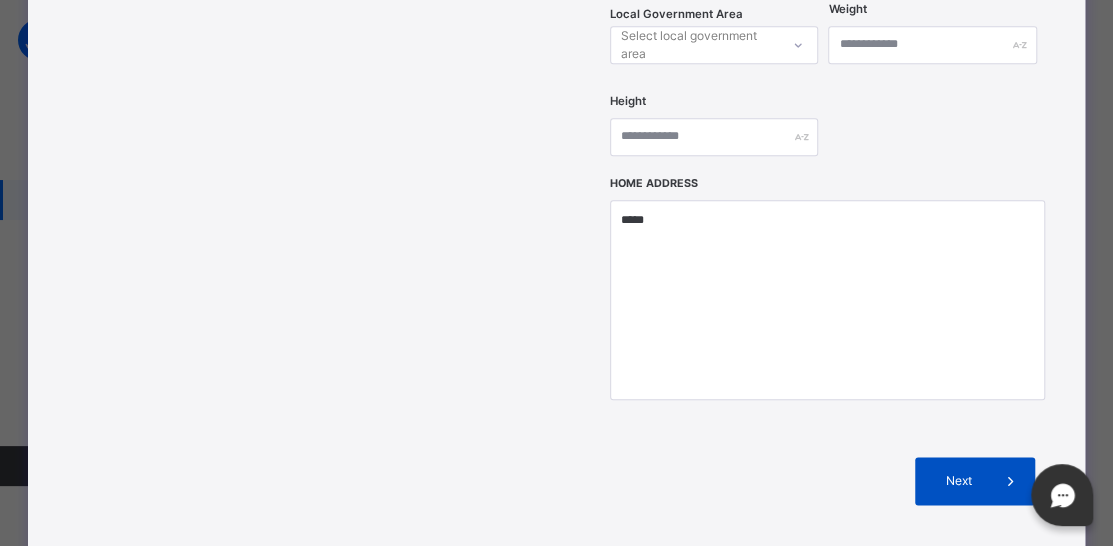 click on "Next" at bounding box center [975, 481] 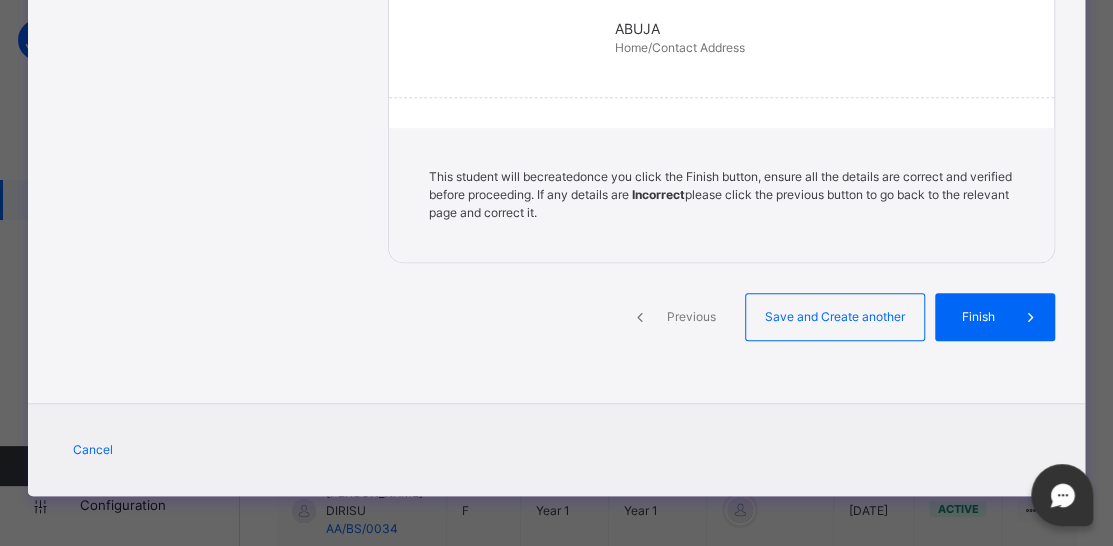 scroll, scrollTop: 569, scrollLeft: 0, axis: vertical 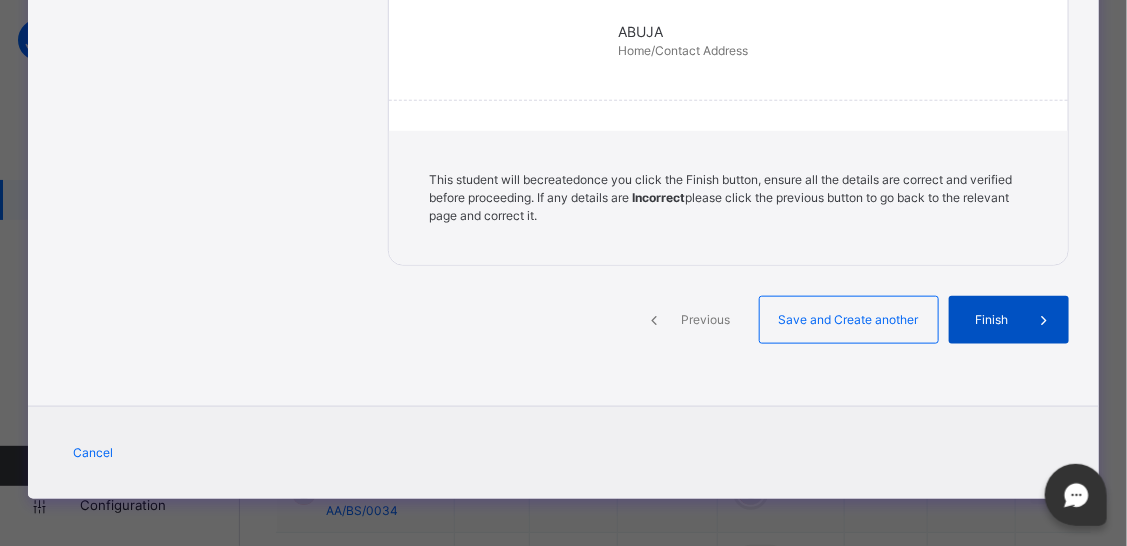 click on "Finish" at bounding box center (992, 320) 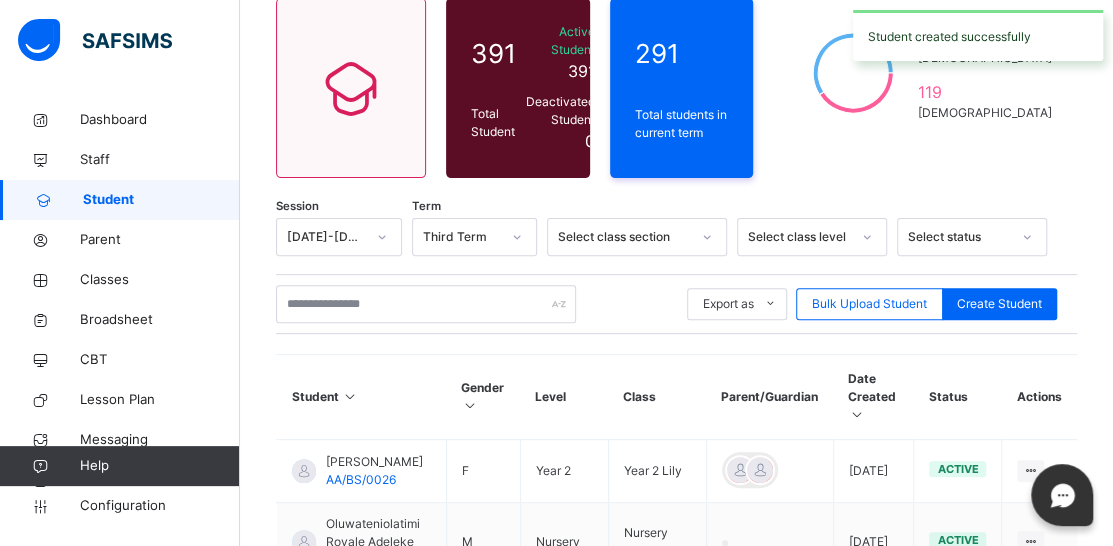 scroll, scrollTop: 143, scrollLeft: 0, axis: vertical 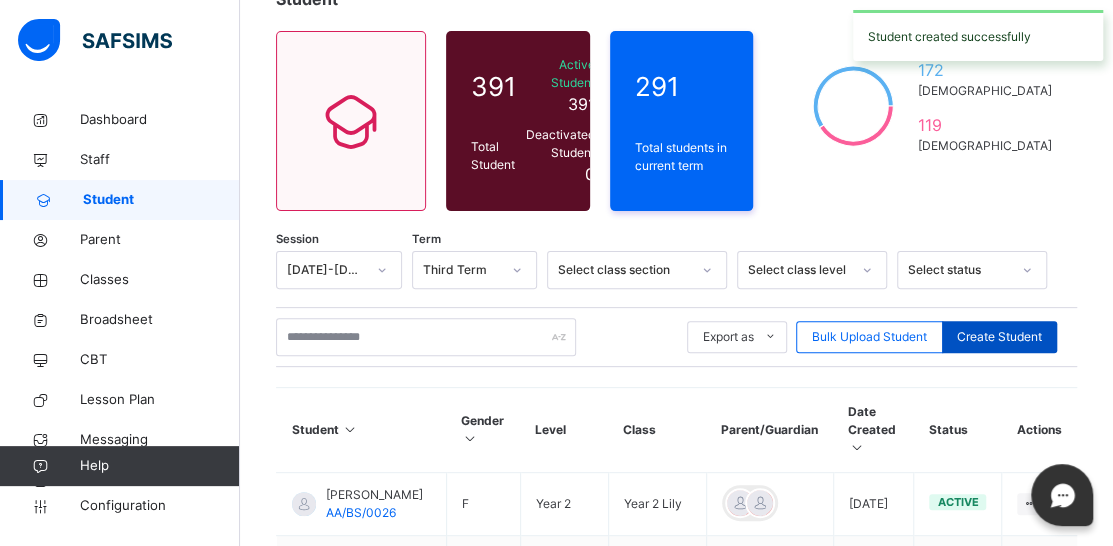 click on "Create Student" at bounding box center (999, 337) 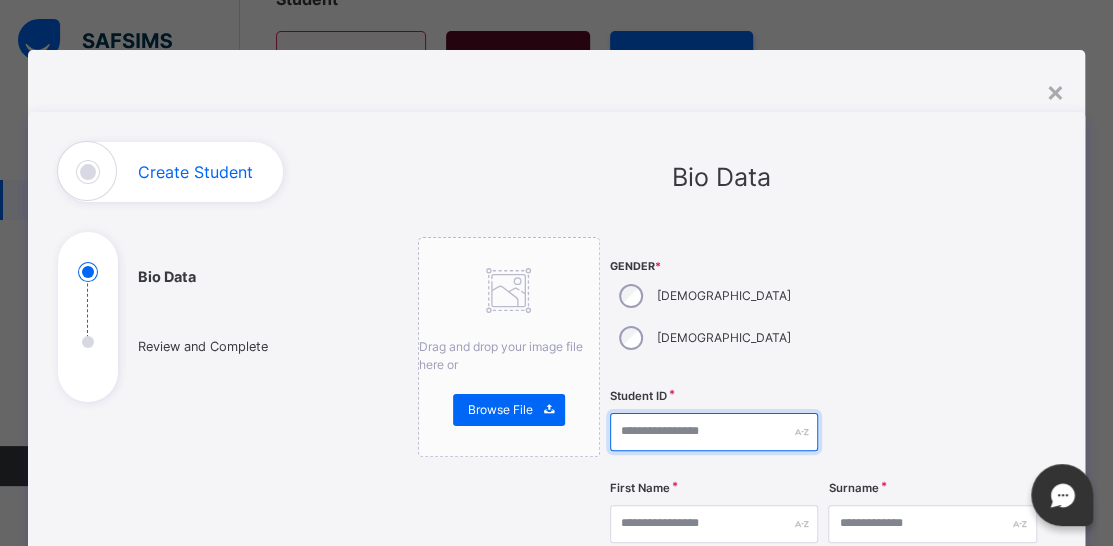 click at bounding box center (714, 432) 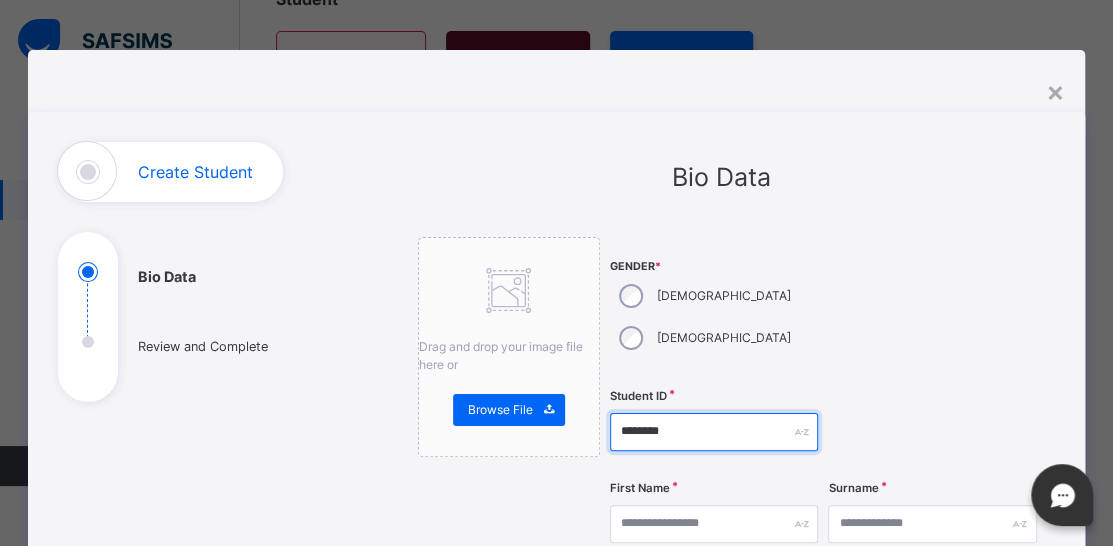 type on "********" 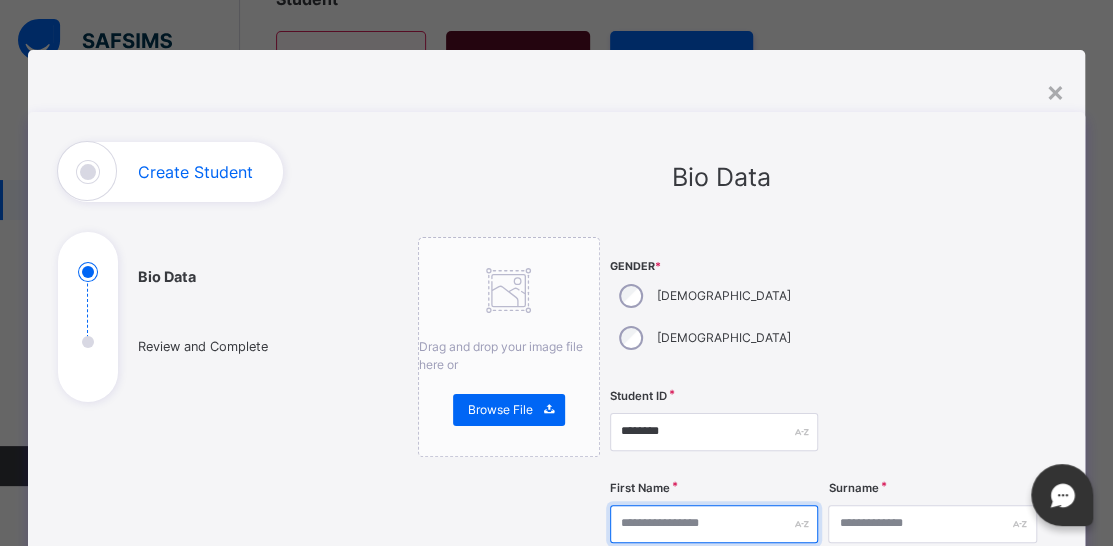 click at bounding box center [714, 524] 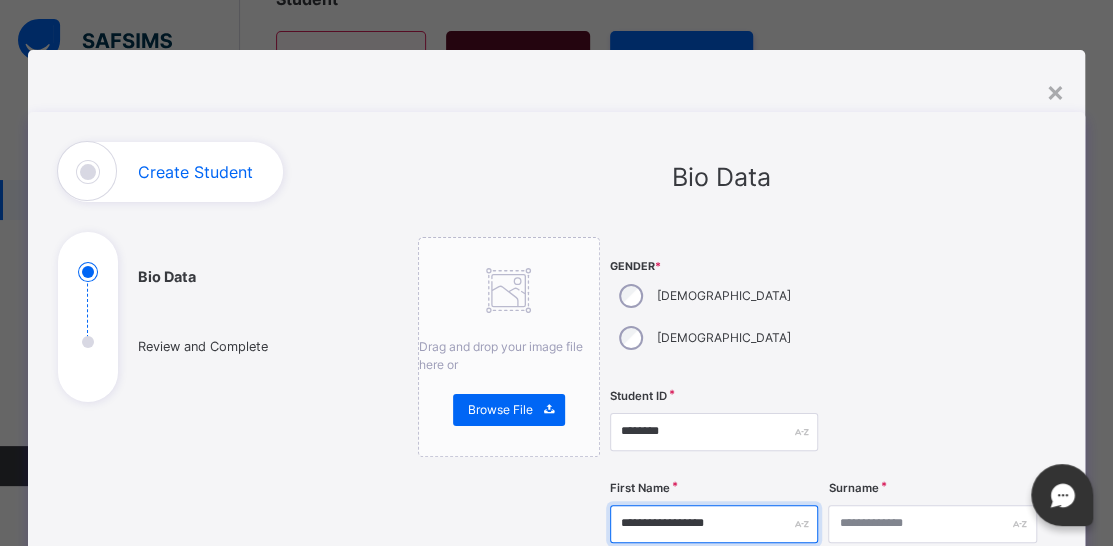 drag, startPoint x: 737, startPoint y: 478, endPoint x: 688, endPoint y: 484, distance: 49.365982 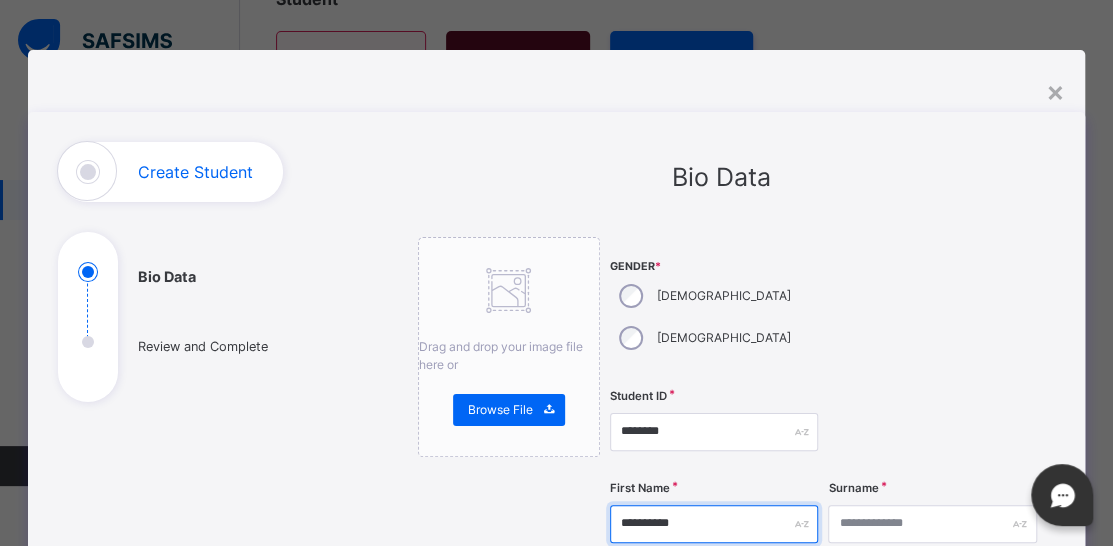 type on "**********" 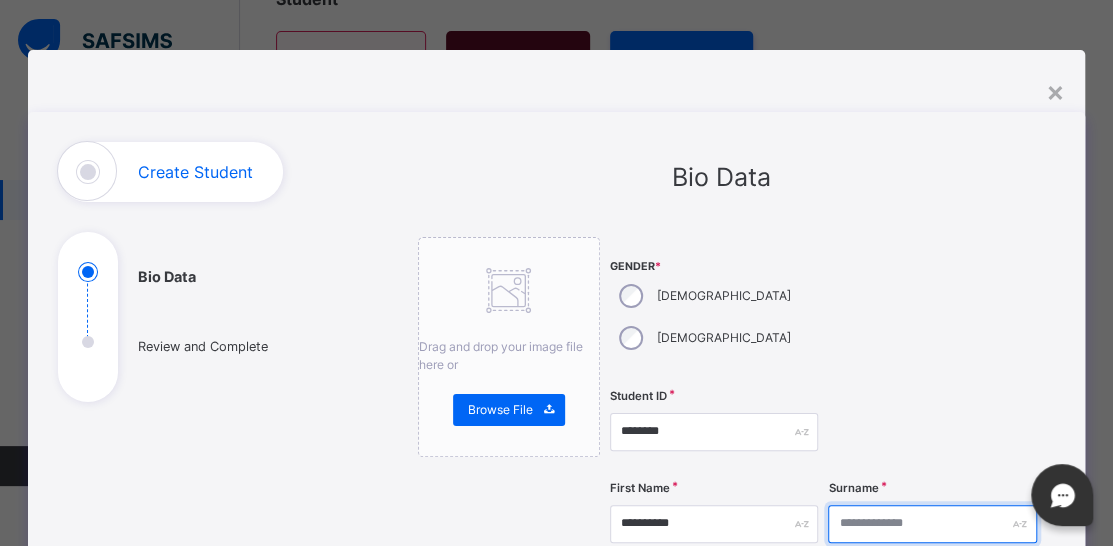 click at bounding box center [932, 524] 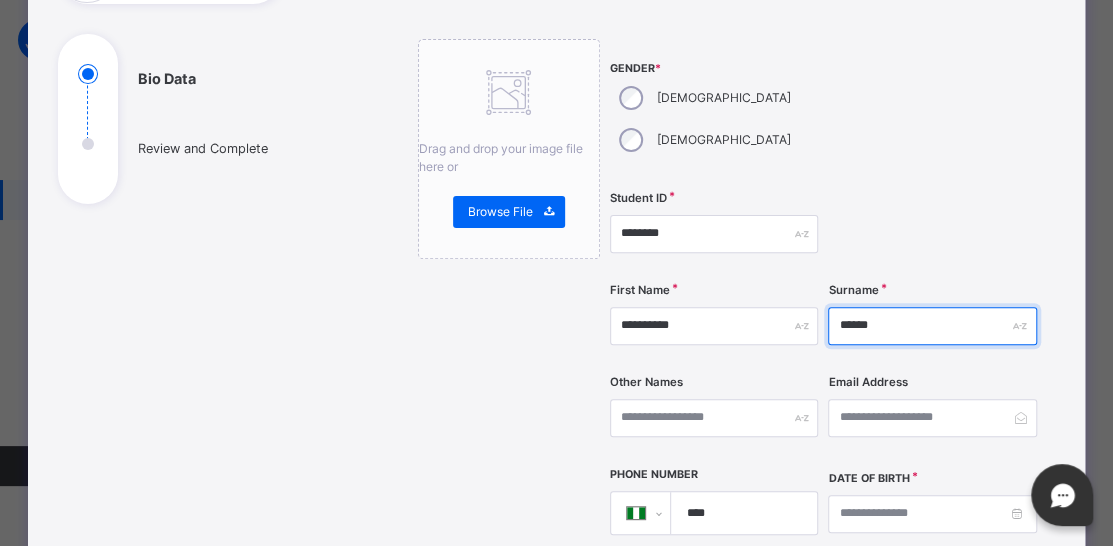 scroll, scrollTop: 200, scrollLeft: 0, axis: vertical 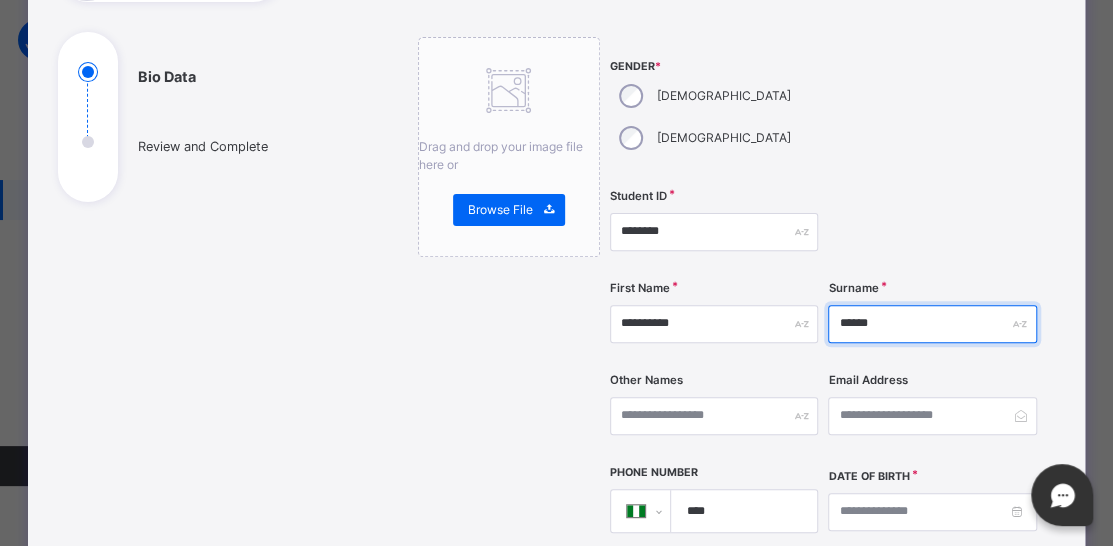 type on "******" 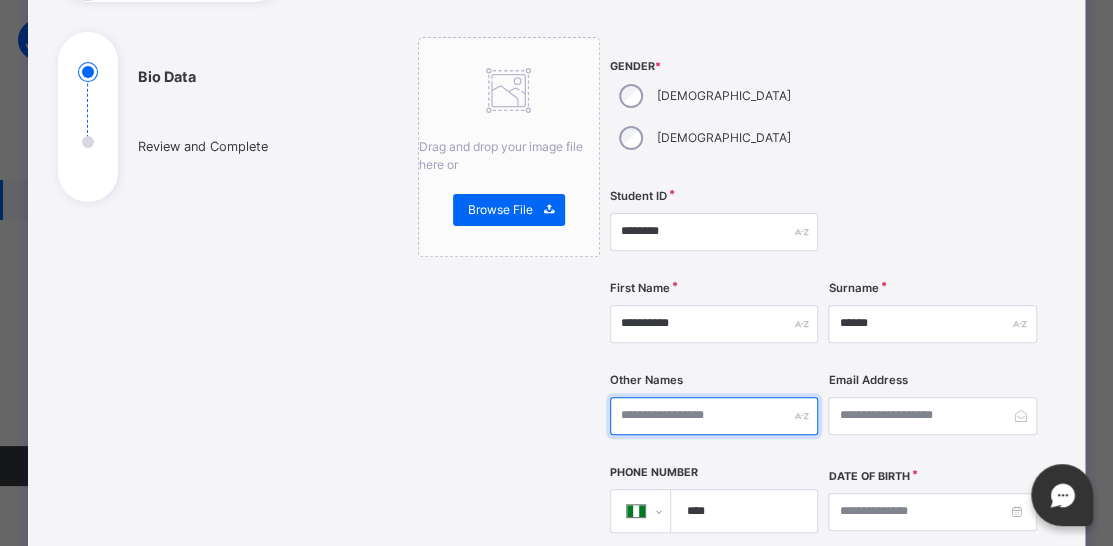 click at bounding box center [714, 416] 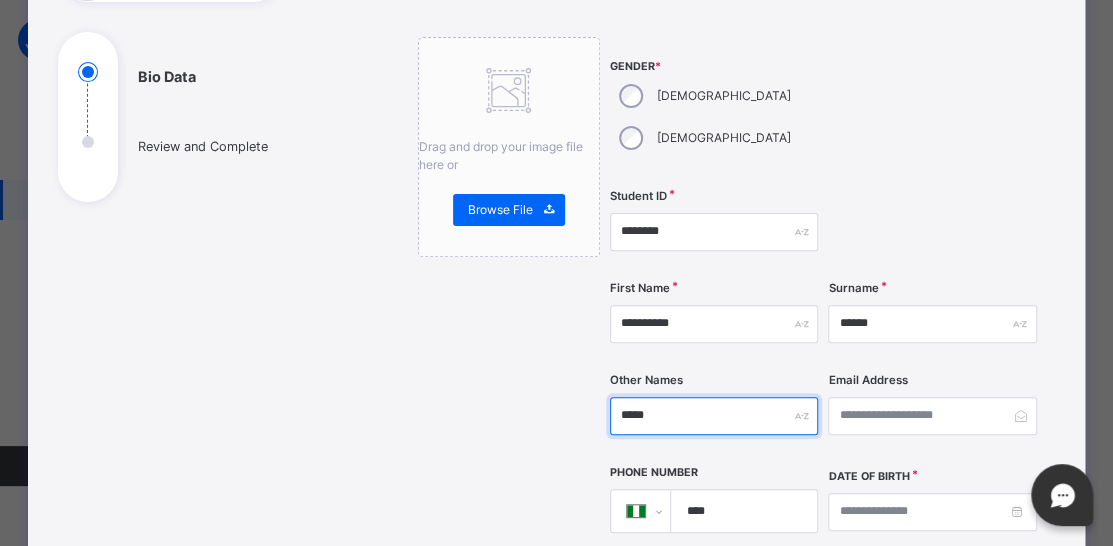type on "*****" 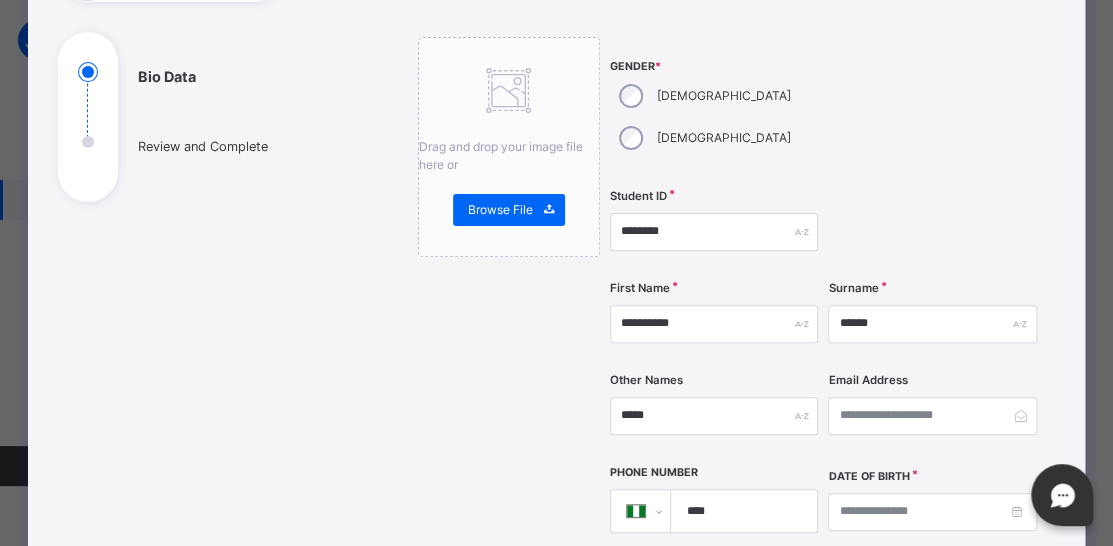 click on "****" at bounding box center [740, 511] 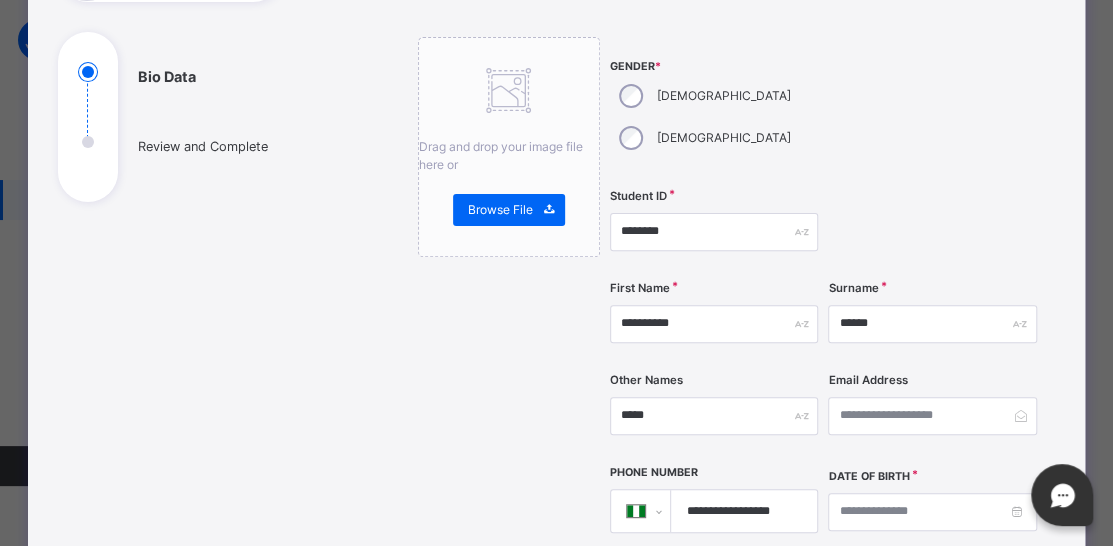 type on "**********" 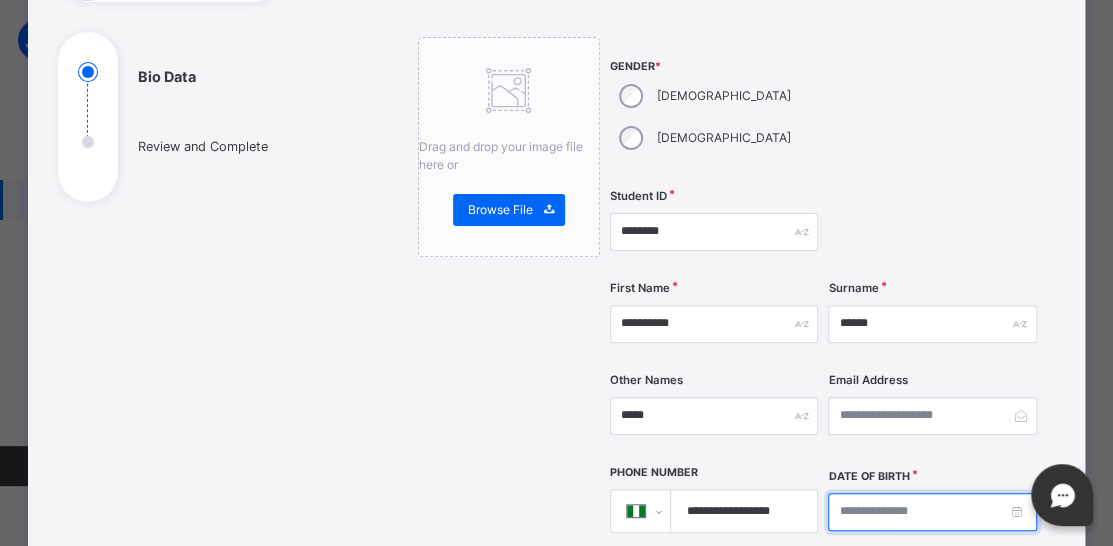 click at bounding box center (932, 512) 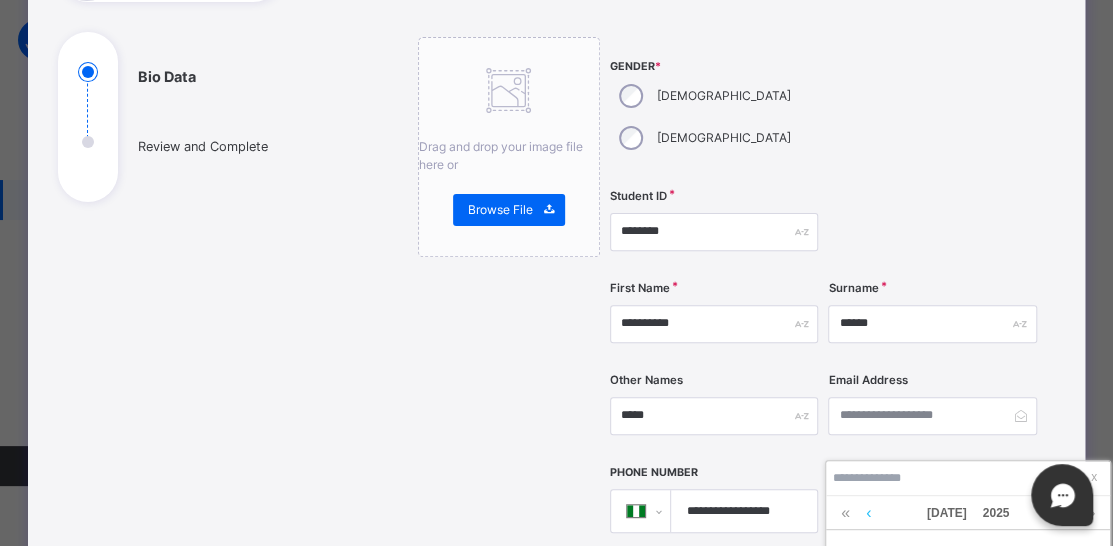 click at bounding box center [868, 513] 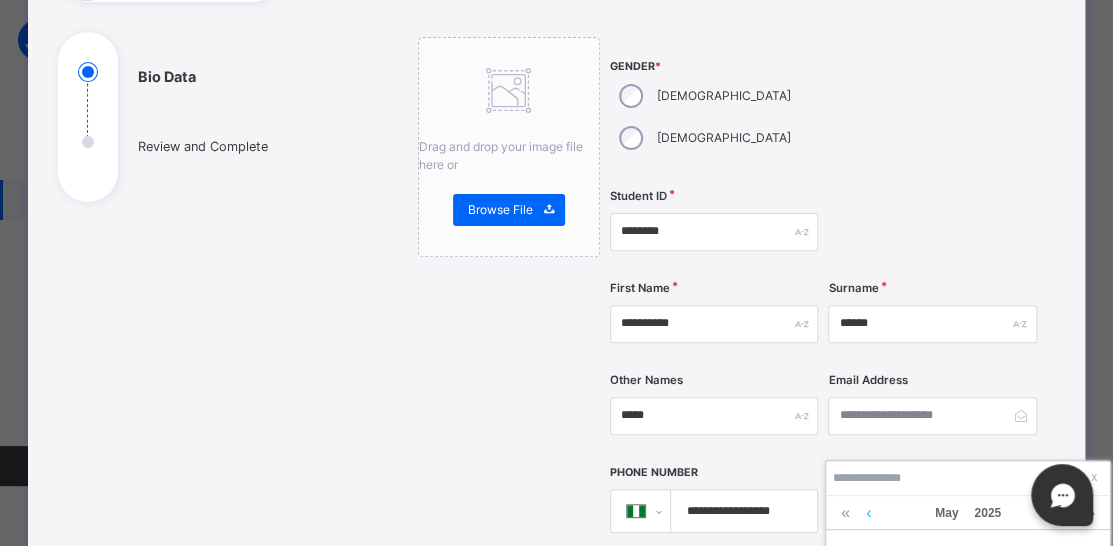 click at bounding box center (868, 513) 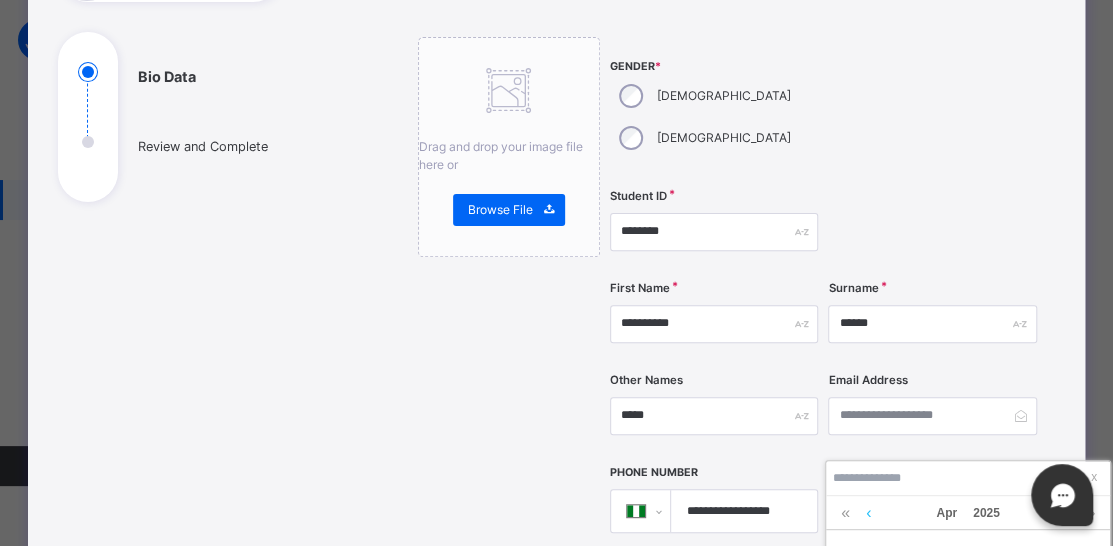 click at bounding box center [868, 513] 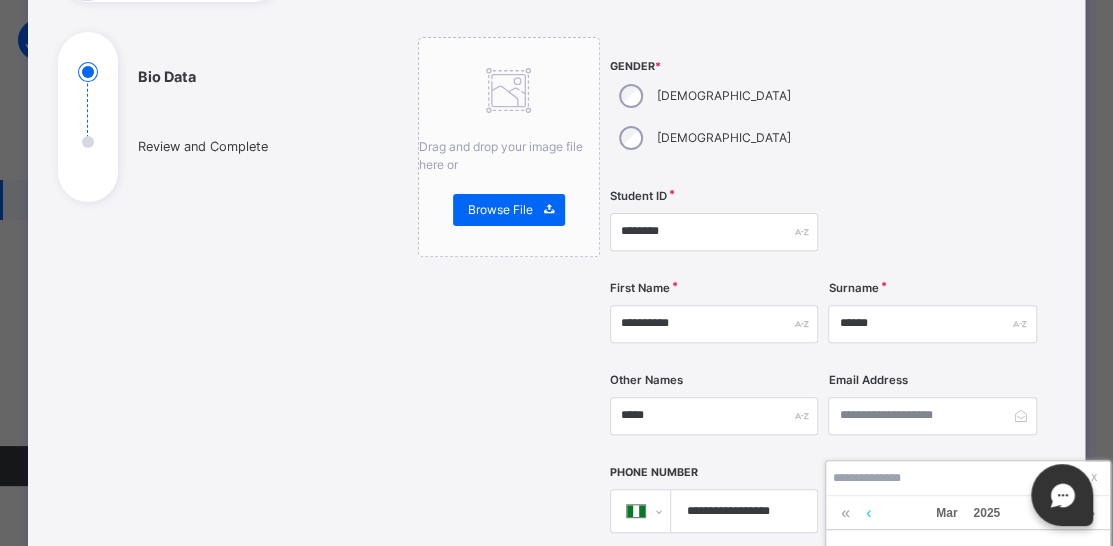 click at bounding box center [868, 513] 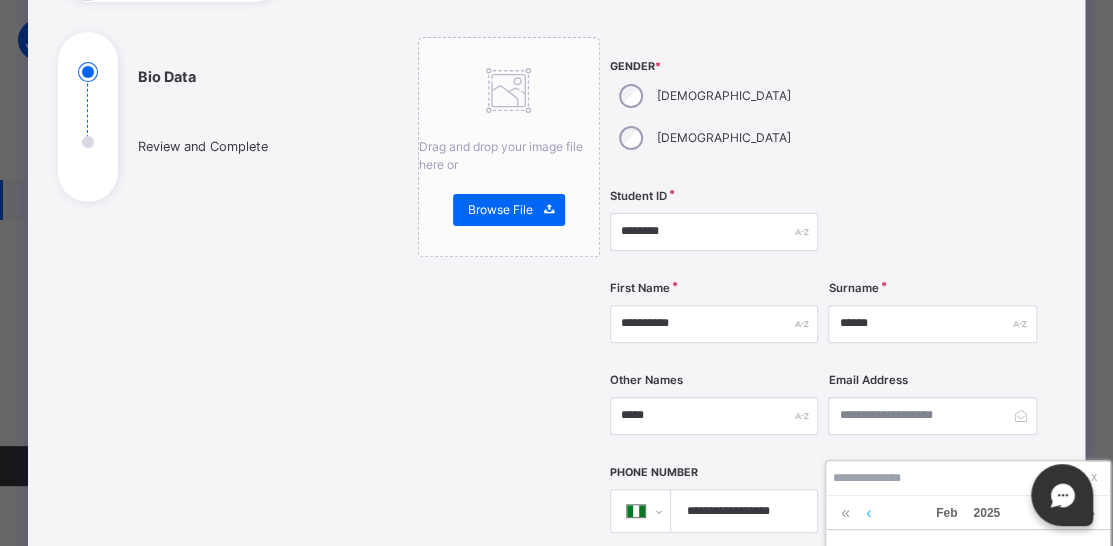 click at bounding box center (868, 513) 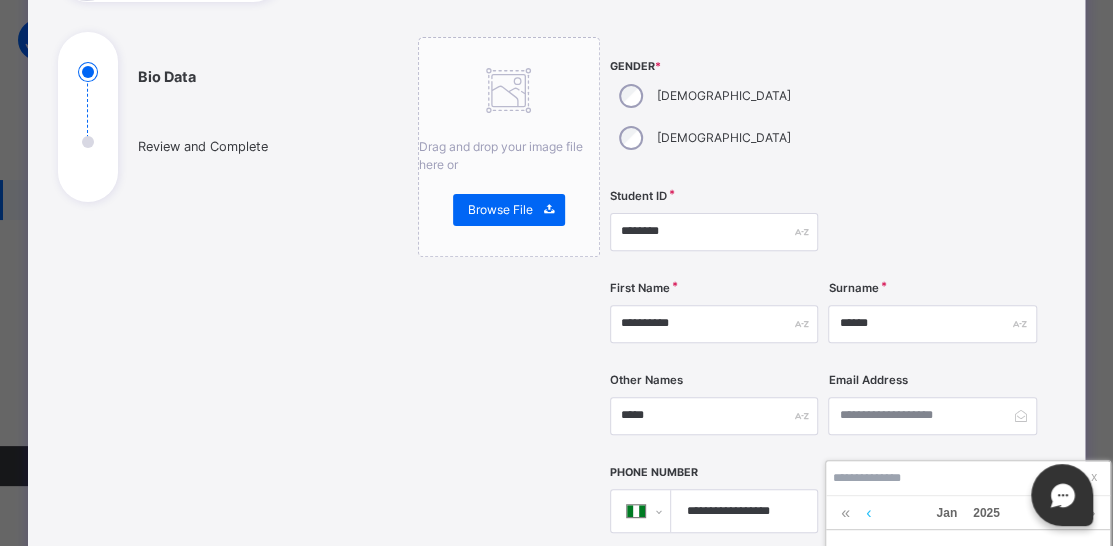 click at bounding box center [868, 513] 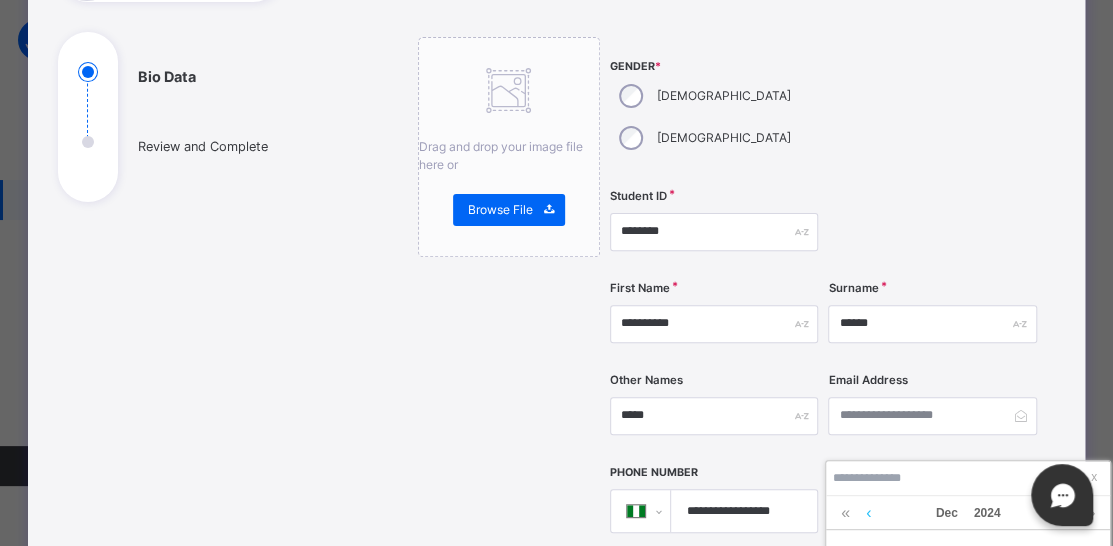 click at bounding box center [868, 513] 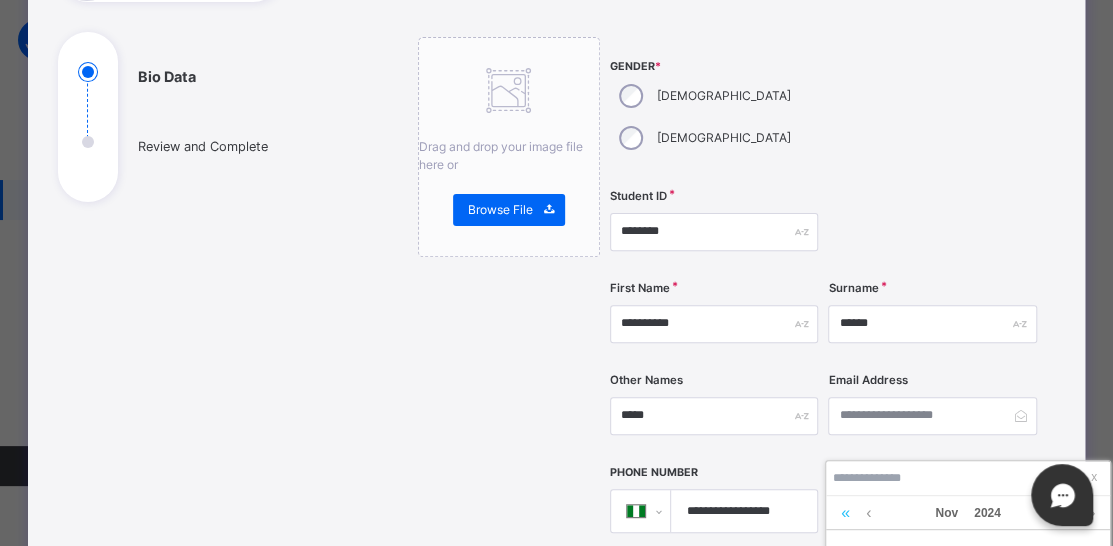 click at bounding box center (845, 513) 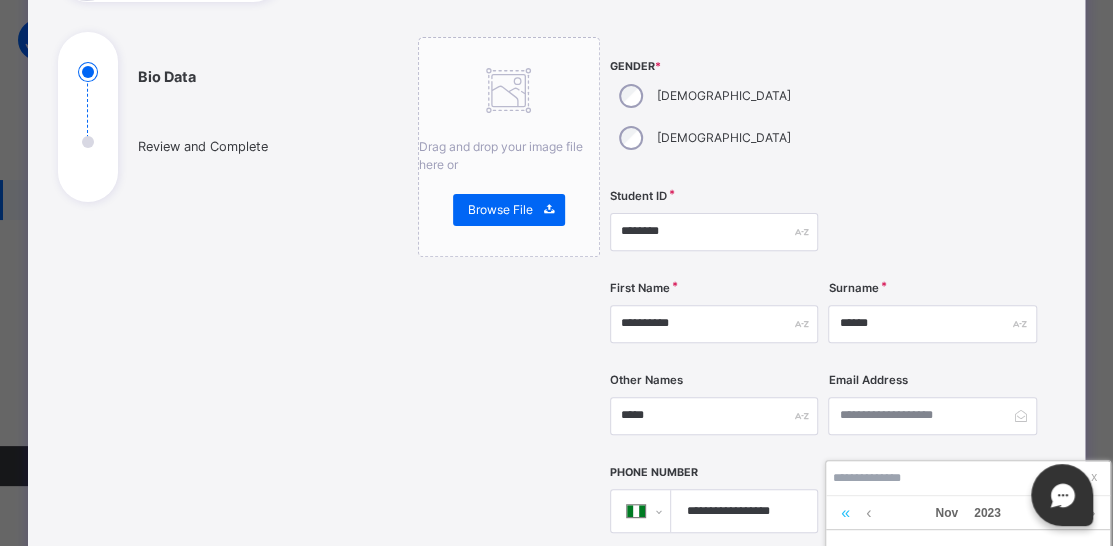 click at bounding box center [845, 513] 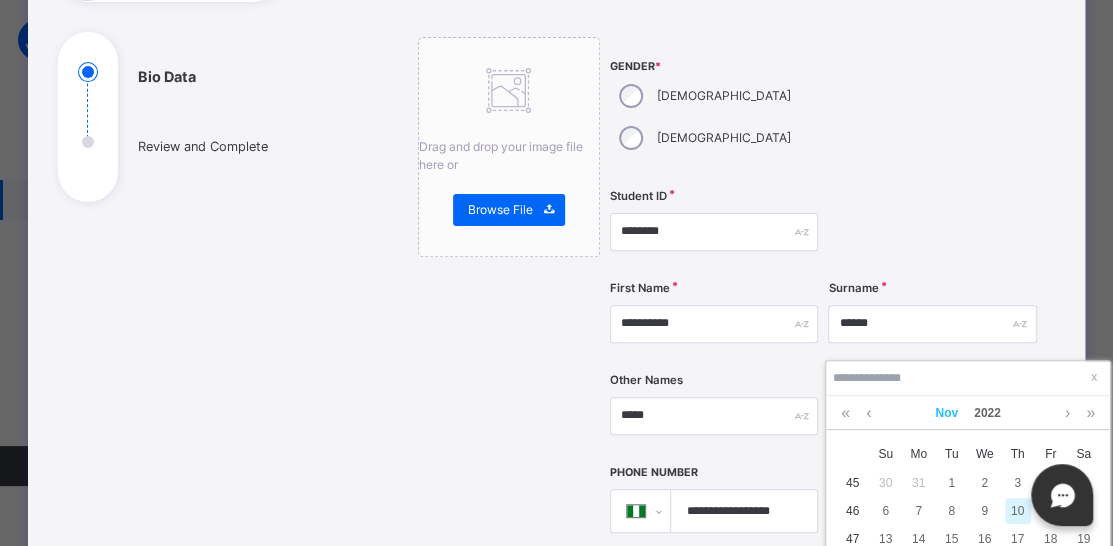 scroll, scrollTop: 343, scrollLeft: 0, axis: vertical 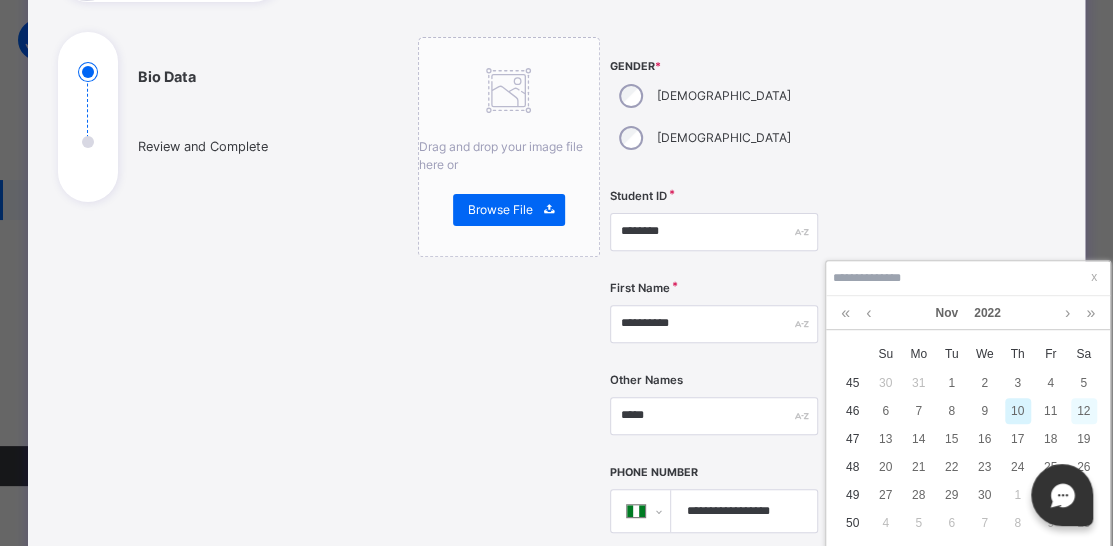 click on "12" at bounding box center (1084, 411) 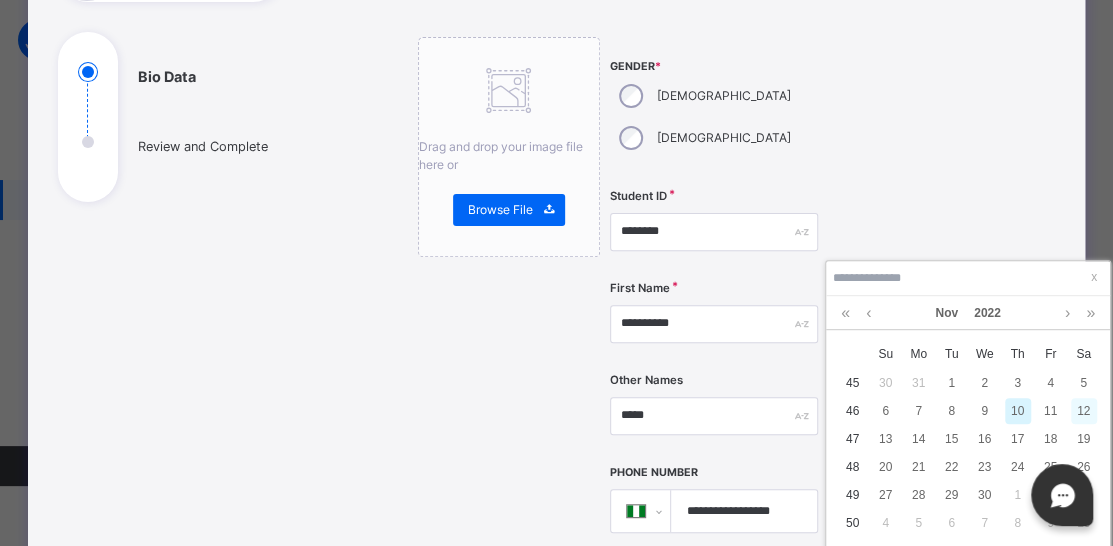 type on "**********" 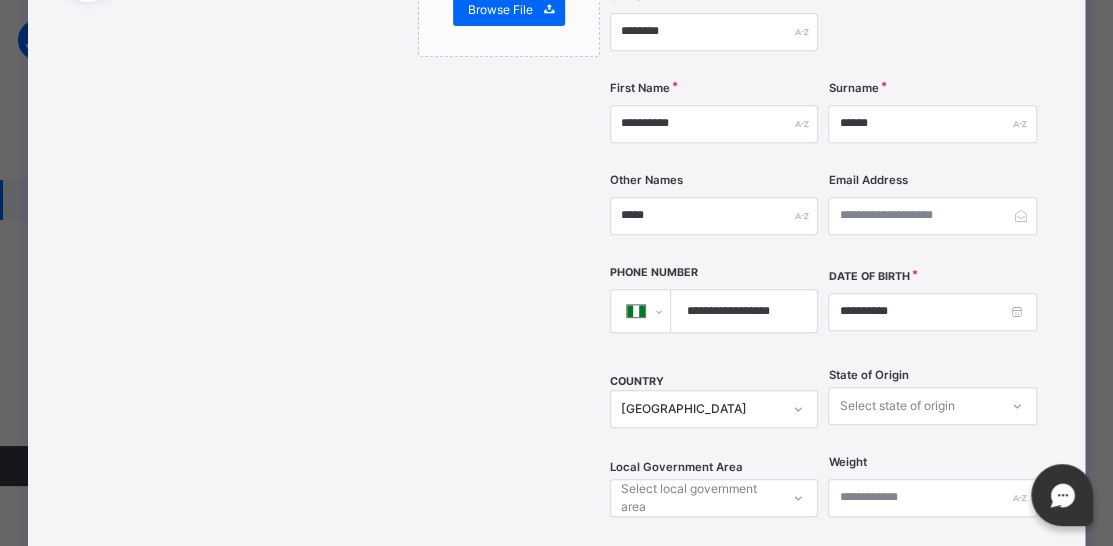 click on "Select state of origin" at bounding box center [932, 406] 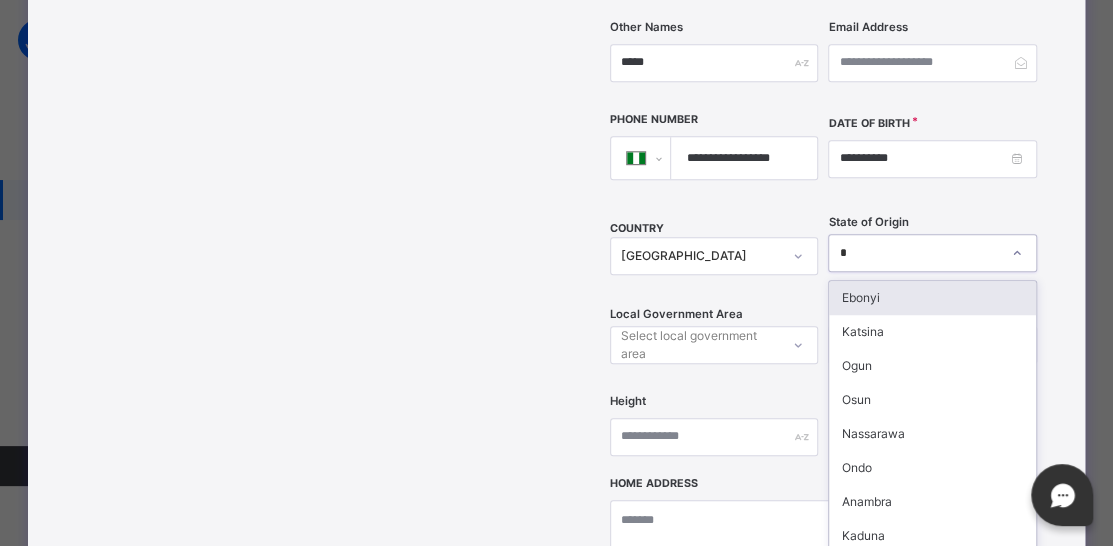 type on "**" 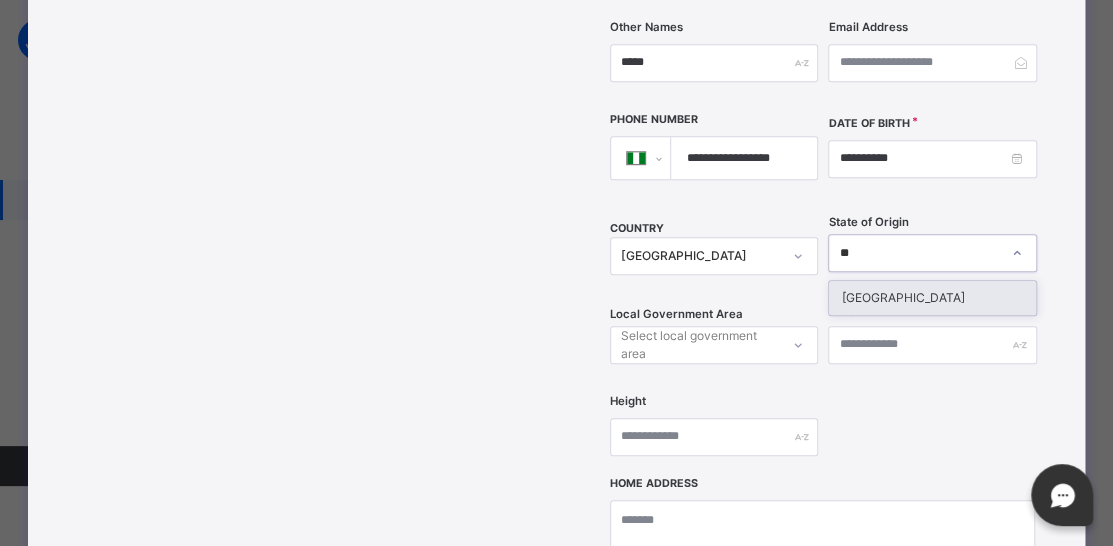 click on "[GEOGRAPHIC_DATA]" at bounding box center (932, 298) 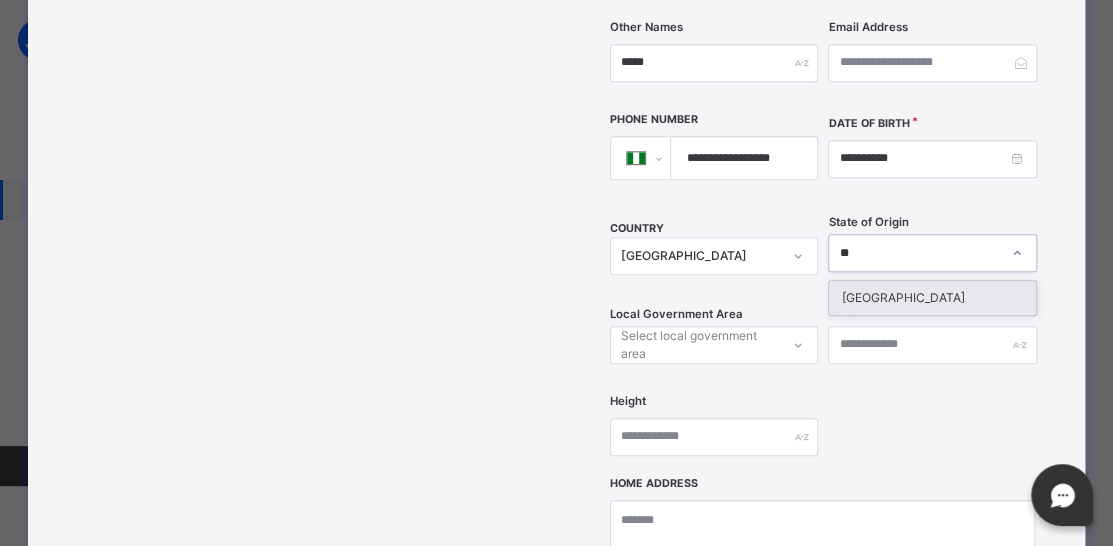 type 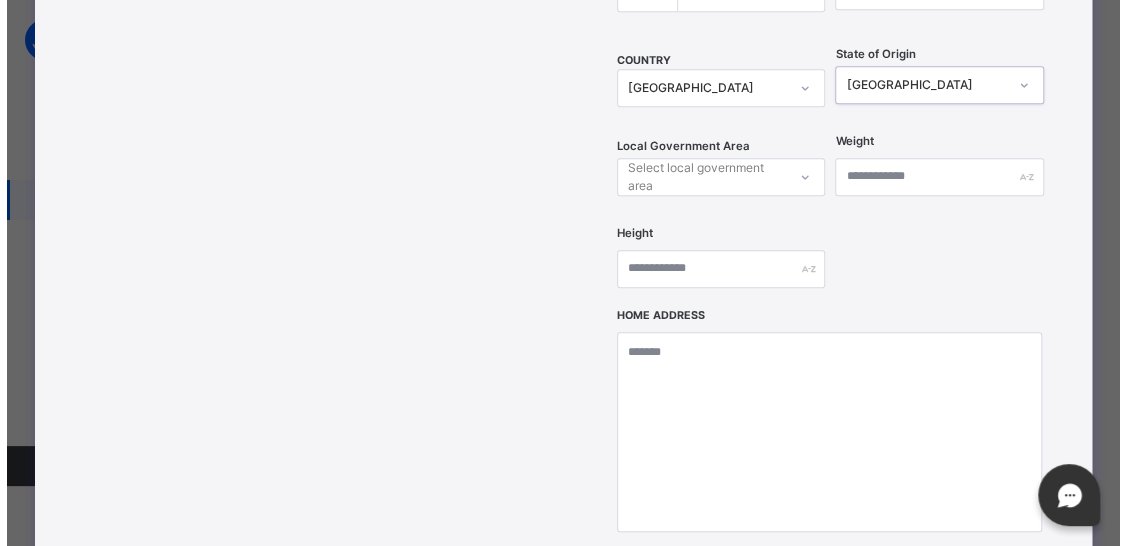 scroll, scrollTop: 753, scrollLeft: 0, axis: vertical 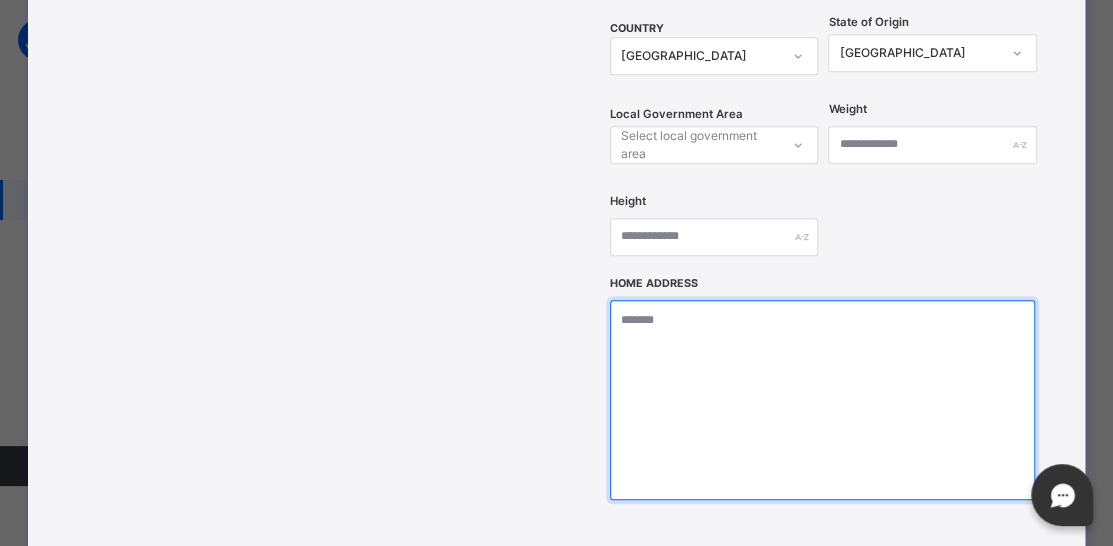click at bounding box center (822, 400) 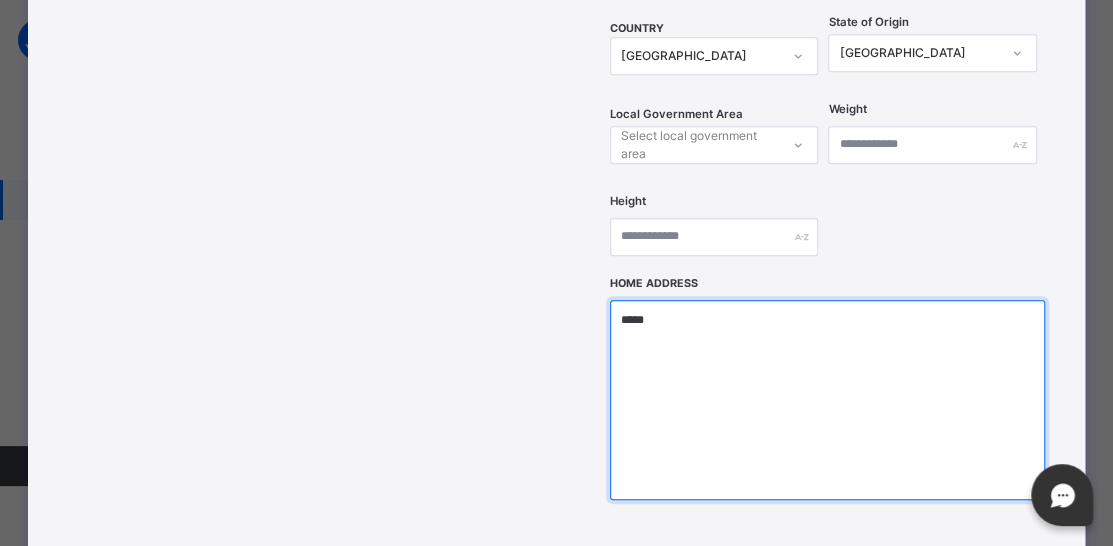 type on "*****" 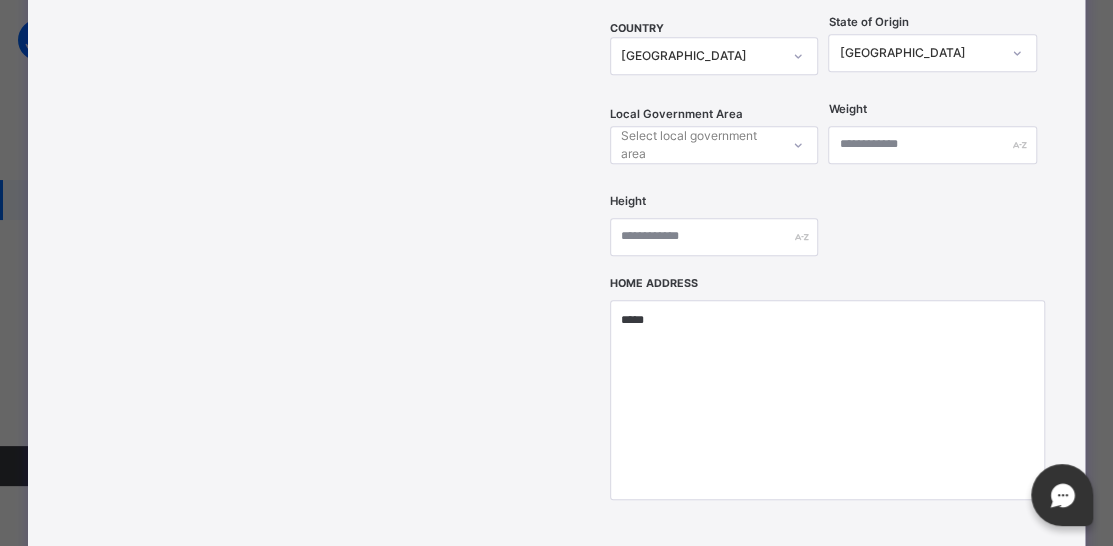 click on "Next" at bounding box center [958, 581] 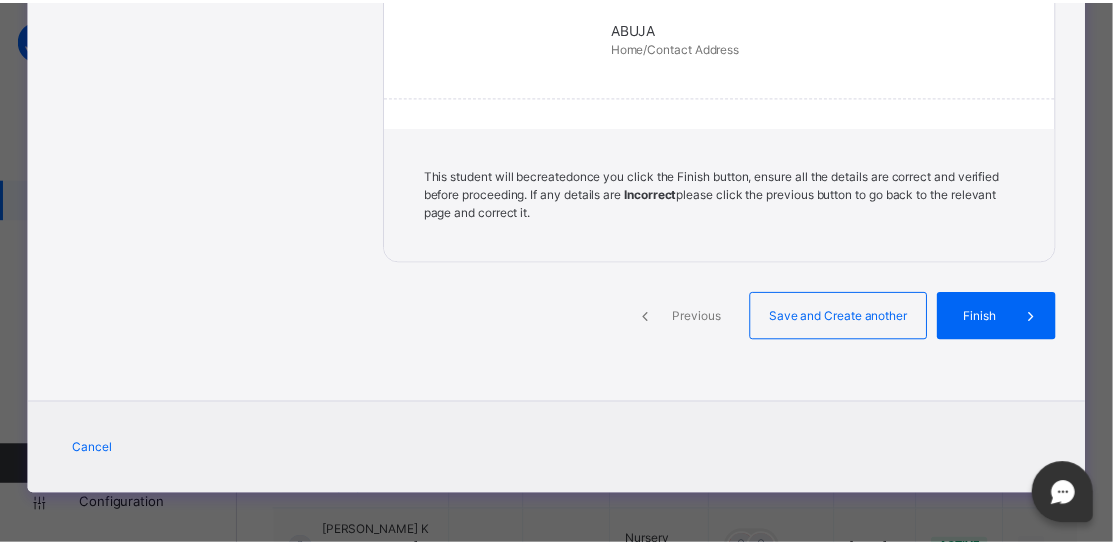 scroll, scrollTop: 569, scrollLeft: 0, axis: vertical 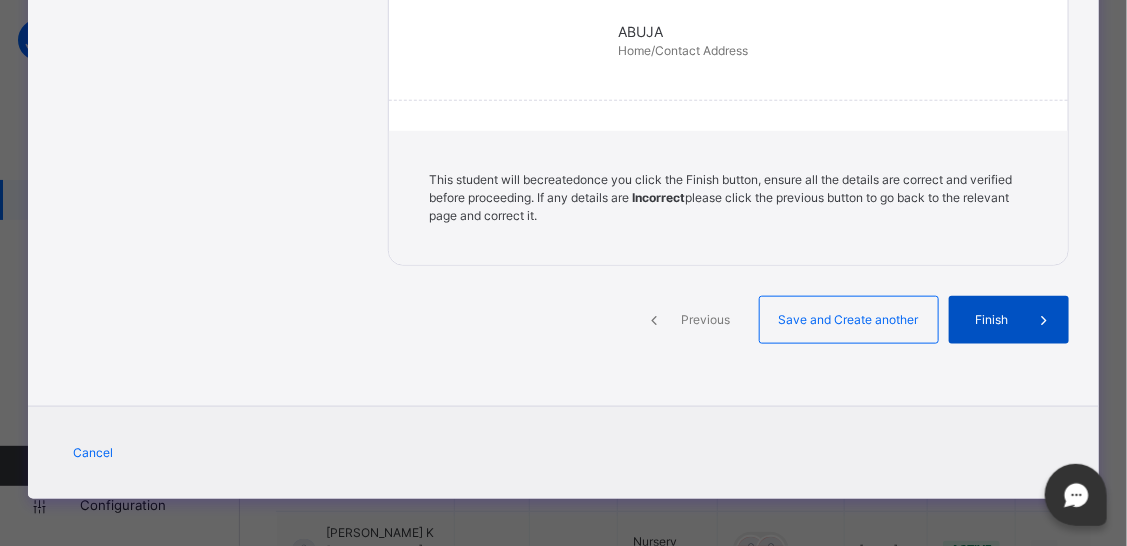 click on "Finish" at bounding box center [992, 320] 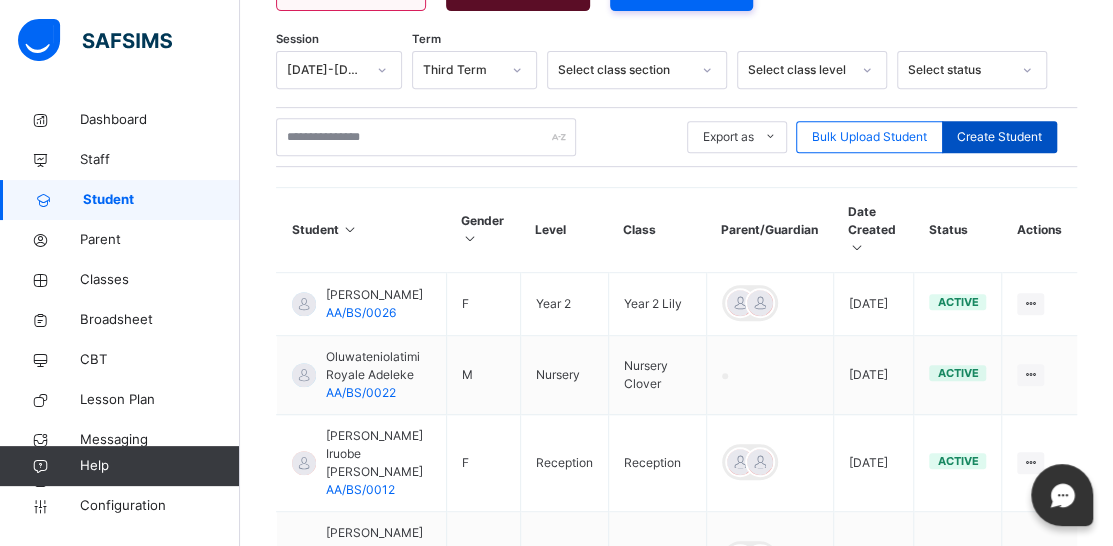 click on "Create Student" at bounding box center (999, 137) 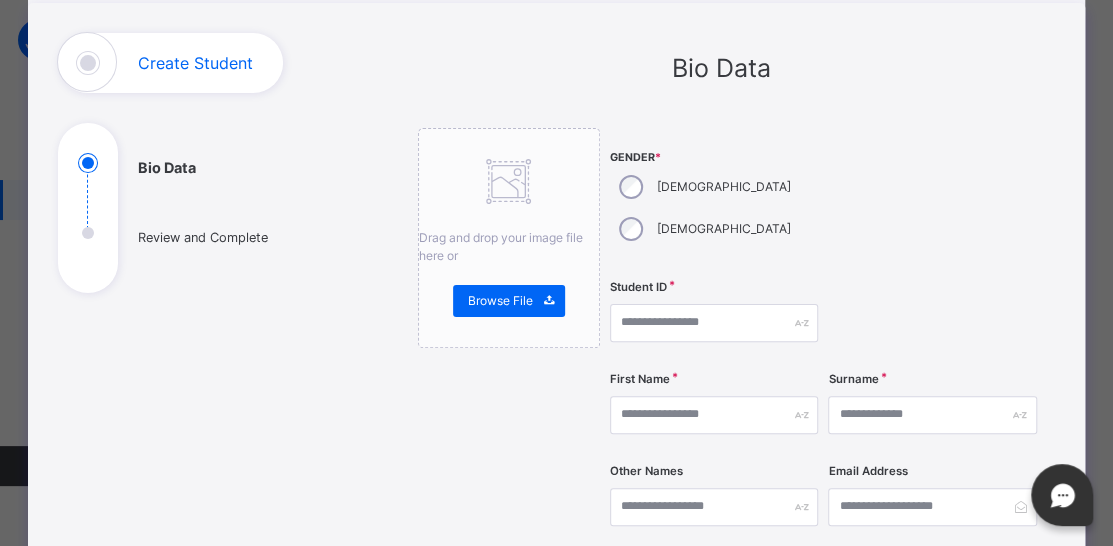 scroll, scrollTop: 100, scrollLeft: 0, axis: vertical 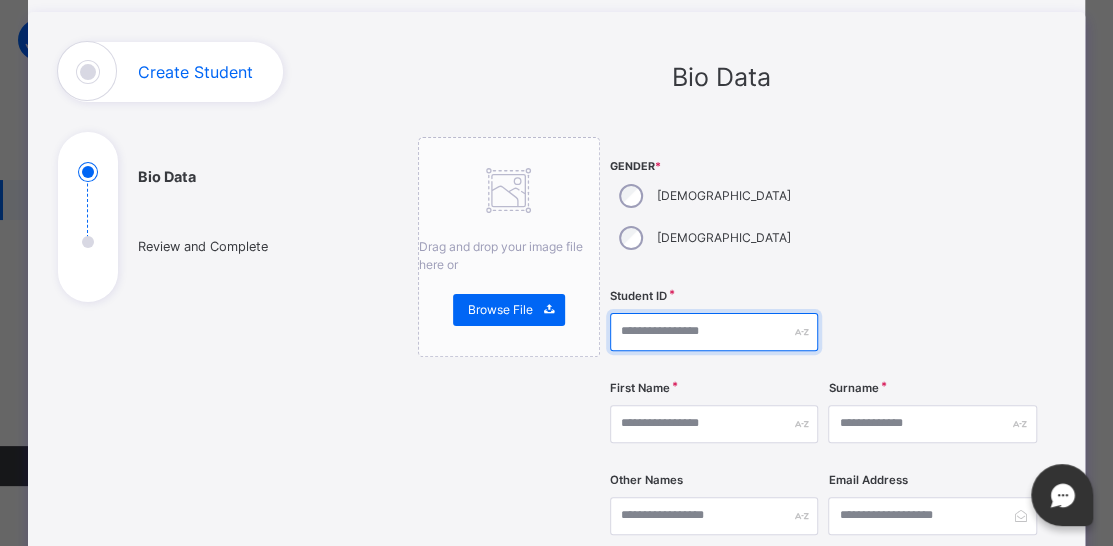 click at bounding box center [714, 332] 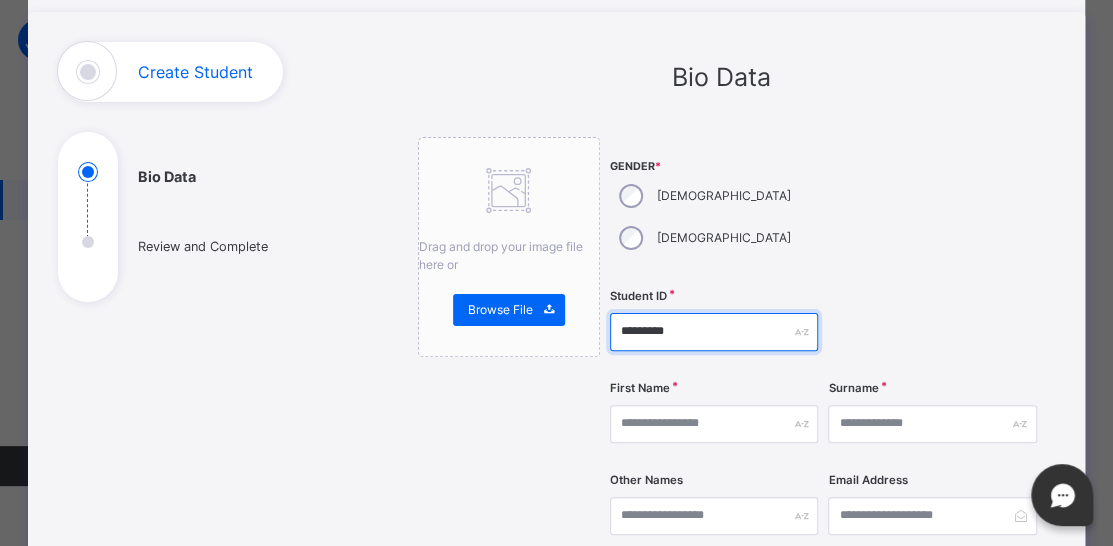 type on "*********" 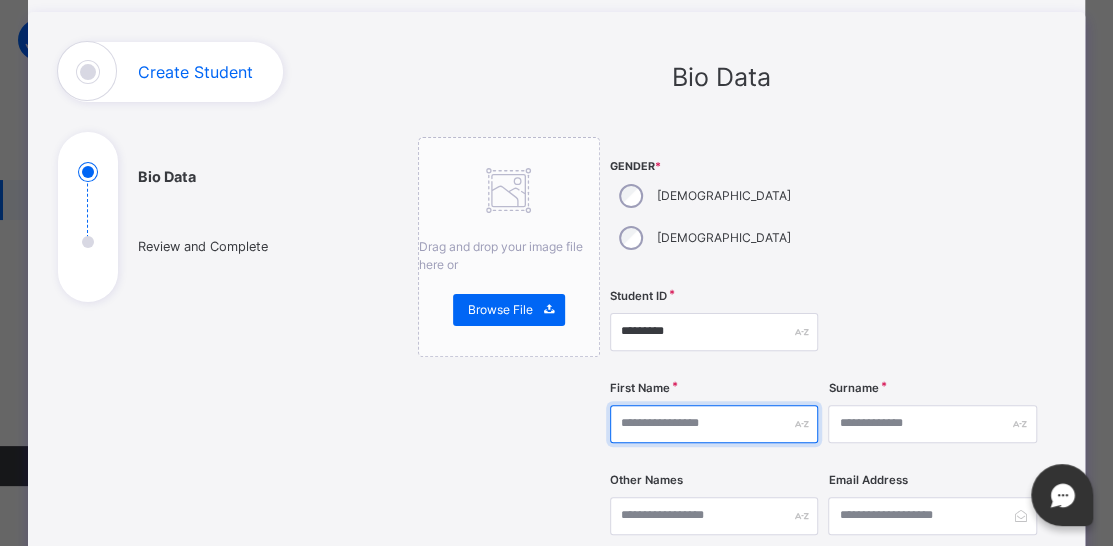 click at bounding box center [714, 424] 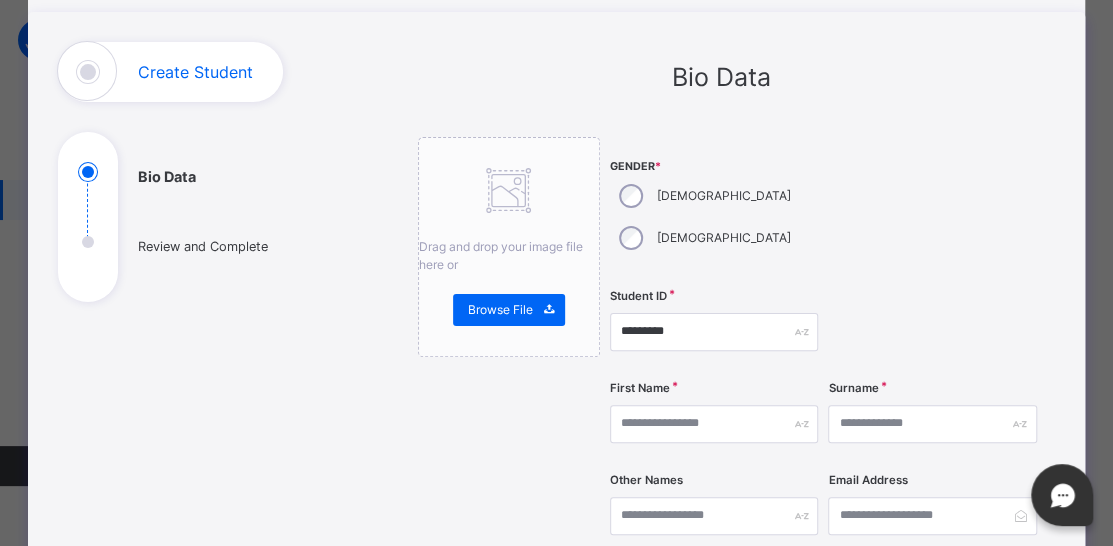 click at bounding box center (932, 209) 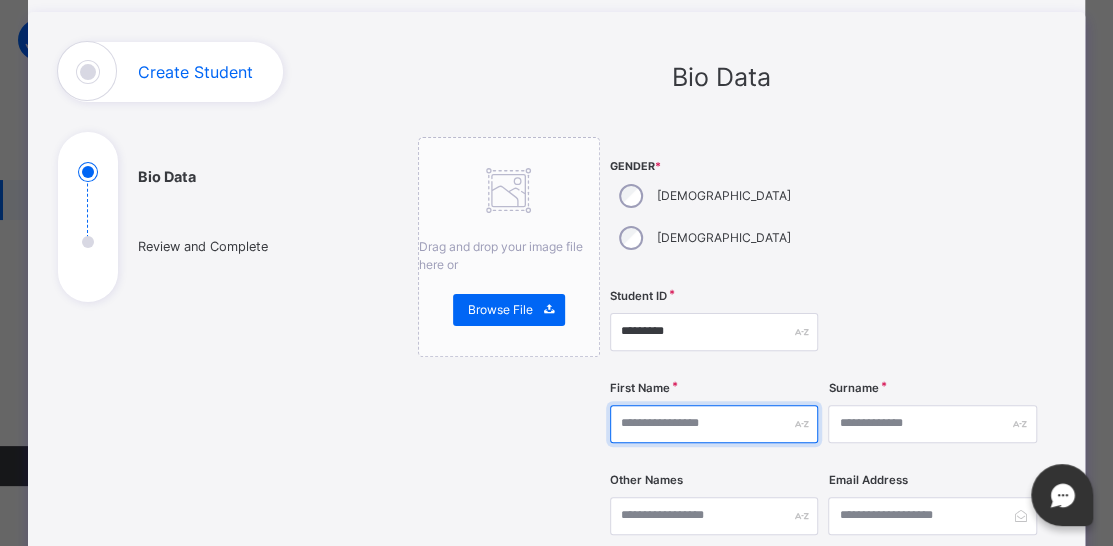 click at bounding box center (714, 424) 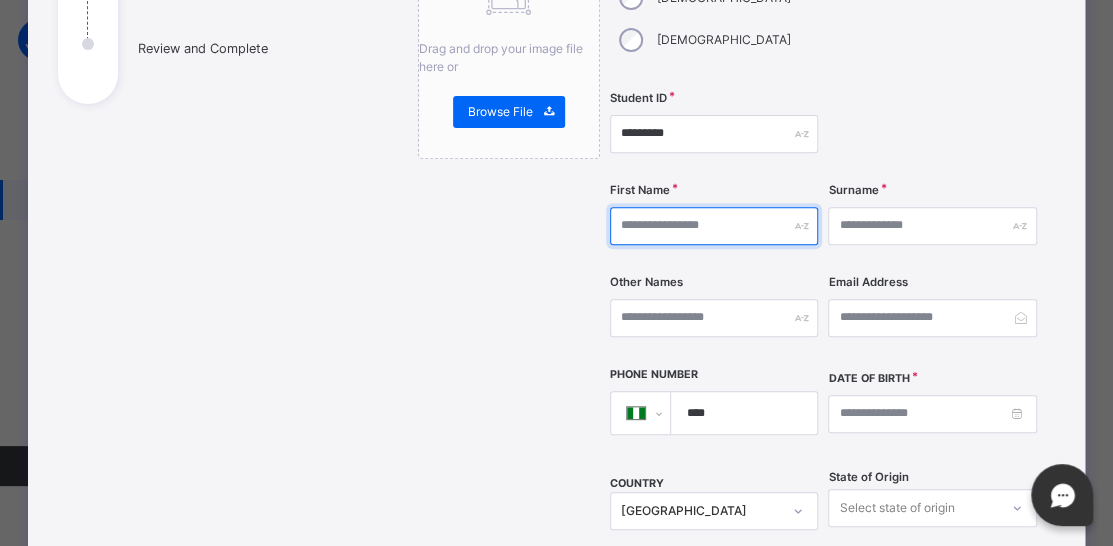 scroll, scrollTop: 300, scrollLeft: 0, axis: vertical 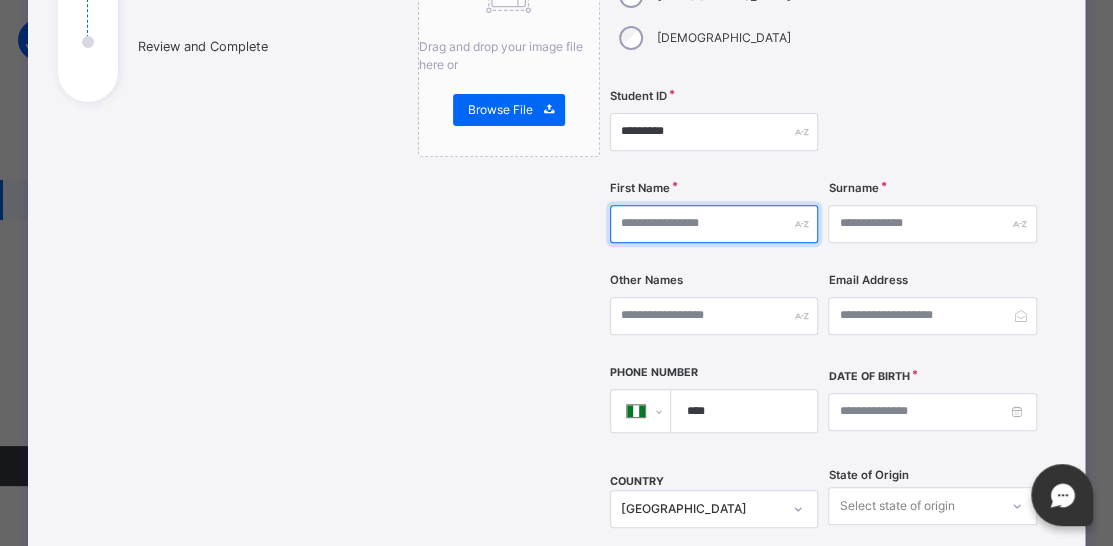 click at bounding box center [714, 224] 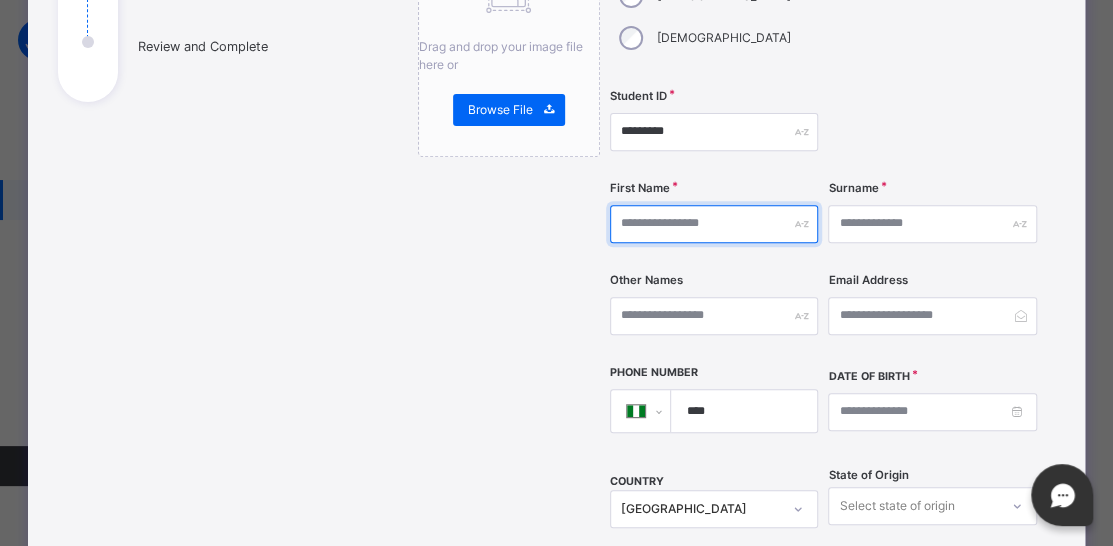 scroll, scrollTop: 0, scrollLeft: 0, axis: both 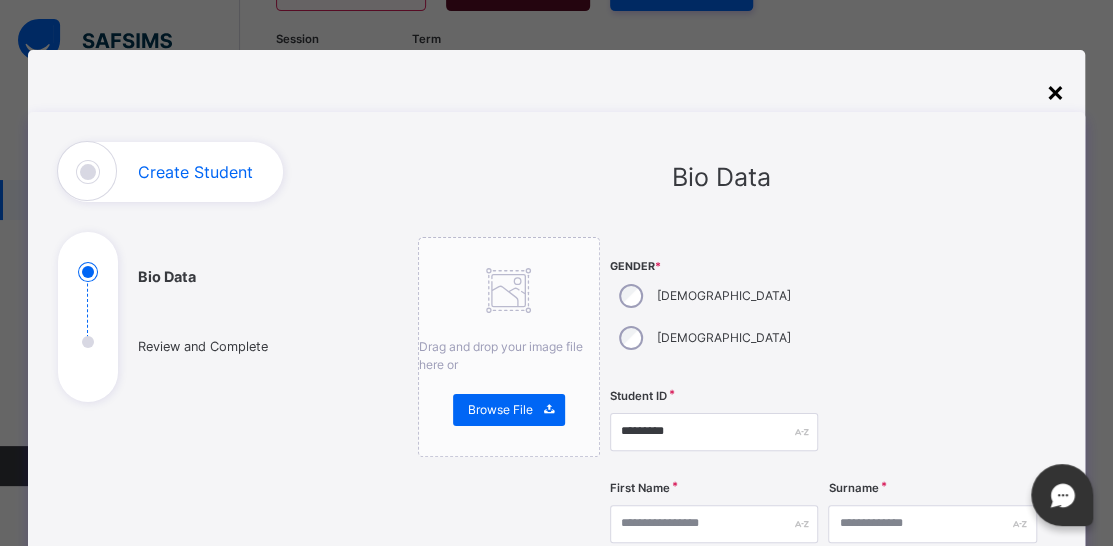 click on "×" at bounding box center (1055, 91) 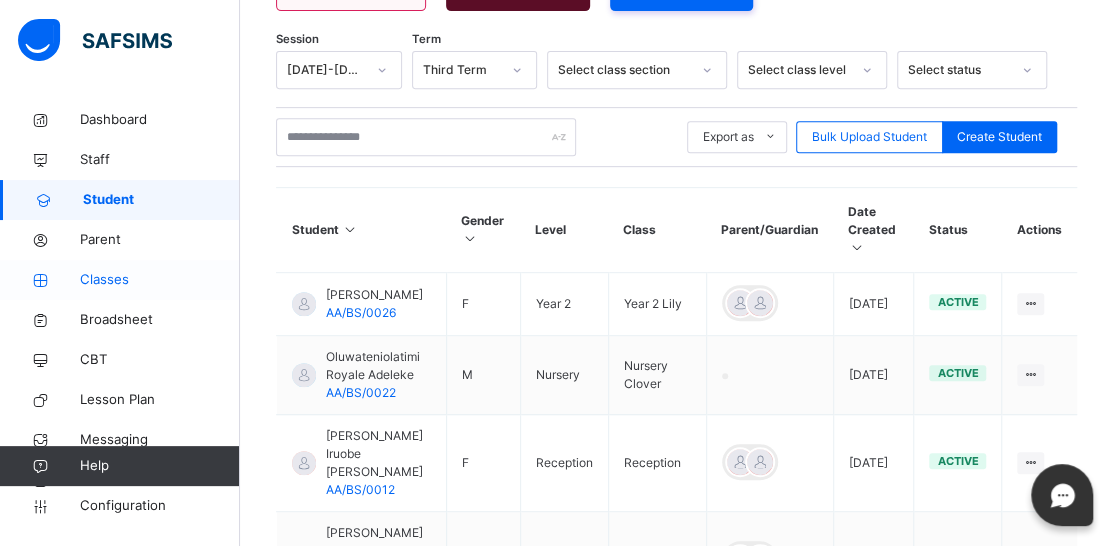 click on "Classes" at bounding box center [160, 280] 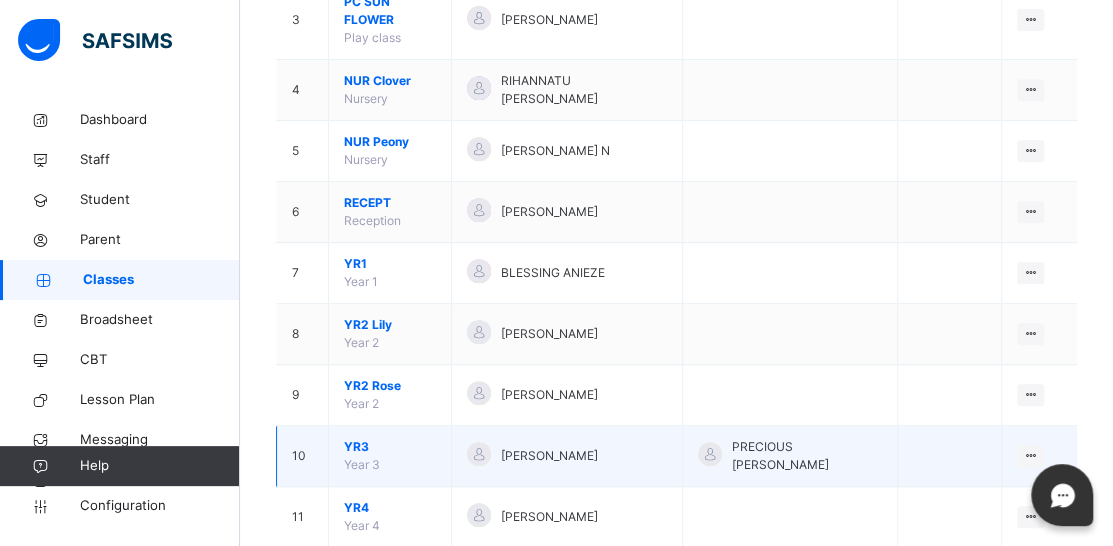 scroll, scrollTop: 443, scrollLeft: 0, axis: vertical 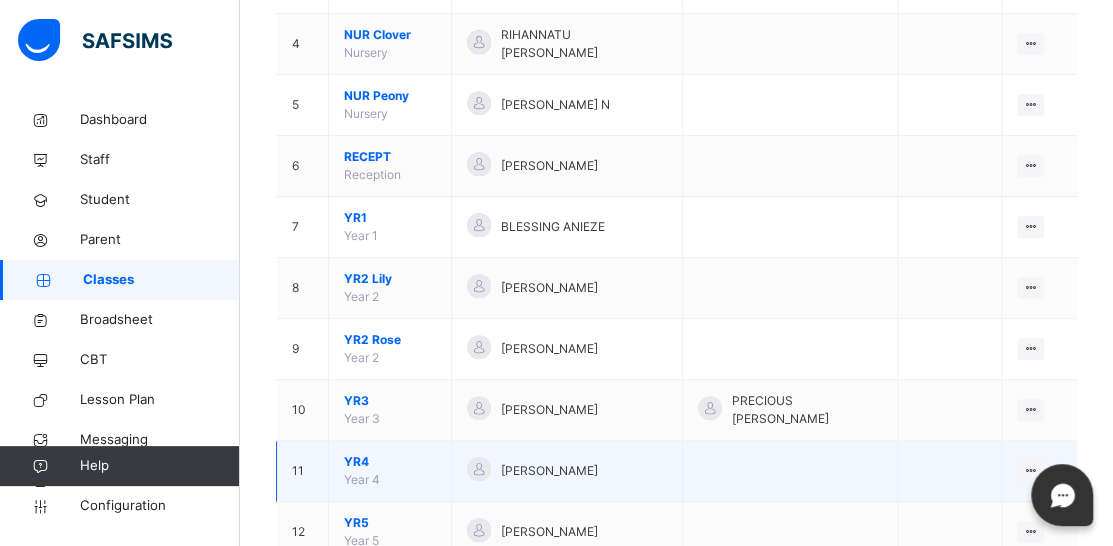 click on "YR4" at bounding box center (390, 462) 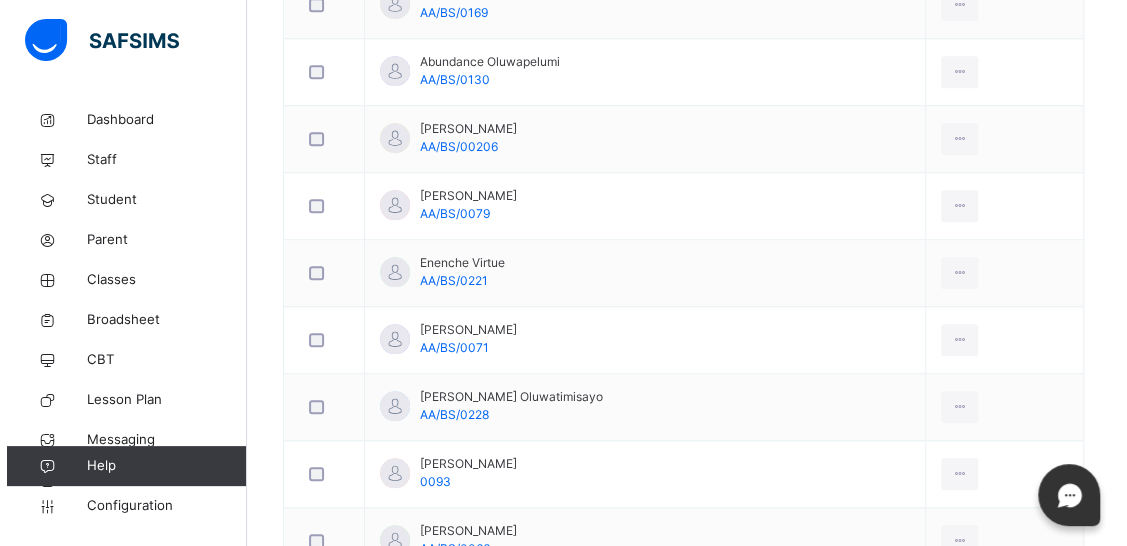 scroll, scrollTop: 250, scrollLeft: 0, axis: vertical 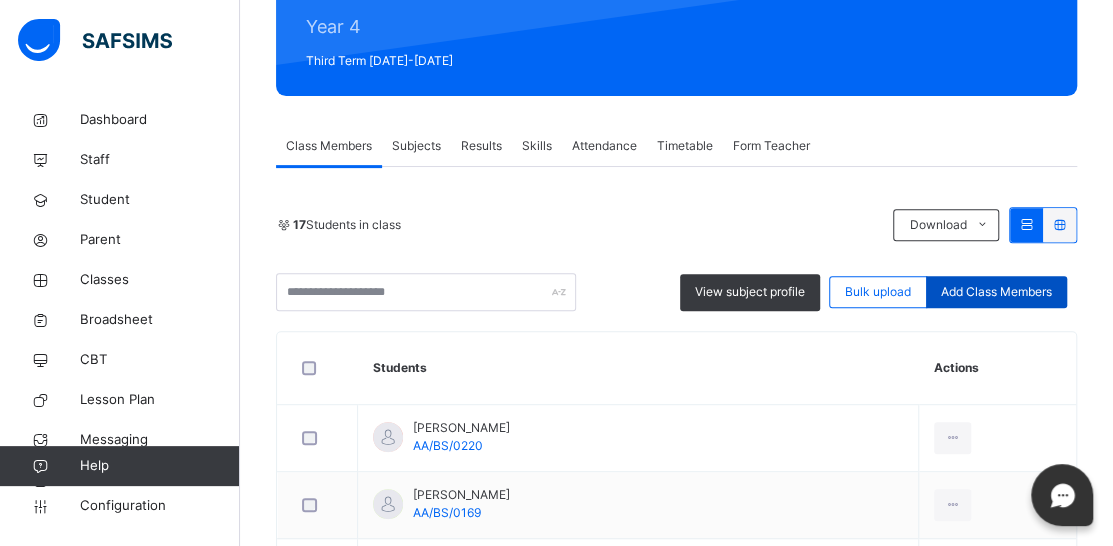 click on "Add Class Members" at bounding box center (996, 292) 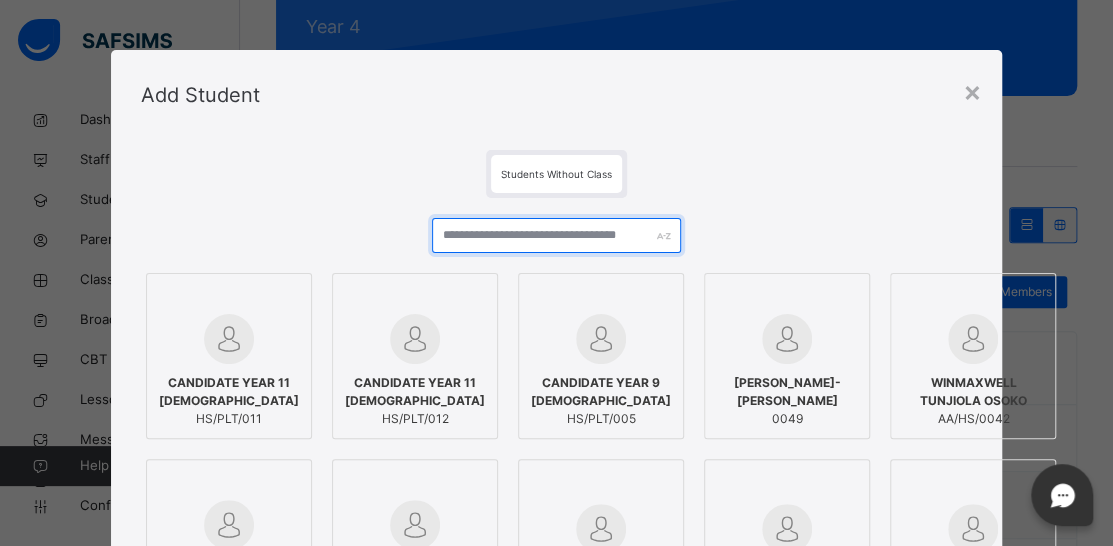 click at bounding box center [556, 235] 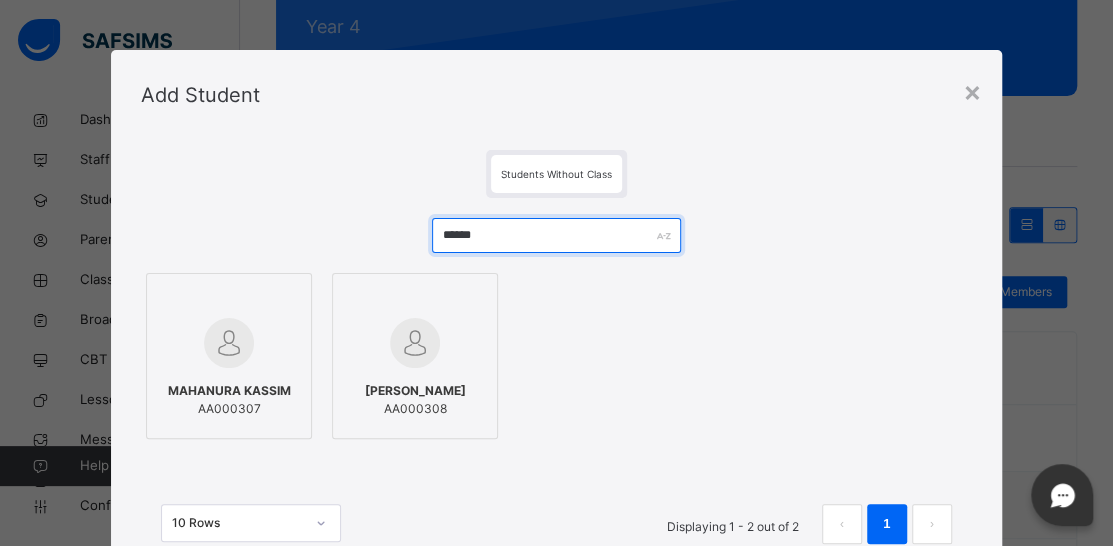 type on "******" 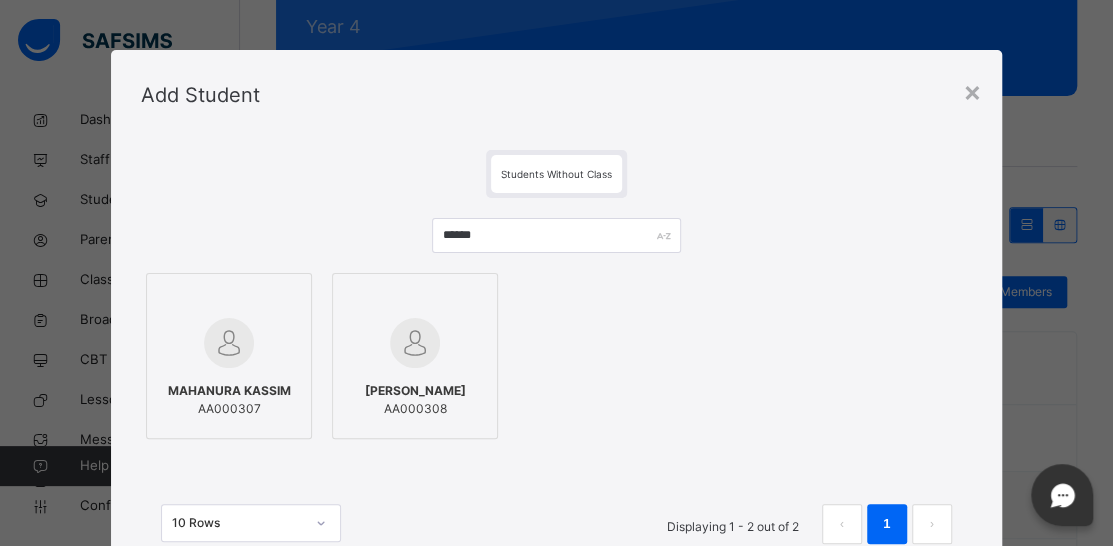 click on "AA000307" at bounding box center (229, 409) 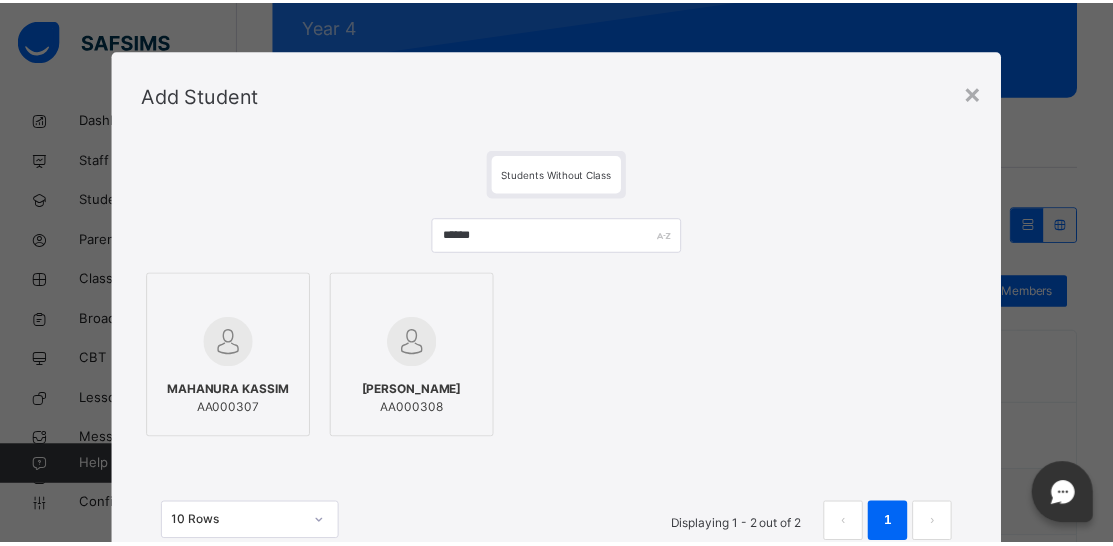 scroll, scrollTop: 100, scrollLeft: 0, axis: vertical 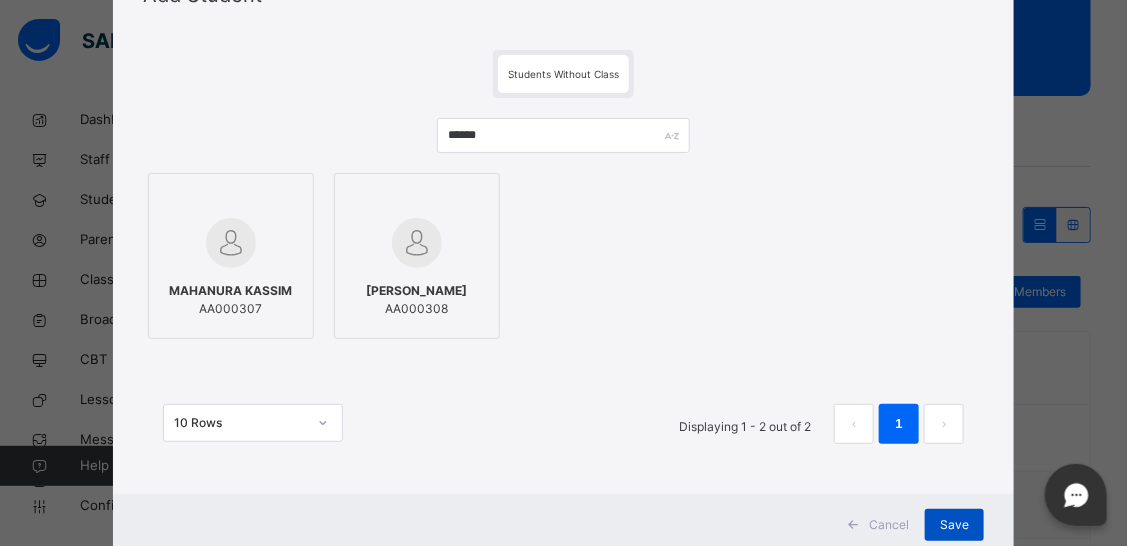 click on "Save" at bounding box center (954, 525) 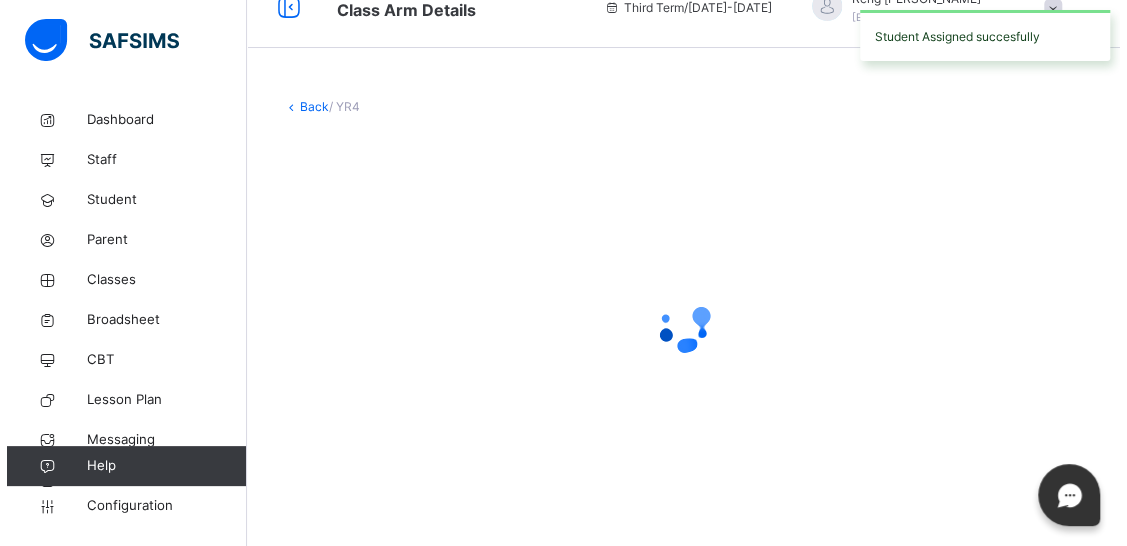 scroll, scrollTop: 31, scrollLeft: 0, axis: vertical 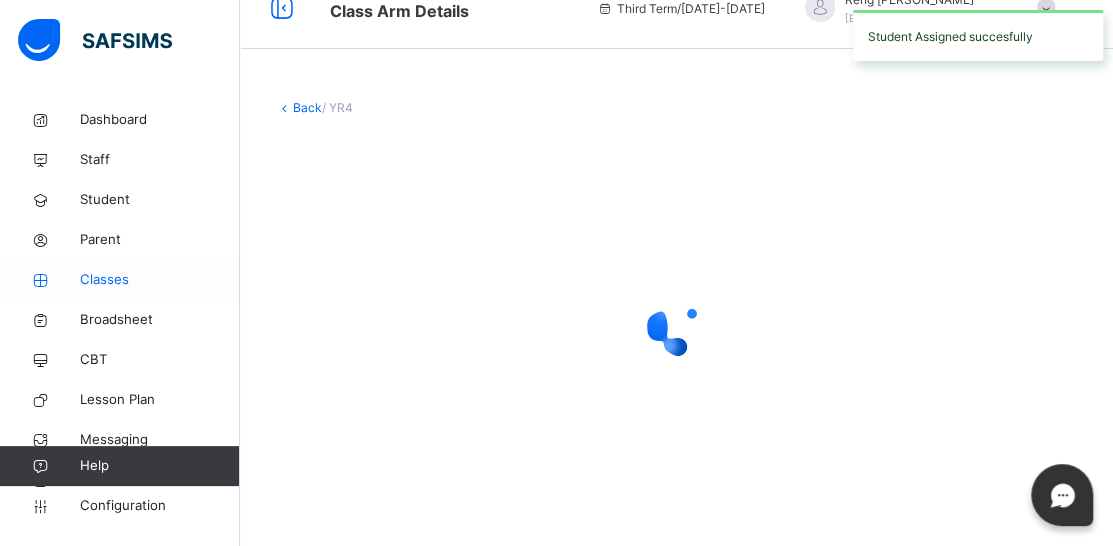 click on "Classes" at bounding box center (160, 280) 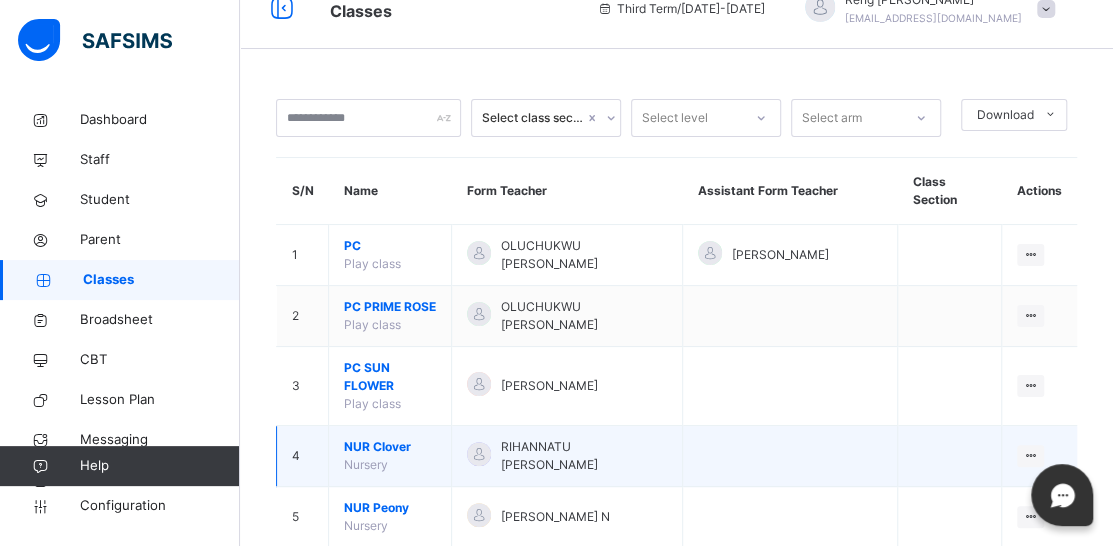 click on "NUR   Clover   Nursery" at bounding box center [390, 456] 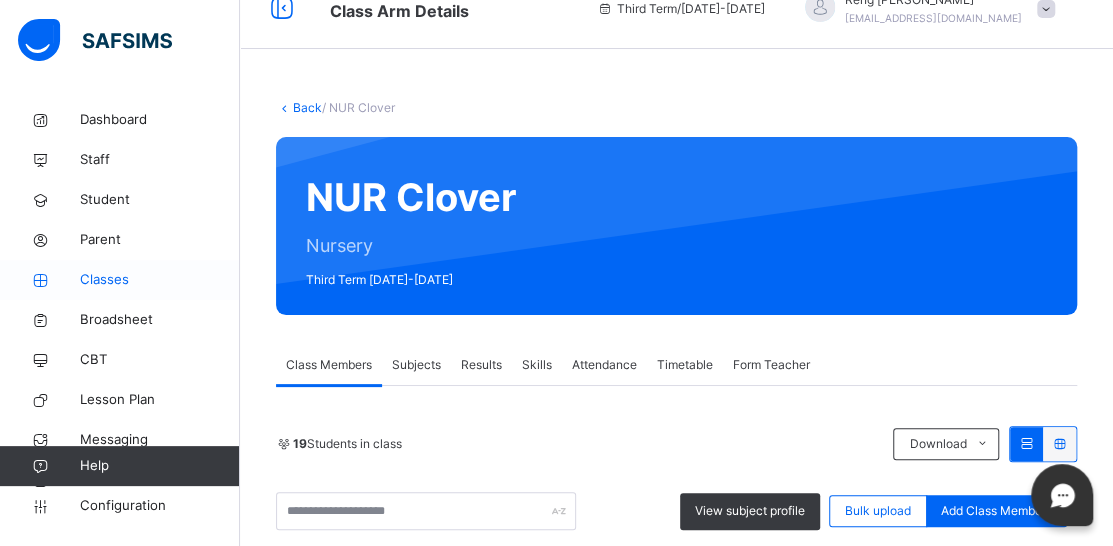 click on "Classes" at bounding box center (160, 280) 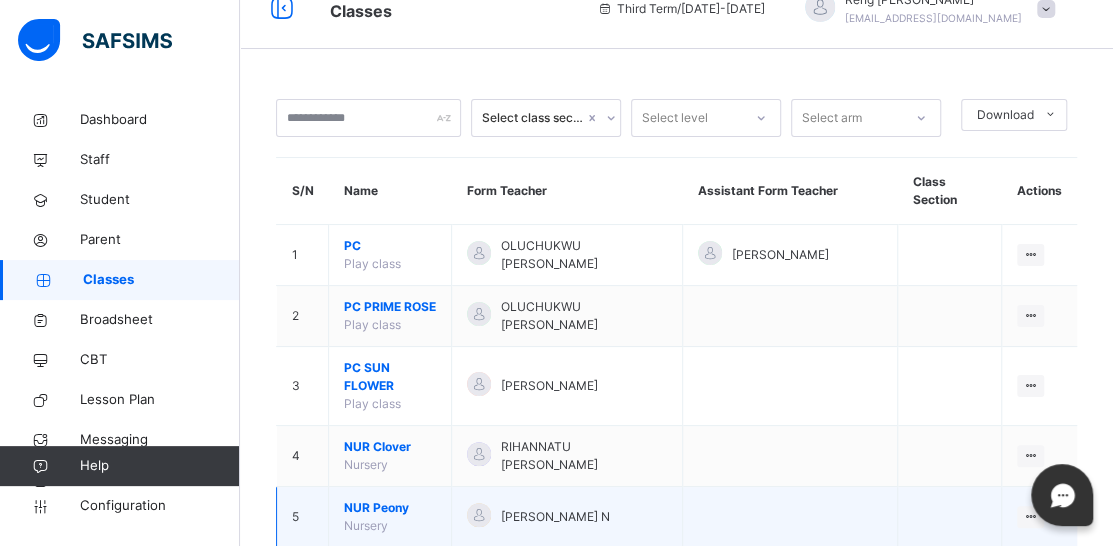 click on "[PERSON_NAME] N" at bounding box center (555, 517) 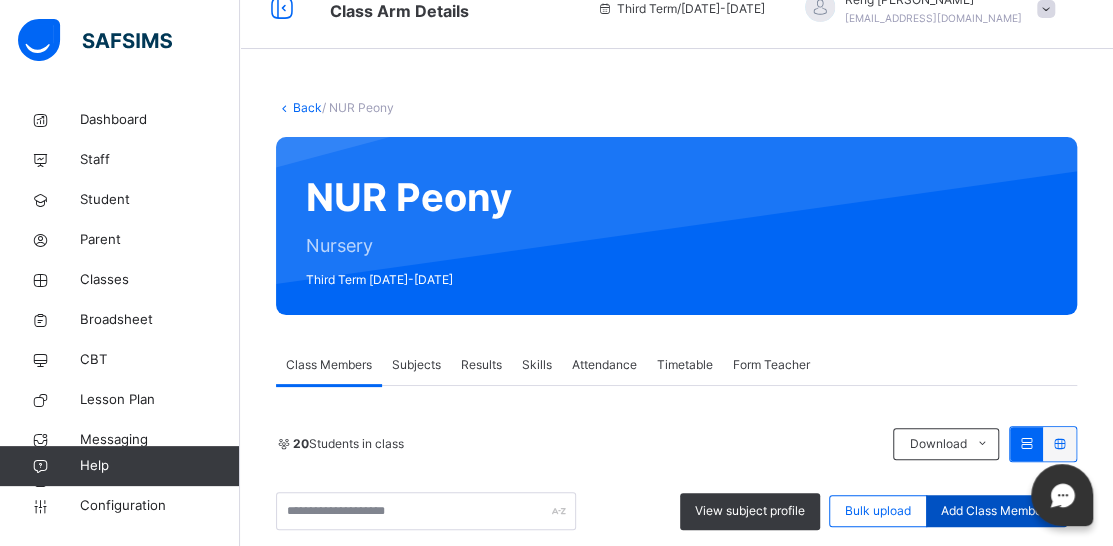 click on "Add Class Members" at bounding box center [996, 511] 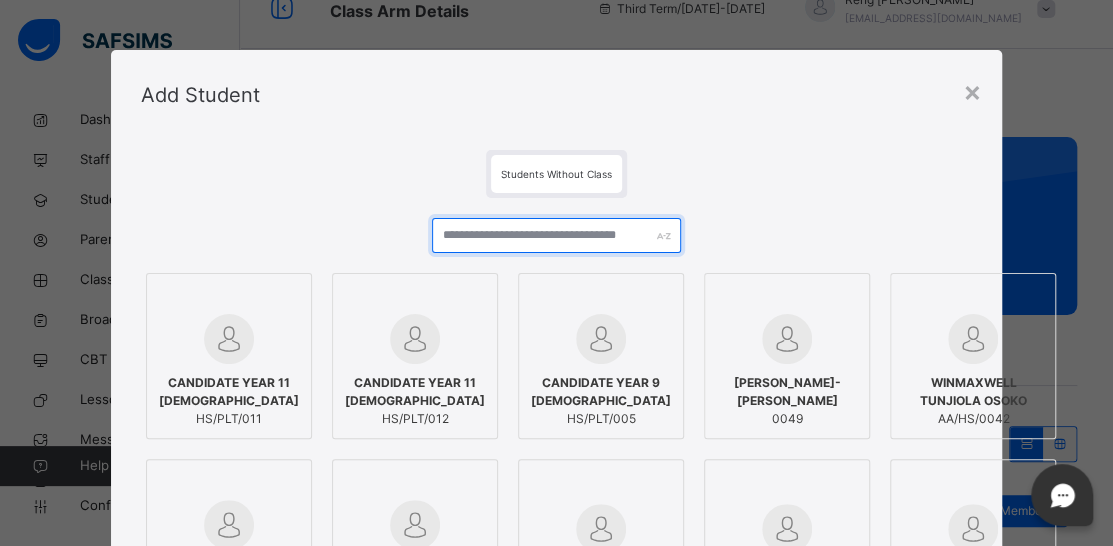 click at bounding box center [556, 235] 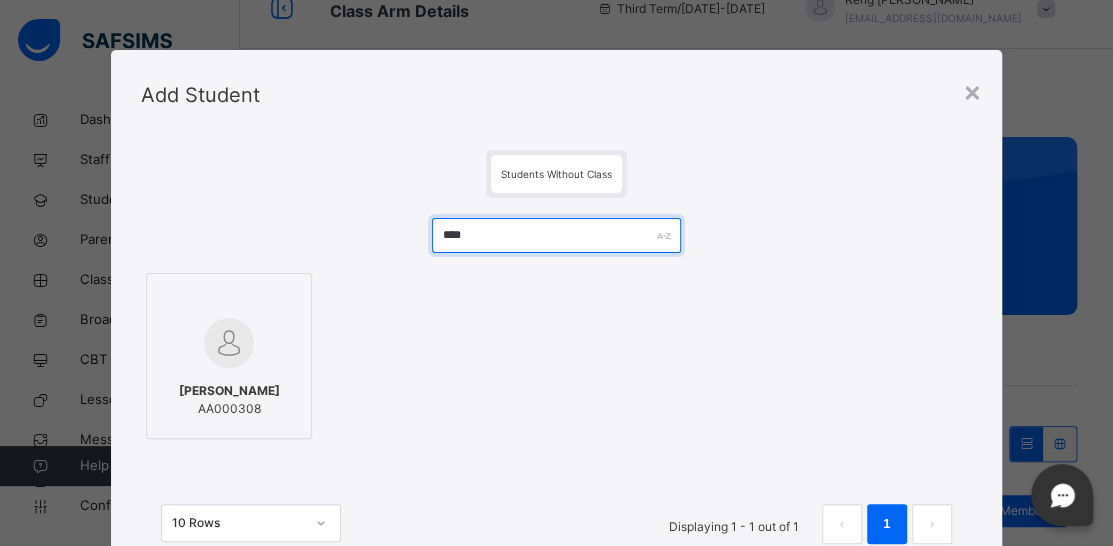 type on "****" 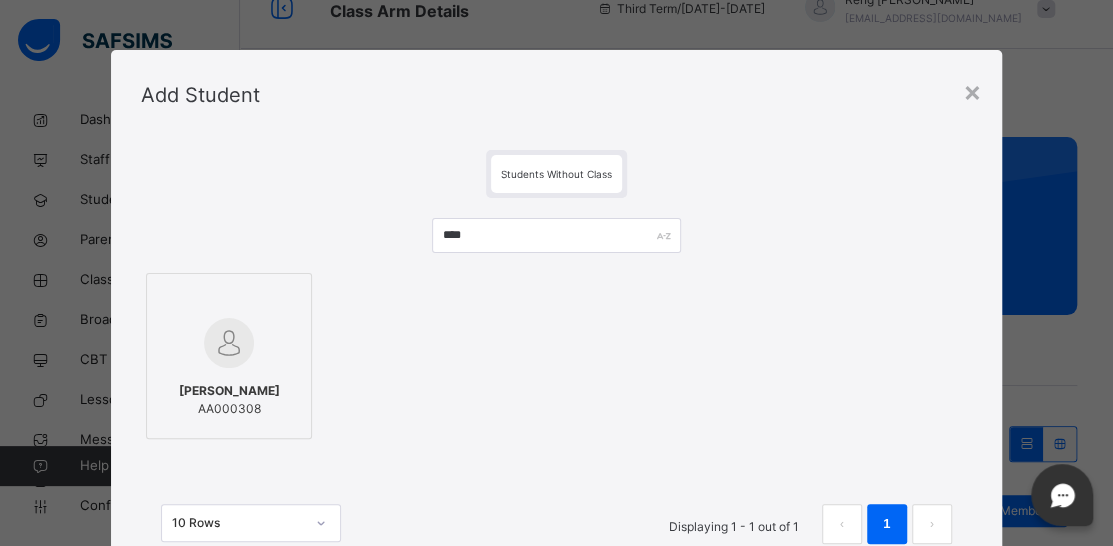 click on "[PERSON_NAME]" at bounding box center [229, 391] 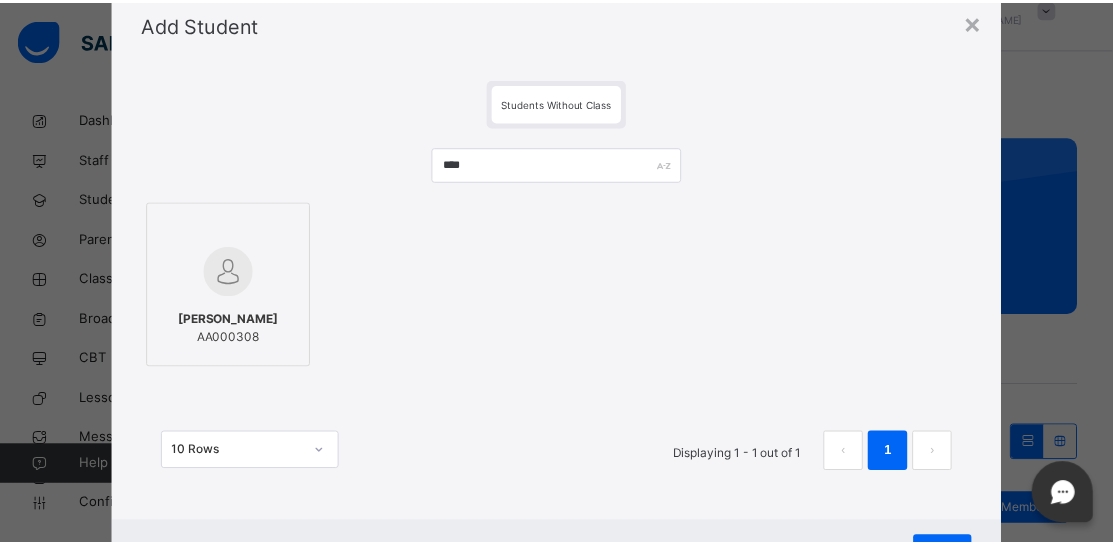 scroll, scrollTop: 100, scrollLeft: 0, axis: vertical 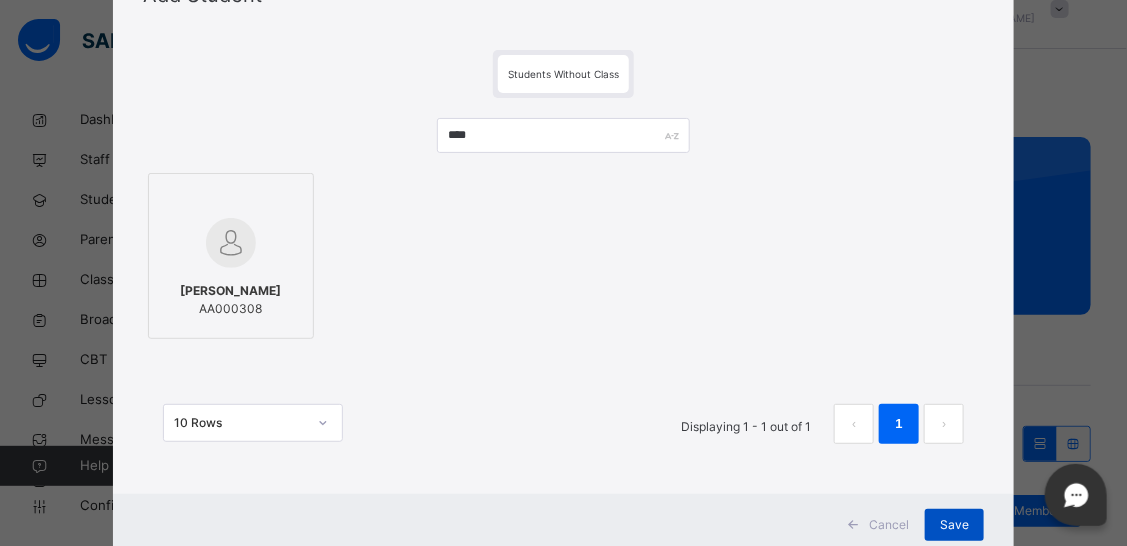 click on "Save" at bounding box center [954, 525] 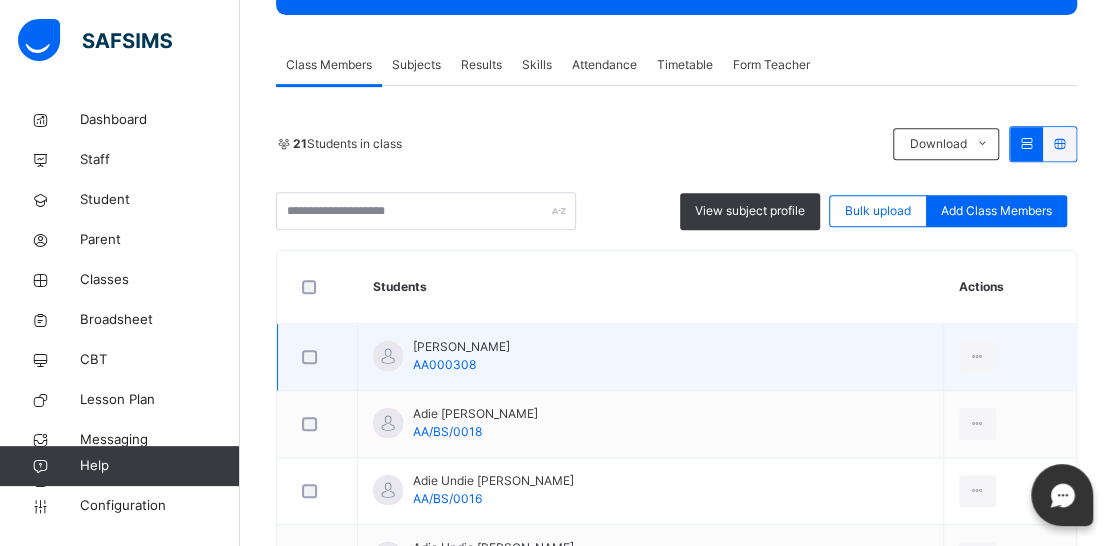scroll, scrollTop: 531, scrollLeft: 0, axis: vertical 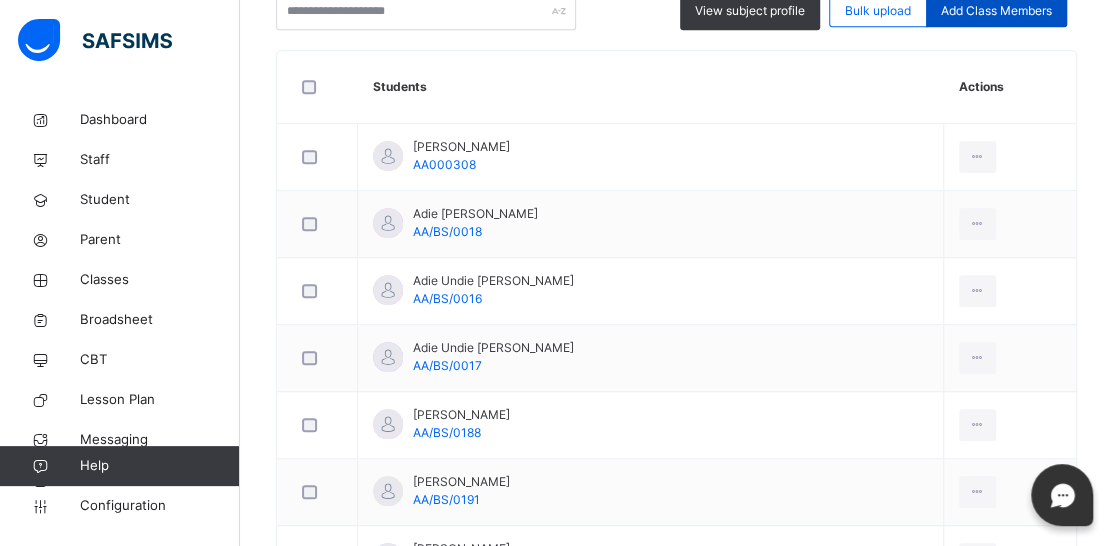 click on "Add Class Members" at bounding box center (996, 11) 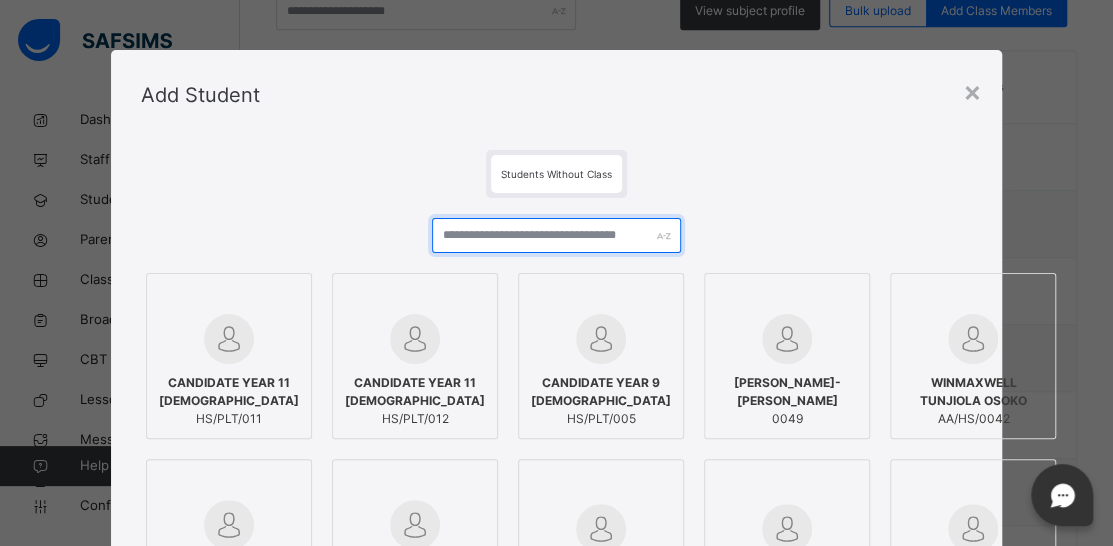 click at bounding box center (556, 235) 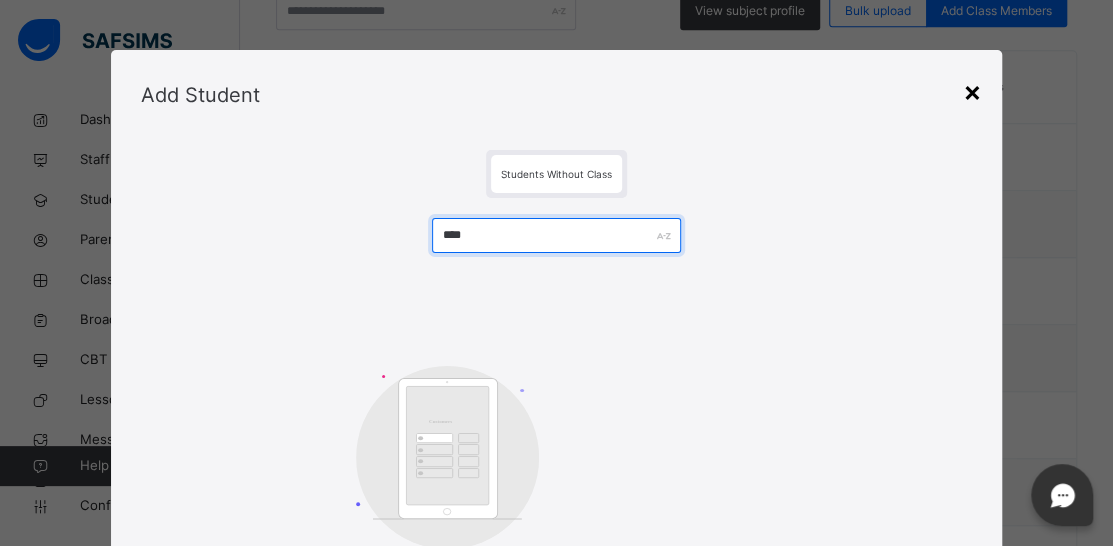 type on "****" 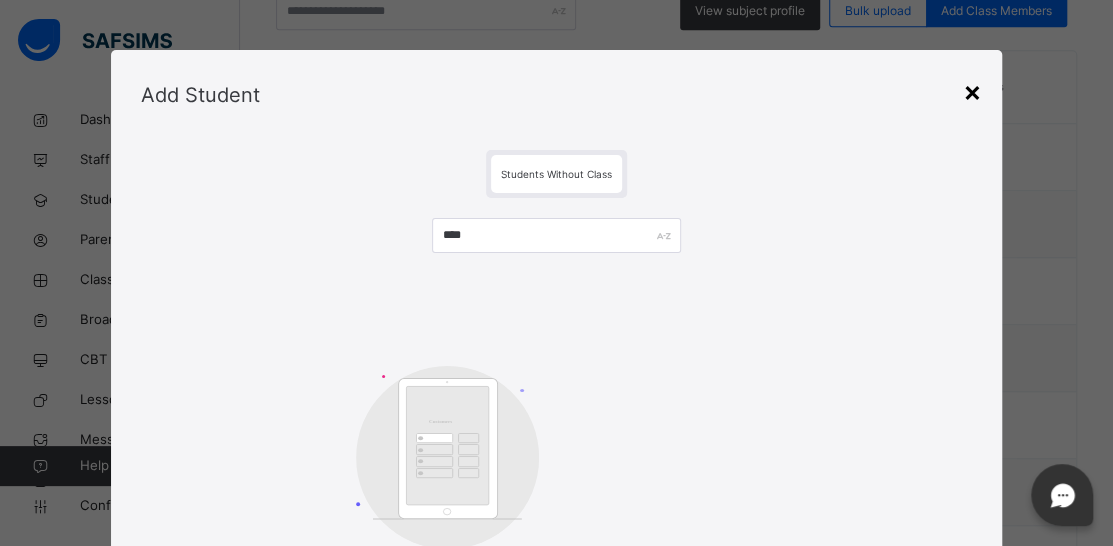 click on "×" at bounding box center [972, 91] 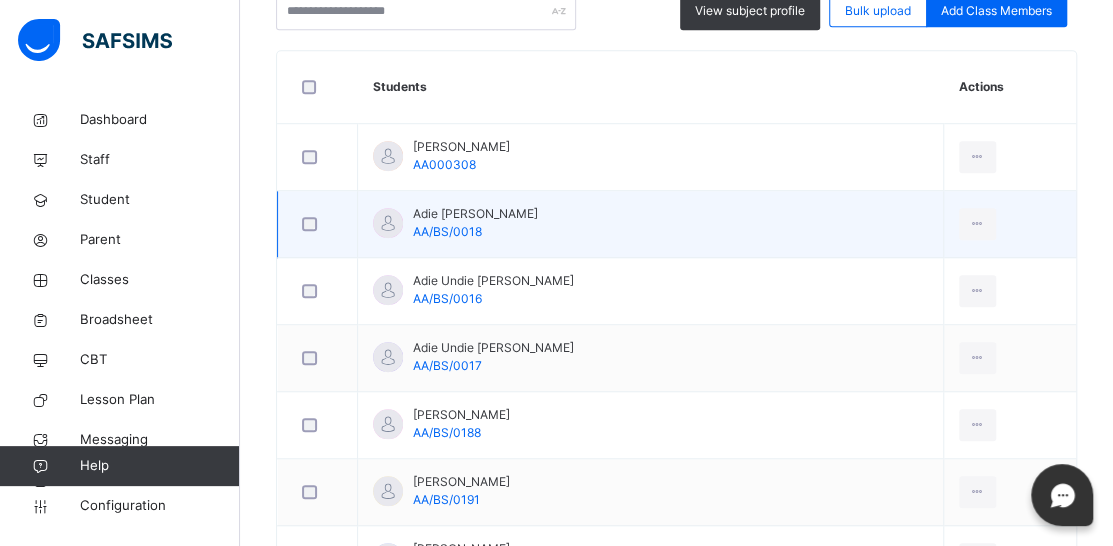 click on "Adie Undie [PERSON_NAME] AA/BS/0018" at bounding box center (651, 224) 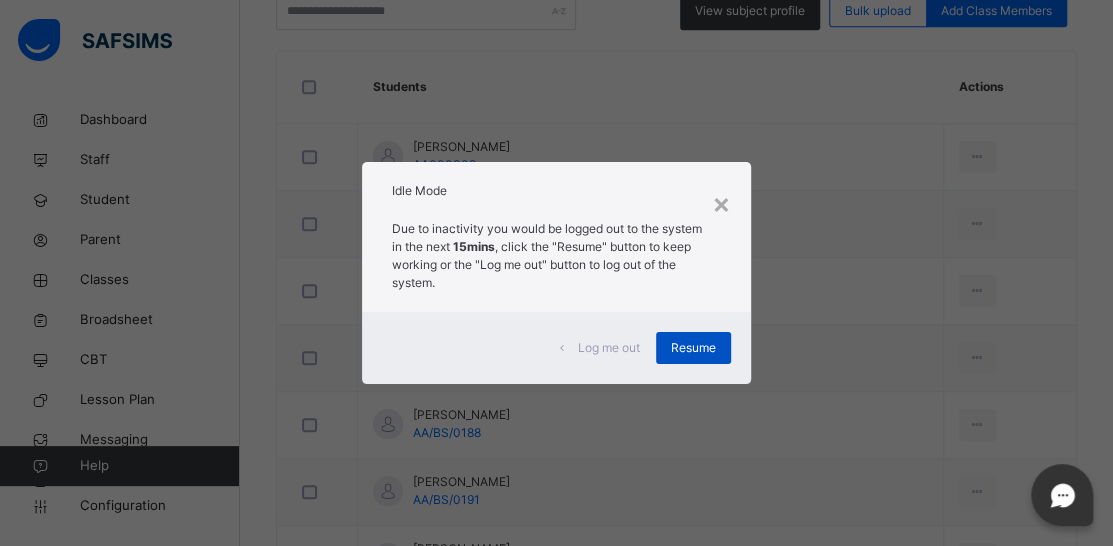 click on "Resume" at bounding box center (693, 348) 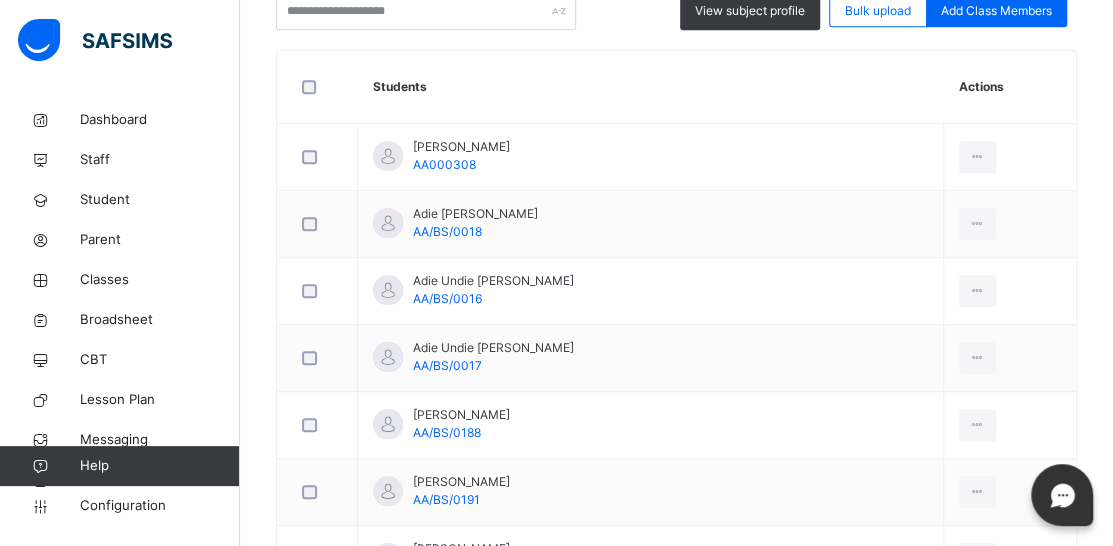 scroll, scrollTop: 431, scrollLeft: 0, axis: vertical 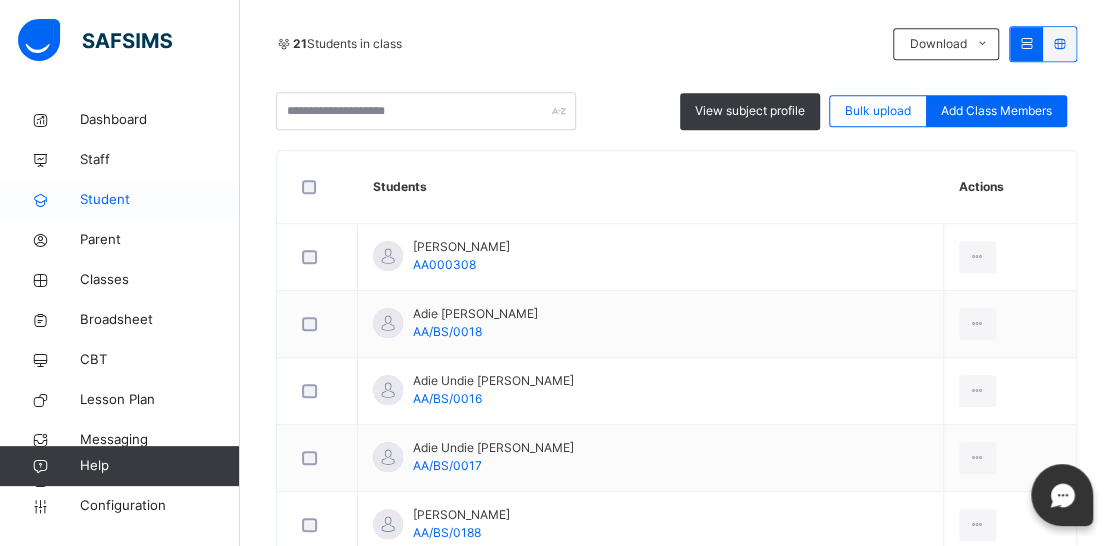 click on "Student" at bounding box center (160, 200) 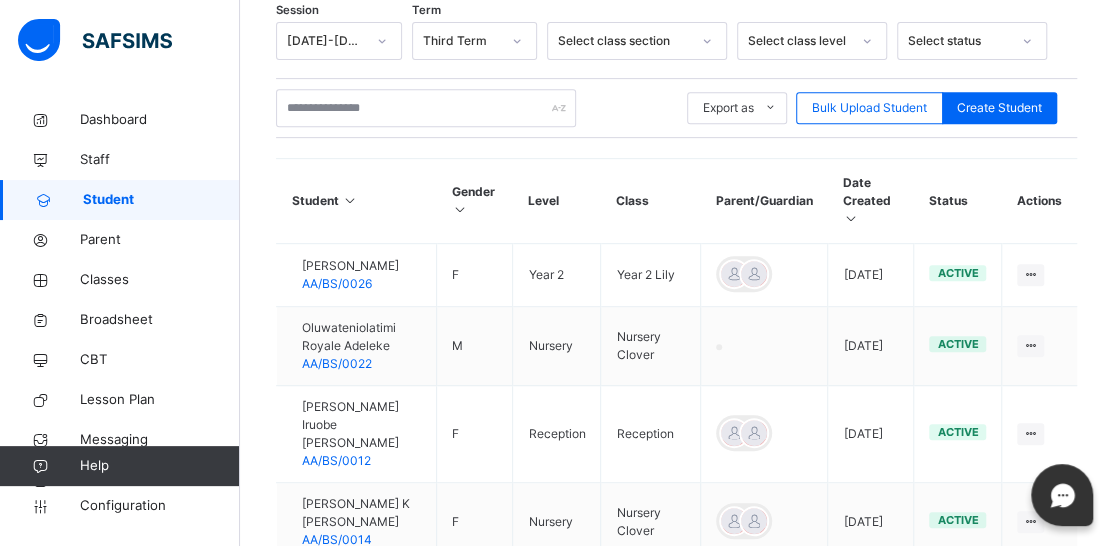scroll, scrollTop: 431, scrollLeft: 0, axis: vertical 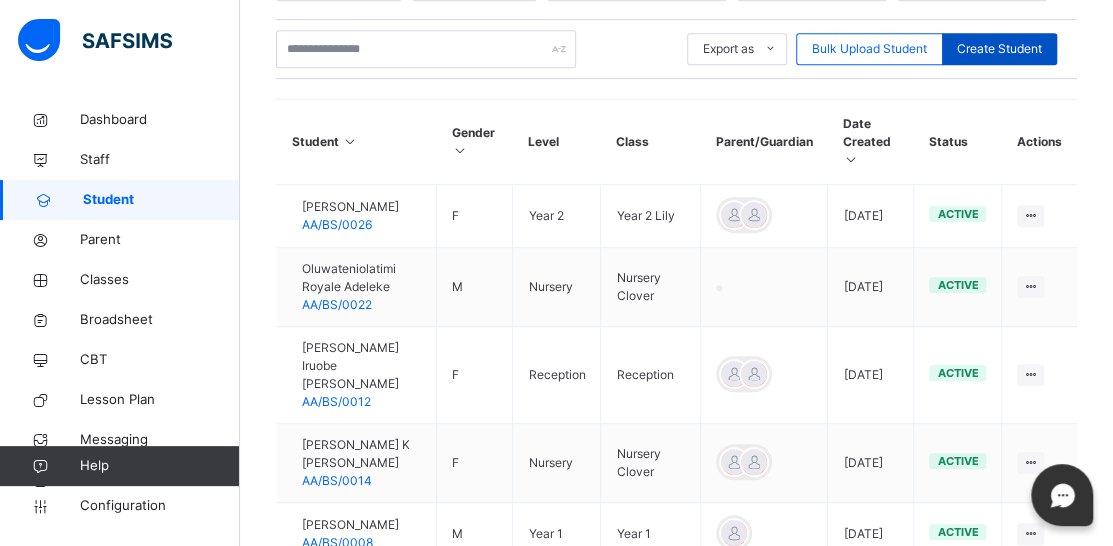 click on "Create Student" at bounding box center [999, 49] 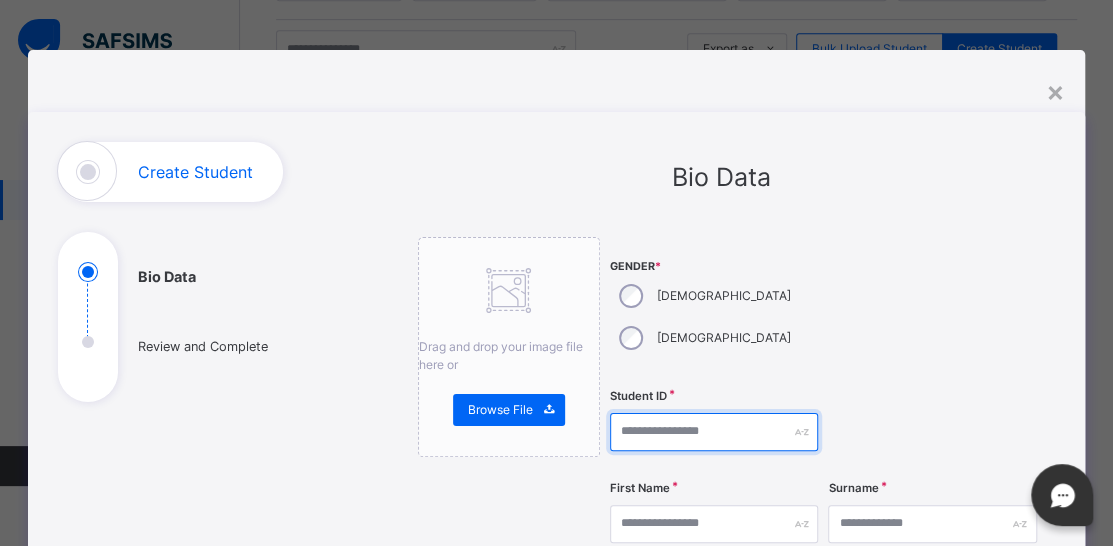 click at bounding box center [714, 432] 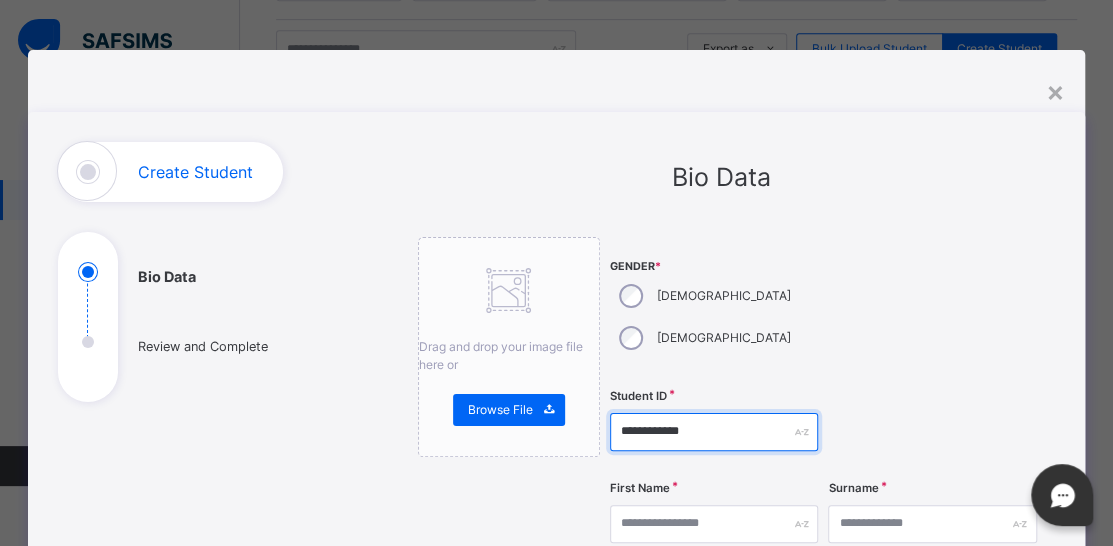 type on "**********" 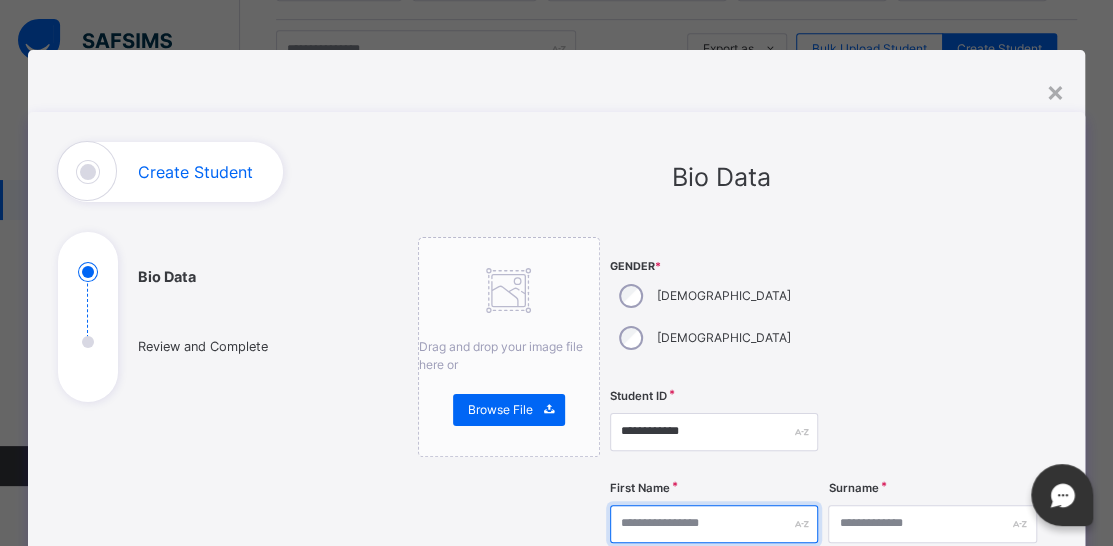 click at bounding box center (714, 524) 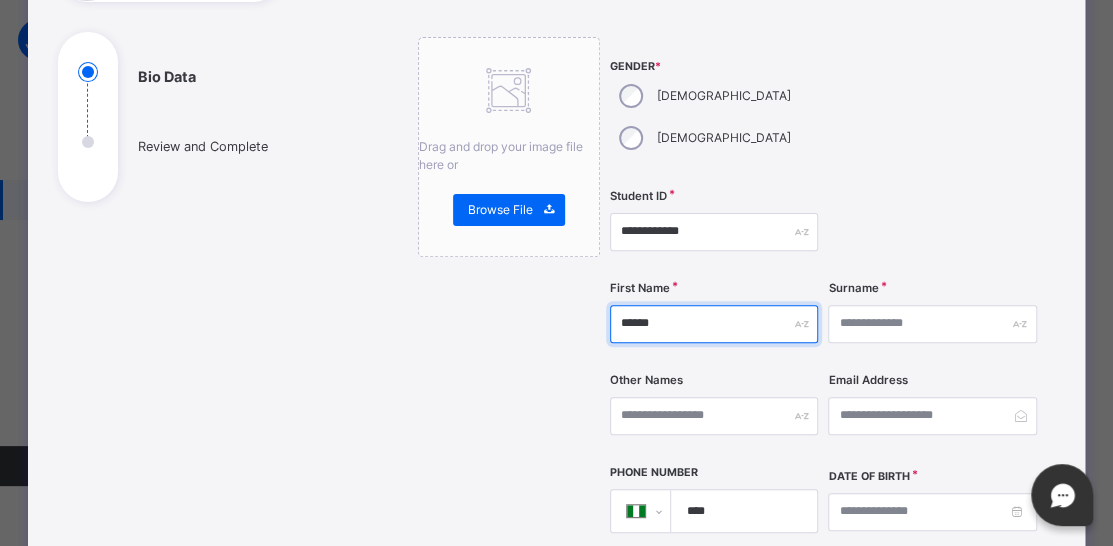 type on "*****" 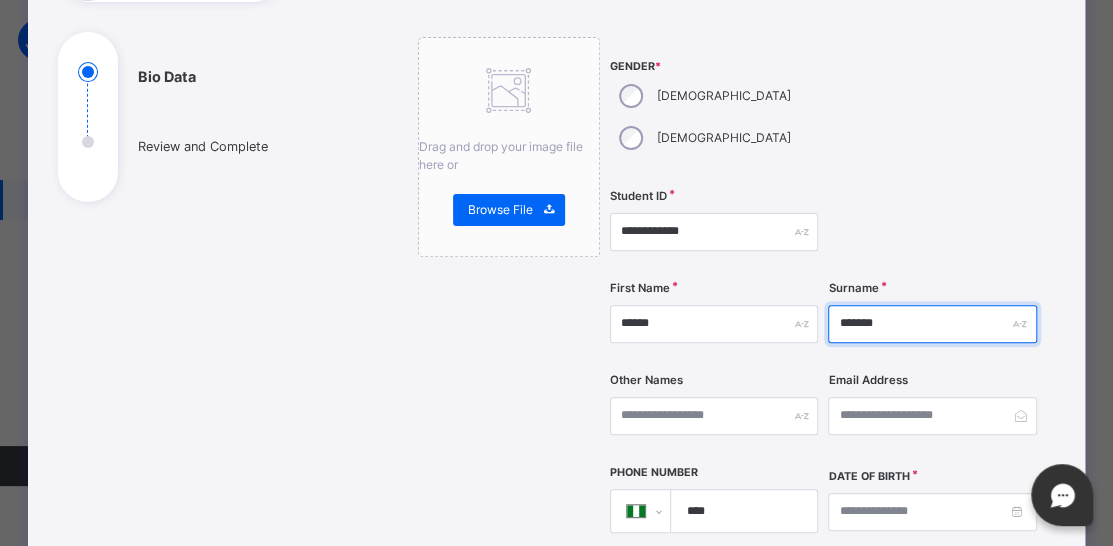 type on "*******" 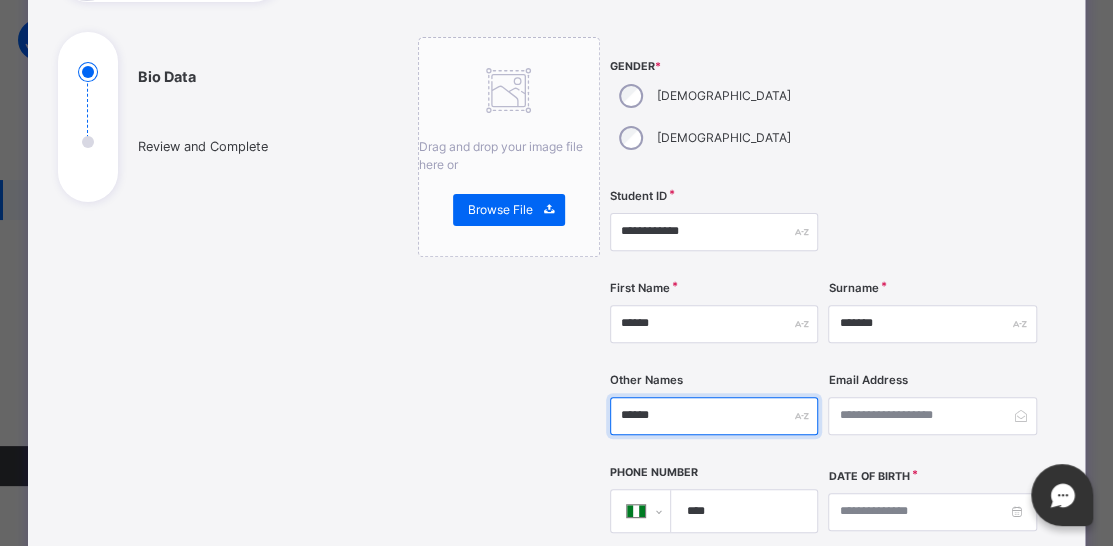 type on "******" 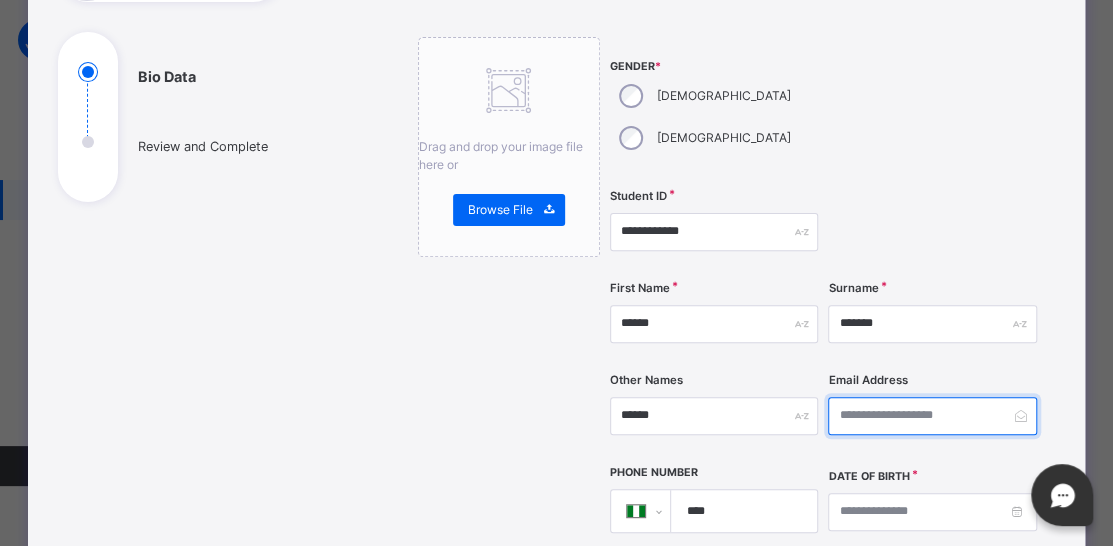 click at bounding box center [932, 416] 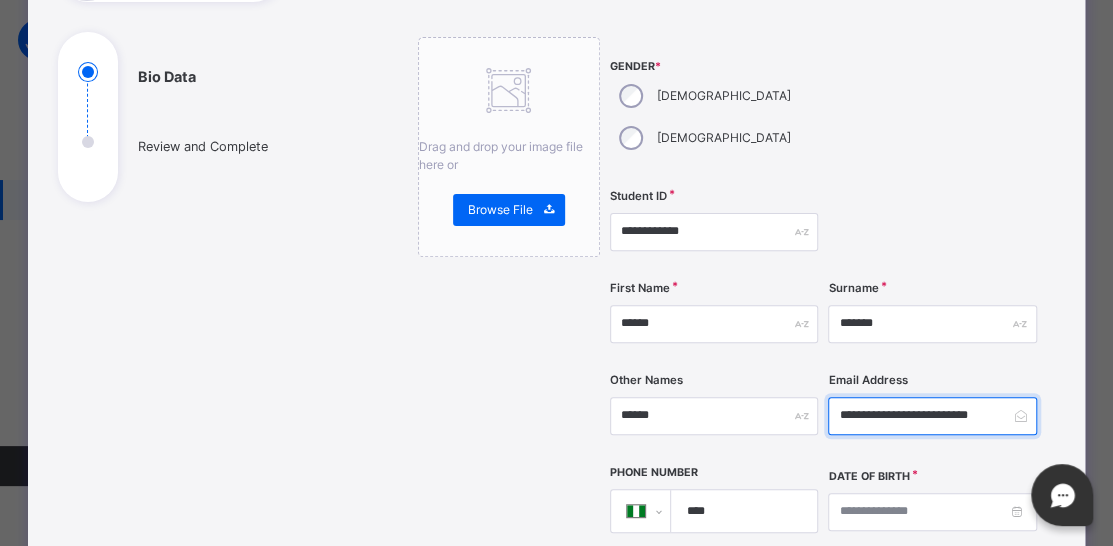 type on "**********" 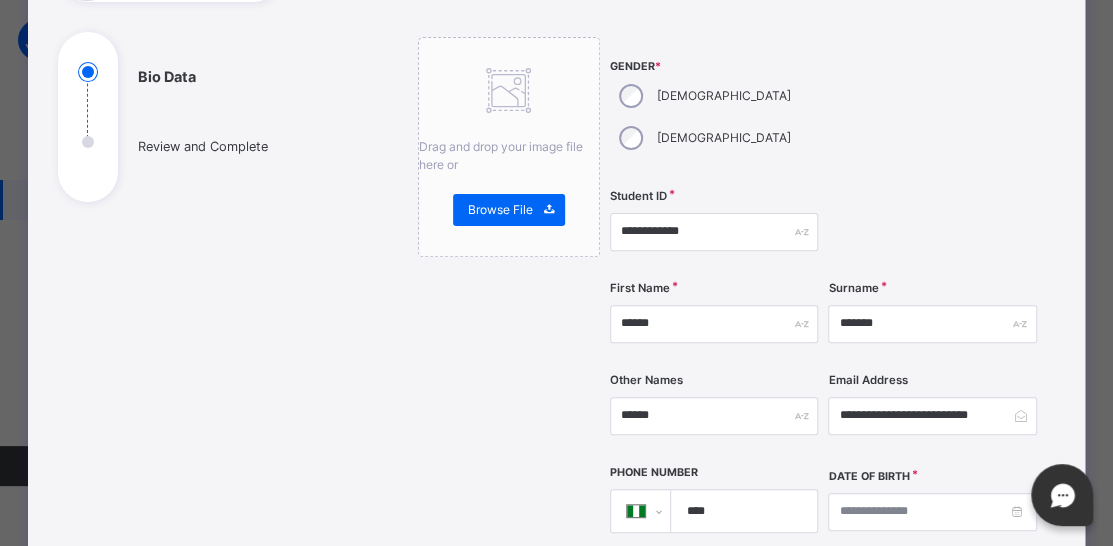 click on "****" at bounding box center (740, 511) 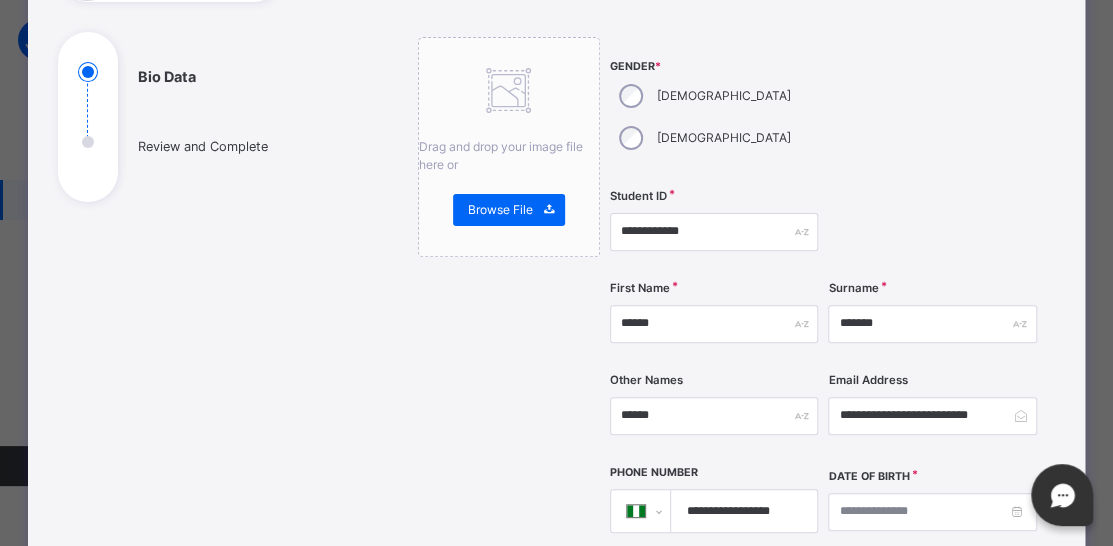 type on "**********" 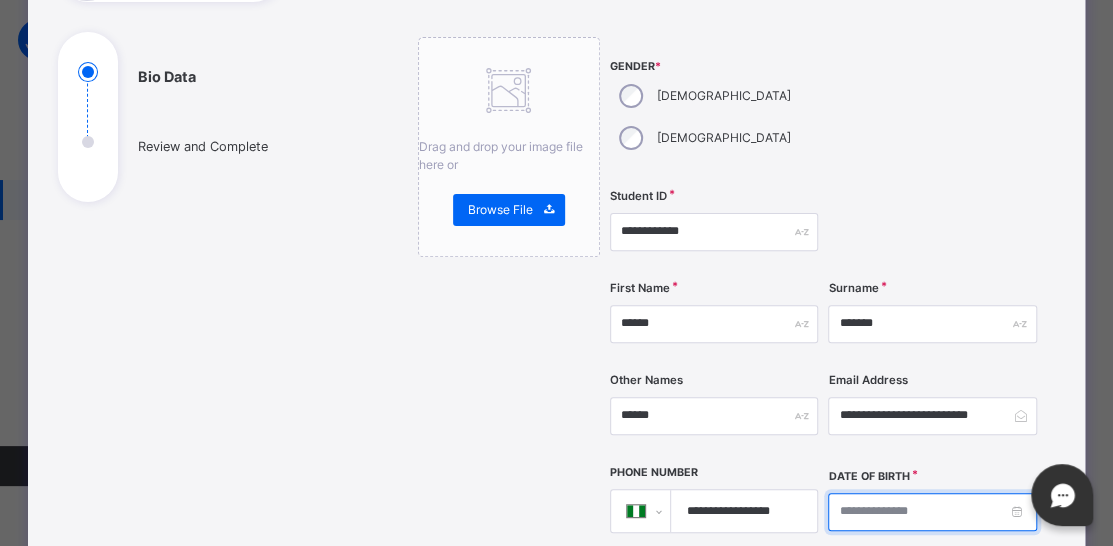 click at bounding box center (932, 512) 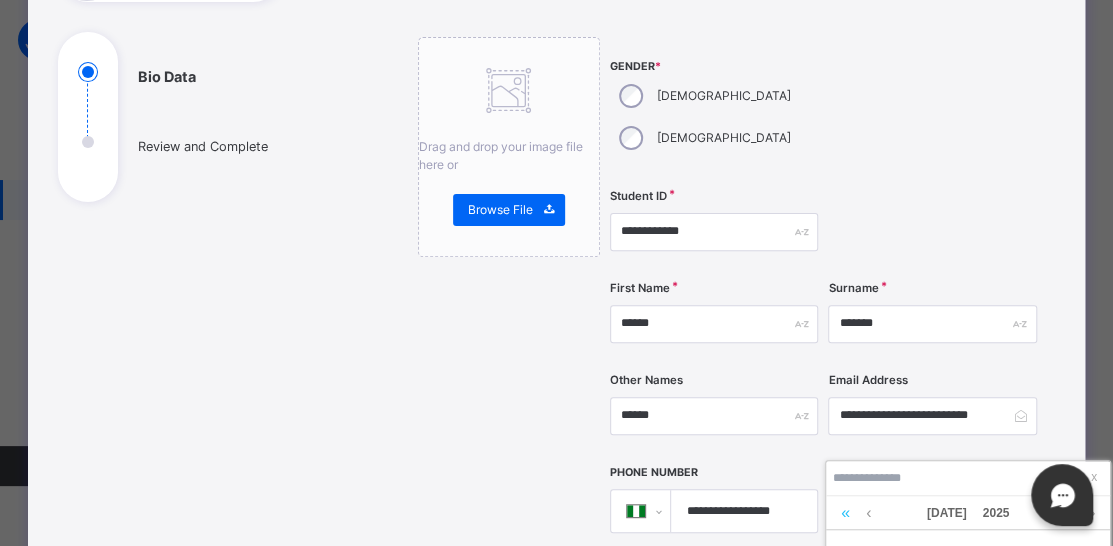 click at bounding box center (845, 513) 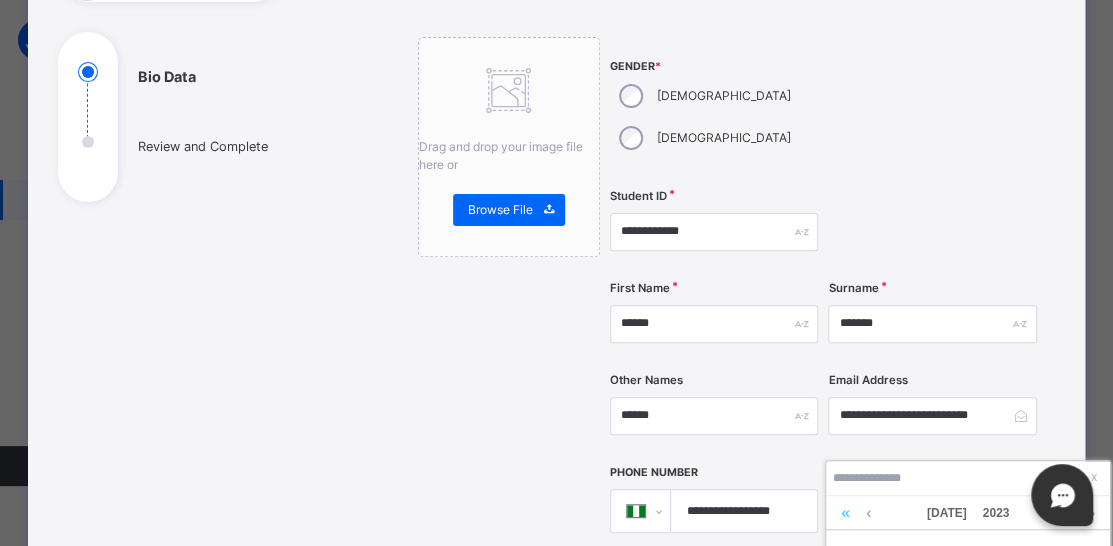 click at bounding box center [845, 513] 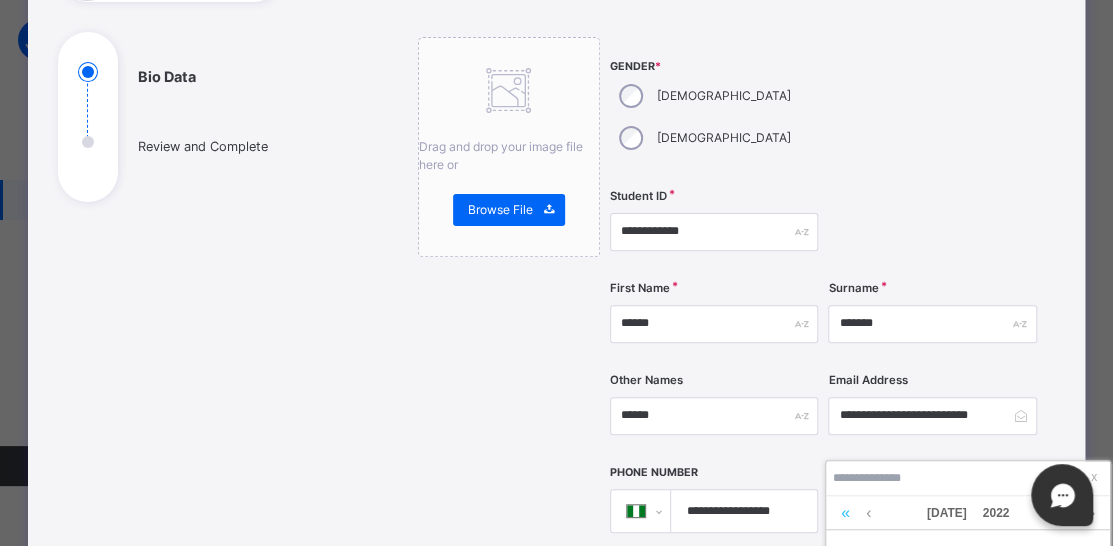 click at bounding box center [845, 513] 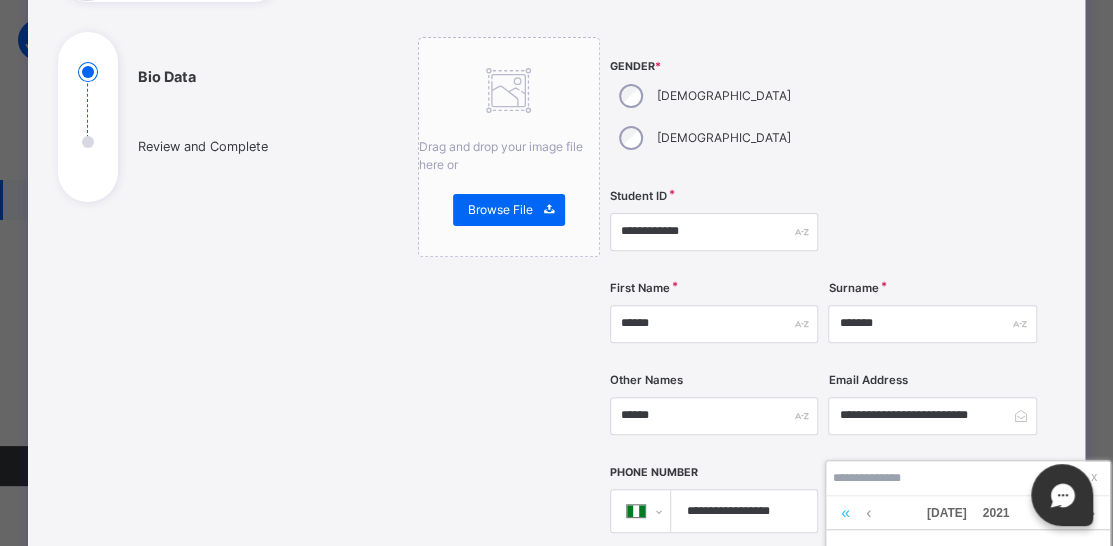 click at bounding box center [845, 513] 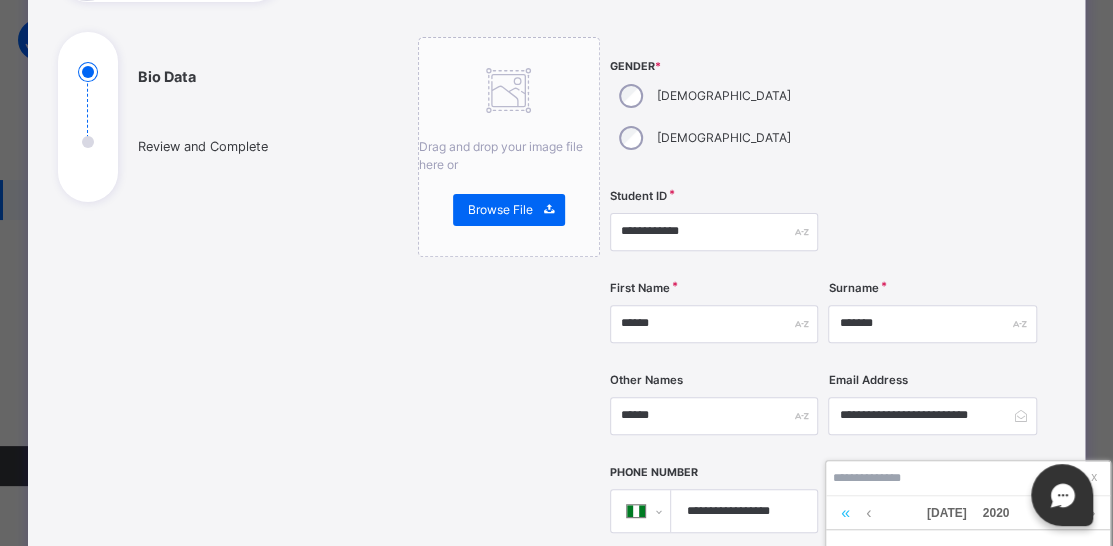 click at bounding box center (845, 513) 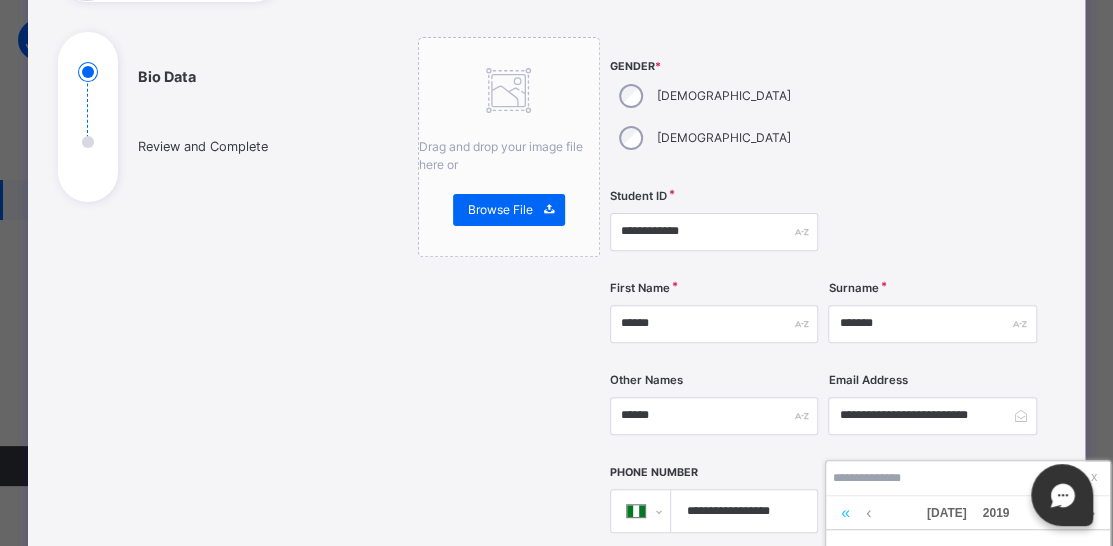 click at bounding box center (845, 513) 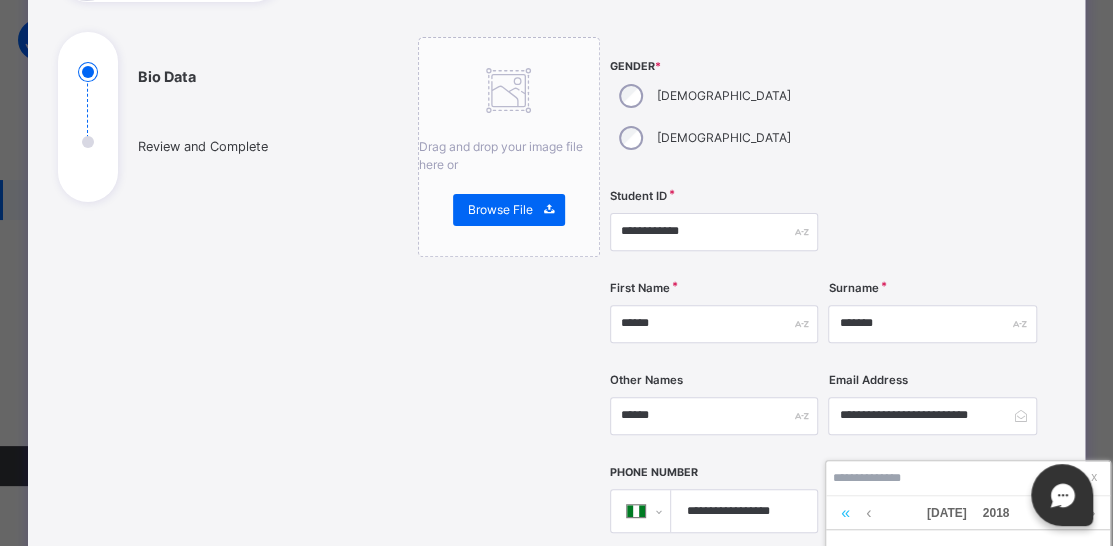 click at bounding box center (845, 513) 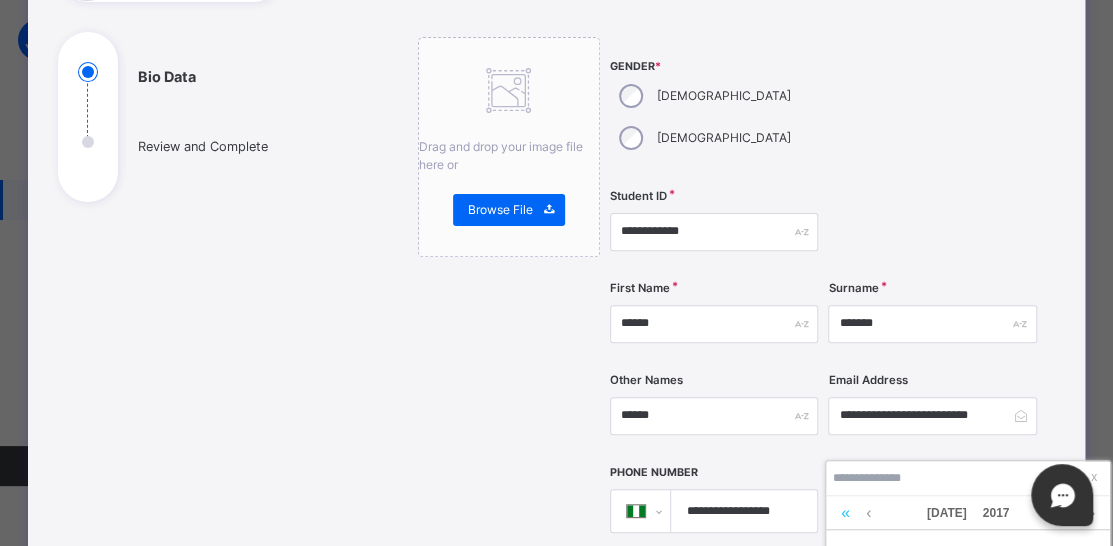 click at bounding box center [845, 513] 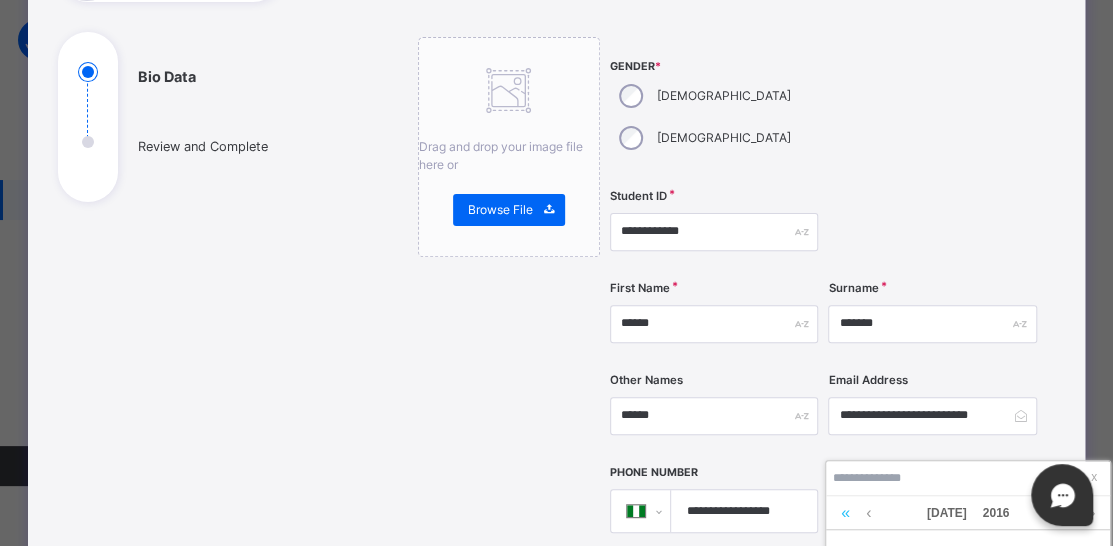 click at bounding box center (845, 513) 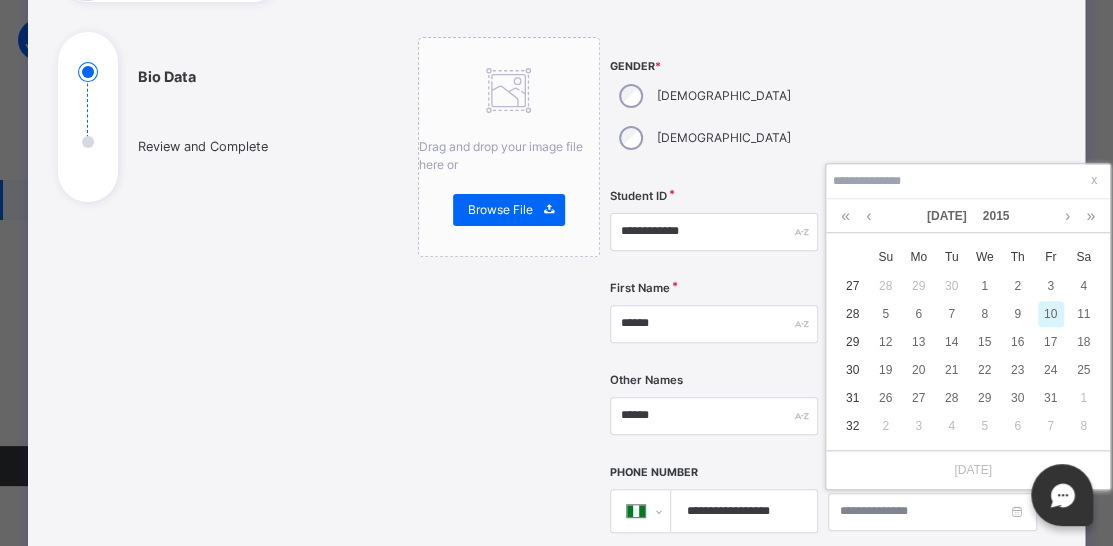 scroll, scrollTop: 731, scrollLeft: 0, axis: vertical 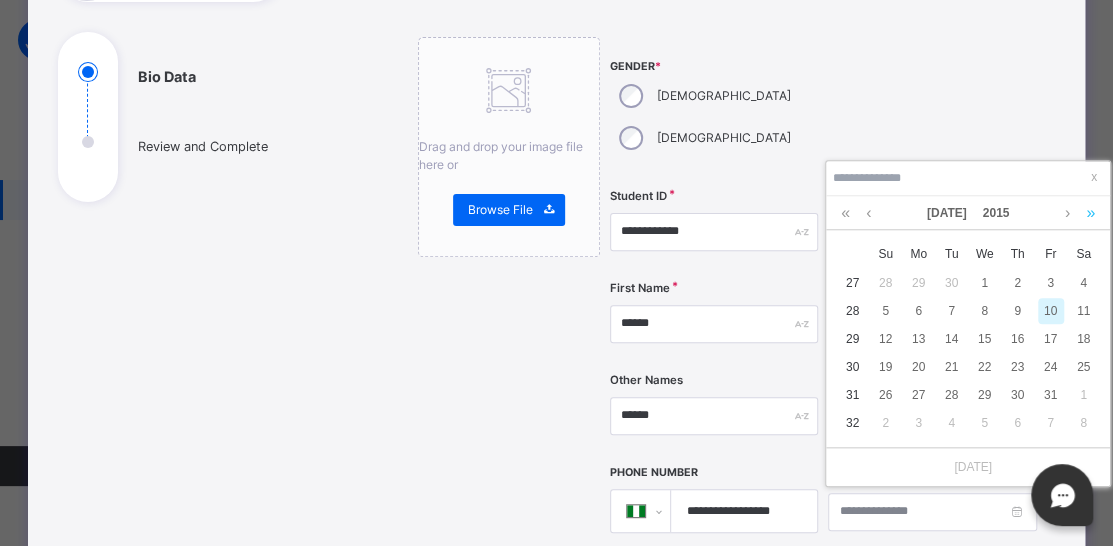 click at bounding box center [1090, 213] 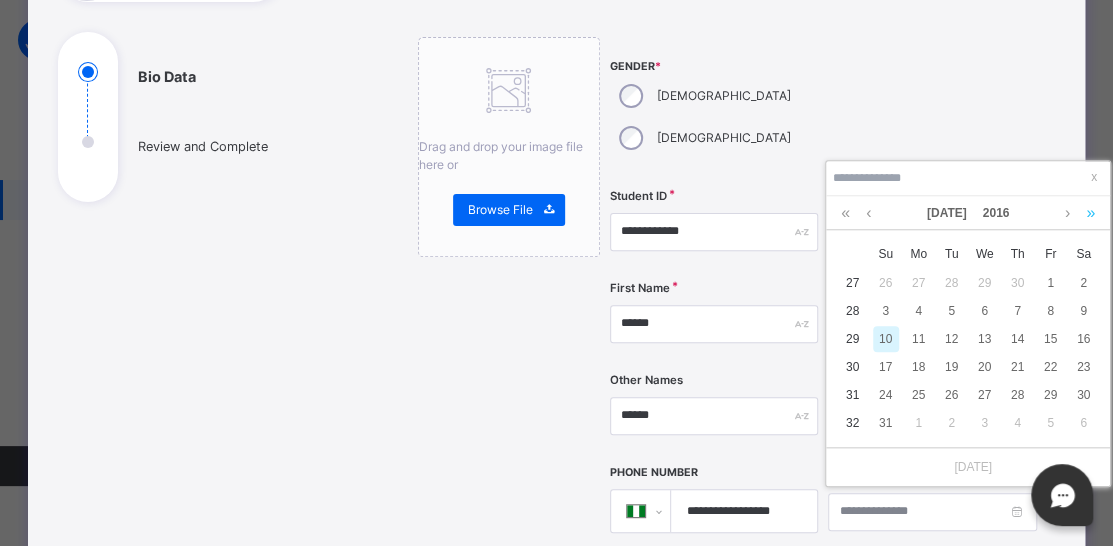 click at bounding box center [1090, 213] 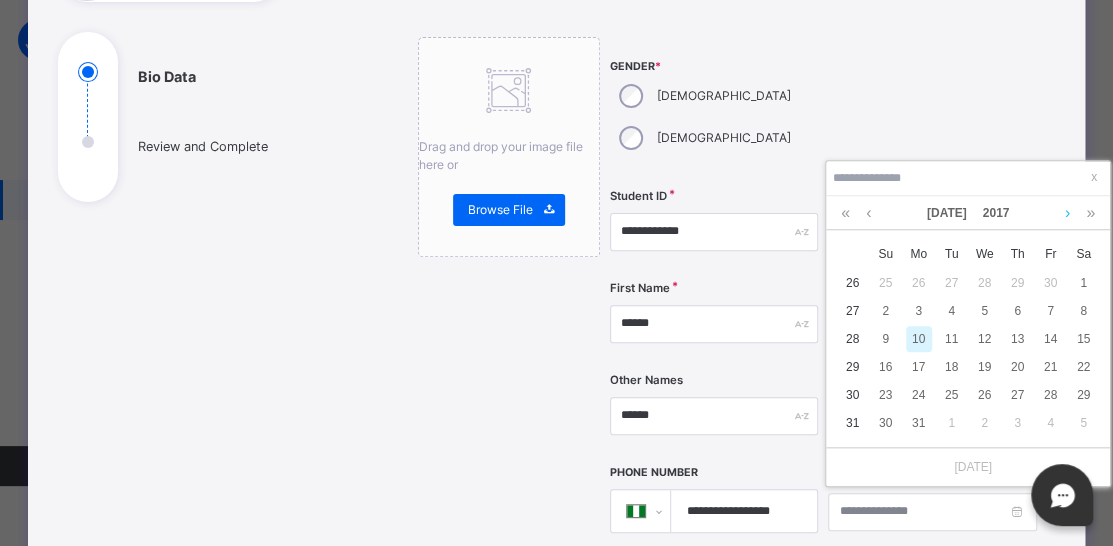 click at bounding box center [1067, 213] 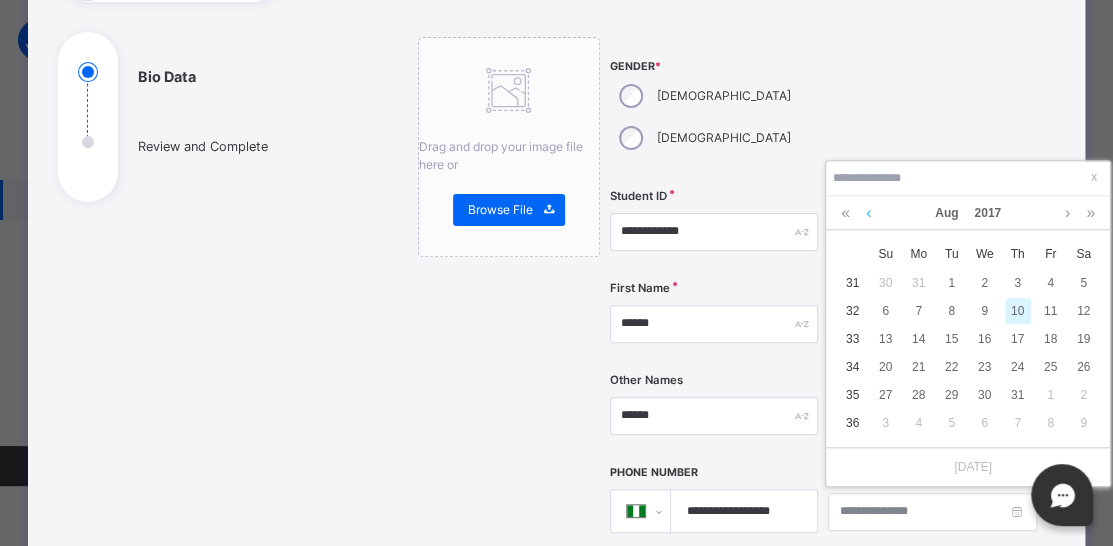 click at bounding box center [868, 213] 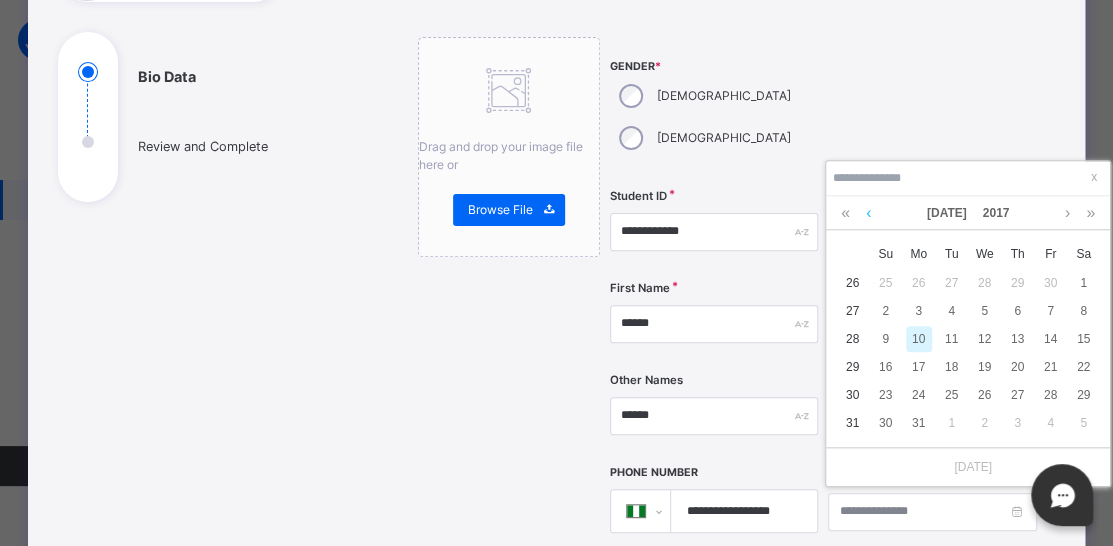 click at bounding box center [868, 213] 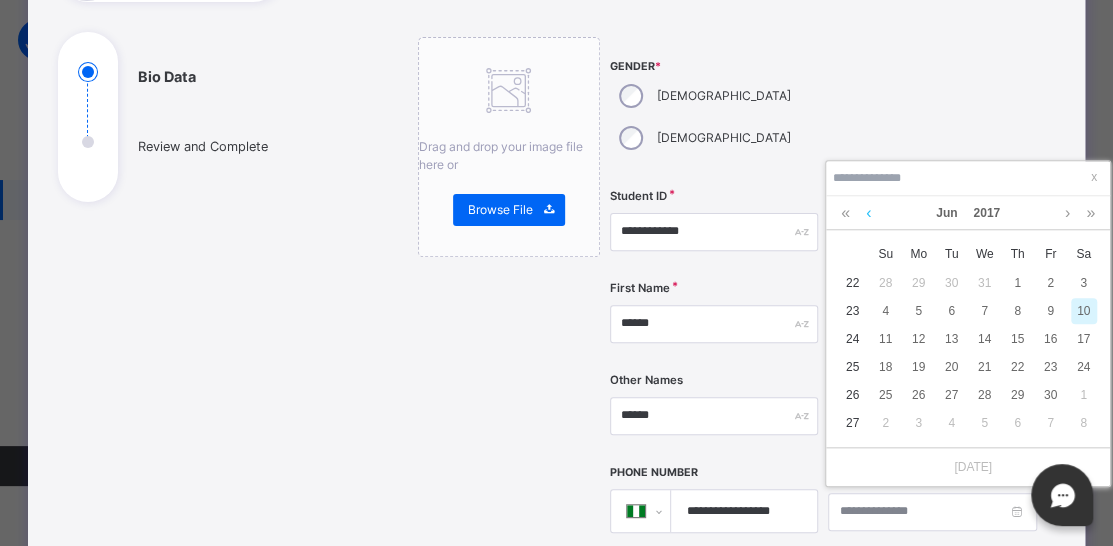 click at bounding box center (868, 213) 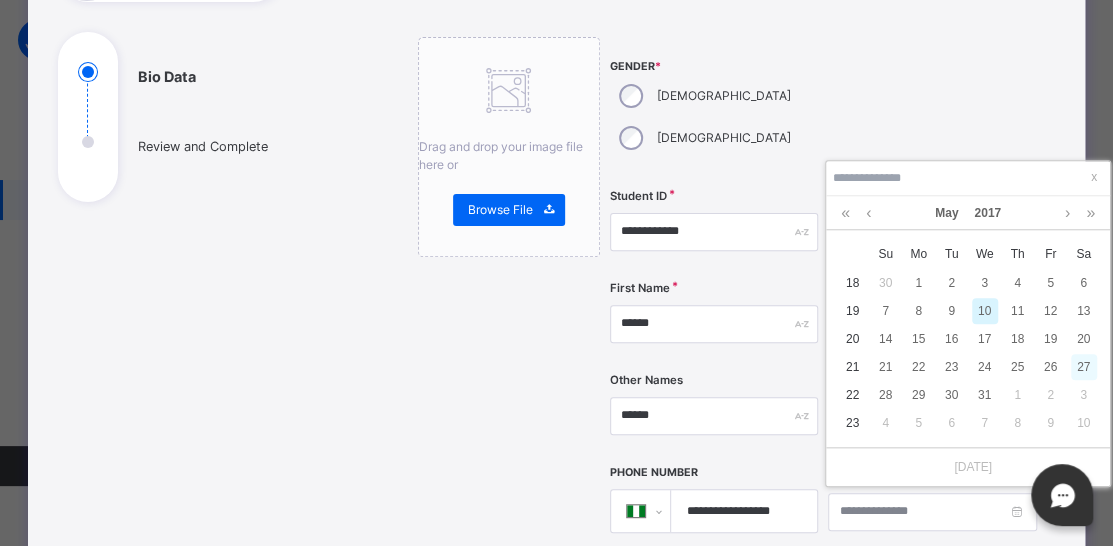 click on "27" at bounding box center [1084, 367] 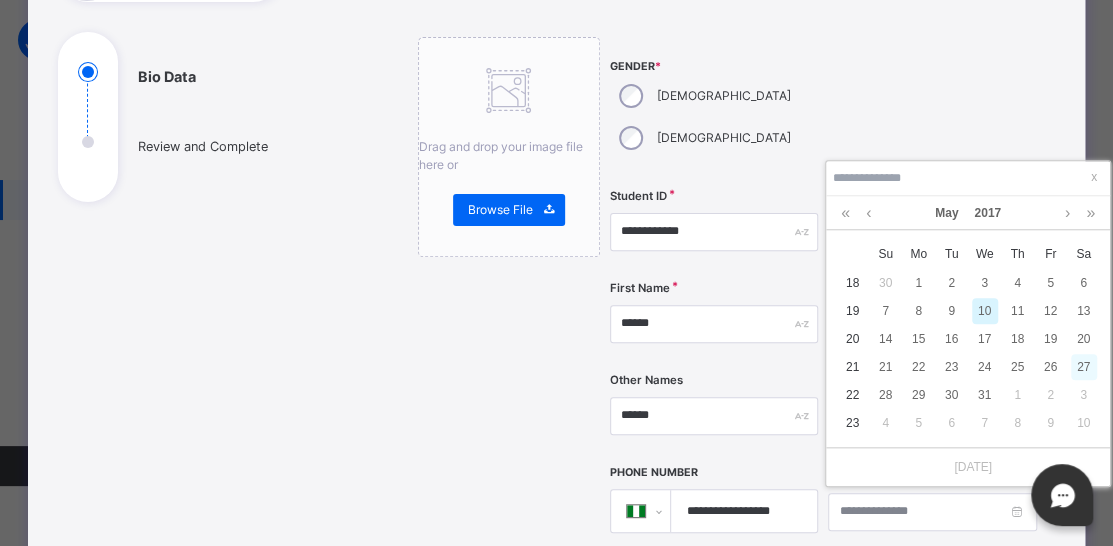 type on "**********" 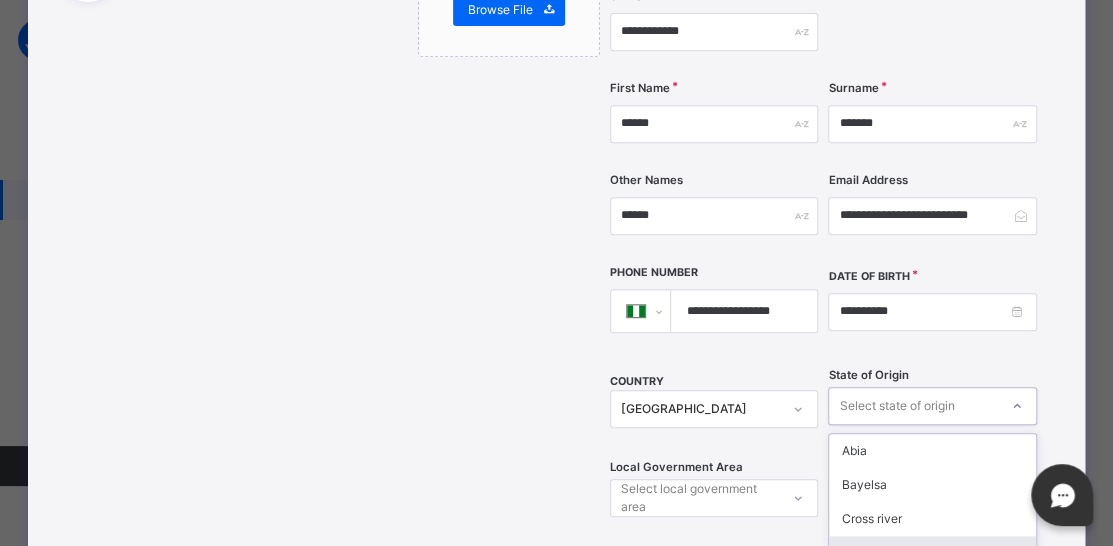 click on "option [PERSON_NAME] focused, 4 of 37. 37 results available. Use Up and Down to choose options, press Enter to select the currently focused option, press Escape to exit the menu, press Tab to select the option and exit the menu. Select state of origin [GEOGRAPHIC_DATA] Cross river [GEOGRAPHIC_DATA] Edo Ekiti Fct Imo Katsina Kwara Ogun Osun Oyo Sokoto Gombe Jigawa [GEOGRAPHIC_DATA] Ondo Zamfara [GEOGRAPHIC_DATA] ibom [GEOGRAPHIC_DATA] [GEOGRAPHIC_DATA] [GEOGRAPHIC_DATA] [GEOGRAPHIC_DATA] [GEOGRAPHIC_DATA] [GEOGRAPHIC_DATA] [GEOGRAPHIC_DATA] [GEOGRAPHIC_DATA] [GEOGRAPHIC_DATA] [GEOGRAPHIC_DATA] [GEOGRAPHIC_DATA] [GEOGRAPHIC_DATA] [GEOGRAPHIC_DATA] Plateau Rivers [GEOGRAPHIC_DATA] [GEOGRAPHIC_DATA]" at bounding box center (932, 406) 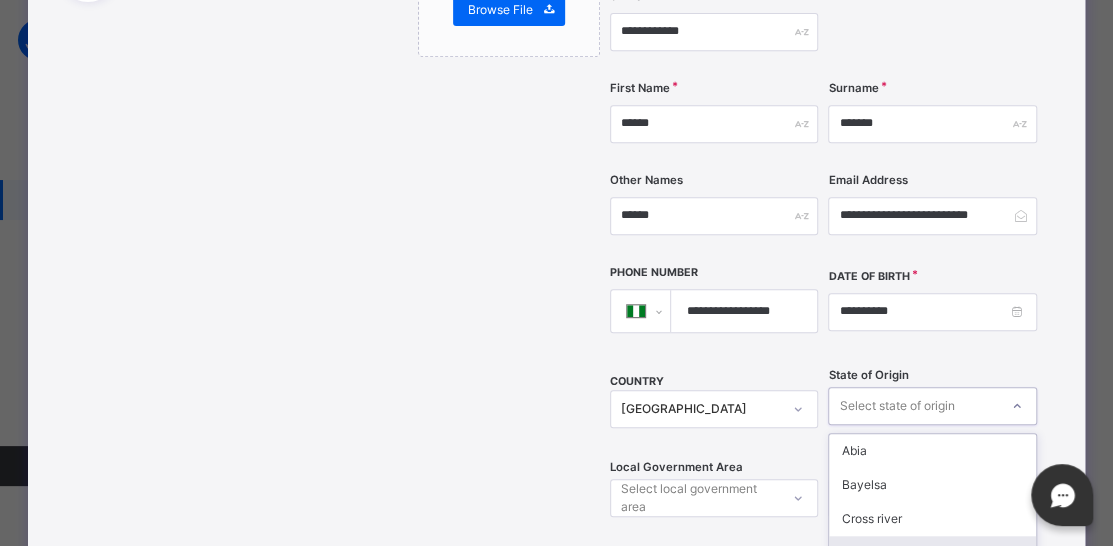 scroll, scrollTop: 553, scrollLeft: 0, axis: vertical 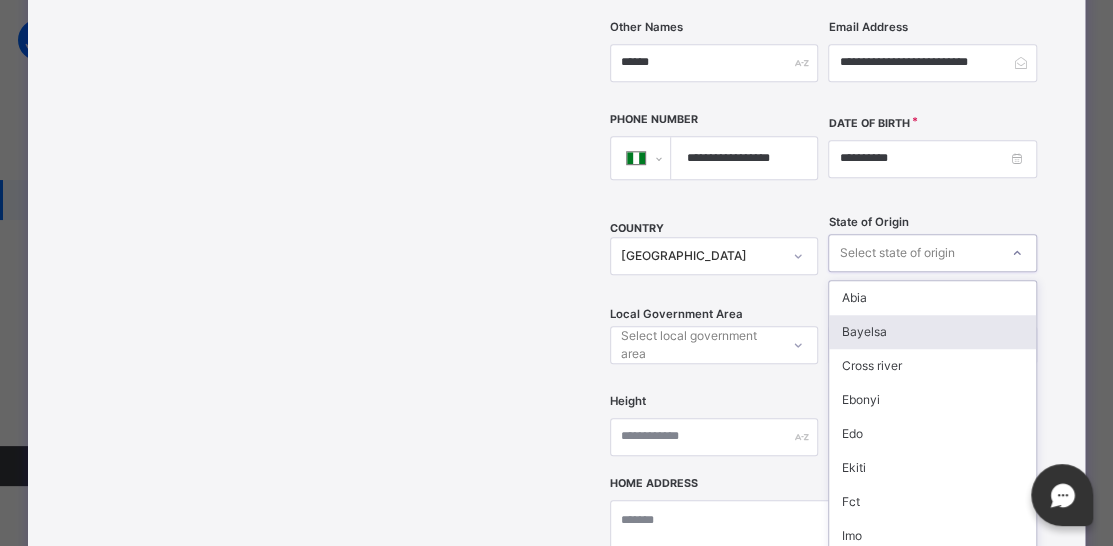 type on "*" 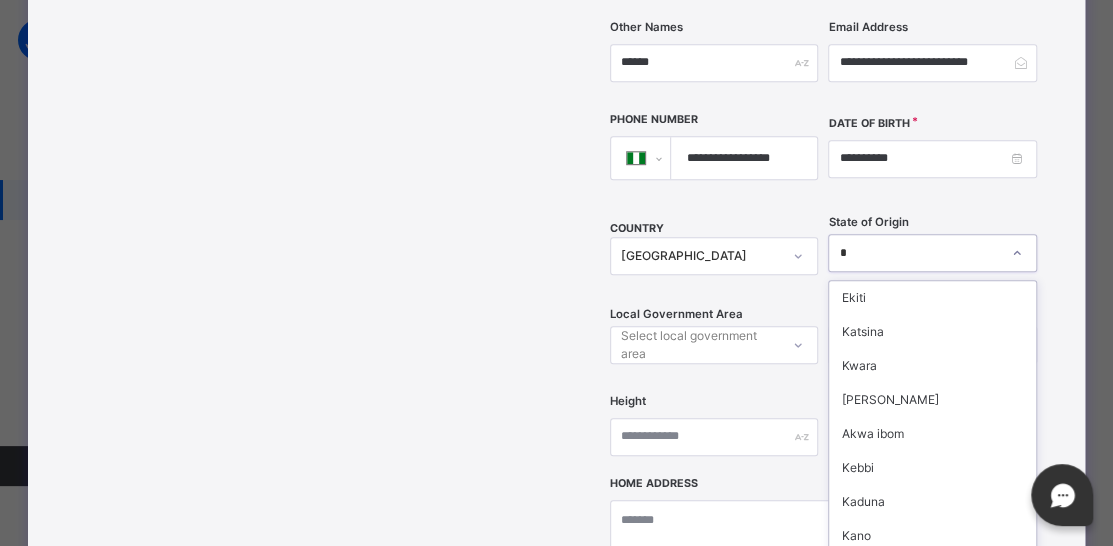 click on "Kogi" at bounding box center (932, 570) 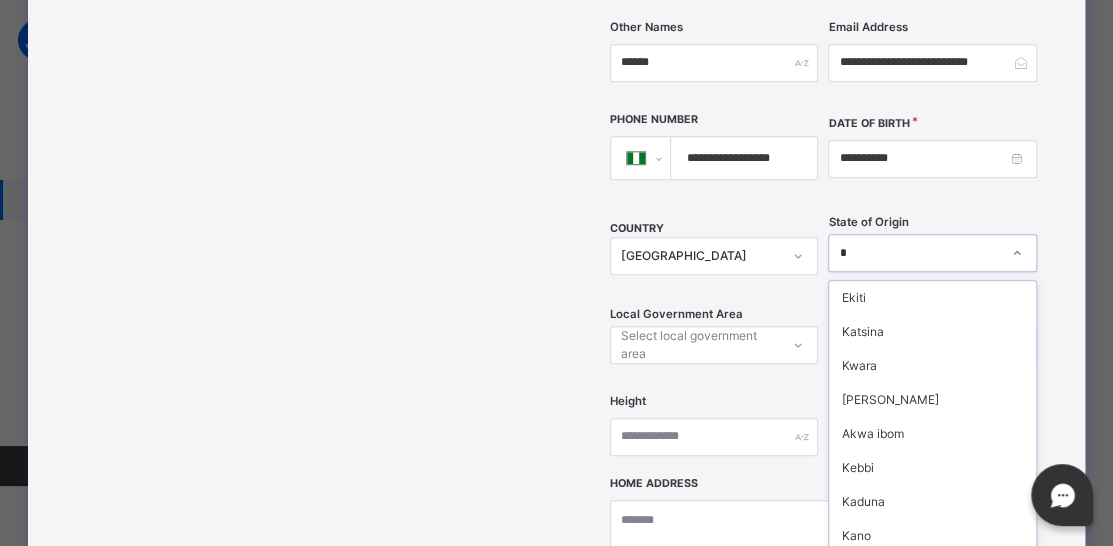 type 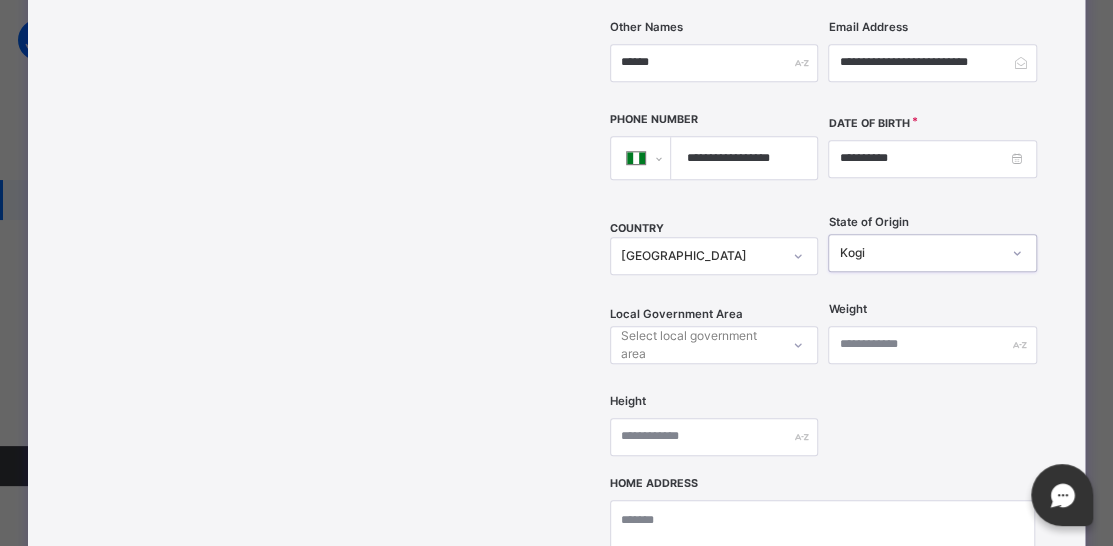 click on "Select local government area" at bounding box center (699, 345) 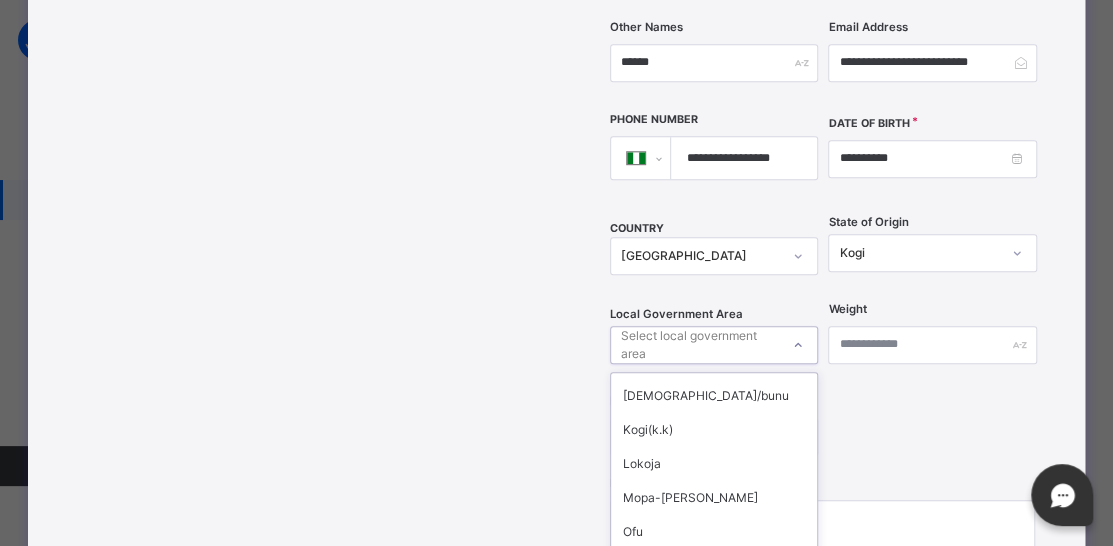 scroll, scrollTop: 414, scrollLeft: 0, axis: vertical 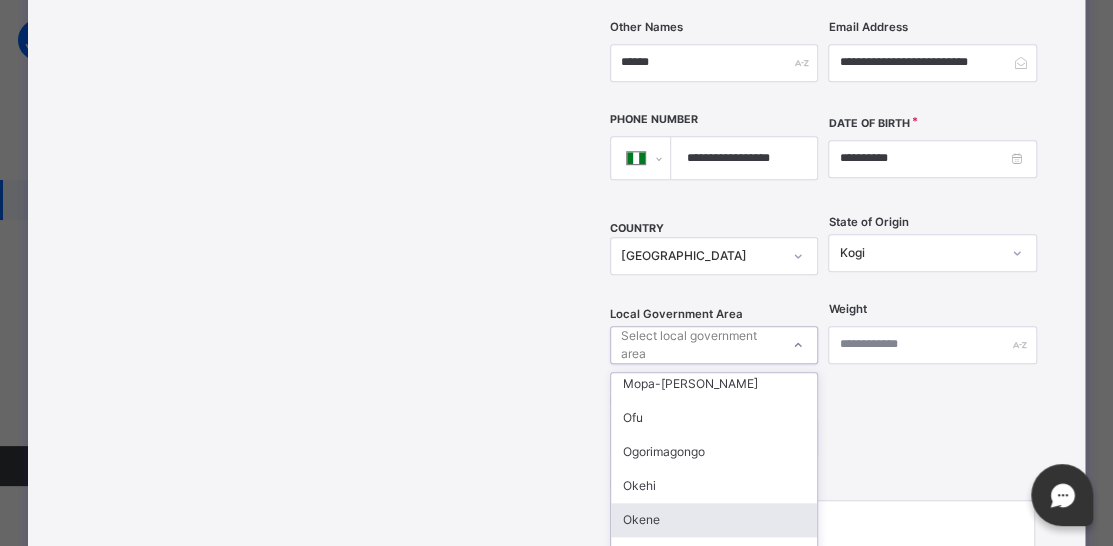 click on "Okene" at bounding box center [714, 520] 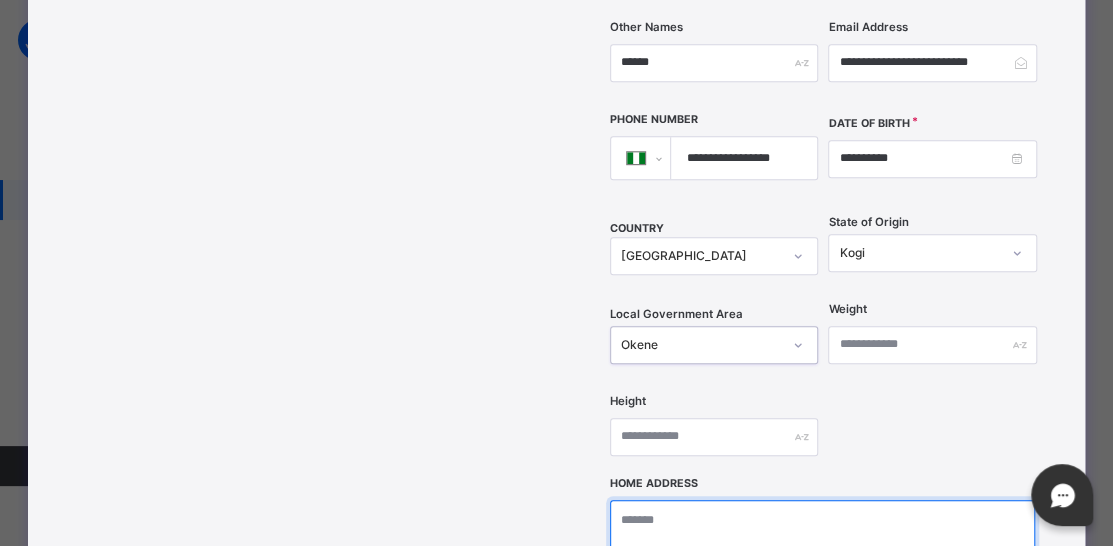 click at bounding box center (822, 600) 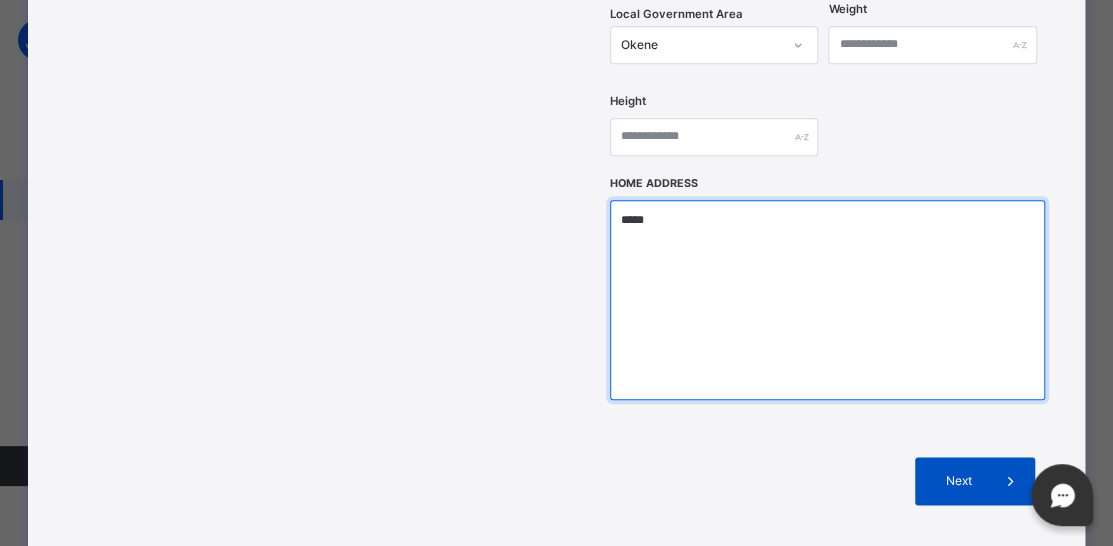 type on "*****" 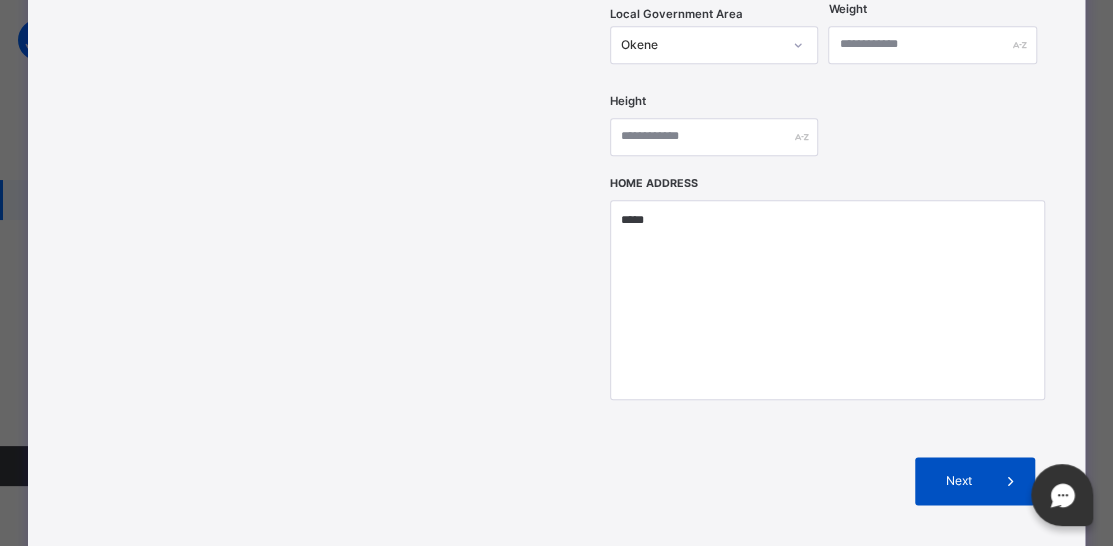click on "Next" at bounding box center [958, 481] 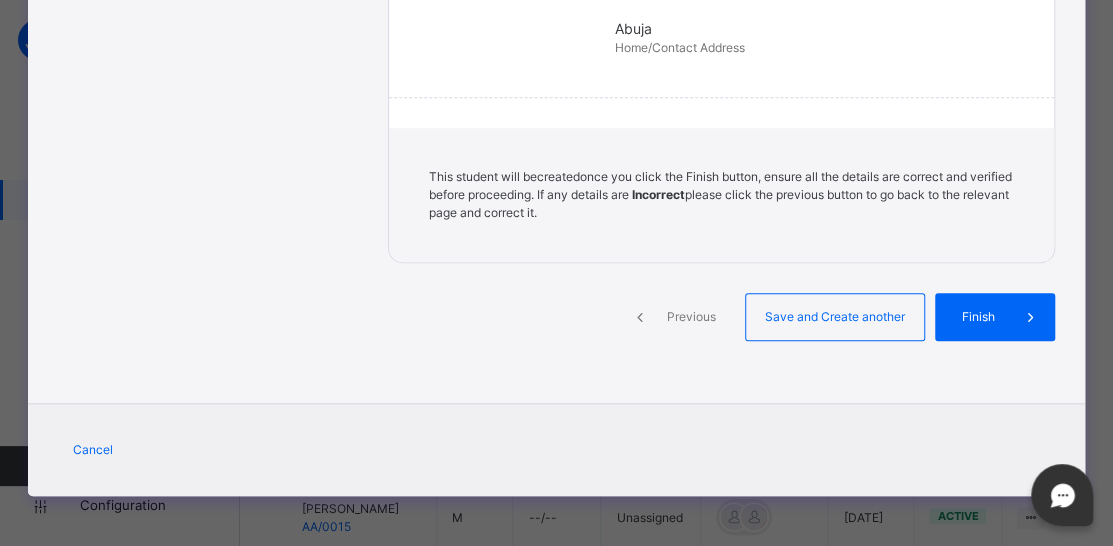 scroll, scrollTop: 569, scrollLeft: 0, axis: vertical 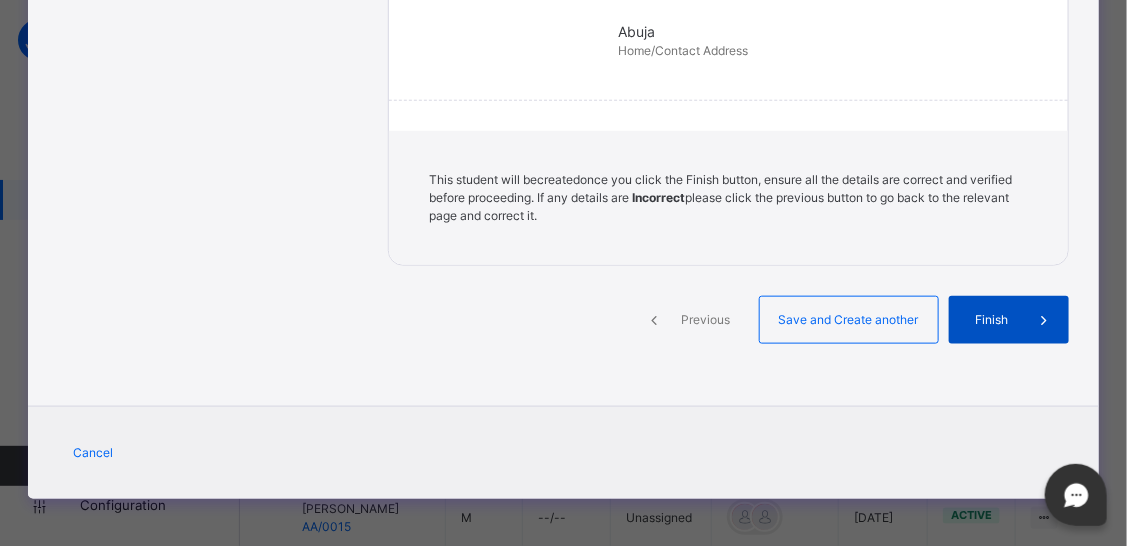 click on "Finish" at bounding box center [992, 320] 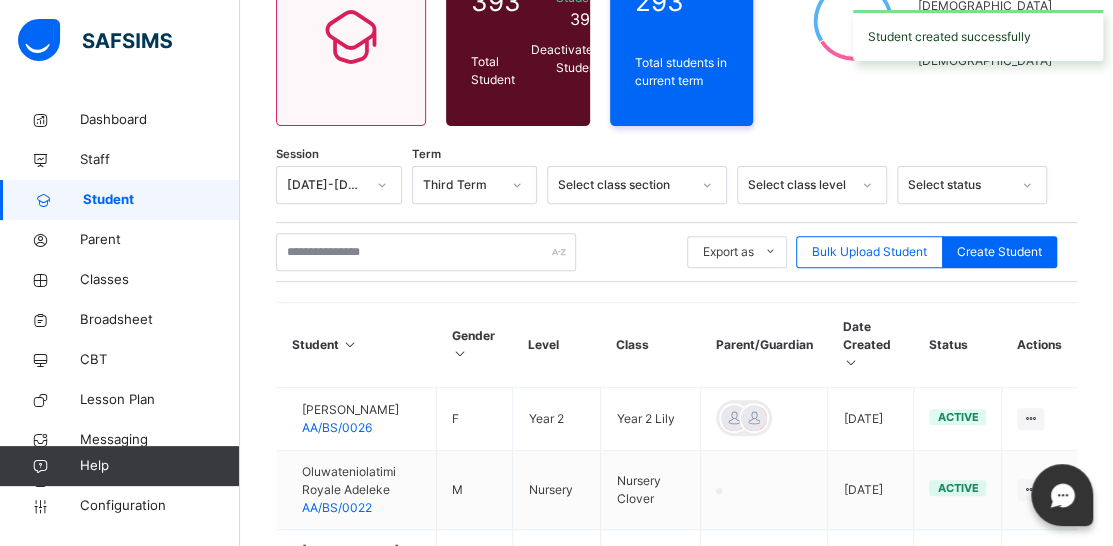 scroll, scrollTop: 231, scrollLeft: 0, axis: vertical 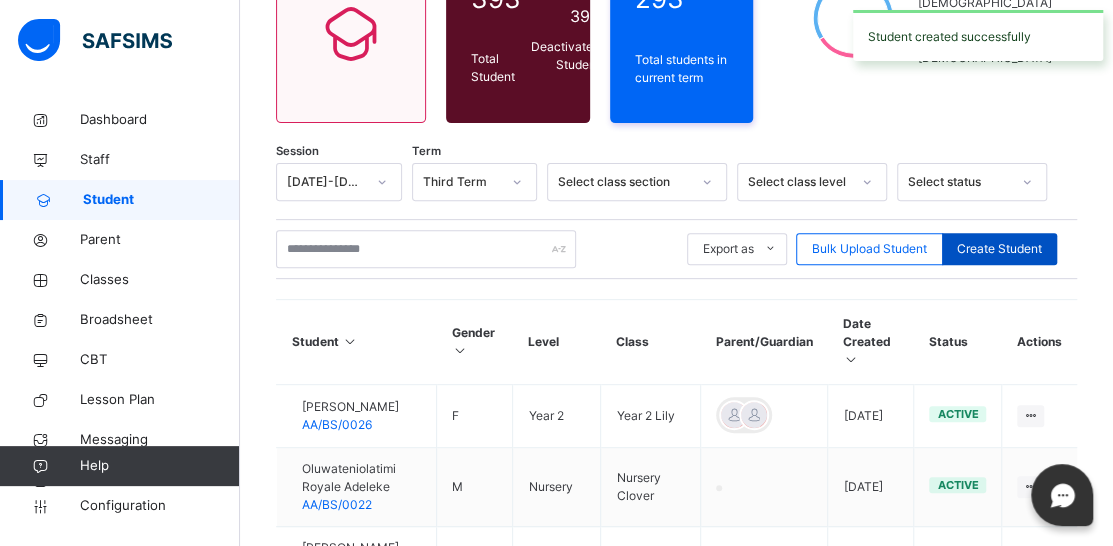 click on "Create Student" at bounding box center [999, 249] 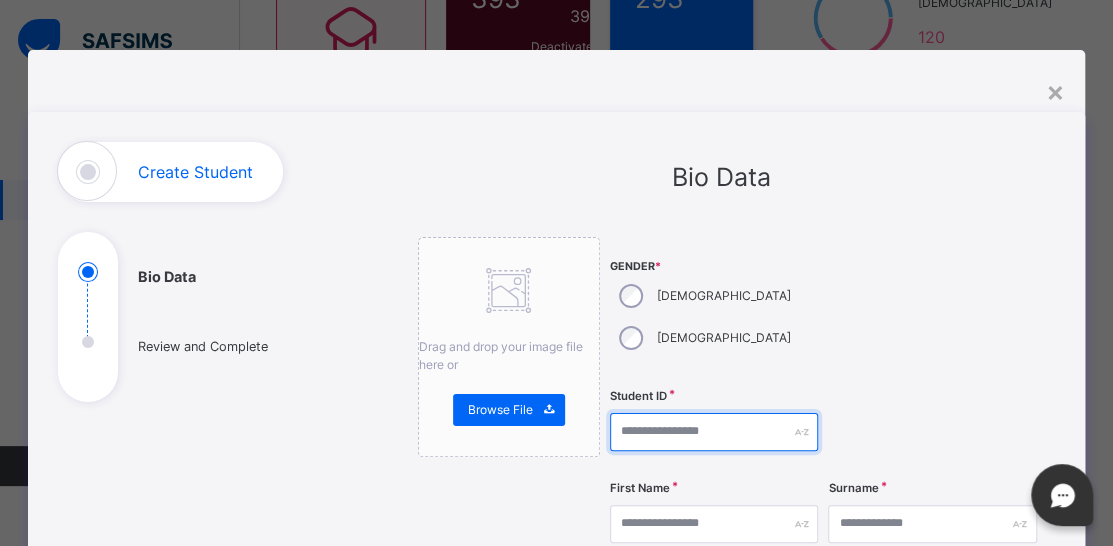 click at bounding box center [714, 432] 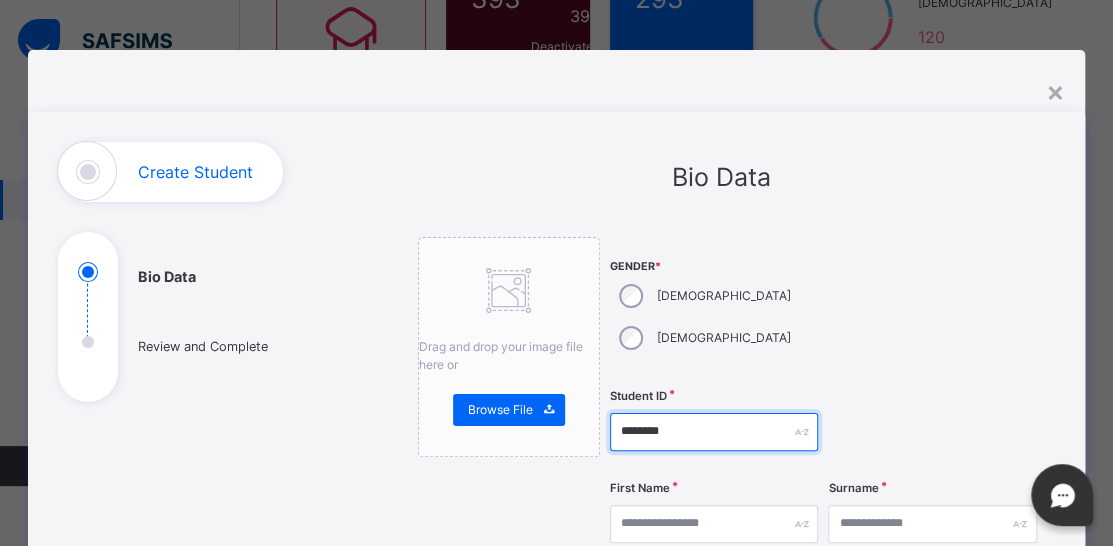 type on "*******" 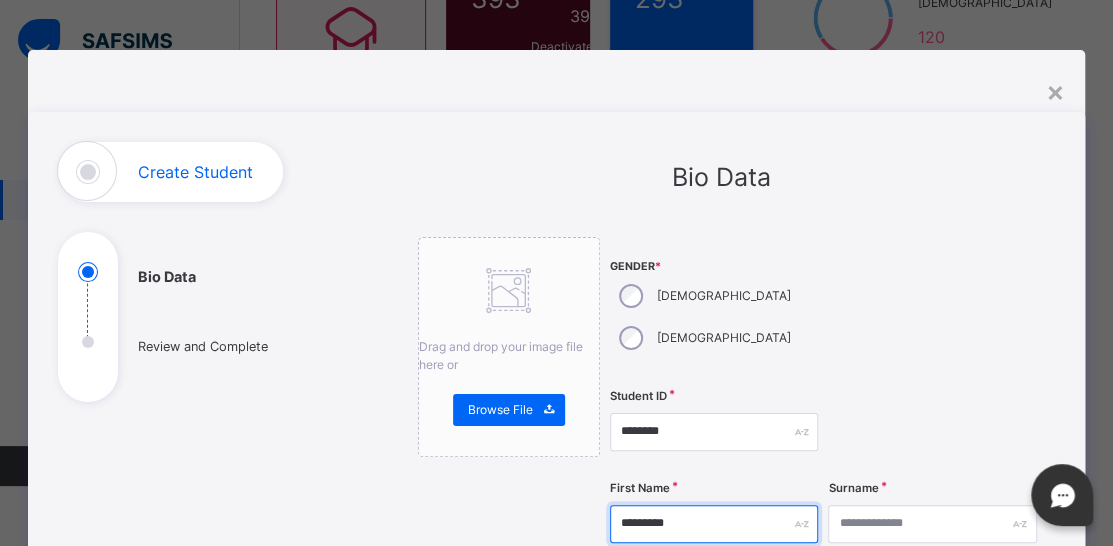 type on "*********" 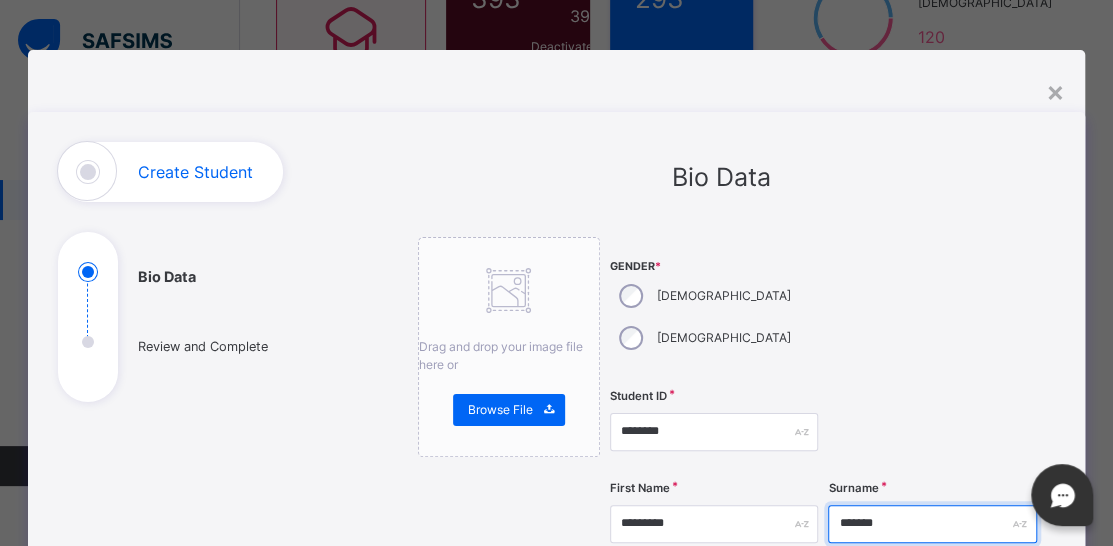 scroll, scrollTop: 200, scrollLeft: 0, axis: vertical 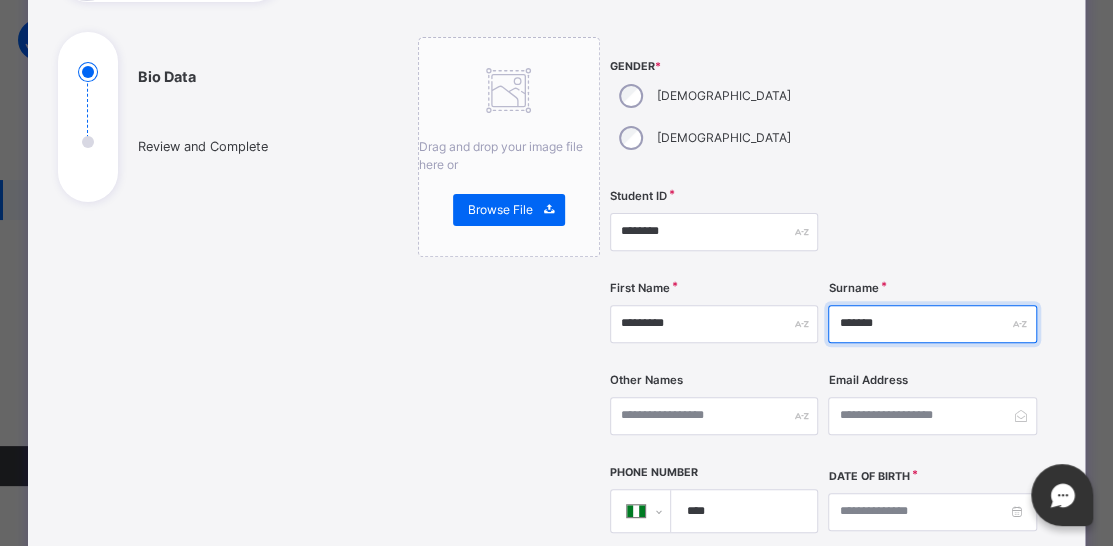 type on "*******" 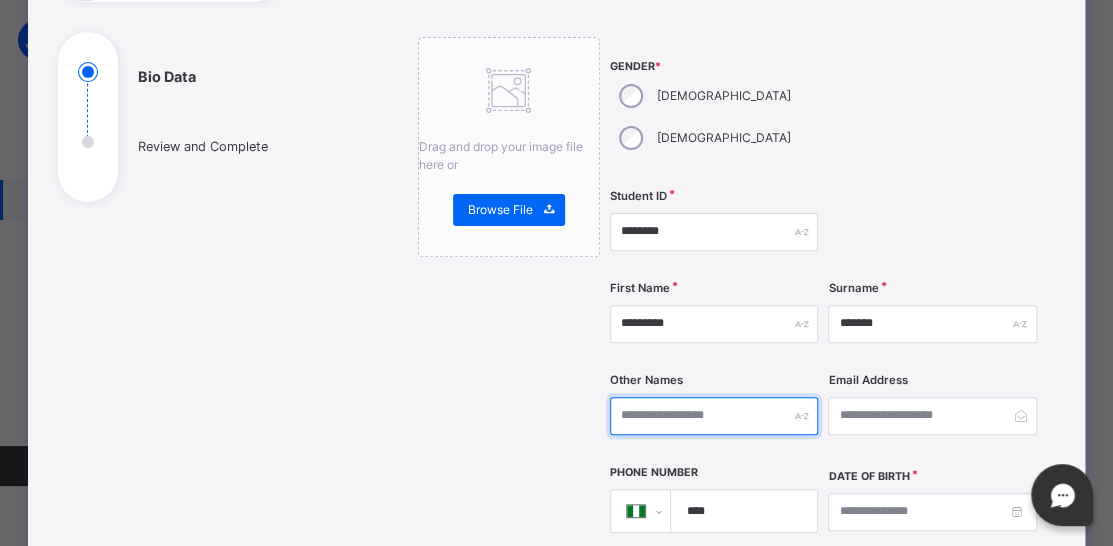 click at bounding box center [714, 416] 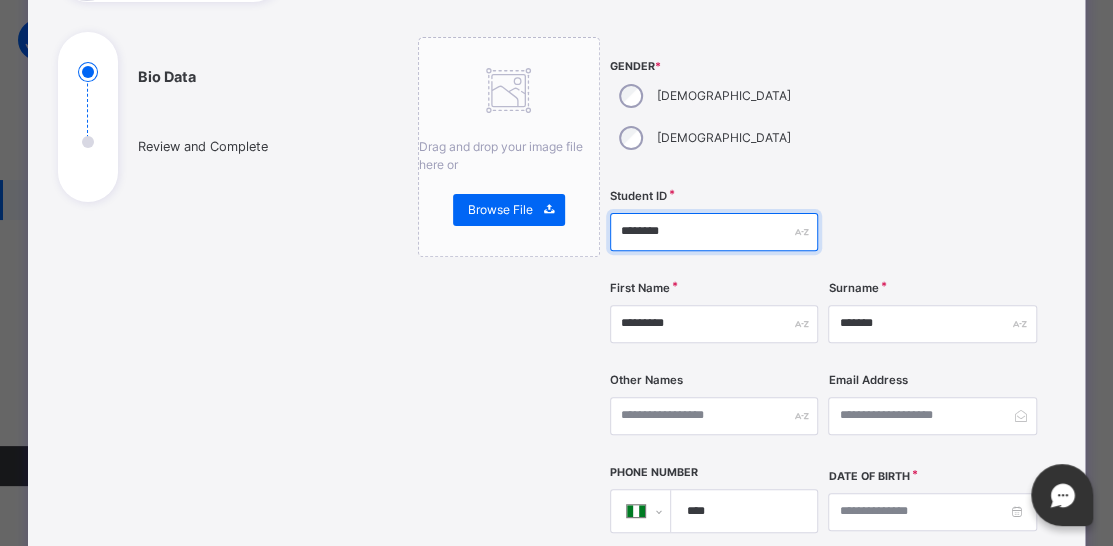 click on "*******" at bounding box center [714, 232] 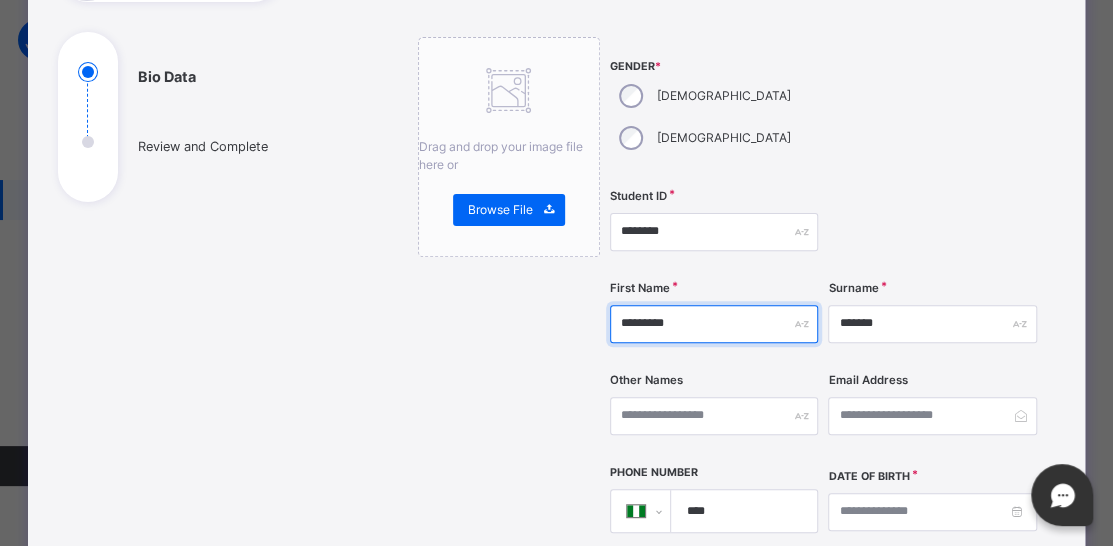 drag, startPoint x: 694, startPoint y: 279, endPoint x: 605, endPoint y: 284, distance: 89.140335 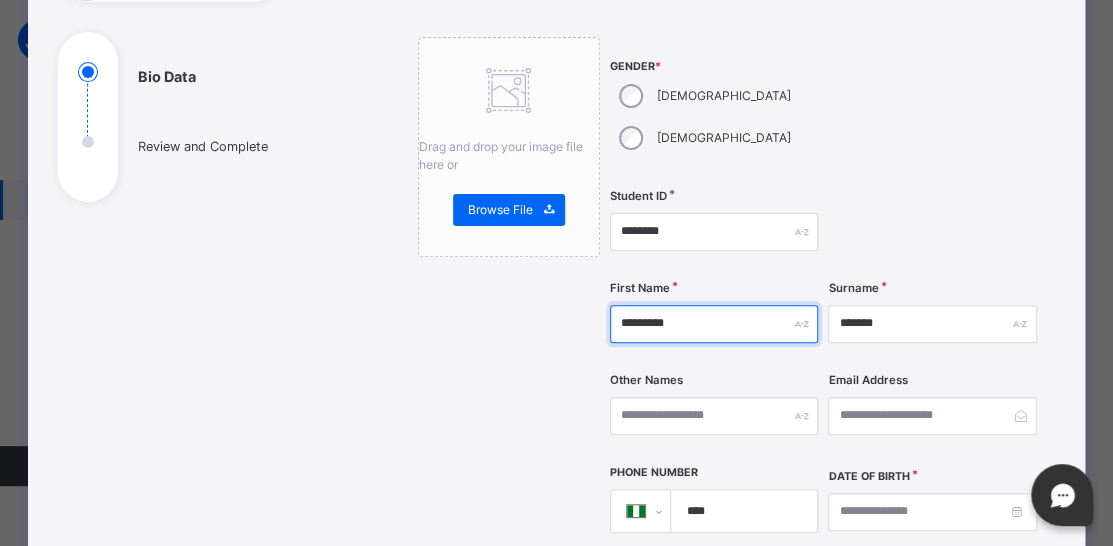 click on "*********" at bounding box center (714, 324) 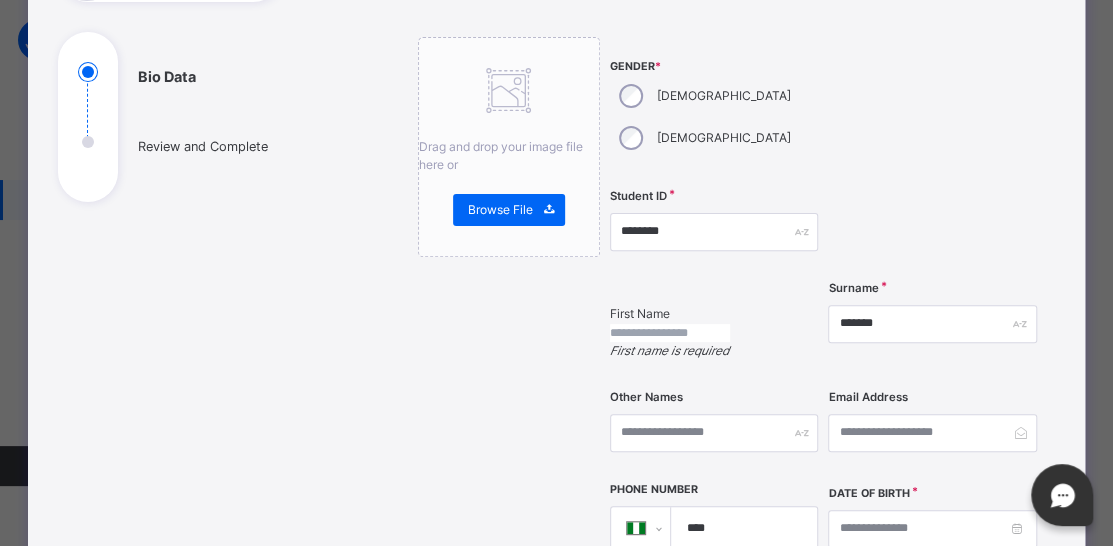 type 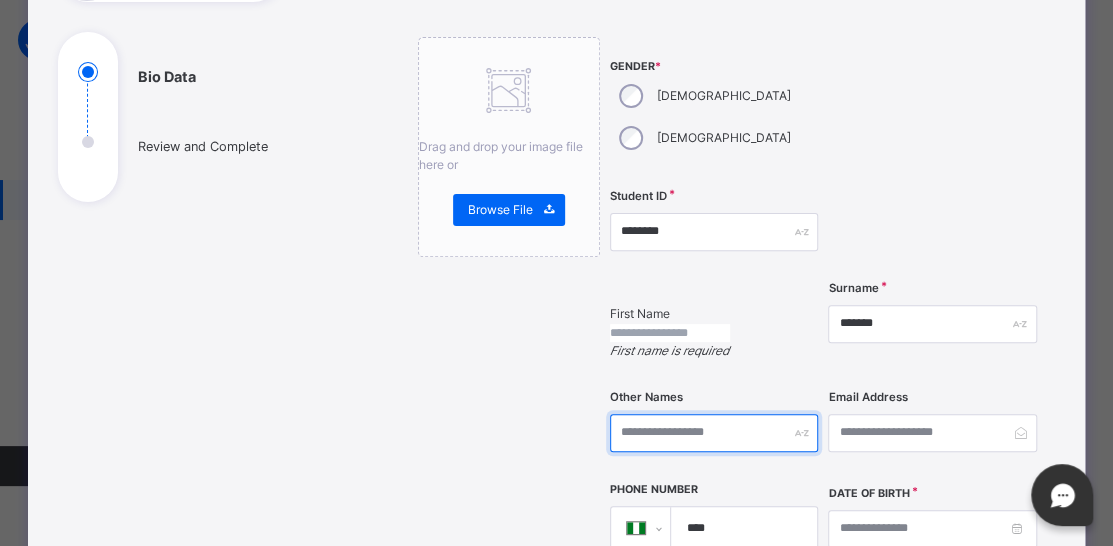 click at bounding box center (714, 433) 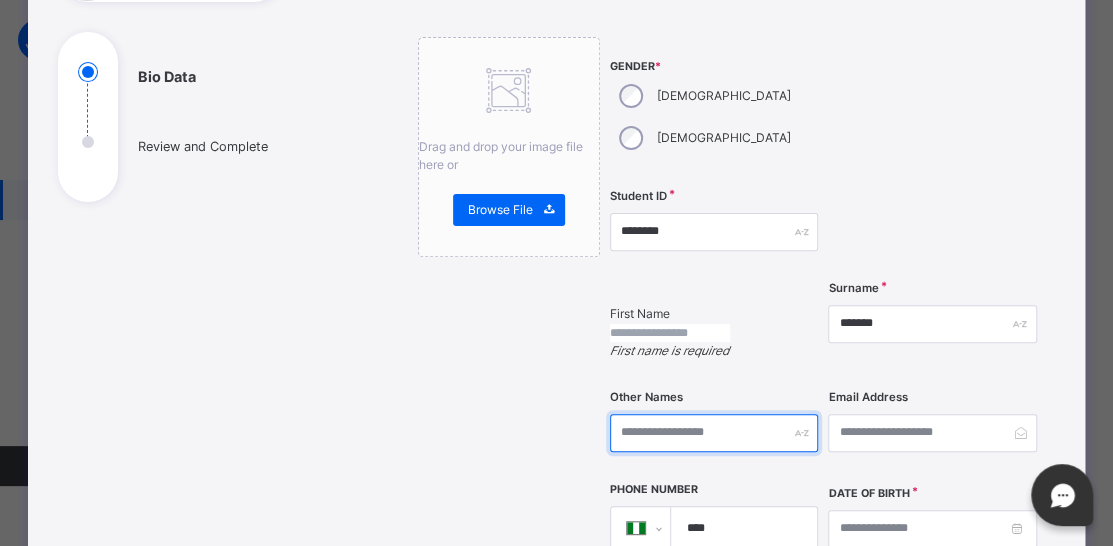 paste on "*********" 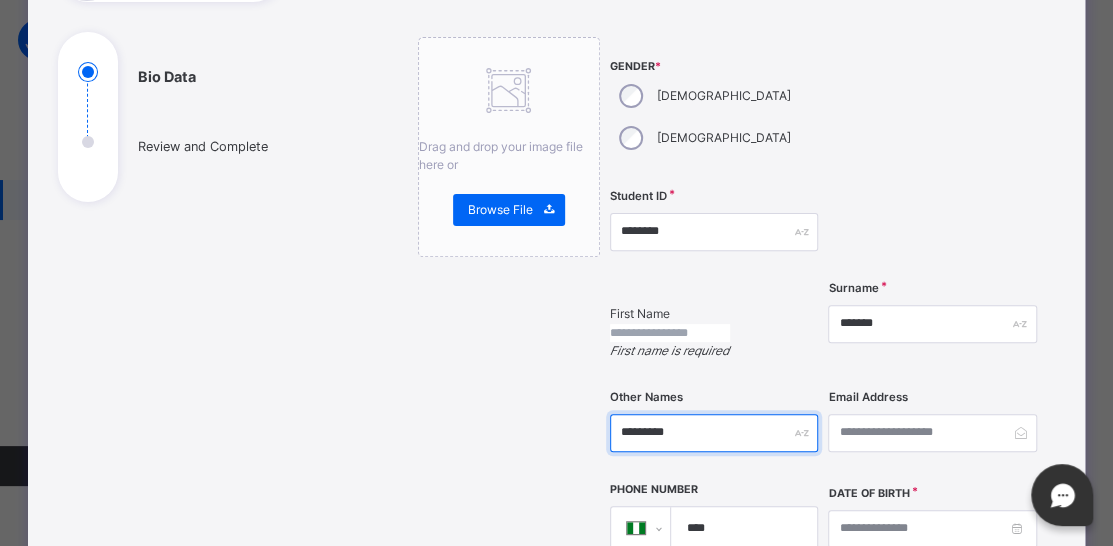 type on "*********" 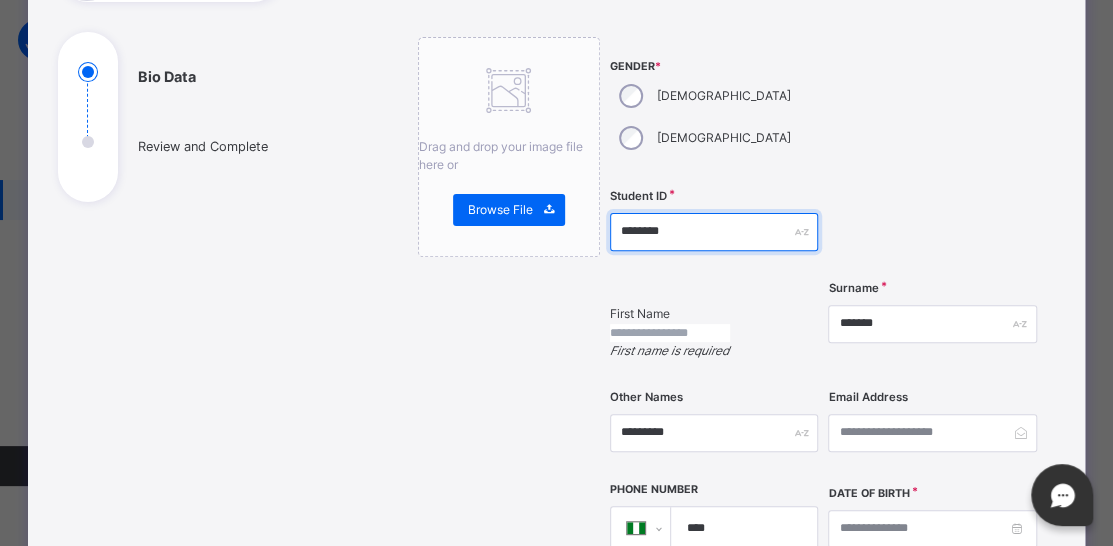 drag, startPoint x: 614, startPoint y: 186, endPoint x: 687, endPoint y: 193, distance: 73.33485 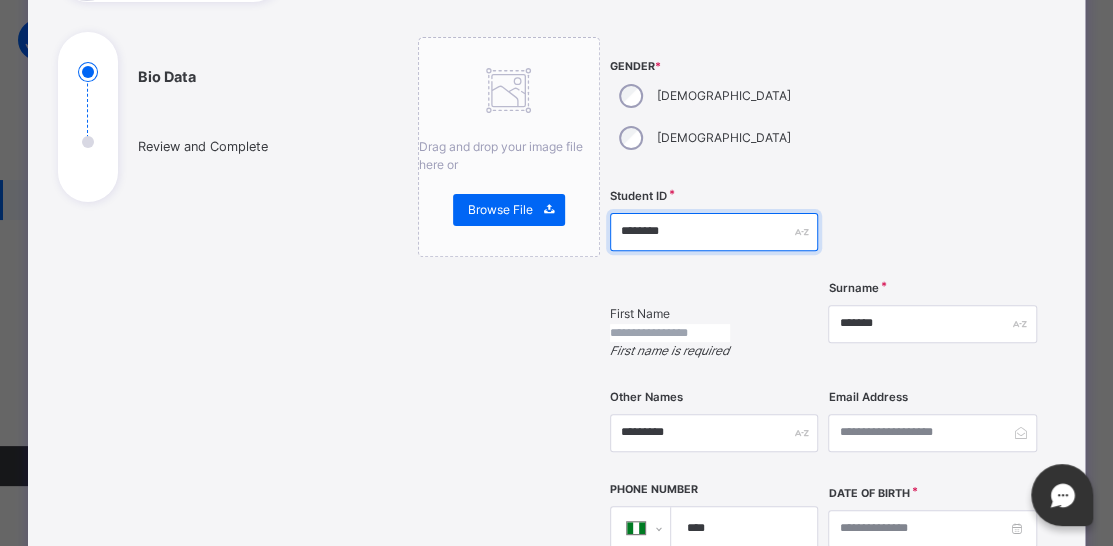click on "*******" at bounding box center (714, 232) 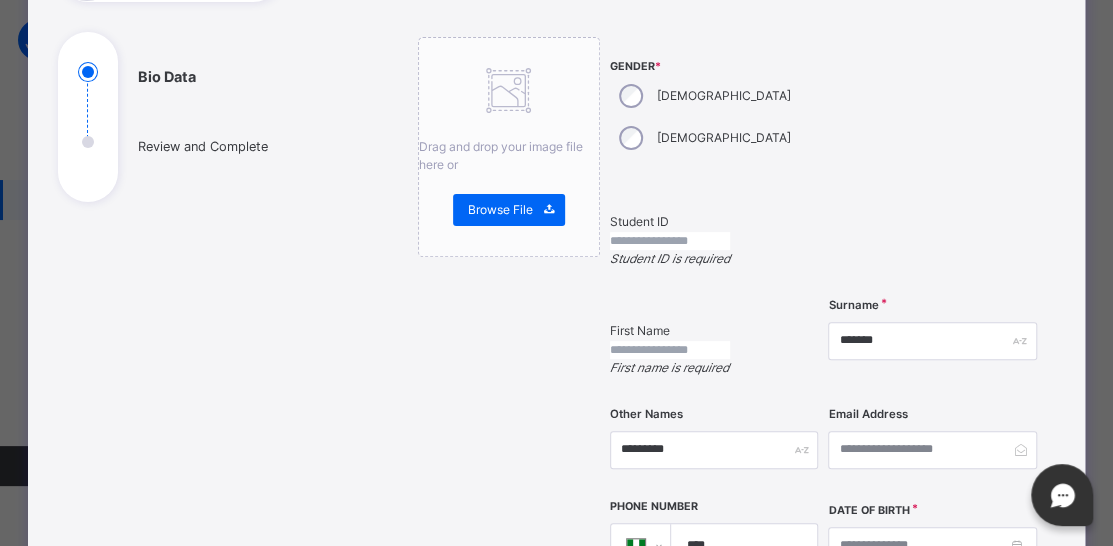 type 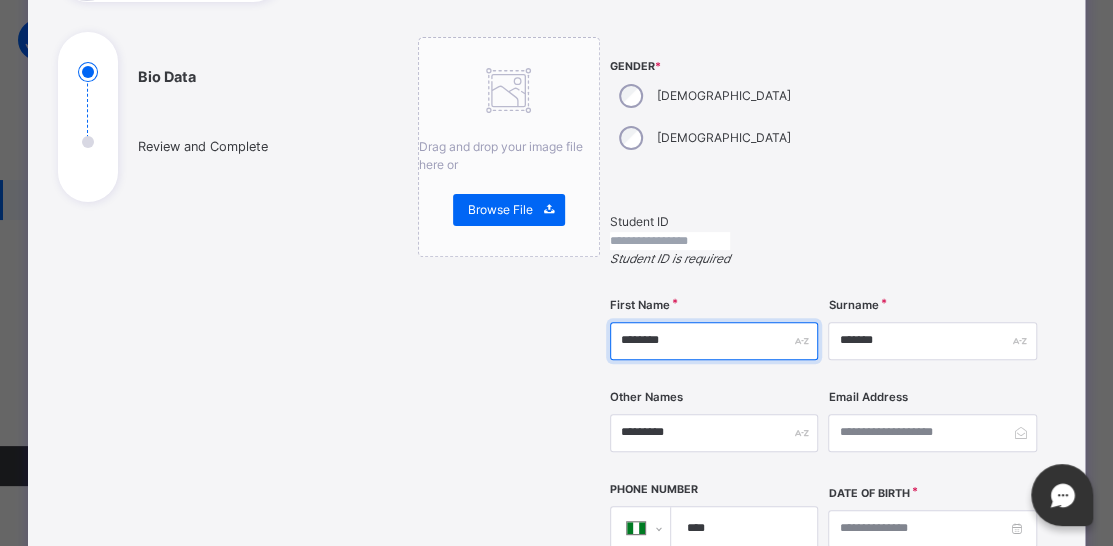 type on "*******" 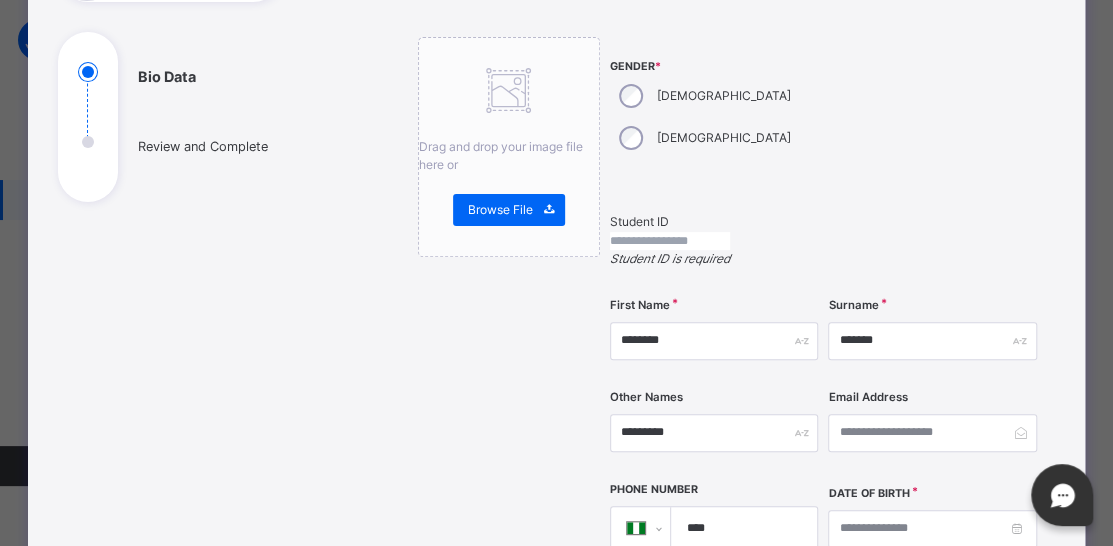 click at bounding box center (670, 241) 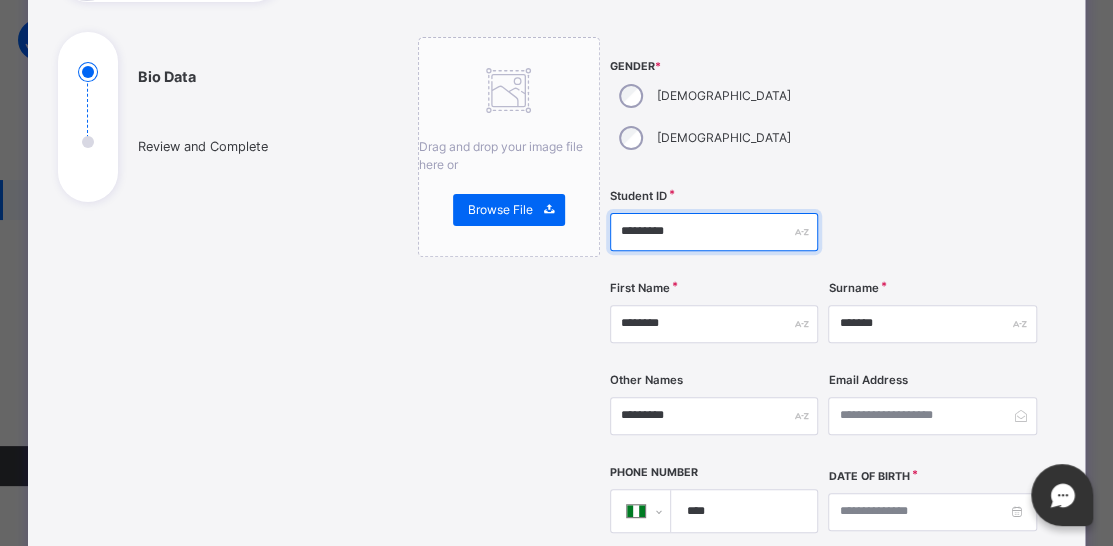 type on "*********" 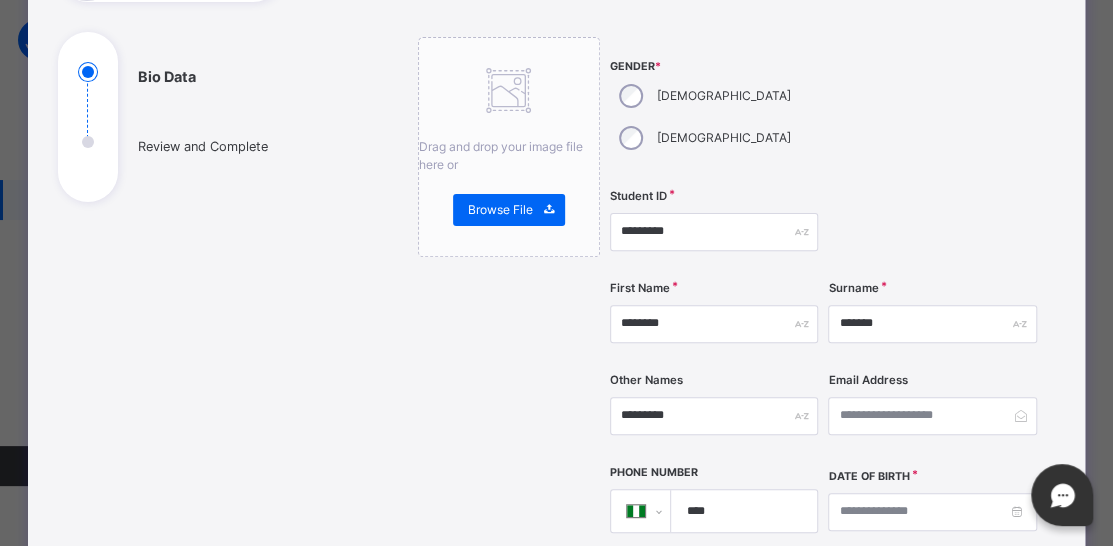 click on "****" at bounding box center [740, 511] 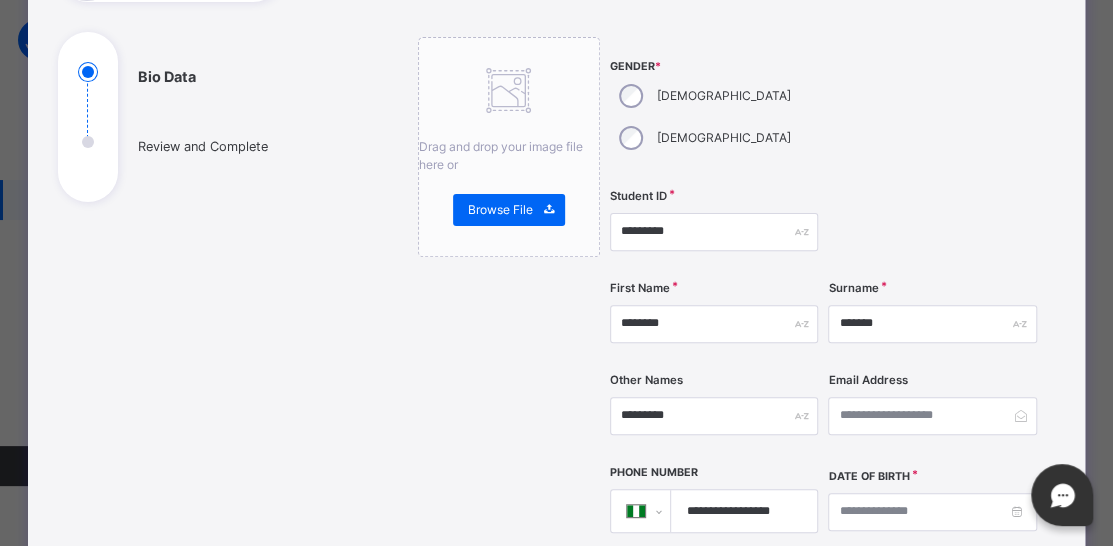 type on "**********" 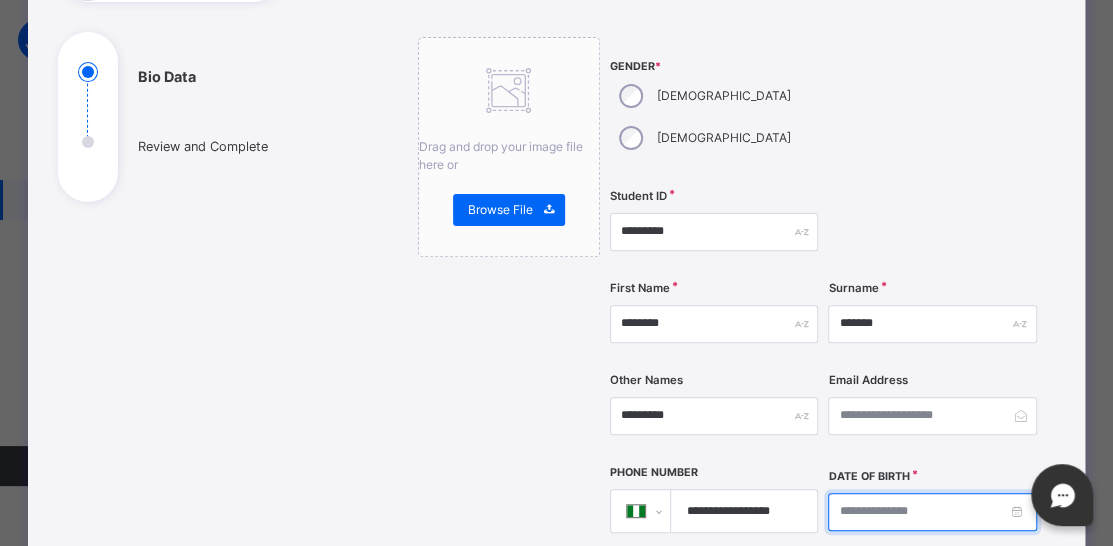 click at bounding box center (932, 512) 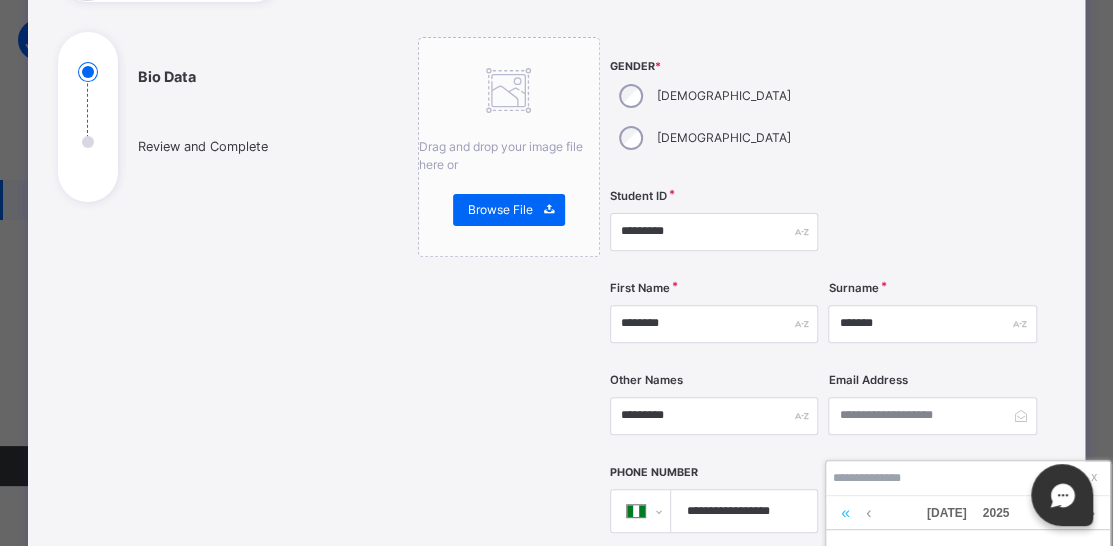 click at bounding box center [845, 513] 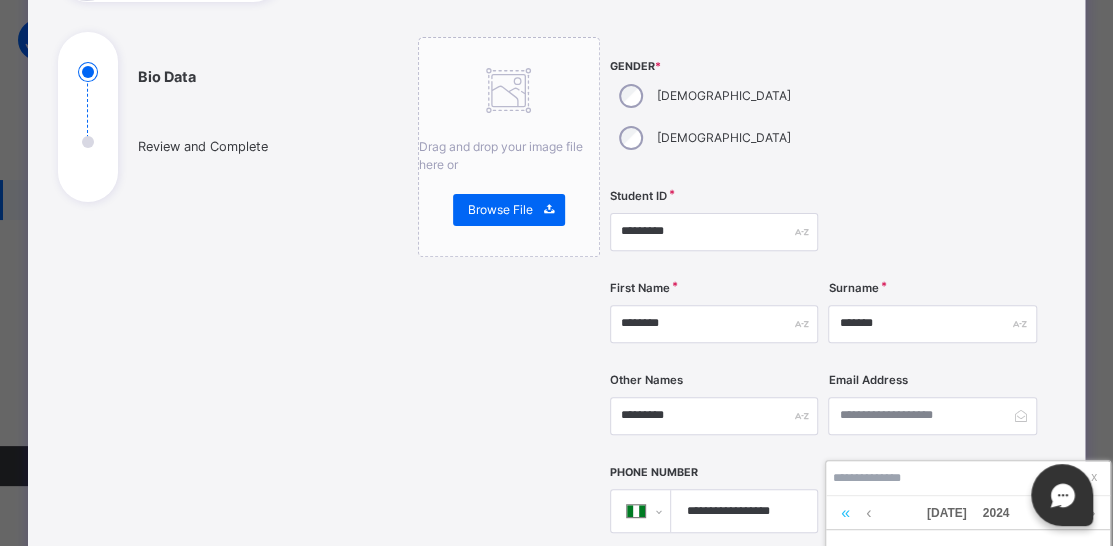 click at bounding box center (845, 513) 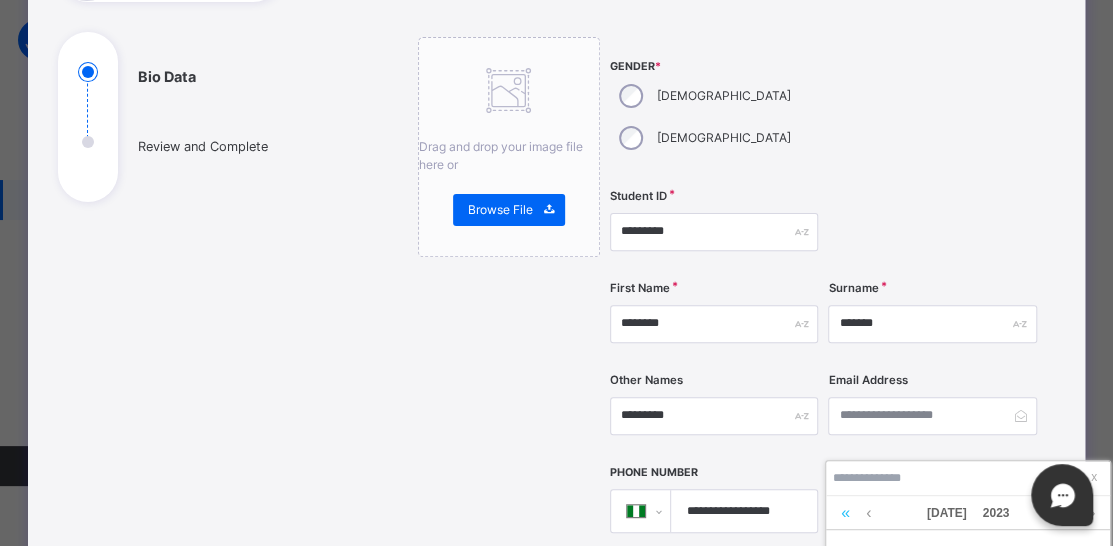 click at bounding box center (845, 513) 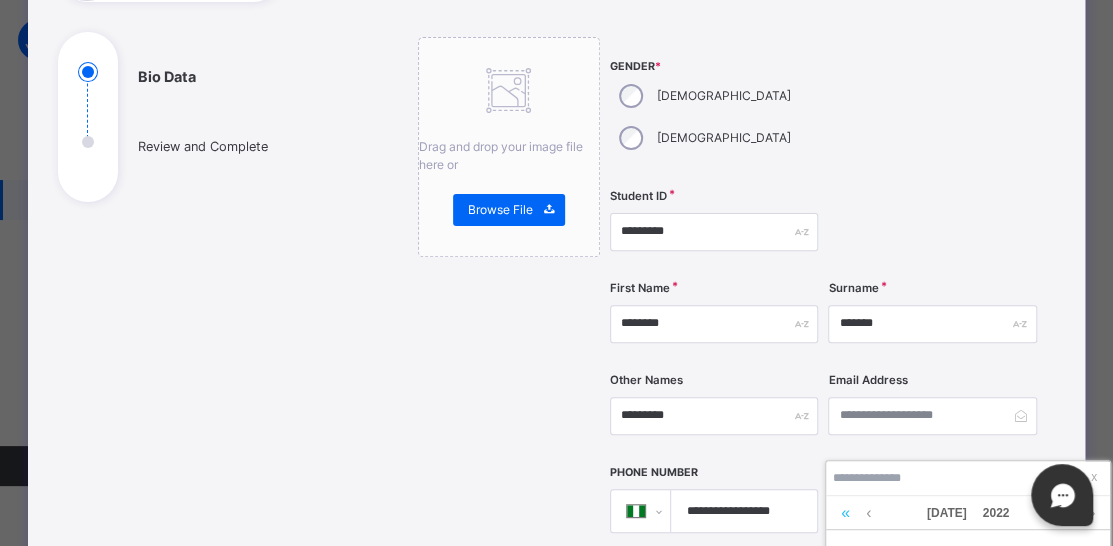 click at bounding box center (845, 513) 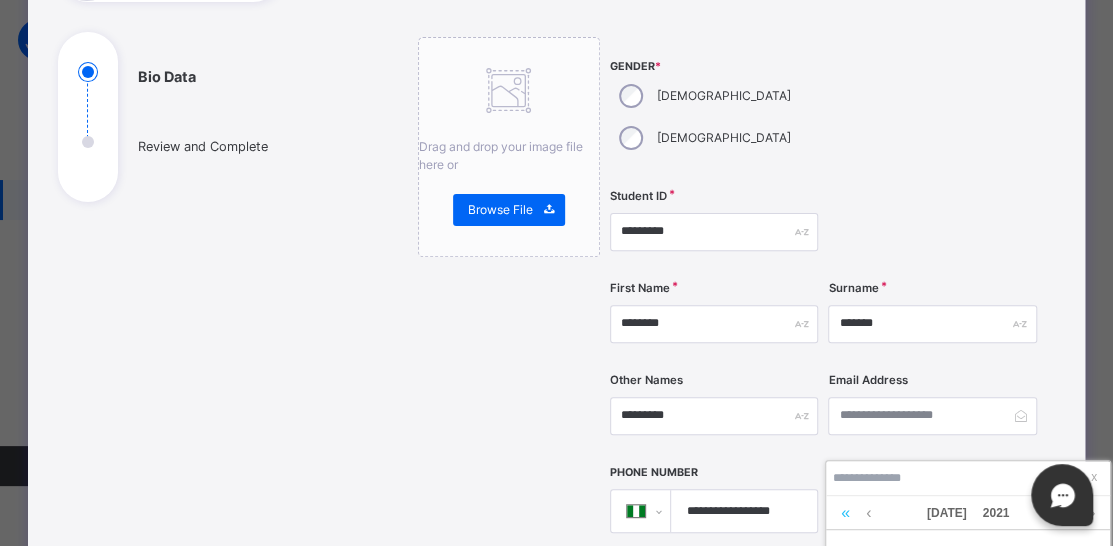 click at bounding box center [845, 513] 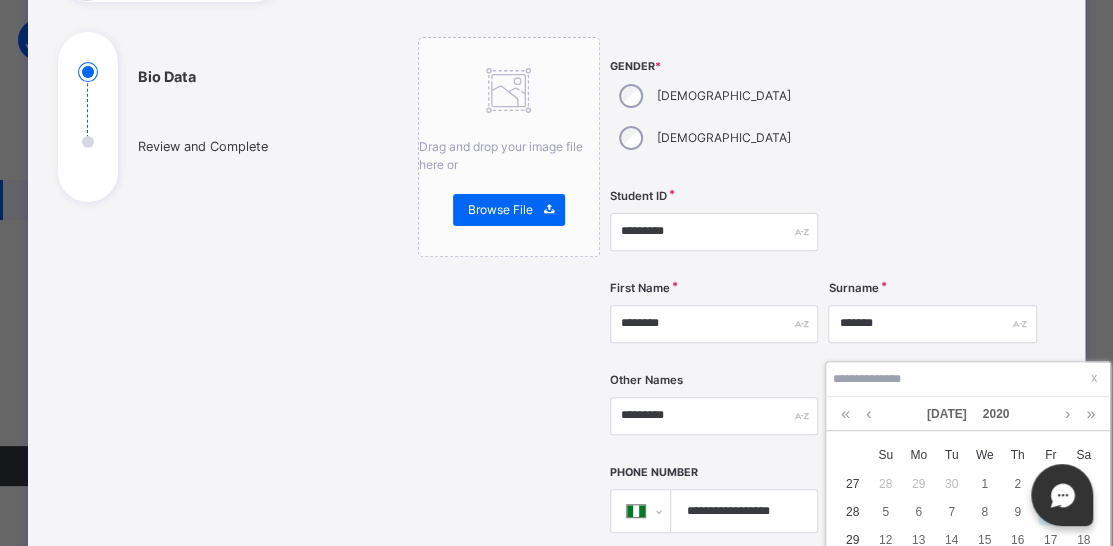 scroll, scrollTop: 431, scrollLeft: 0, axis: vertical 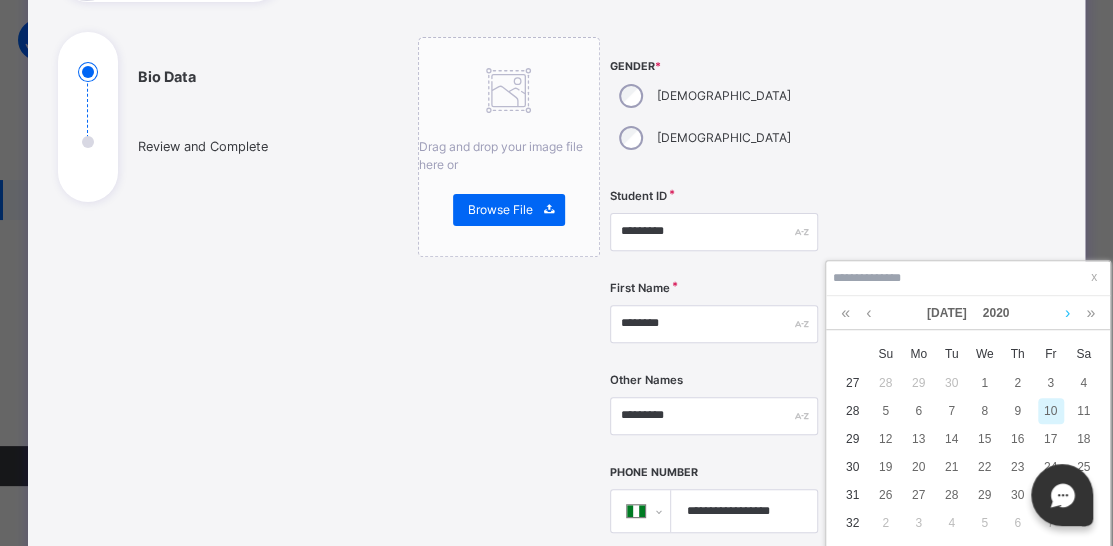 click at bounding box center [1067, 313] 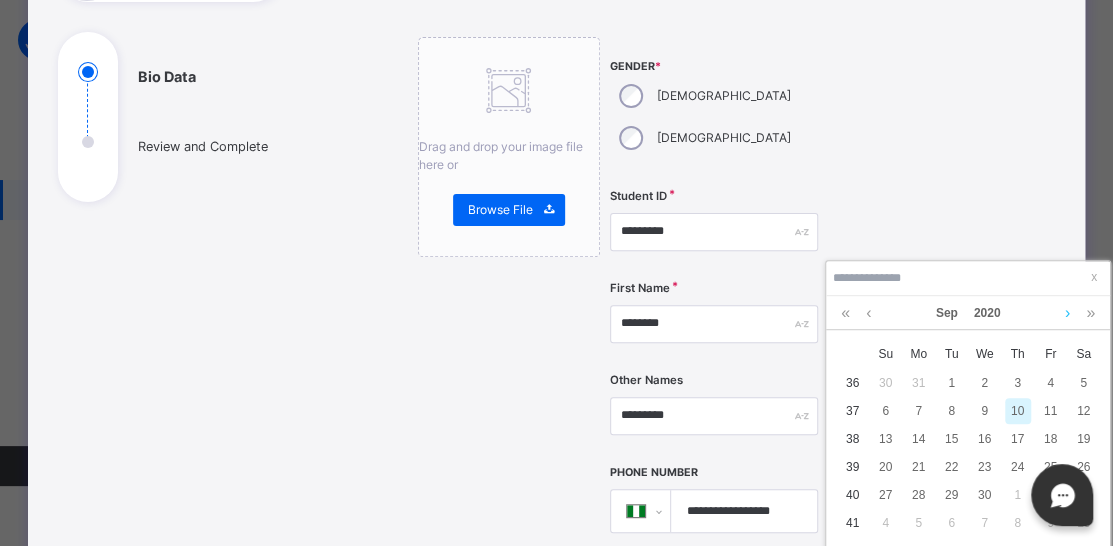 click at bounding box center [1067, 313] 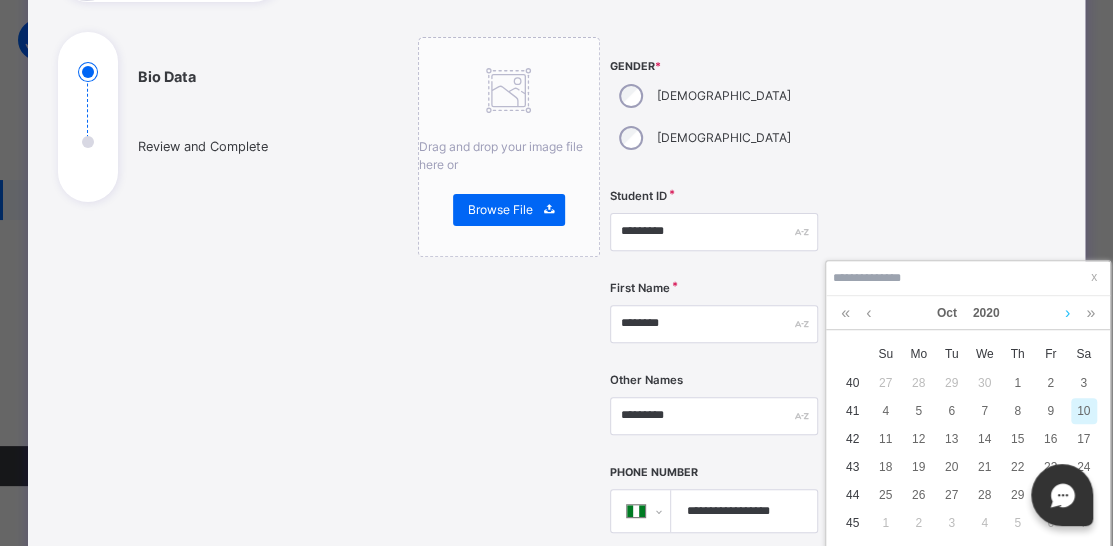 click at bounding box center [1067, 313] 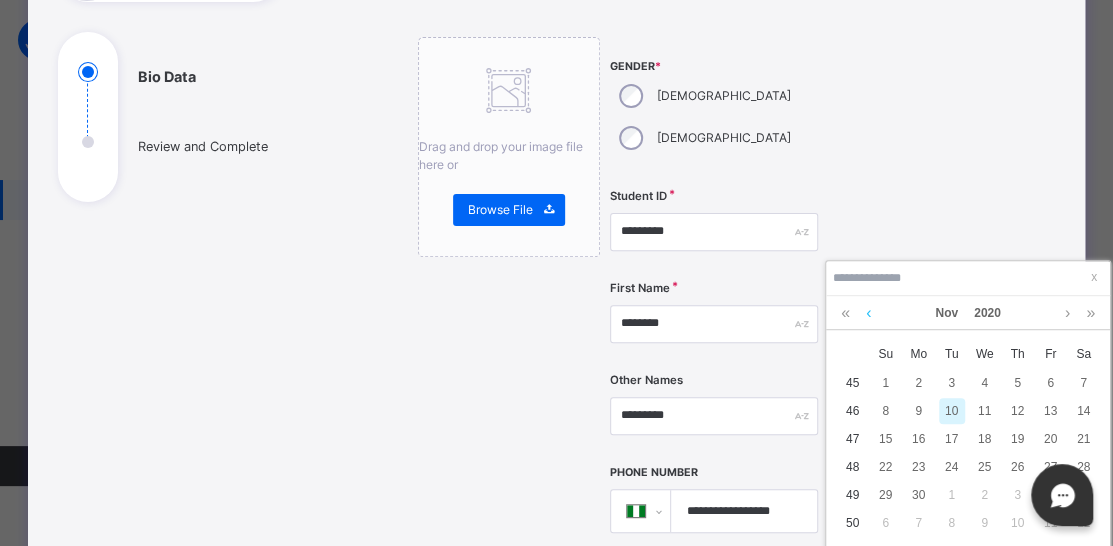 click at bounding box center (868, 313) 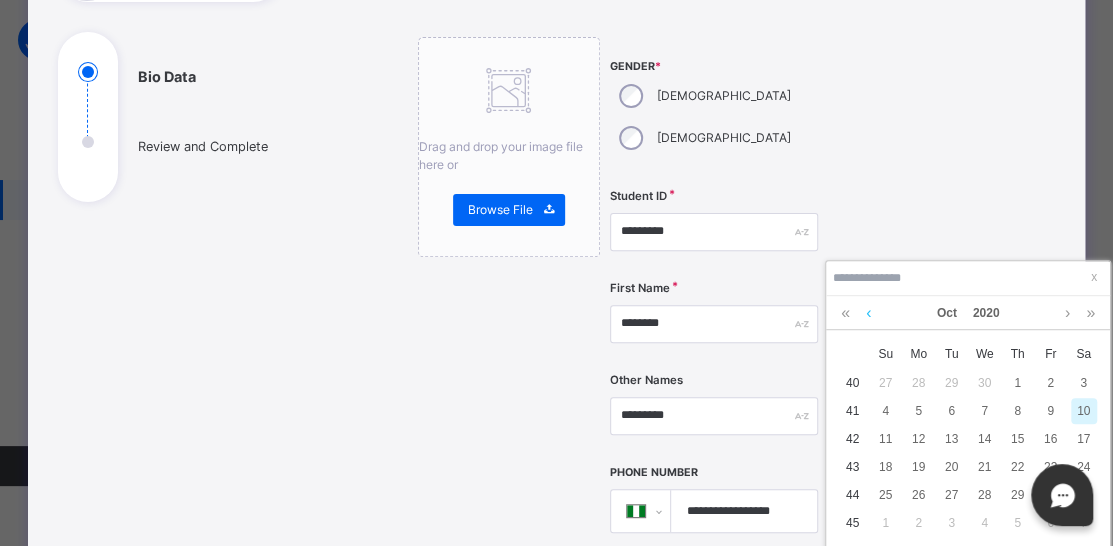 click at bounding box center [868, 313] 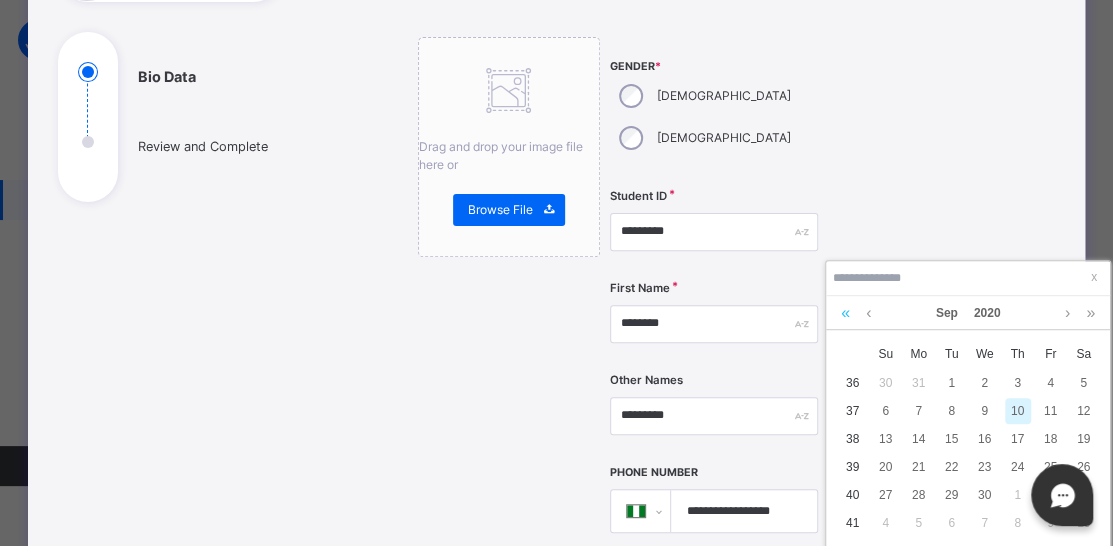 click at bounding box center [845, 313] 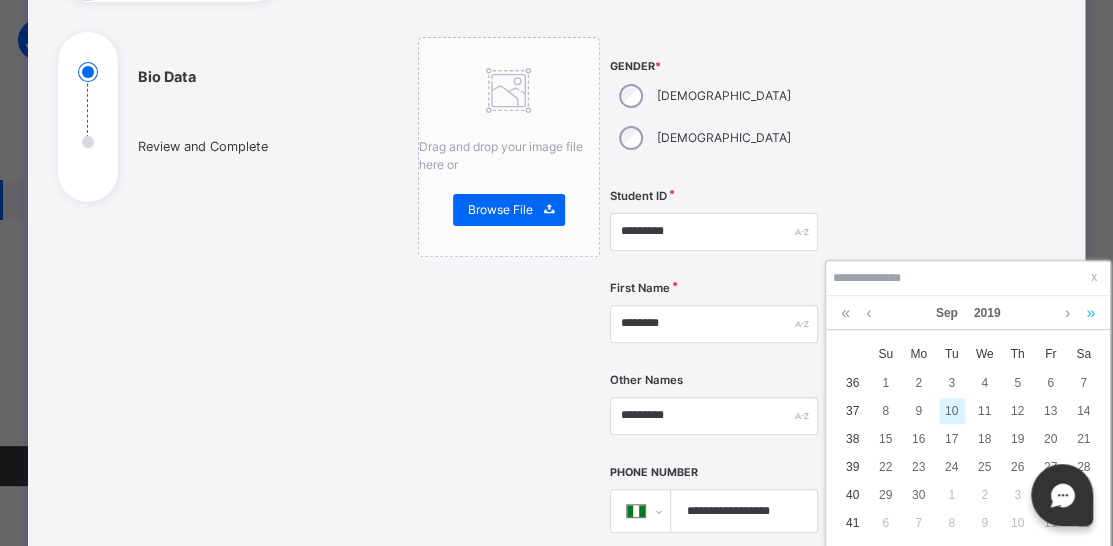click at bounding box center (1090, 313) 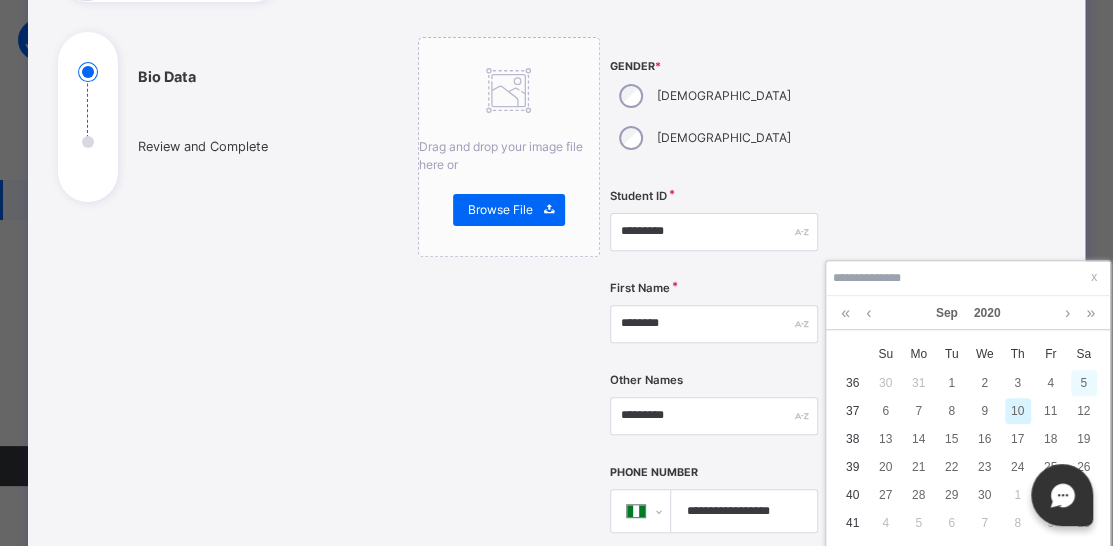 click on "5" at bounding box center (1084, 383) 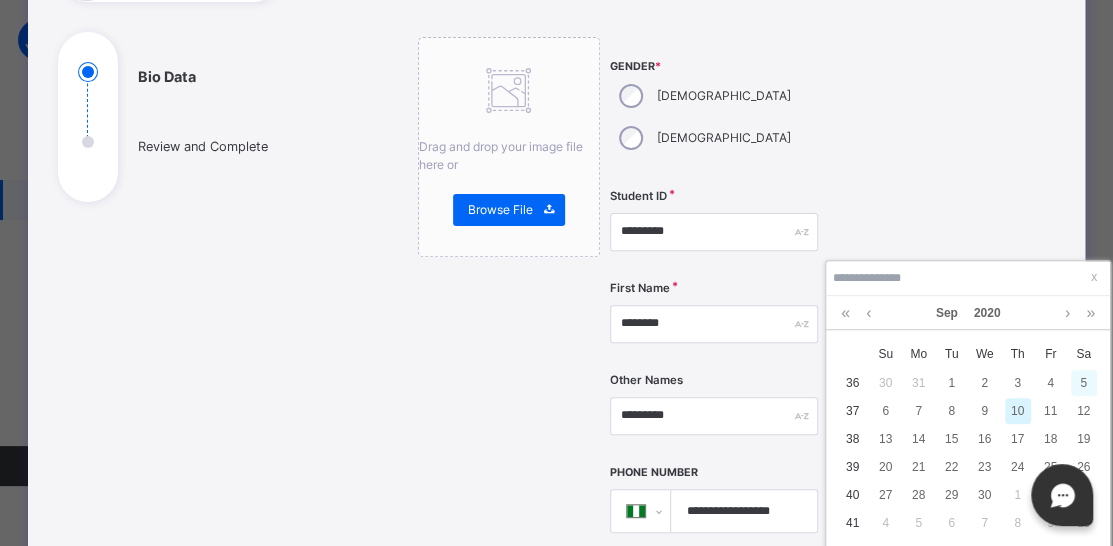 type on "**********" 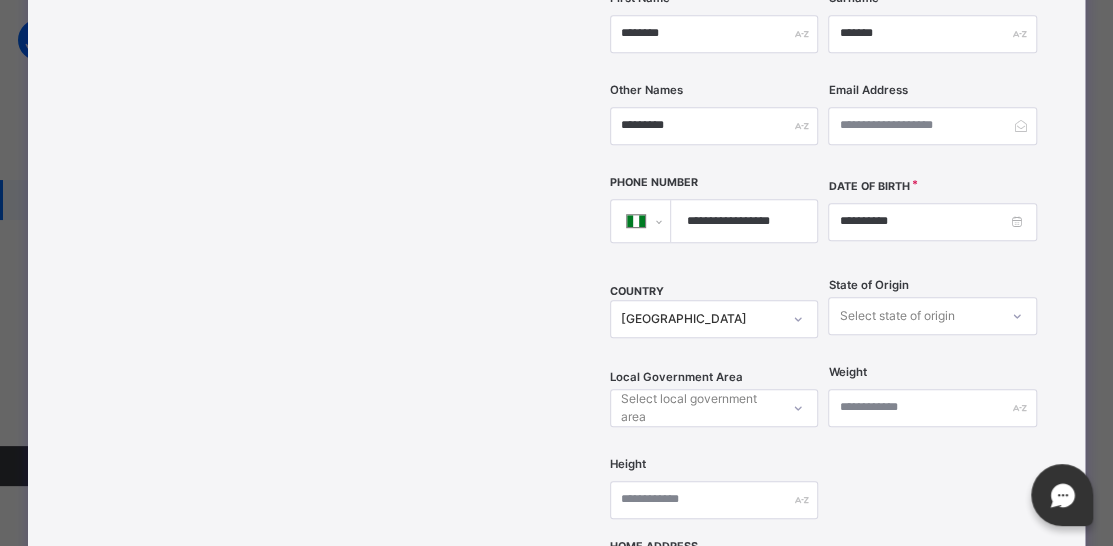 scroll, scrollTop: 500, scrollLeft: 0, axis: vertical 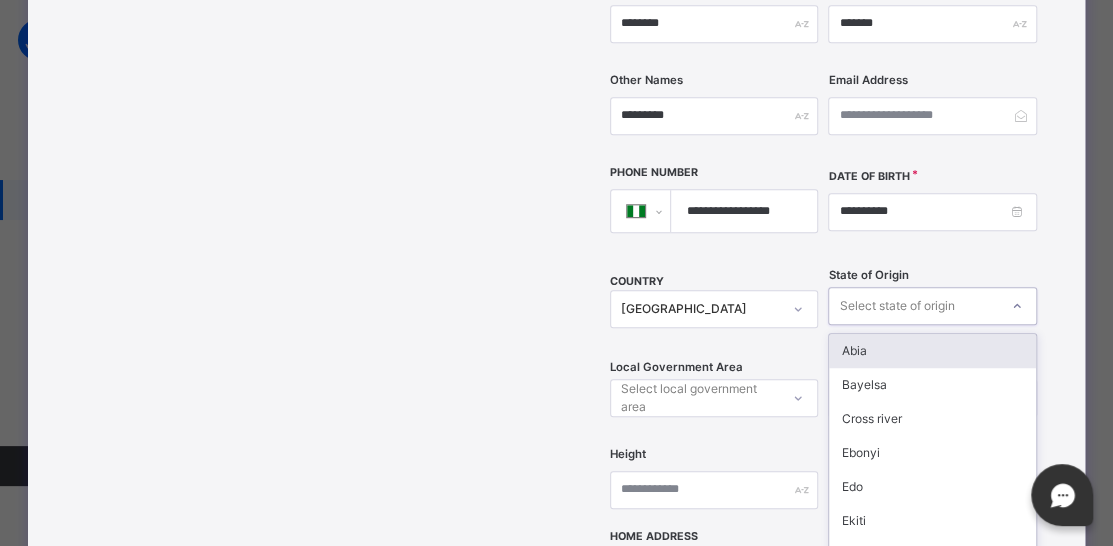 click on "option Abia focused, 1 of 37. 37 results available. Use Up and Down to choose options, press Enter to select the currently focused option, press Escape to exit the menu, press Tab to select the option and exit the menu. Select state of origin [GEOGRAPHIC_DATA] Cross river [GEOGRAPHIC_DATA] Edo Ekiti Fct Imo Katsina Kwara Ogun Osun Oyo Sokoto Gombe Jigawa [GEOGRAPHIC_DATA] Ondo Zamfara [GEOGRAPHIC_DATA] ibom [GEOGRAPHIC_DATA] [GEOGRAPHIC_DATA] [GEOGRAPHIC_DATA] [GEOGRAPHIC_DATA] [GEOGRAPHIC_DATA] [GEOGRAPHIC_DATA] [GEOGRAPHIC_DATA] [GEOGRAPHIC_DATA] [GEOGRAPHIC_DATA] [GEOGRAPHIC_DATA] [GEOGRAPHIC_DATA] [GEOGRAPHIC_DATA] [GEOGRAPHIC_DATA] Plateau Rivers [GEOGRAPHIC_DATA] [GEOGRAPHIC_DATA]" at bounding box center [932, 306] 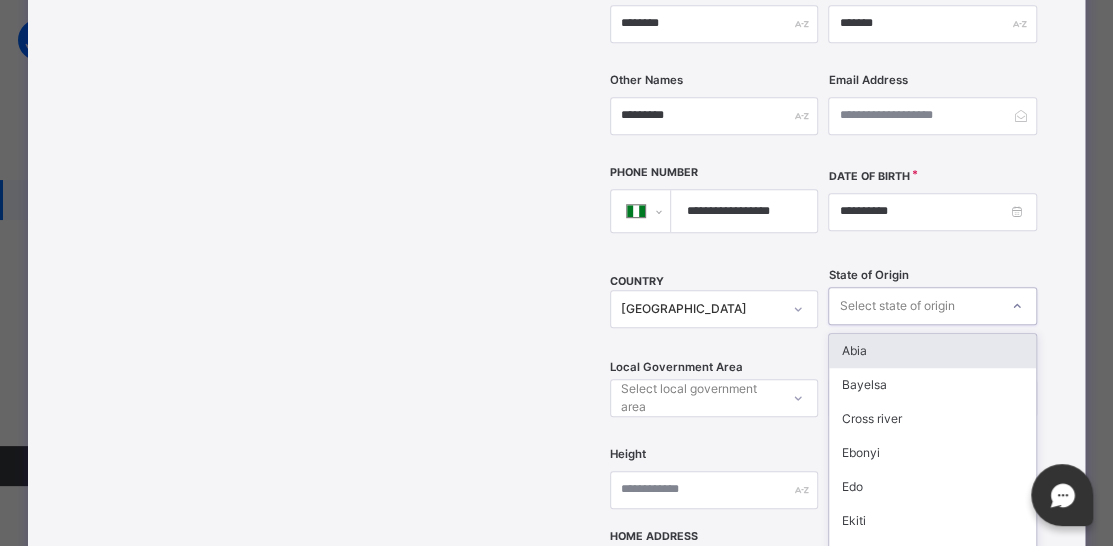 scroll, scrollTop: 553, scrollLeft: 0, axis: vertical 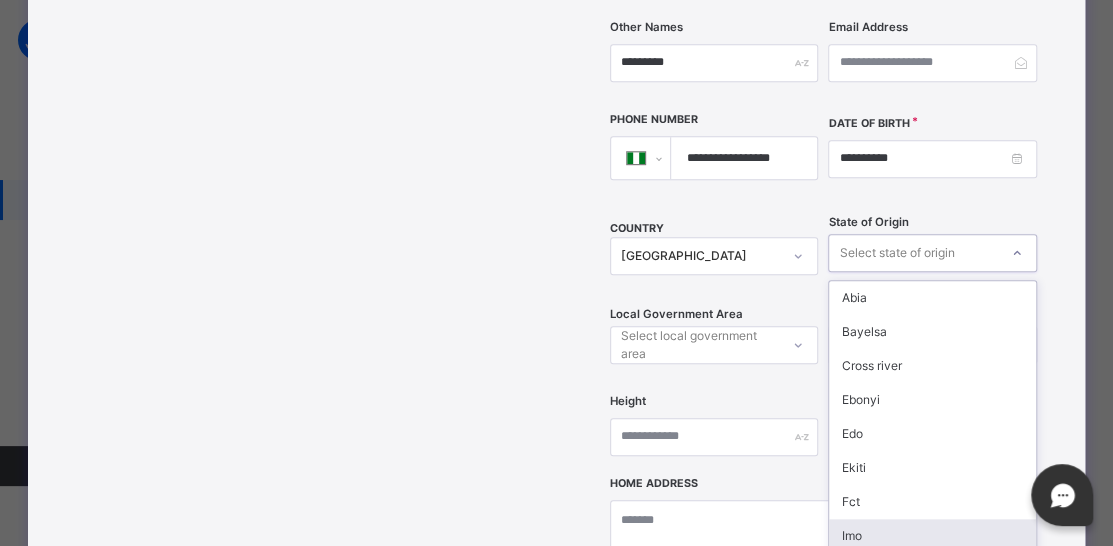 type on "*" 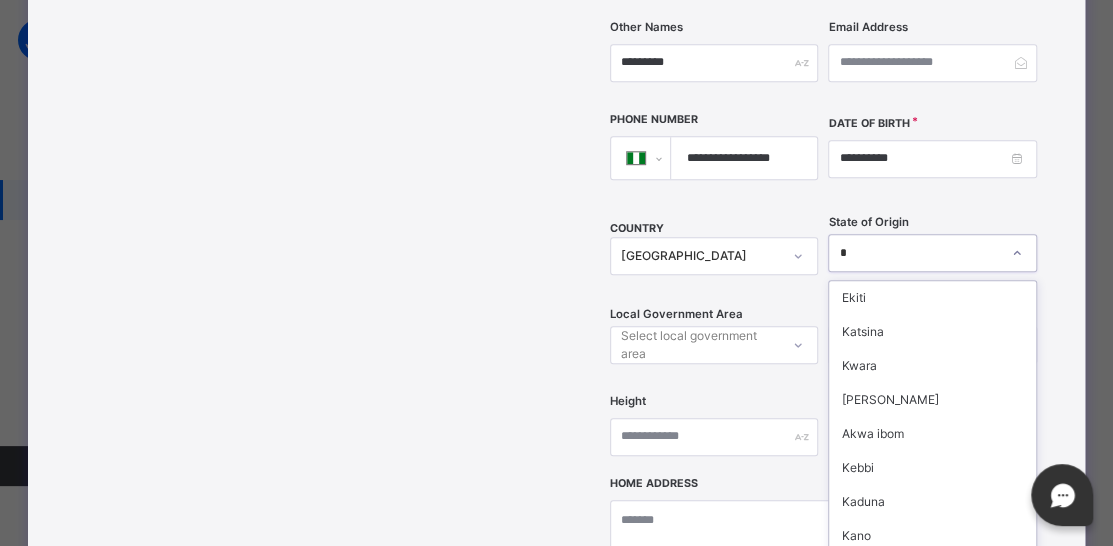 click on "Kogi" at bounding box center [932, 570] 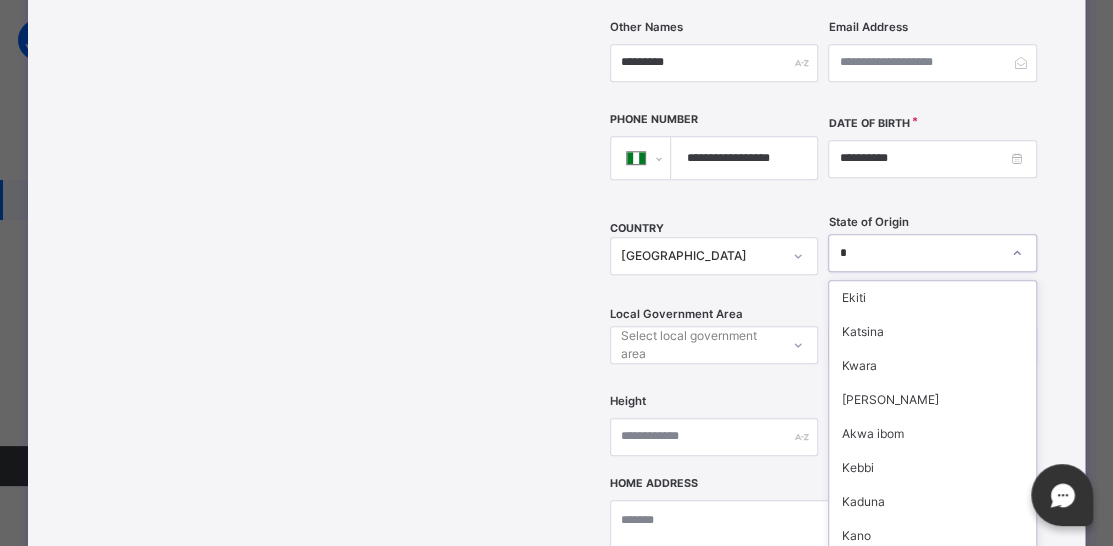 type 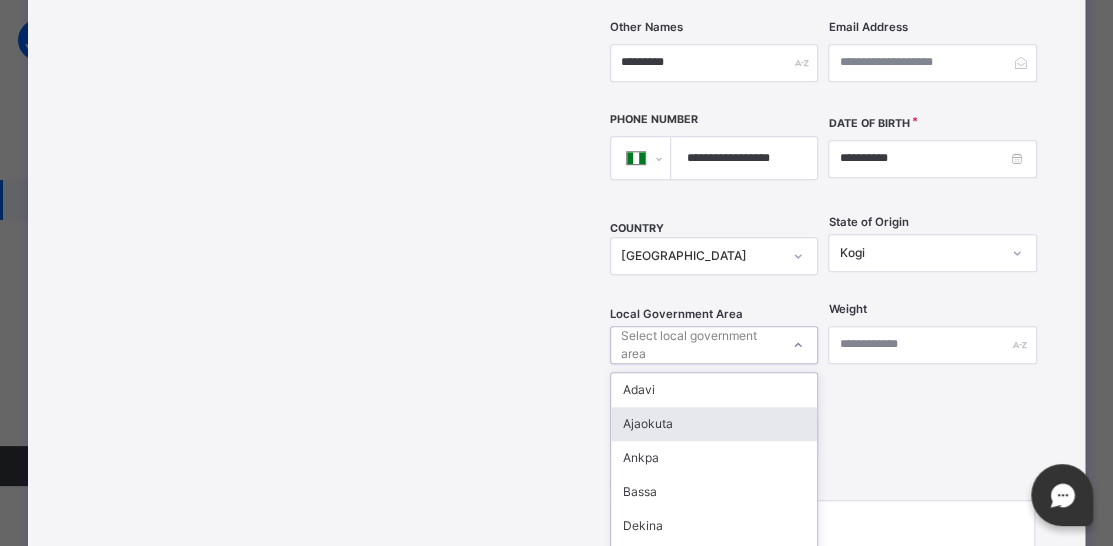 click on "option [PERSON_NAME] focused, 2 of 21. 21 results available. Use Up and Down to choose options, press Enter to select the currently focused option, press Escape to exit the menu, press Tab to select the option and exit the menu. Select local government area [GEOGRAPHIC_DATA] [GEOGRAPHIC_DATA] [GEOGRAPHIC_DATA] [GEOGRAPHIC_DATA] Idah Igalamela-Odolu Ijumu [PERSON_NAME]/bunu Kogi(k.k) Lokoja Mopa-[PERSON_NAME] Ofu Ogorimagongo Okehi [GEOGRAPHIC_DATA] [GEOGRAPHIC_DATA] [GEOGRAPHIC_DATA] [GEOGRAPHIC_DATA] [GEOGRAPHIC_DATA]" at bounding box center [714, 345] 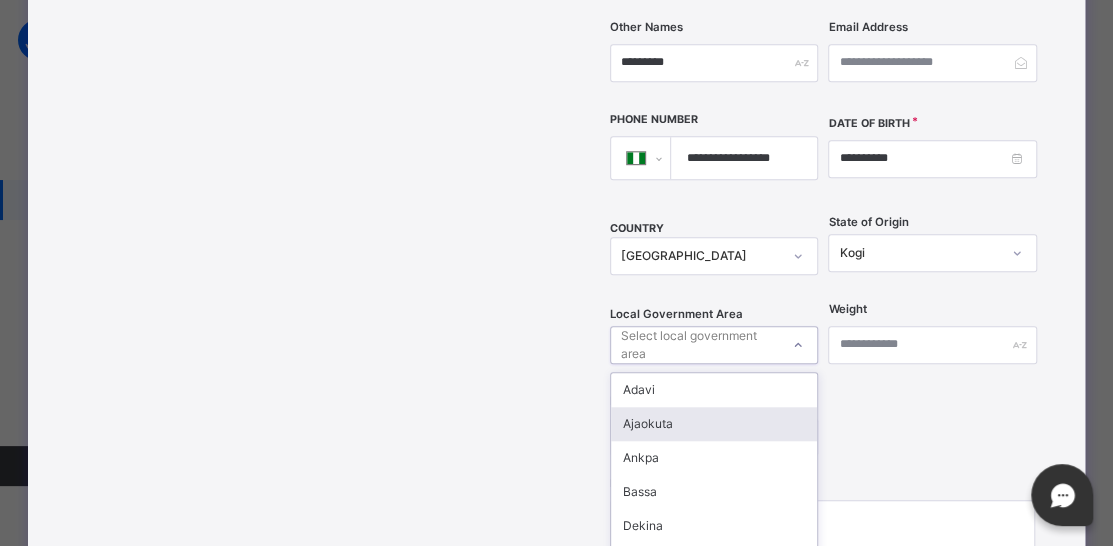 scroll, scrollTop: 645, scrollLeft: 0, axis: vertical 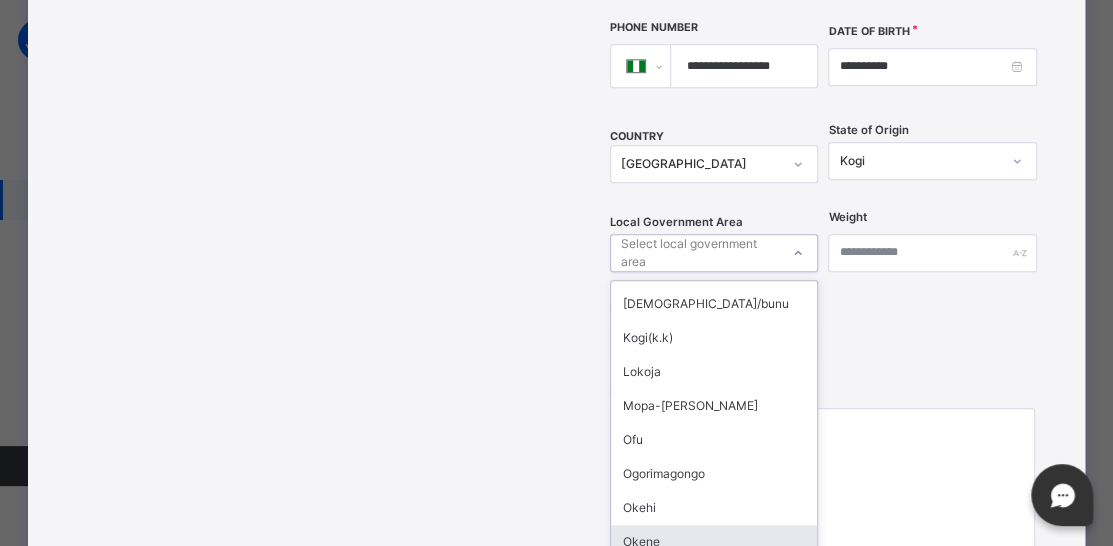 click on "Okene" at bounding box center [714, 542] 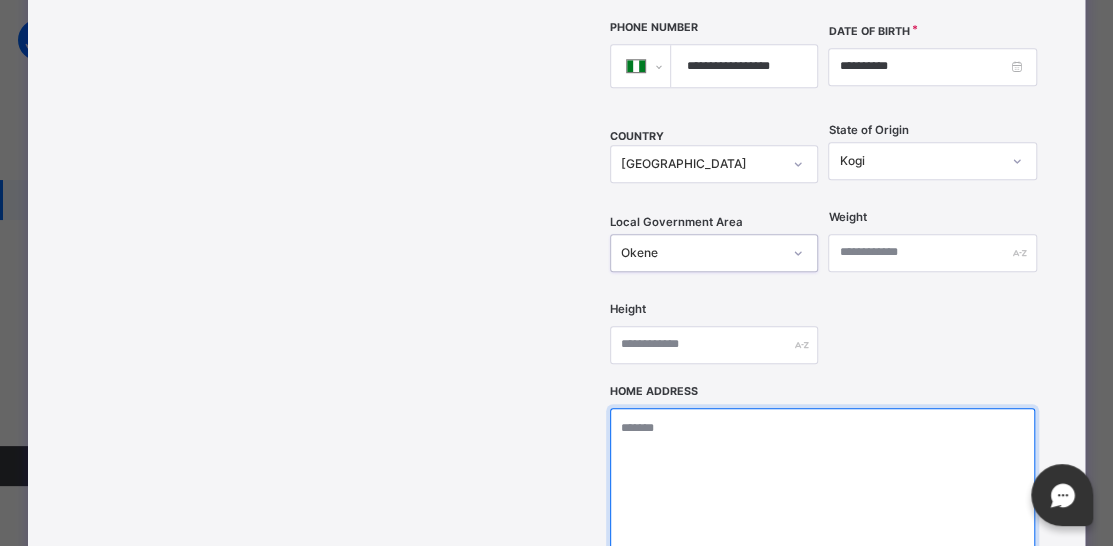 click at bounding box center [822, 508] 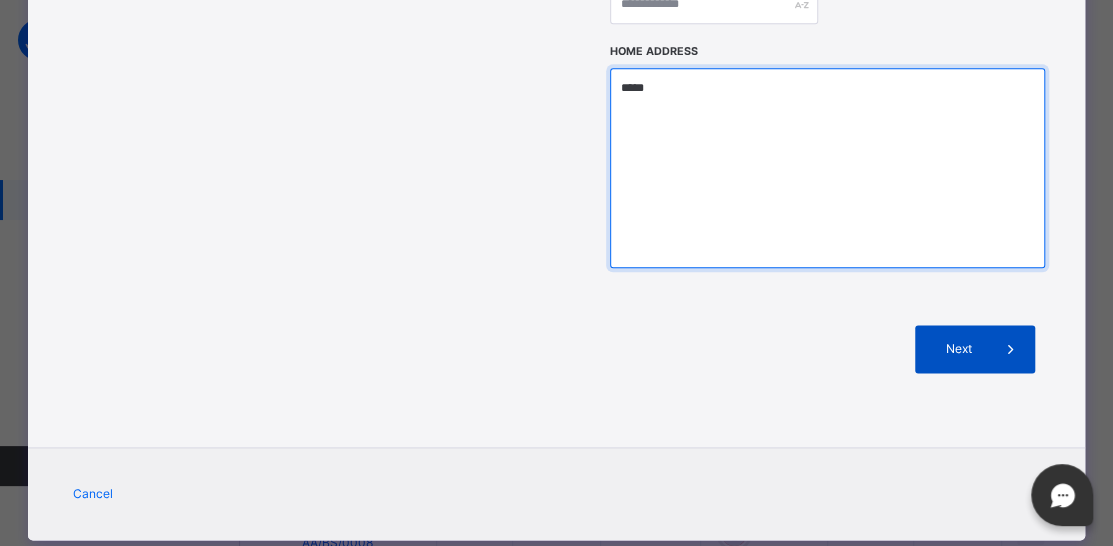 type on "*****" 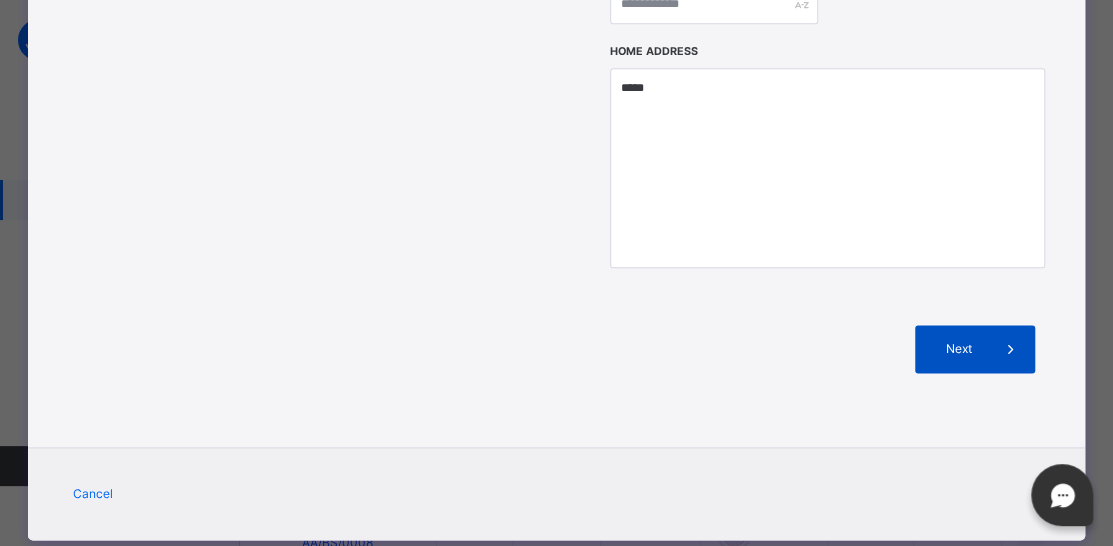 click on "Next" at bounding box center (958, 349) 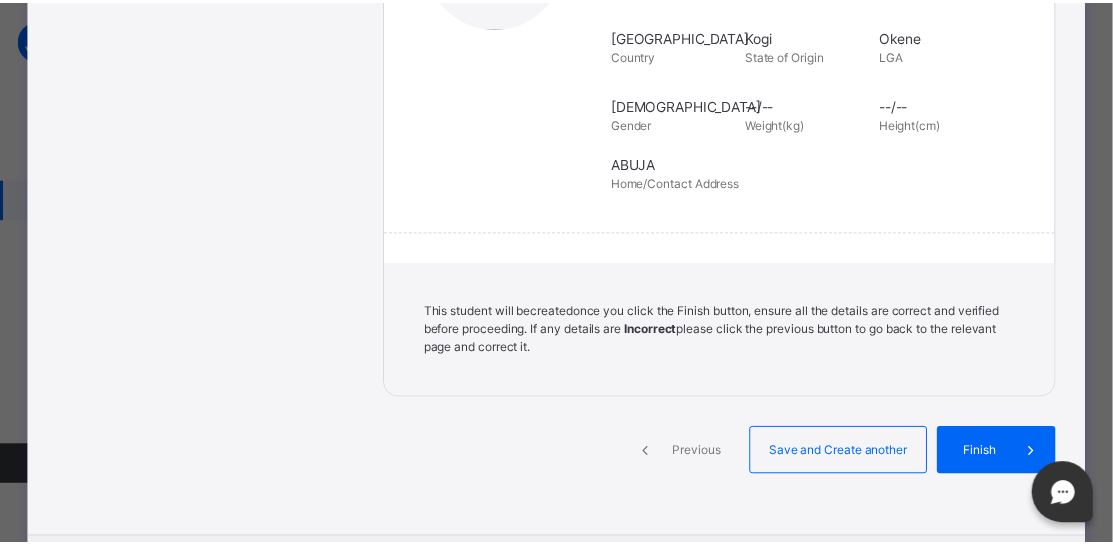 scroll, scrollTop: 469, scrollLeft: 0, axis: vertical 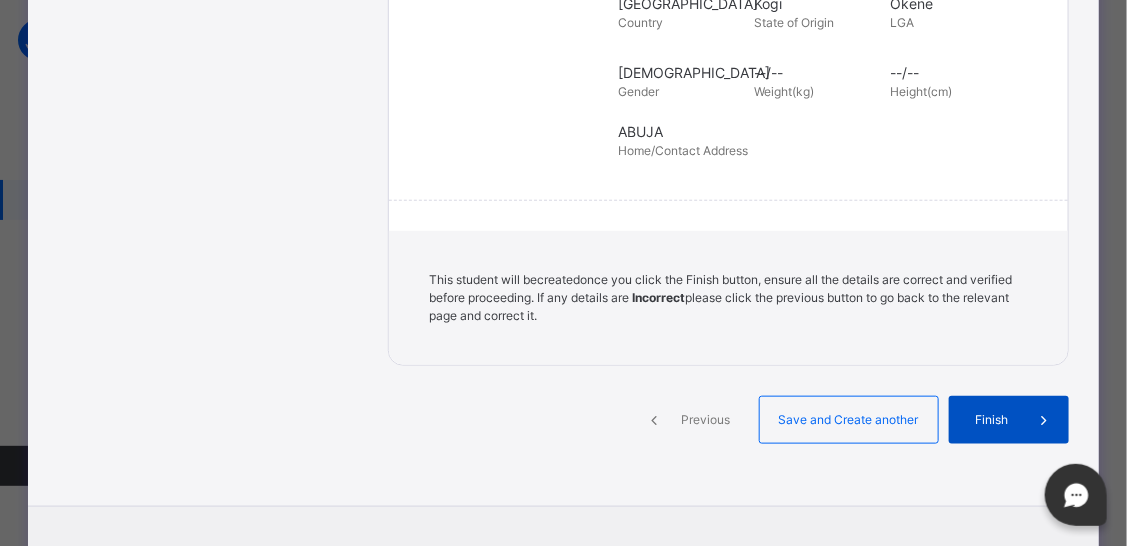 click on "Finish" at bounding box center [992, 420] 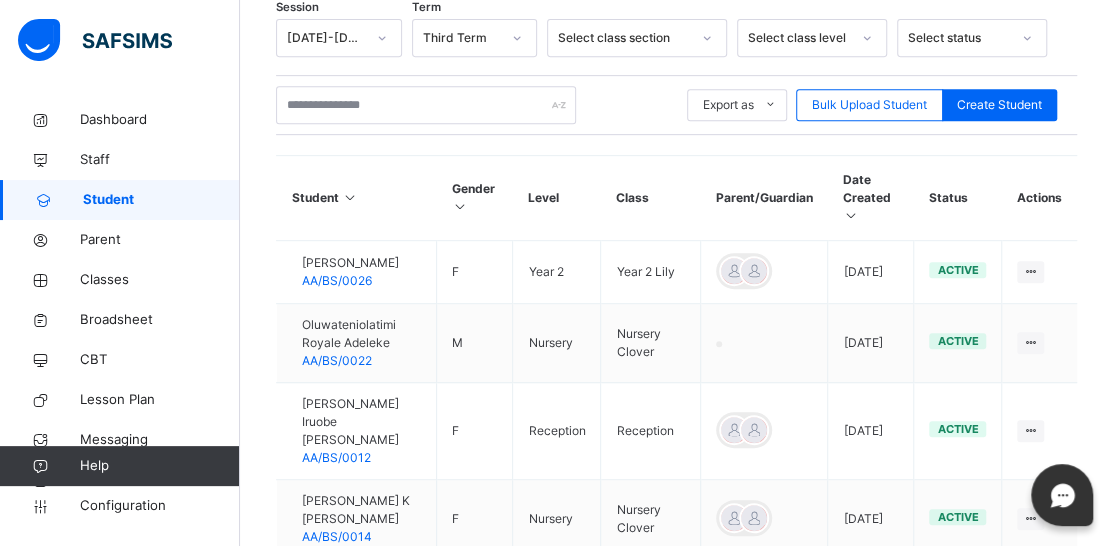 scroll, scrollTop: 331, scrollLeft: 0, axis: vertical 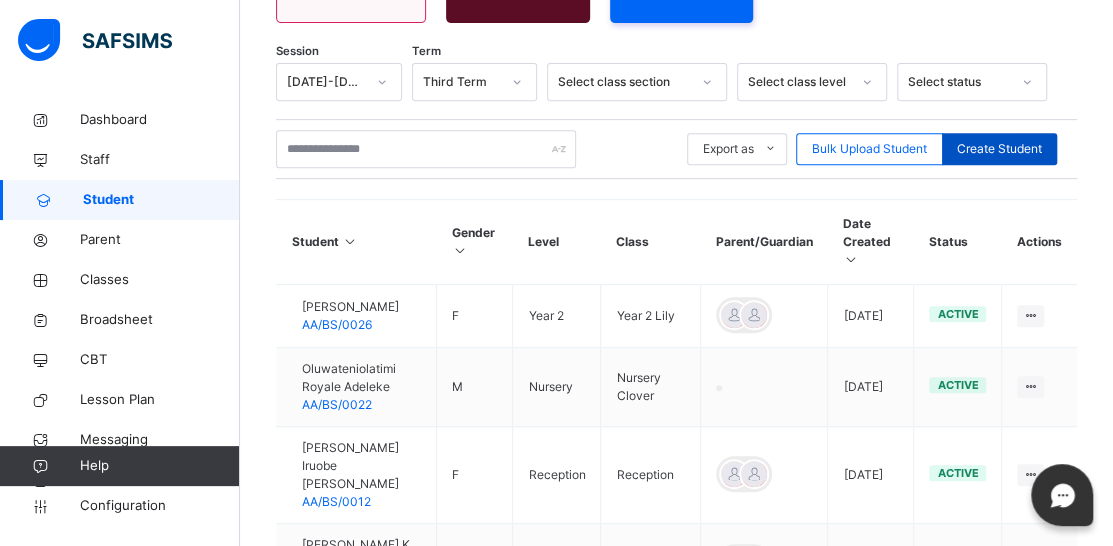 click on "Create Student" at bounding box center [999, 149] 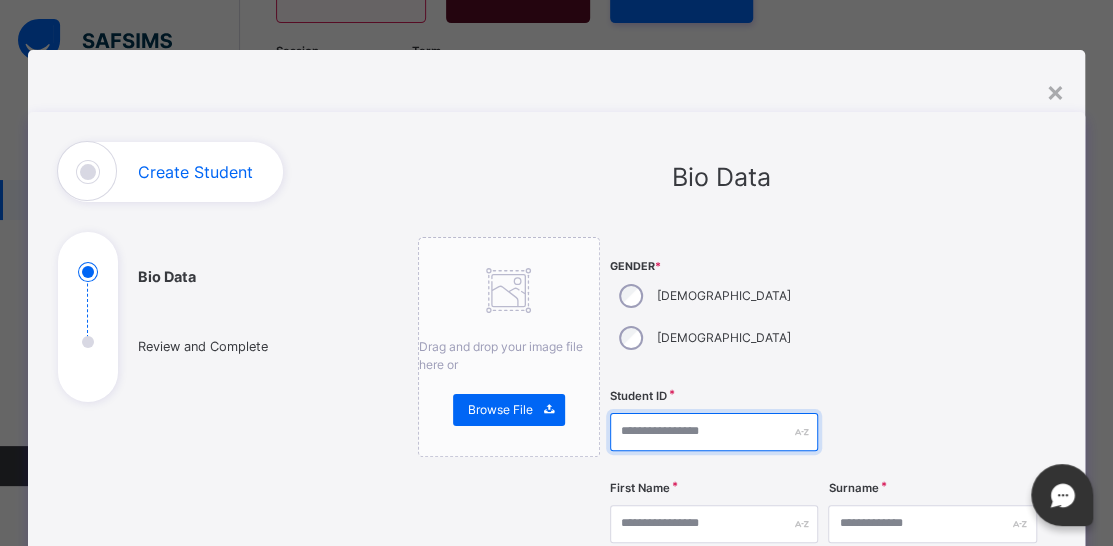 click at bounding box center [714, 432] 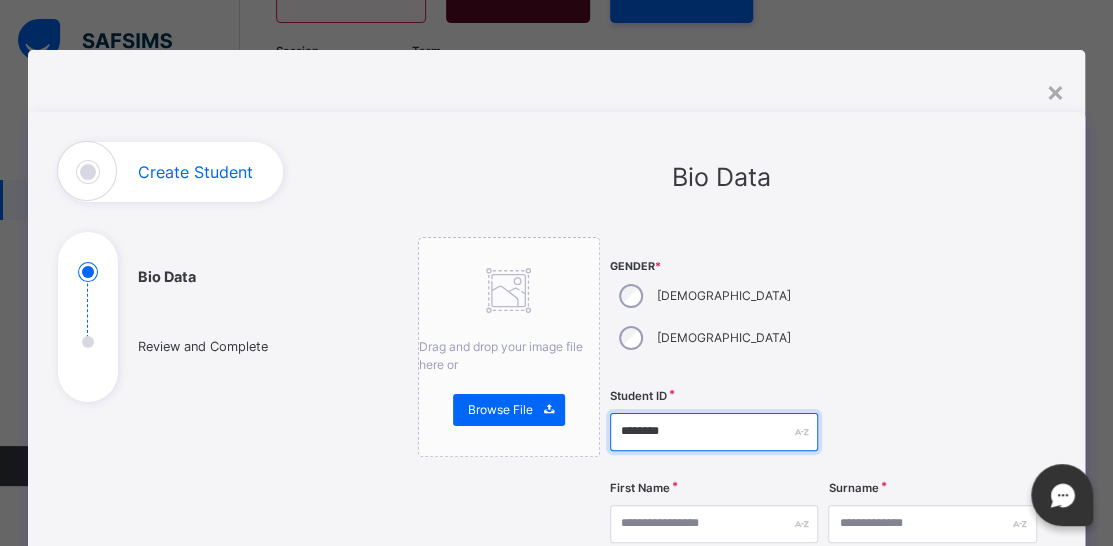 drag, startPoint x: 626, startPoint y: 391, endPoint x: 603, endPoint y: 394, distance: 23.194826 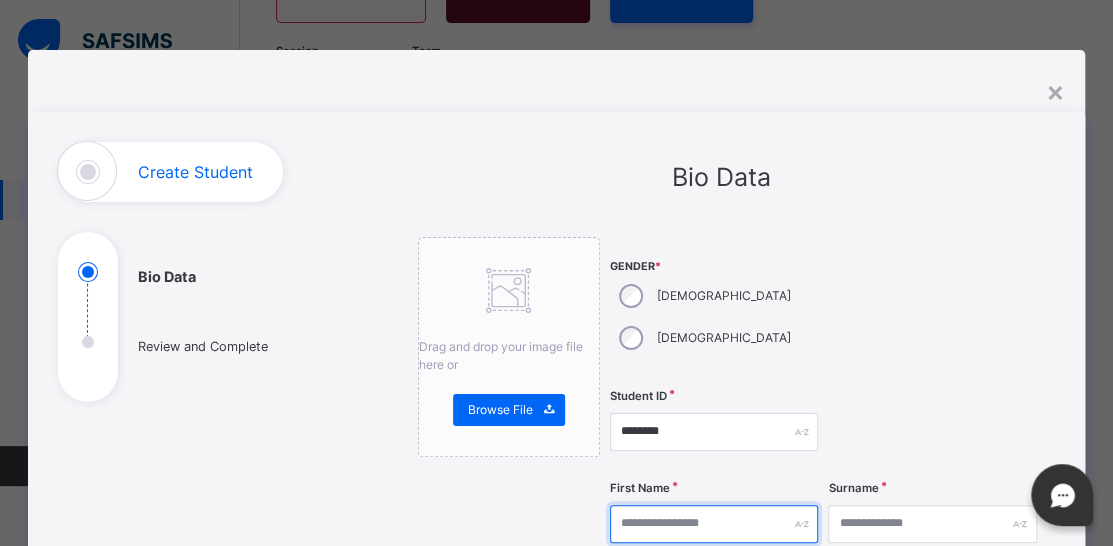 click at bounding box center (714, 524) 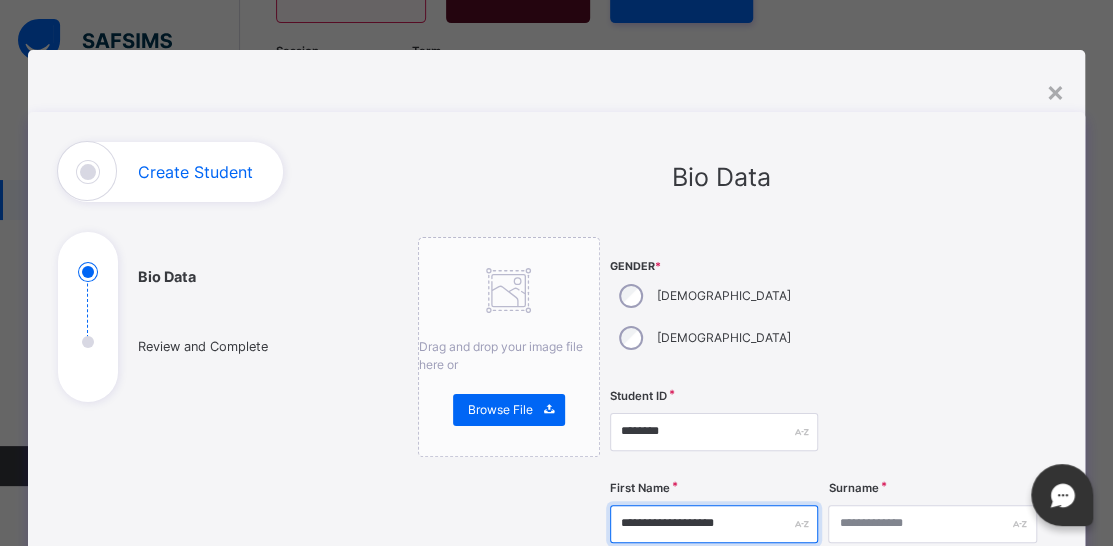 drag, startPoint x: 700, startPoint y: 484, endPoint x: 751, endPoint y: 483, distance: 51.009804 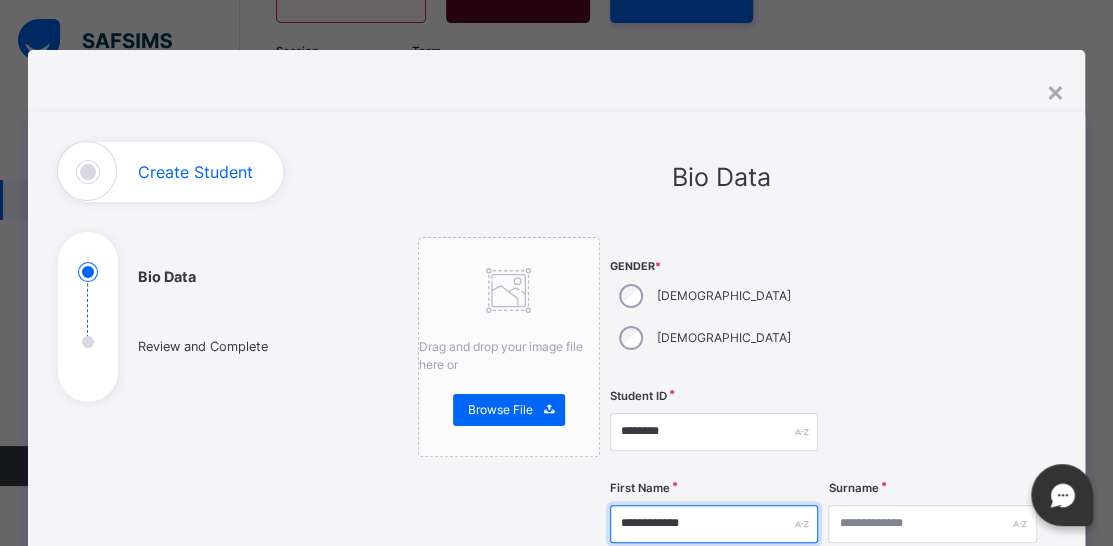 type on "**********" 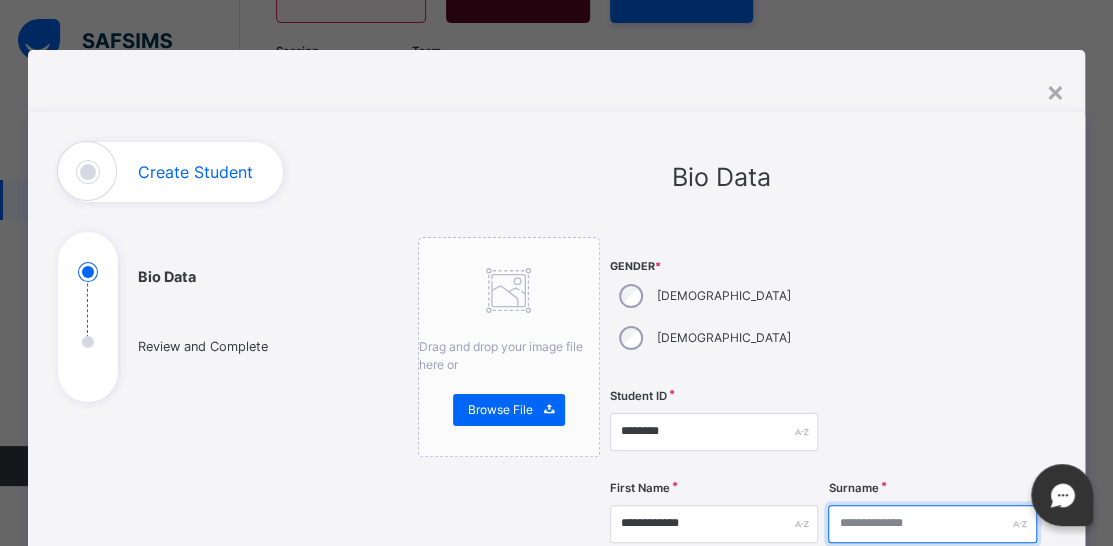 click at bounding box center (932, 524) 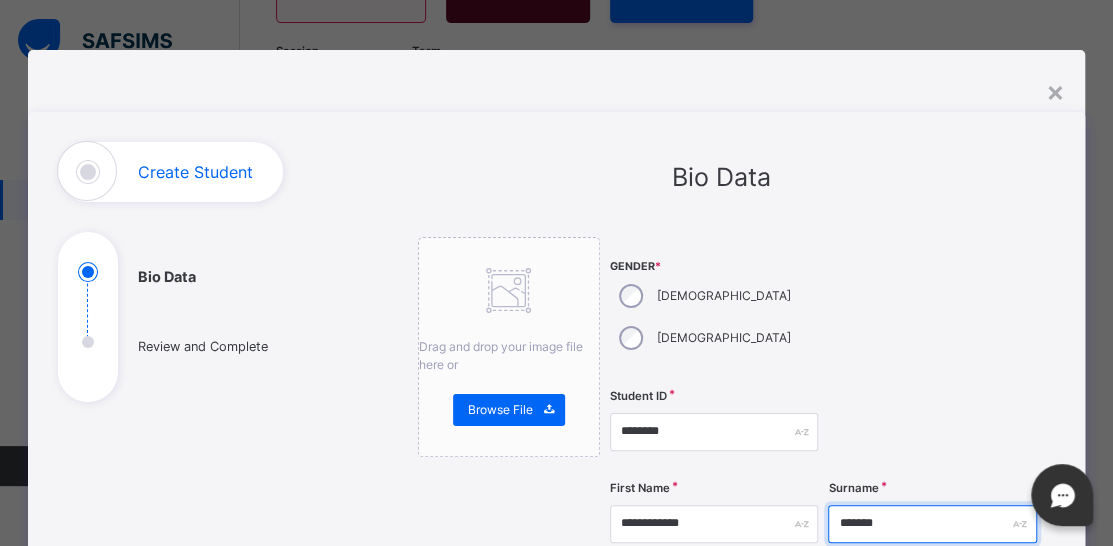 type on "*******" 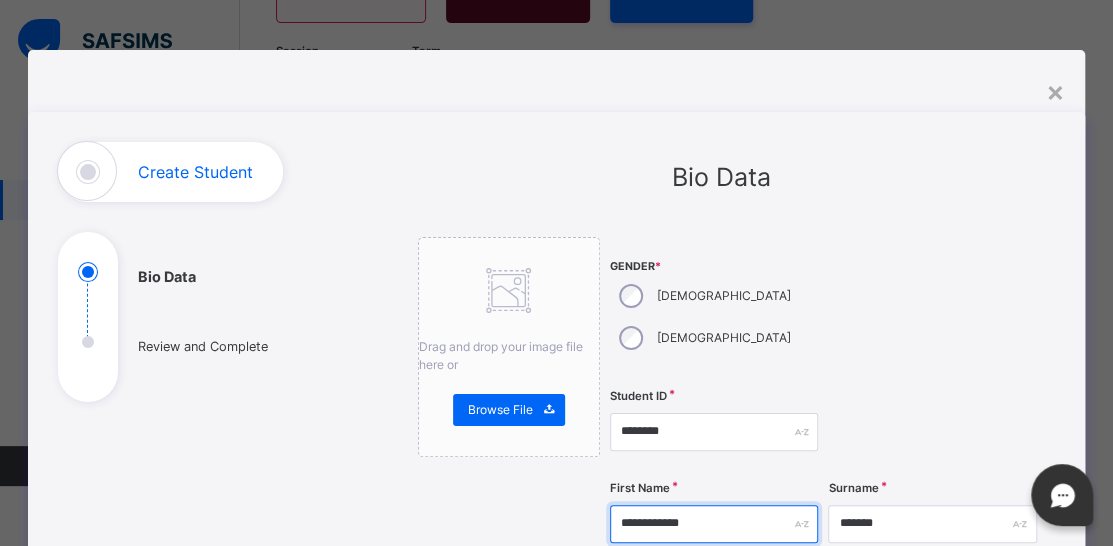 drag, startPoint x: 659, startPoint y: 483, endPoint x: 716, endPoint y: 482, distance: 57.00877 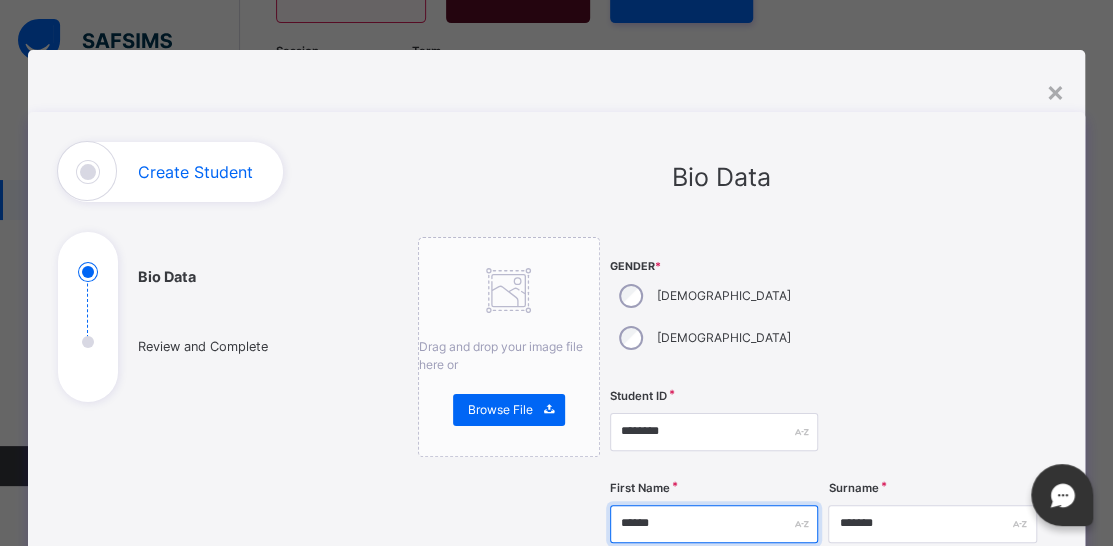 scroll, scrollTop: 100, scrollLeft: 0, axis: vertical 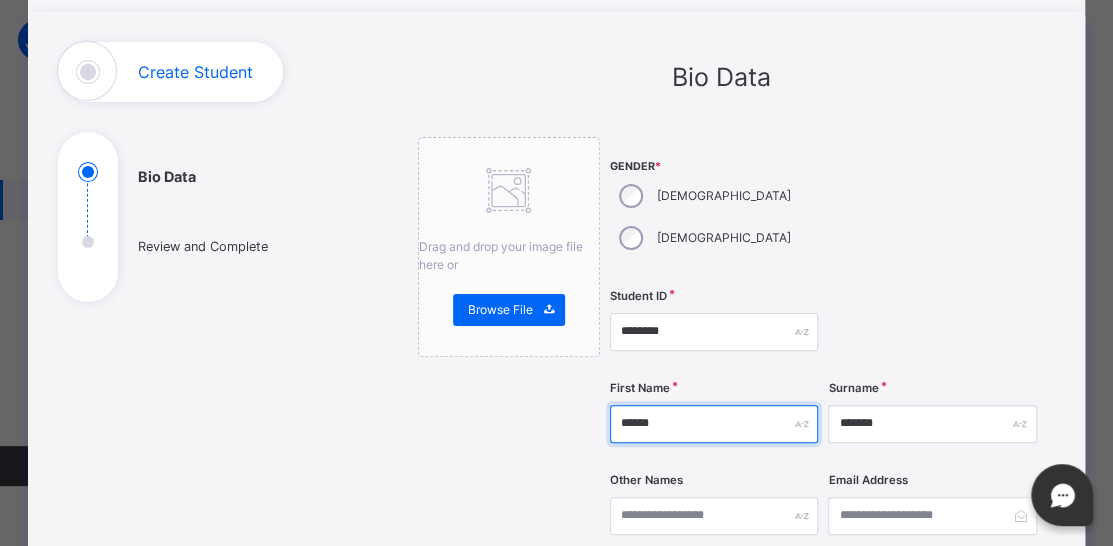 type on "*****" 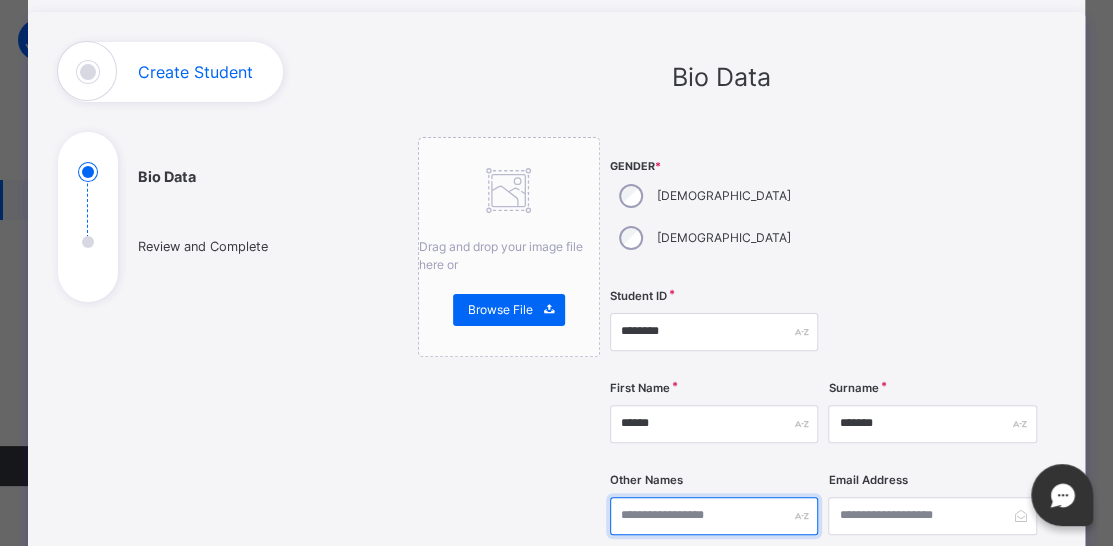 click at bounding box center [714, 516] 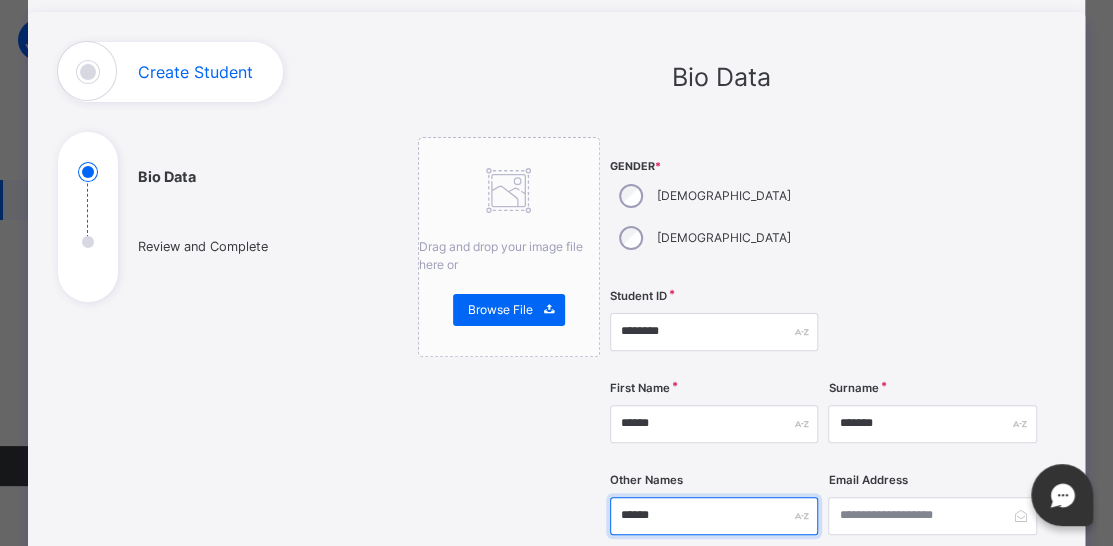 type on "*****" 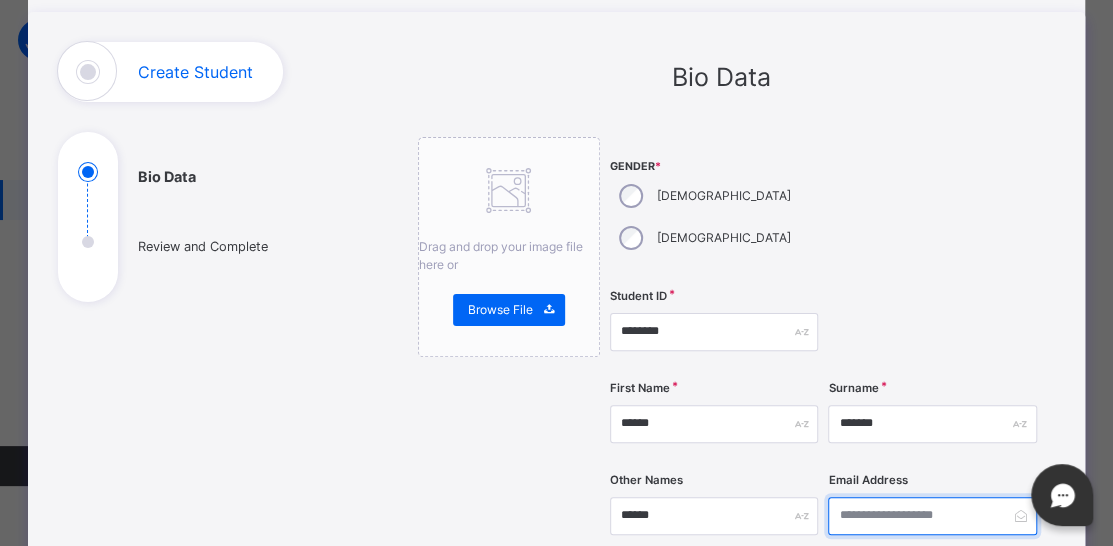 click at bounding box center [932, 516] 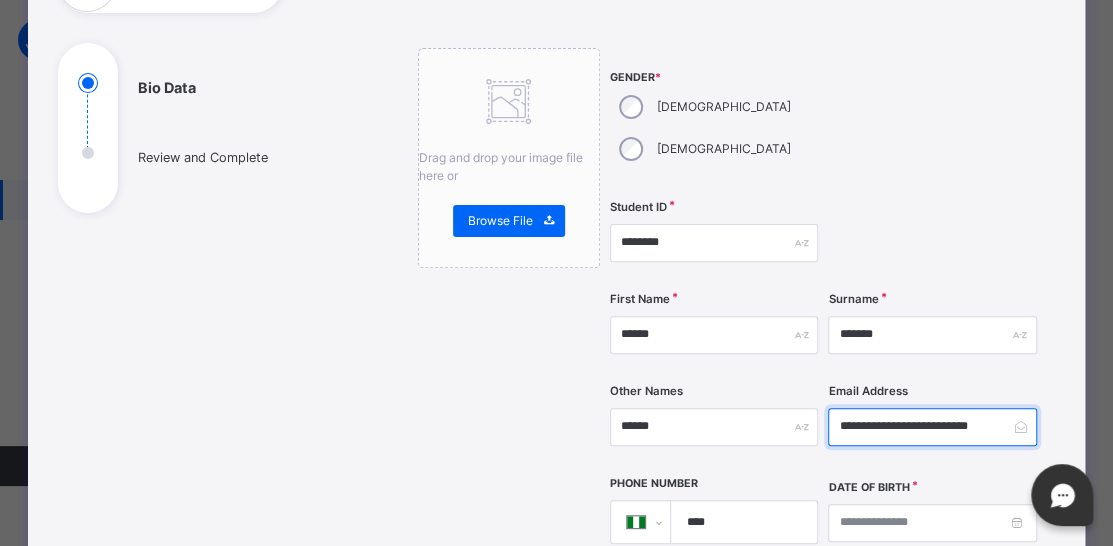 scroll, scrollTop: 300, scrollLeft: 0, axis: vertical 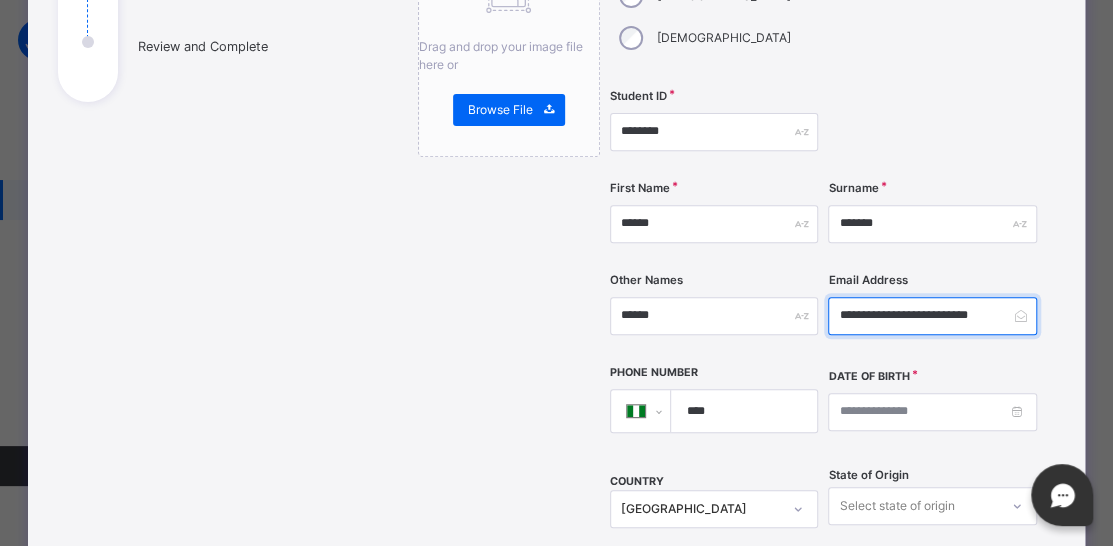 type on "**********" 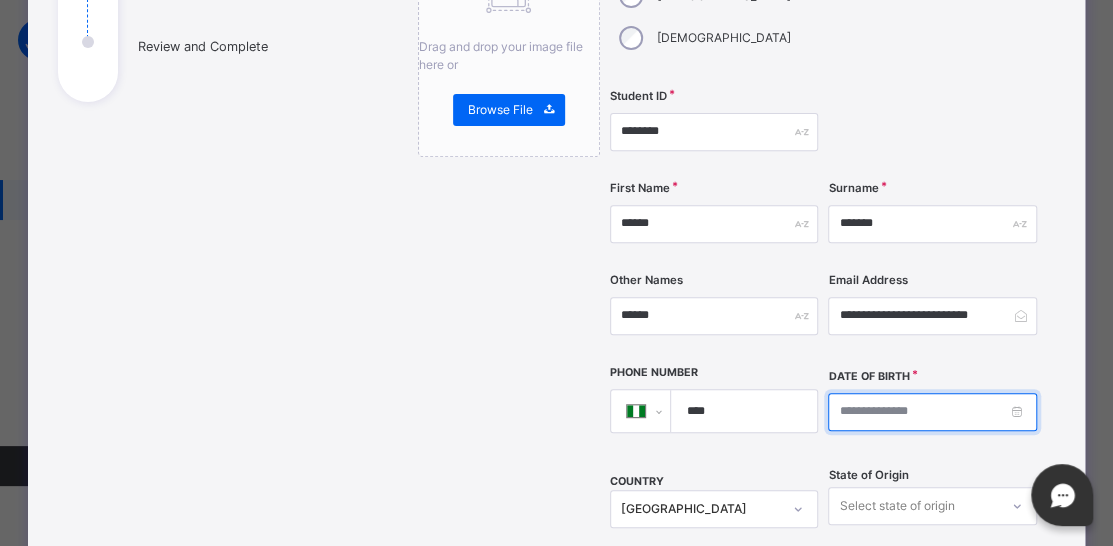 click at bounding box center (932, 412) 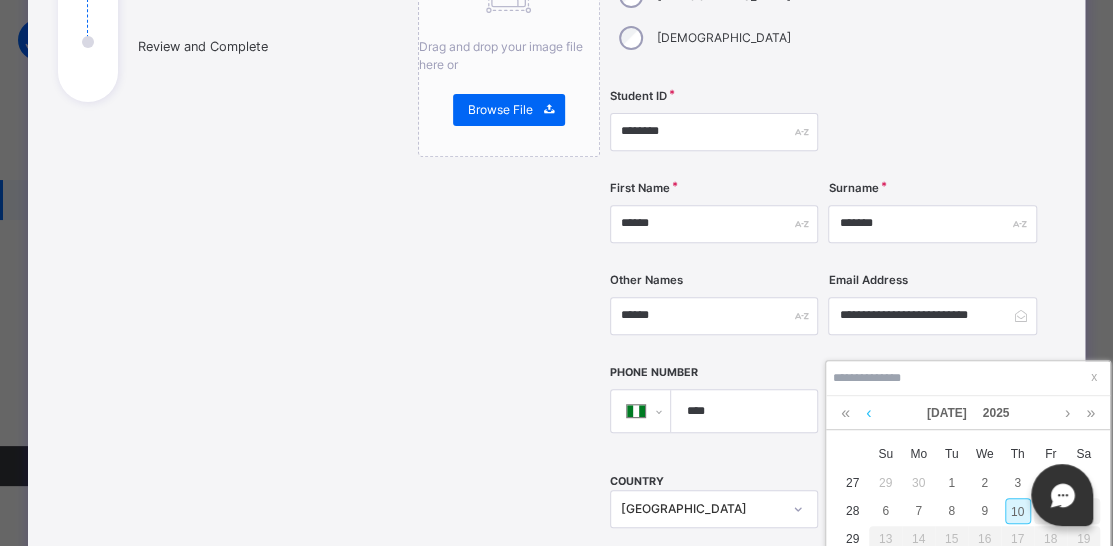 click at bounding box center (868, 413) 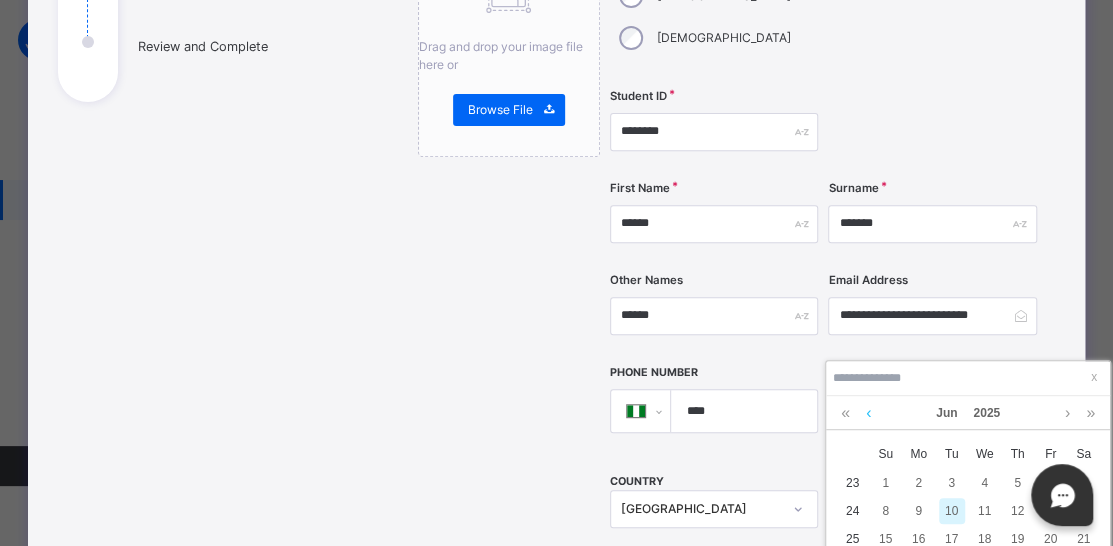 click at bounding box center (868, 413) 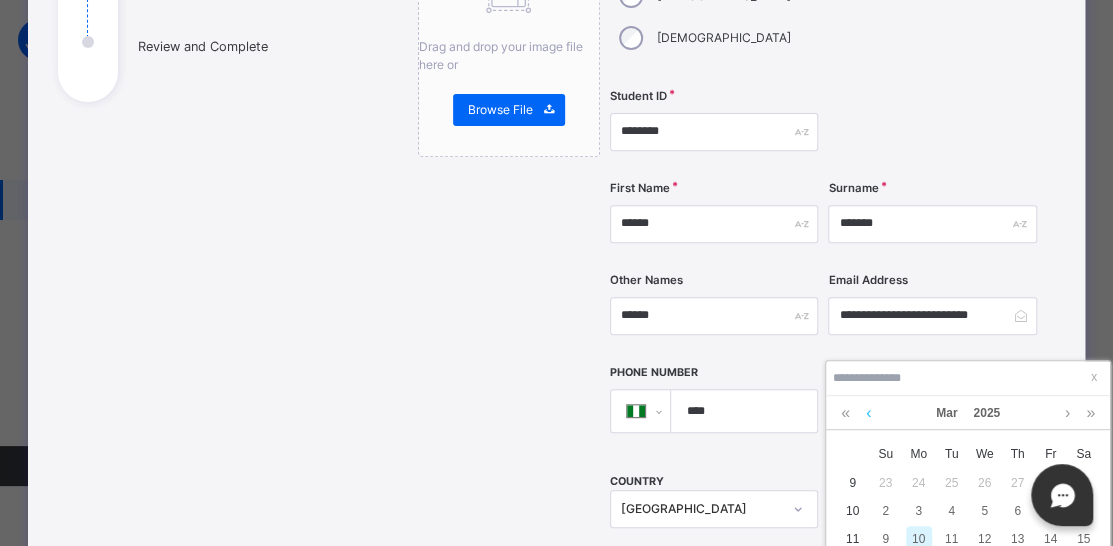 click at bounding box center [868, 413] 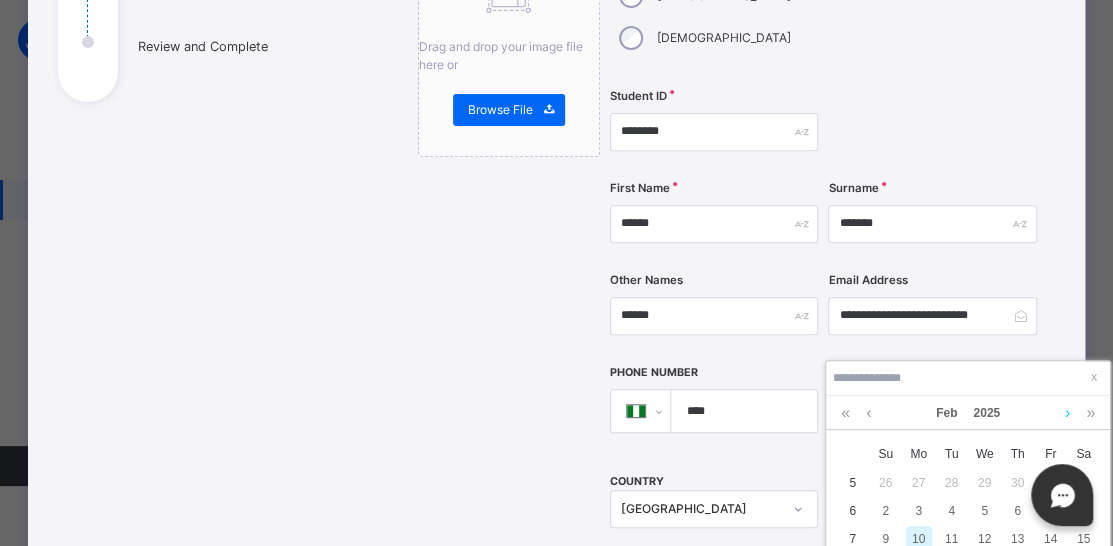 click at bounding box center [1067, 413] 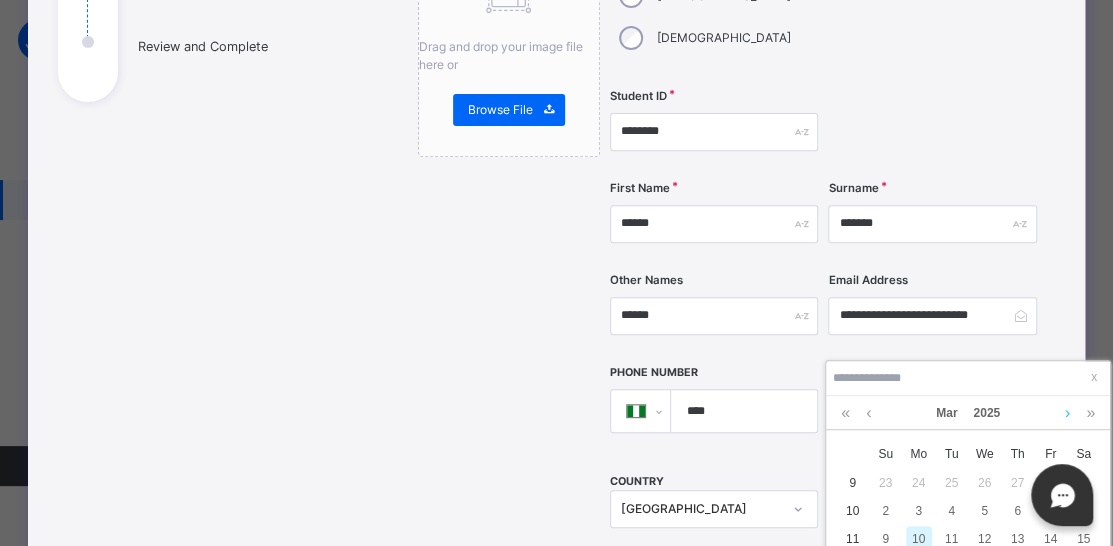 click at bounding box center [1067, 413] 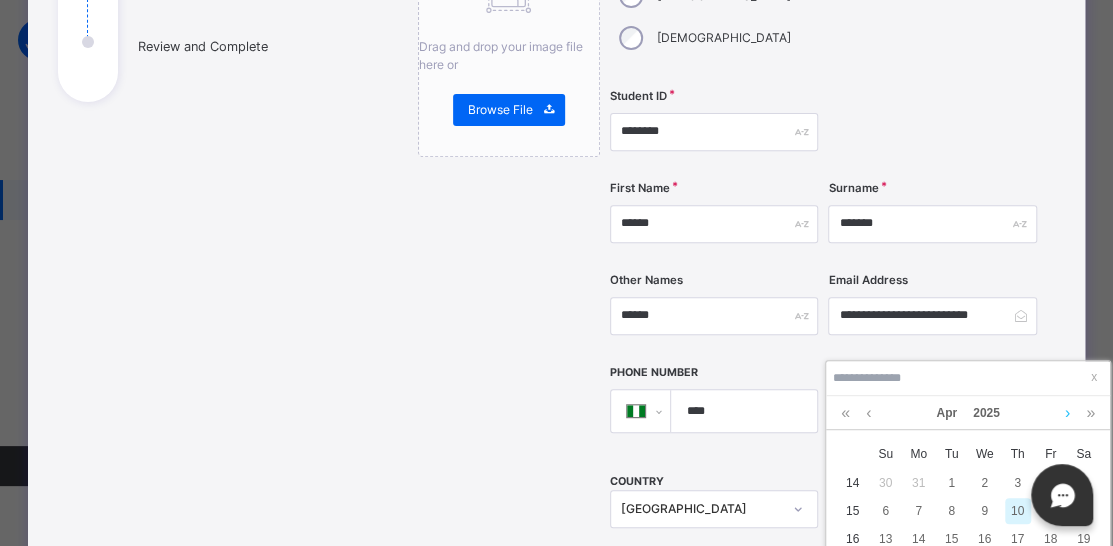 click at bounding box center (1067, 413) 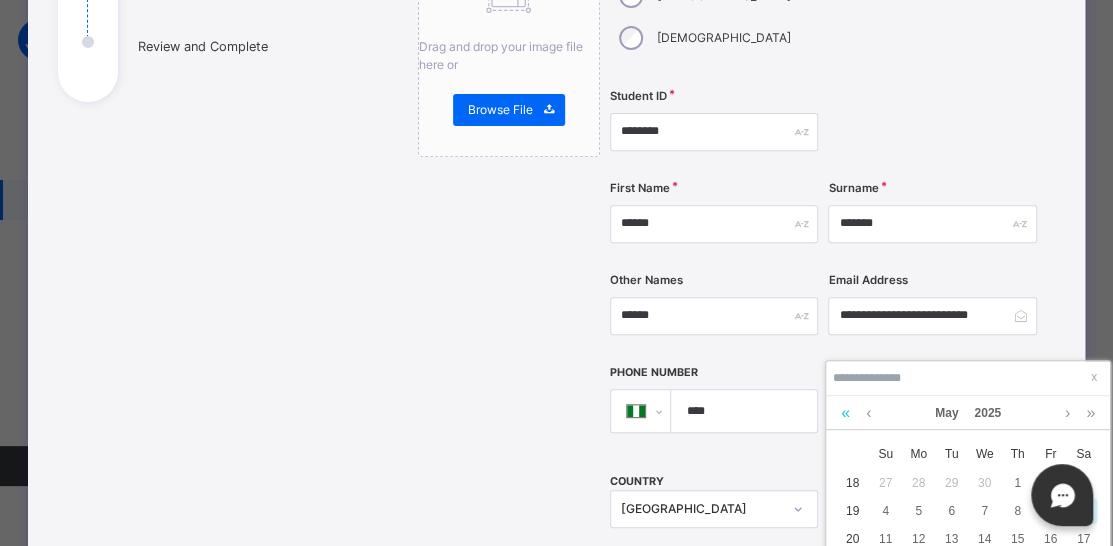 click at bounding box center (845, 413) 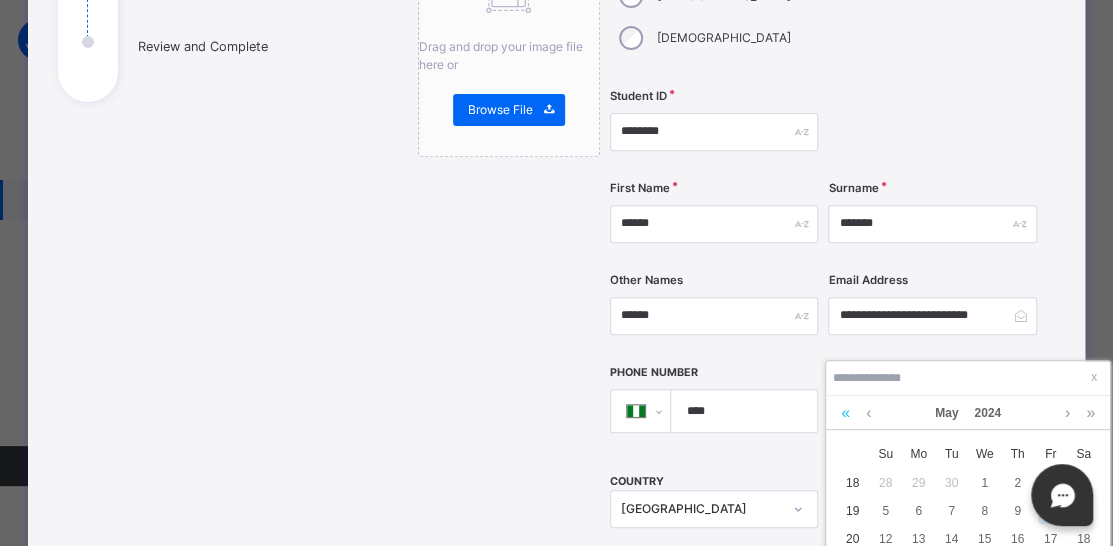 click at bounding box center [845, 413] 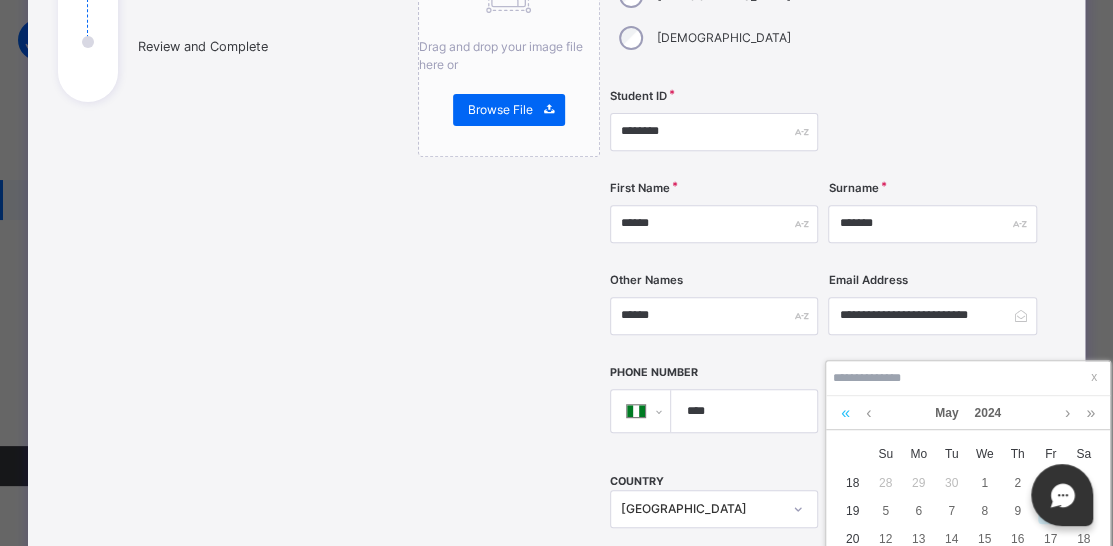 click at bounding box center [845, 413] 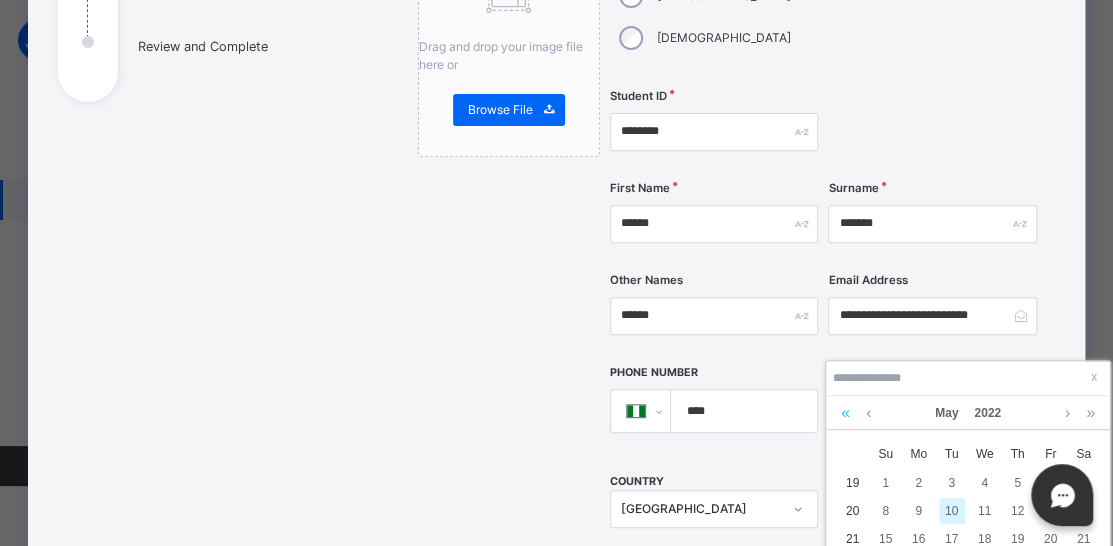 click at bounding box center (845, 413) 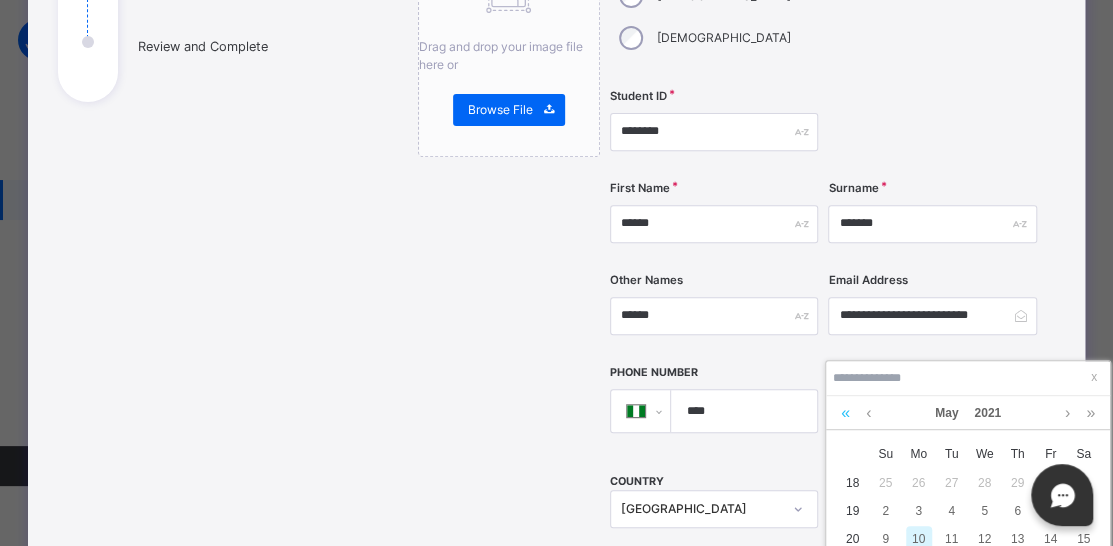 click at bounding box center [845, 413] 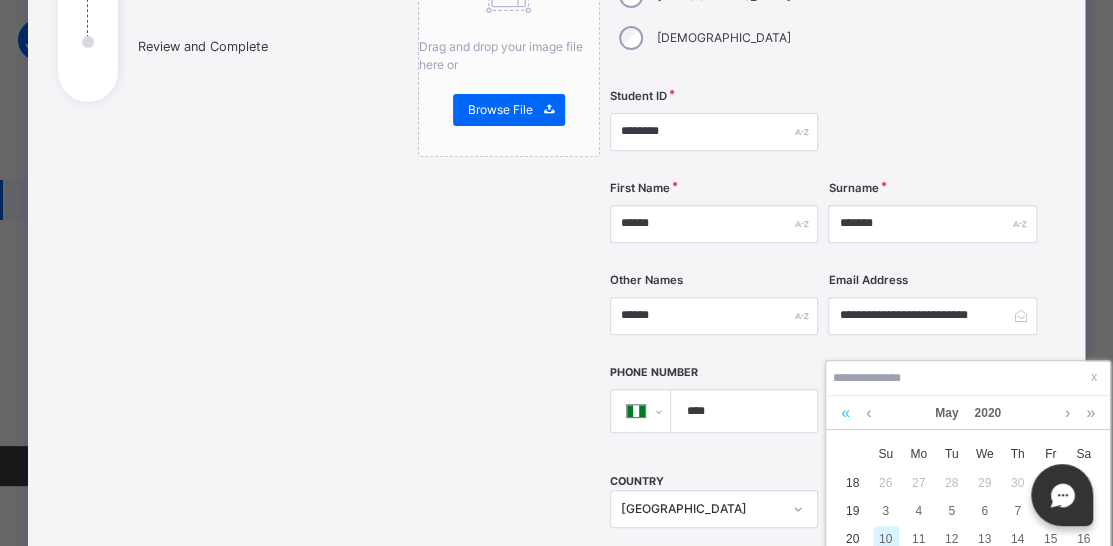 click at bounding box center [845, 413] 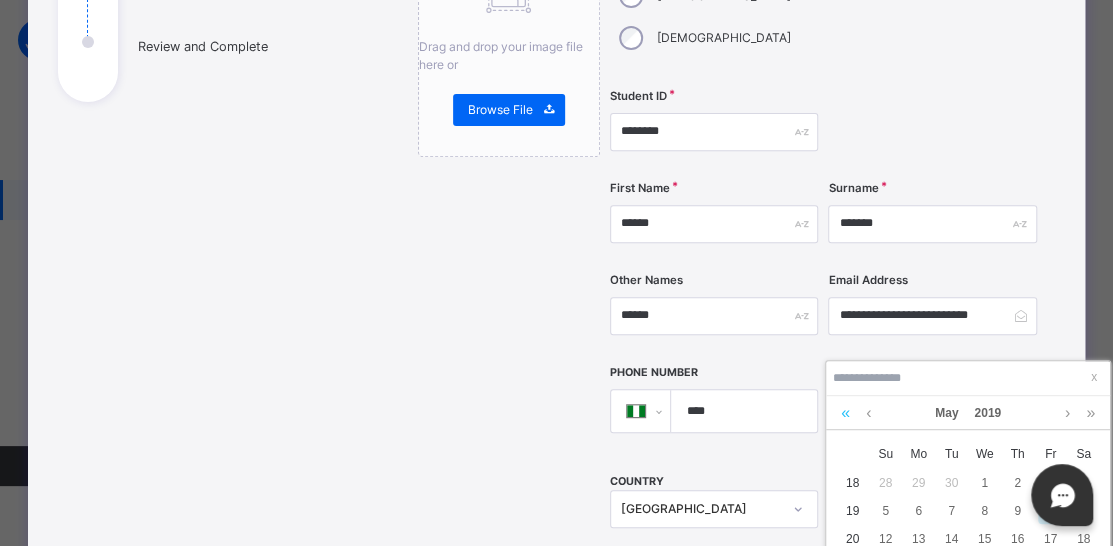 click at bounding box center (845, 413) 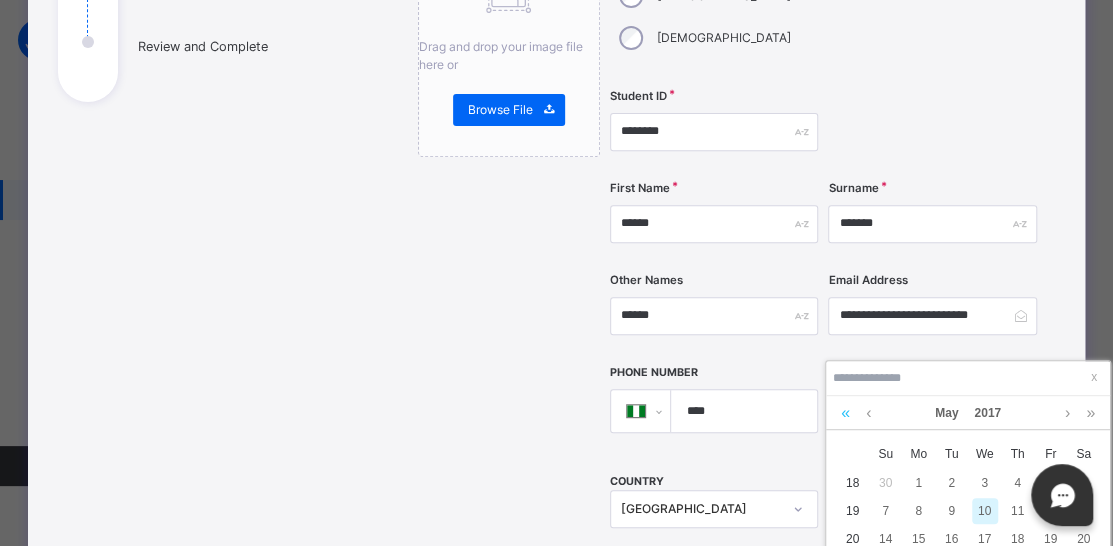 click at bounding box center [845, 413] 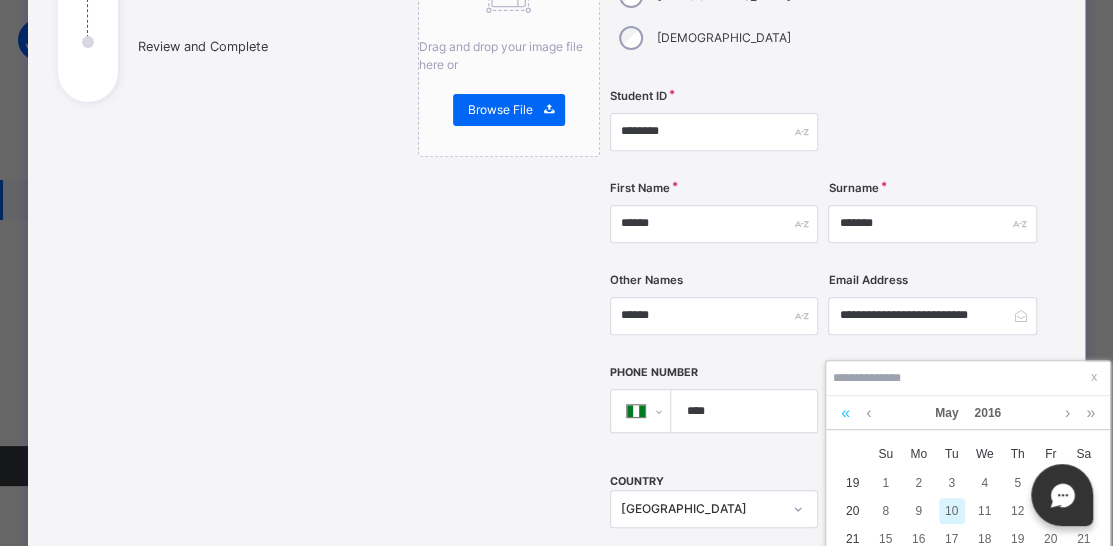 click at bounding box center [845, 413] 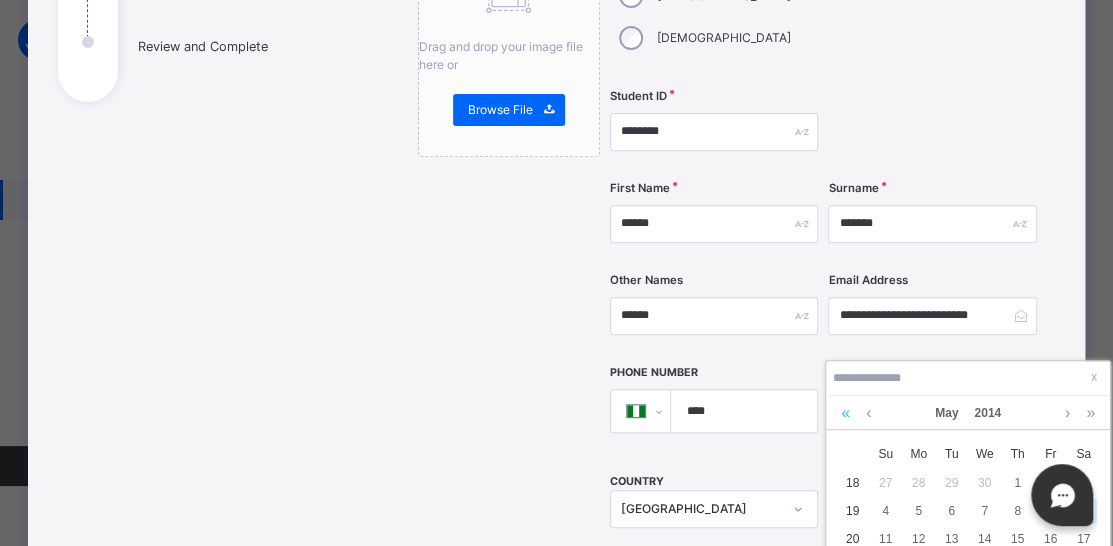 click at bounding box center (845, 413) 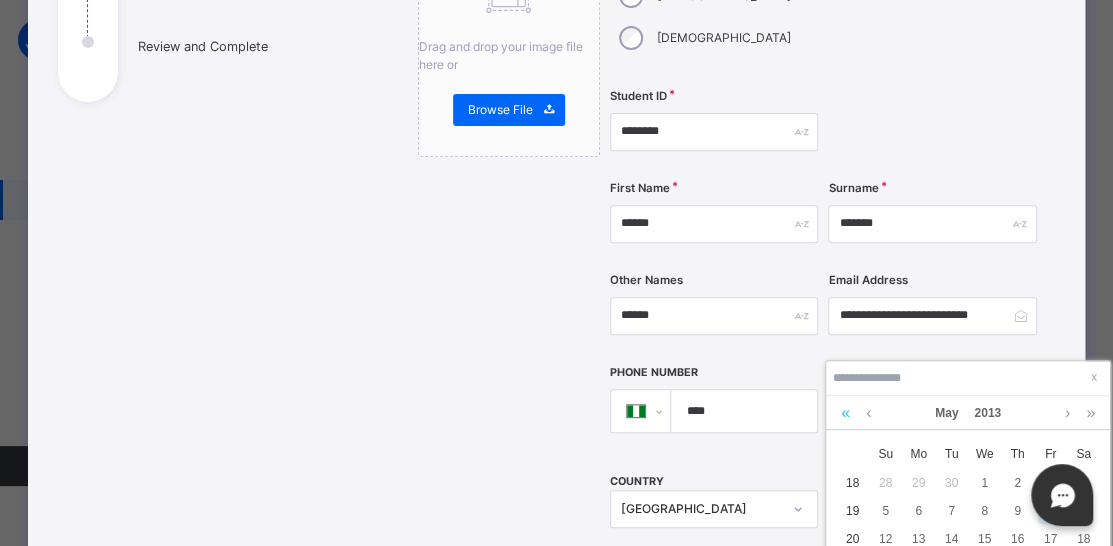 click at bounding box center [845, 413] 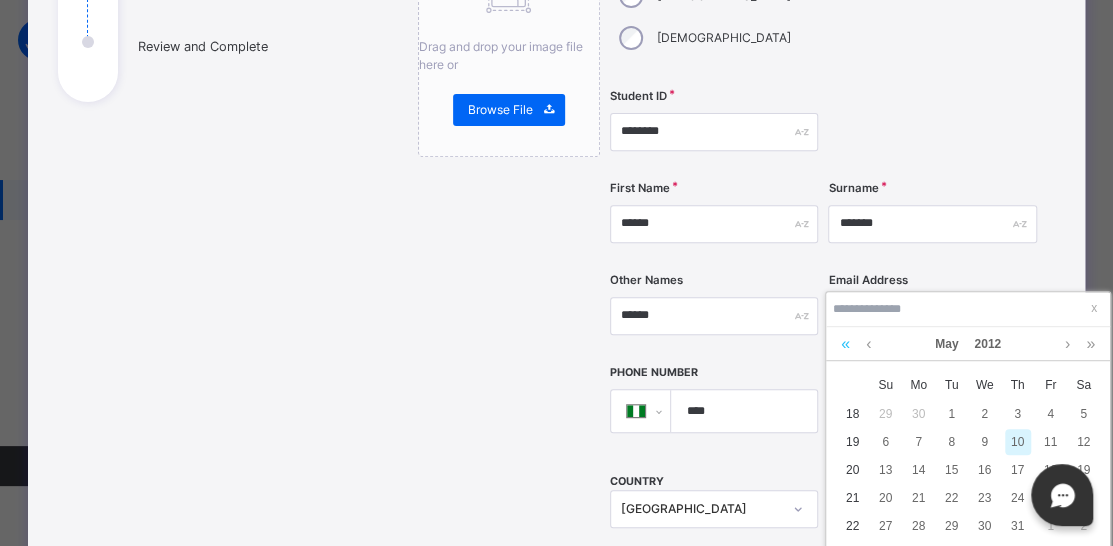 scroll, scrollTop: 531, scrollLeft: 0, axis: vertical 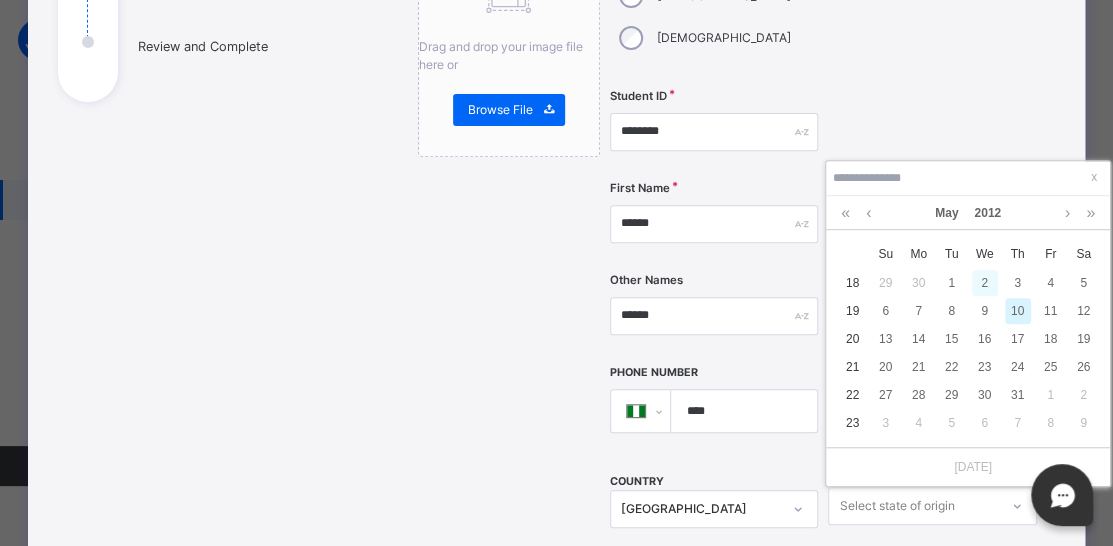 click on "2" at bounding box center (985, 283) 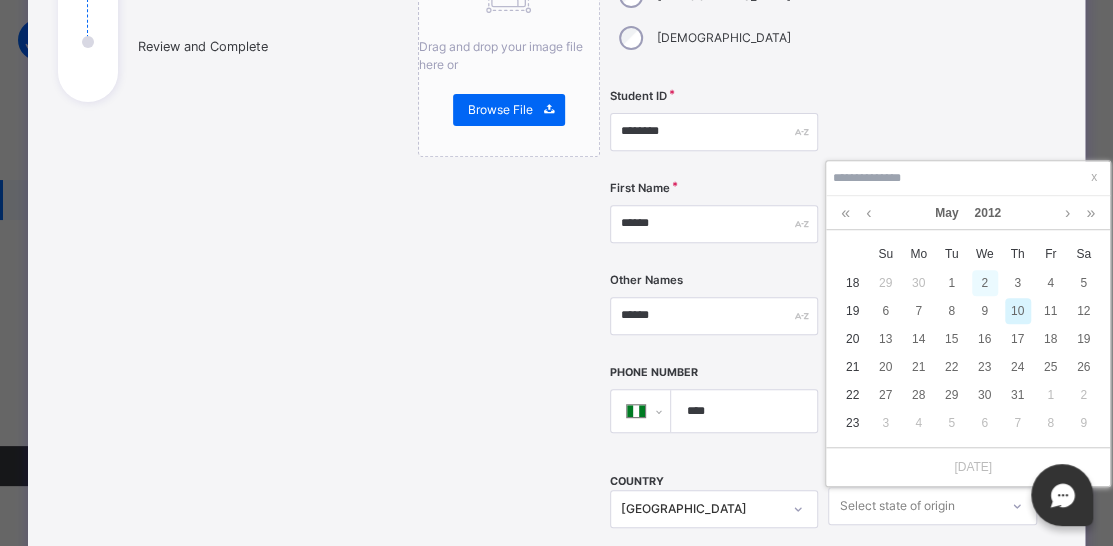 type on "**********" 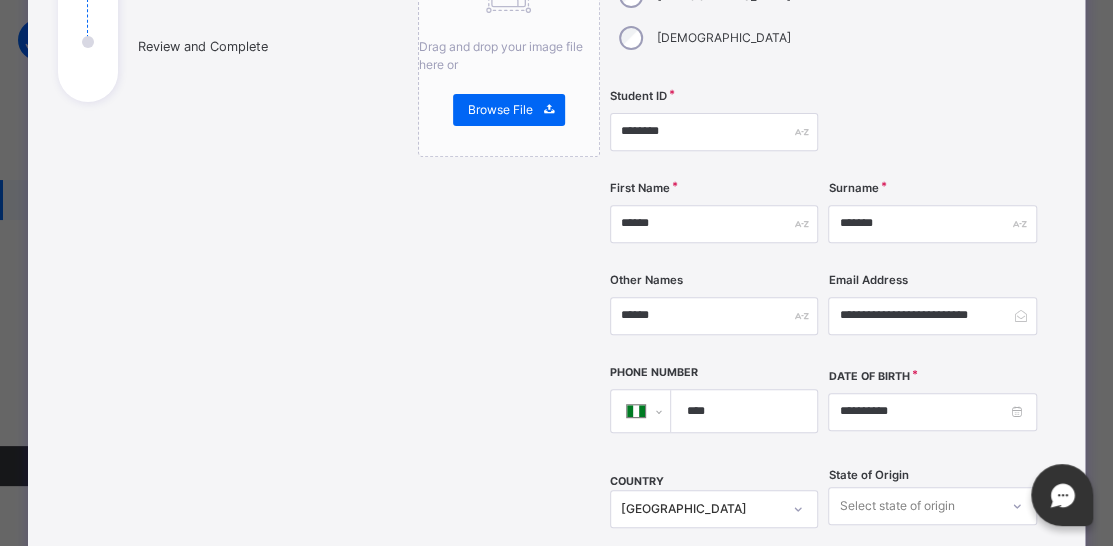 click on "Select state of origin" at bounding box center [932, 506] 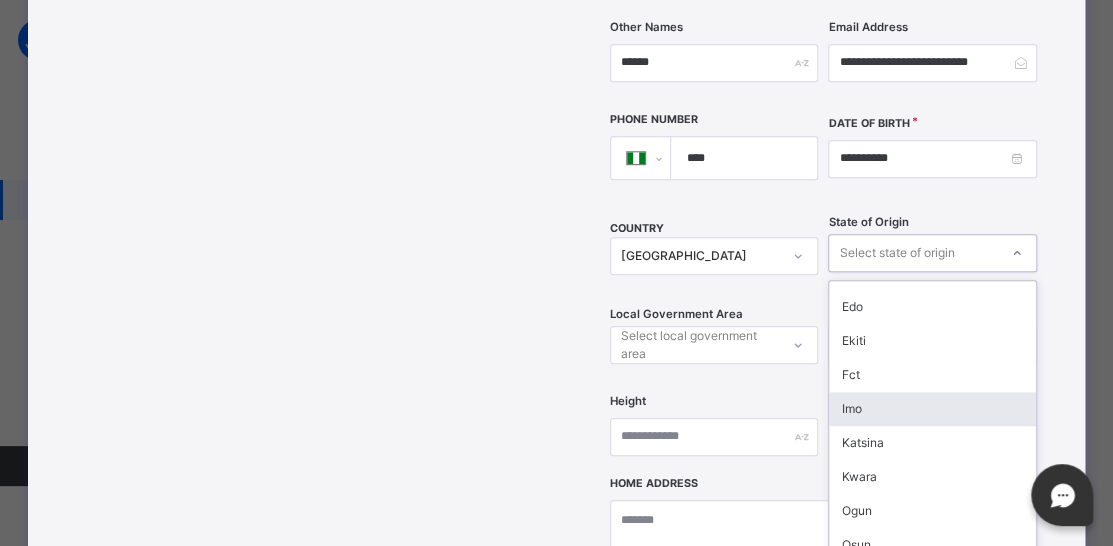scroll, scrollTop: 200, scrollLeft: 0, axis: vertical 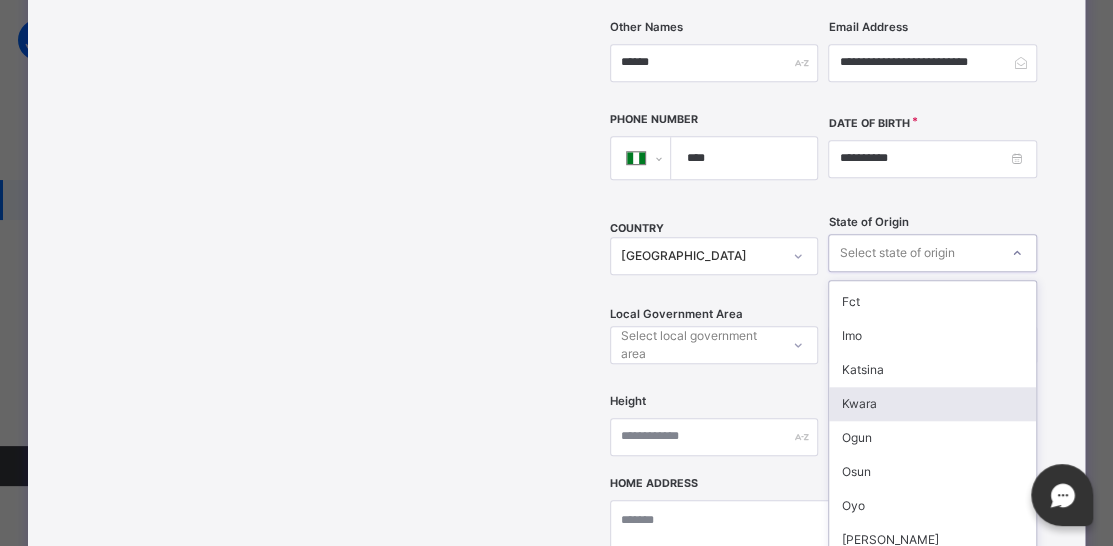 type on "*" 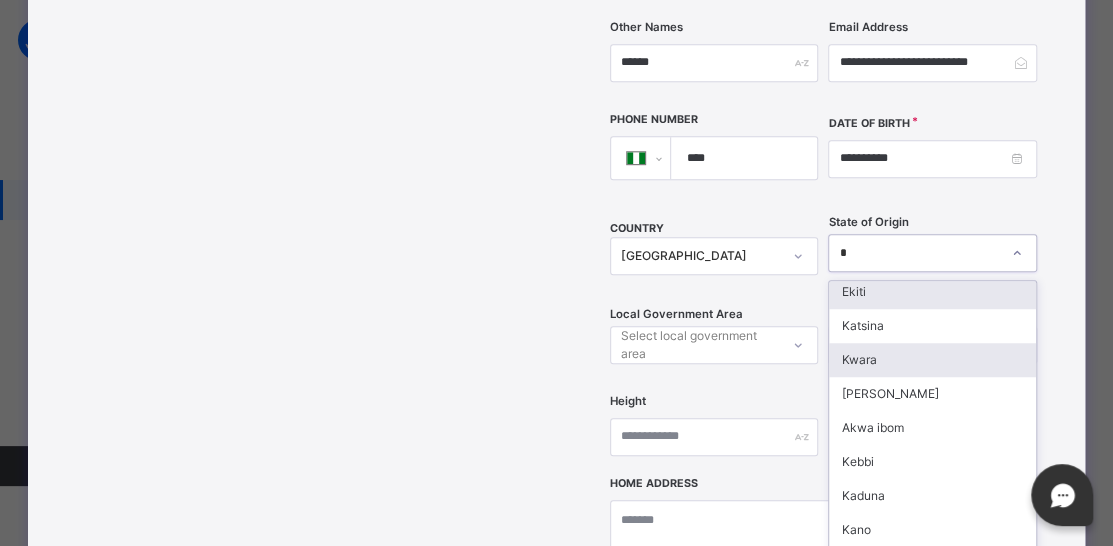 scroll, scrollTop: 6, scrollLeft: 0, axis: vertical 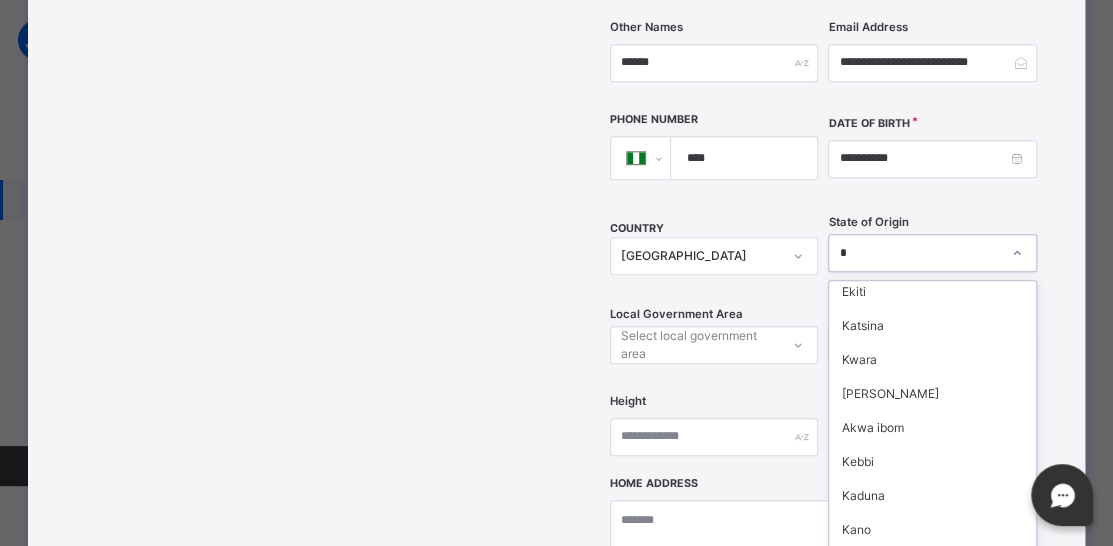 click on "Kogi" at bounding box center (932, 564) 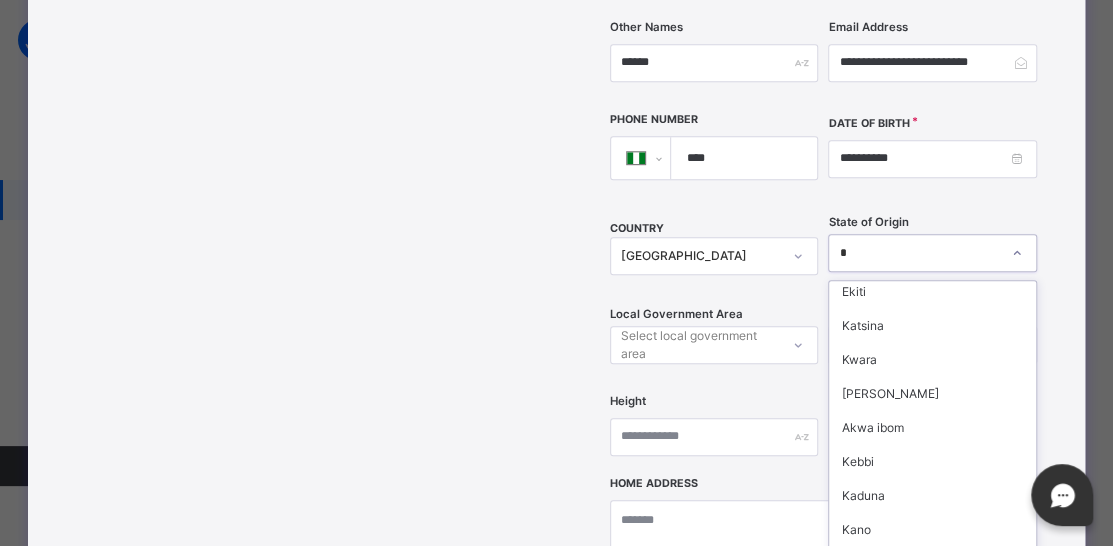 type 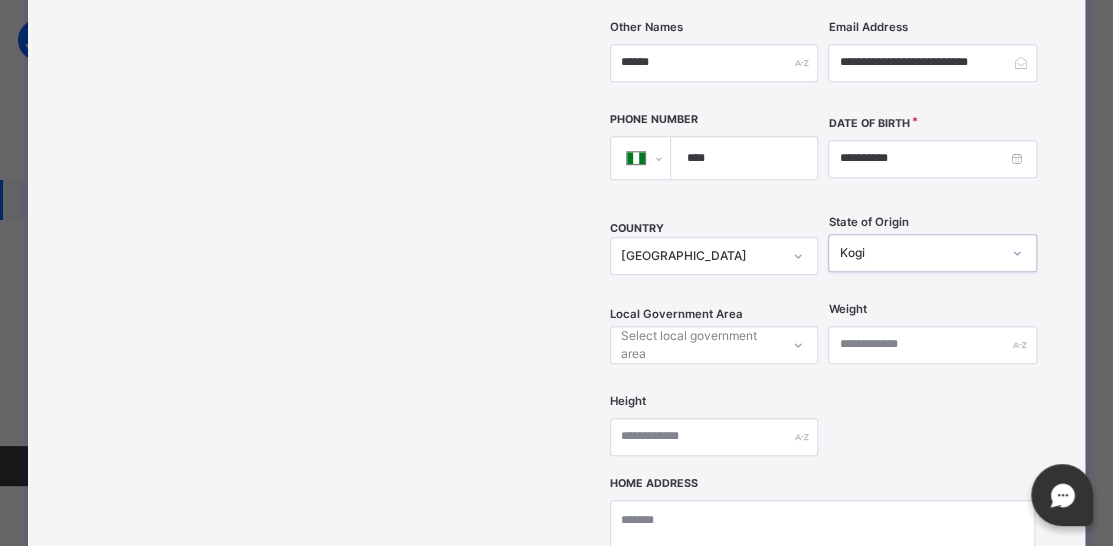 click on "Select local government area" at bounding box center [714, 345] 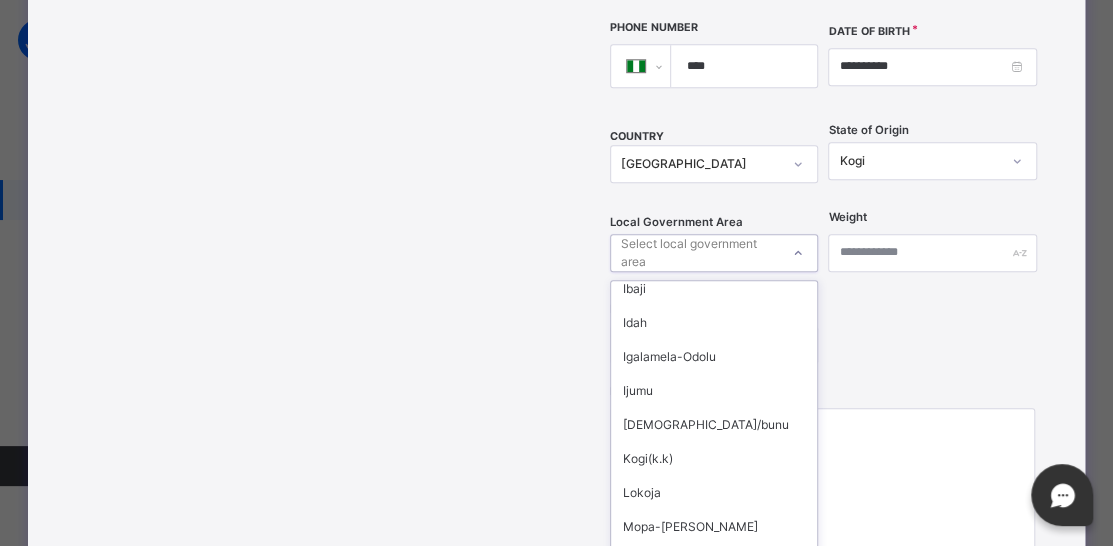 scroll, scrollTop: 414, scrollLeft: 0, axis: vertical 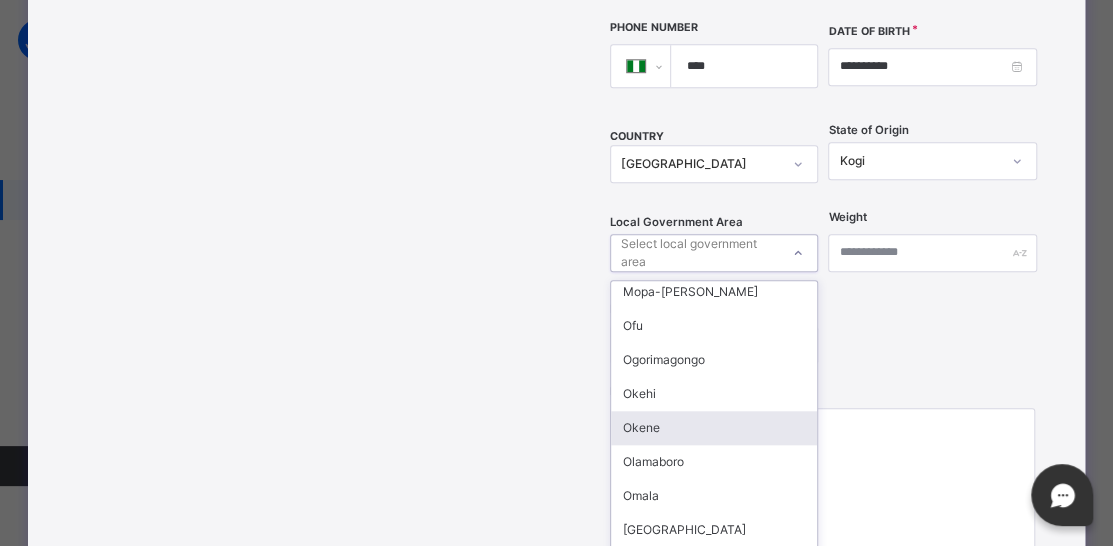 click on "Okene" at bounding box center (714, 428) 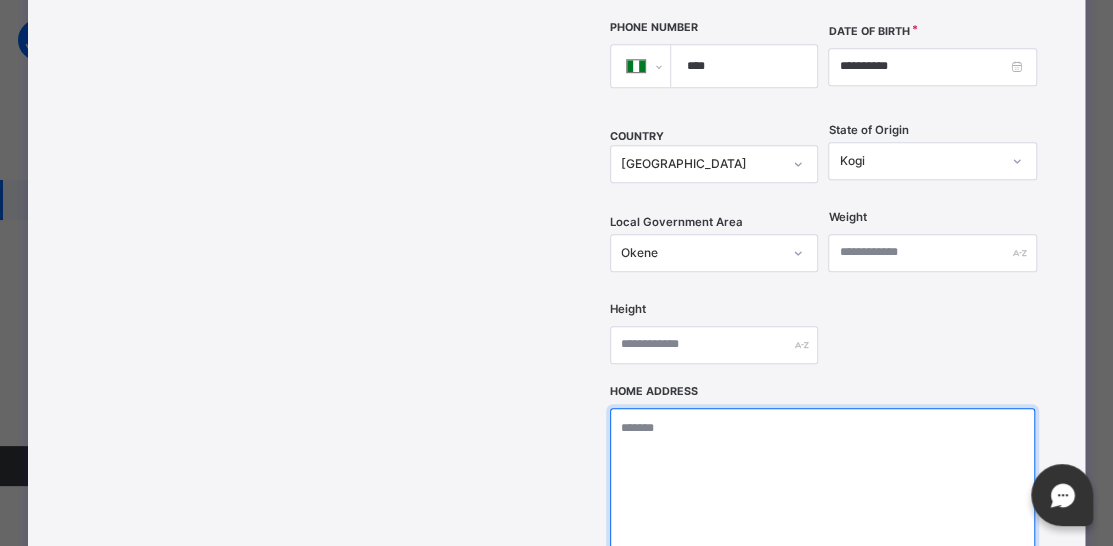 click at bounding box center [822, 508] 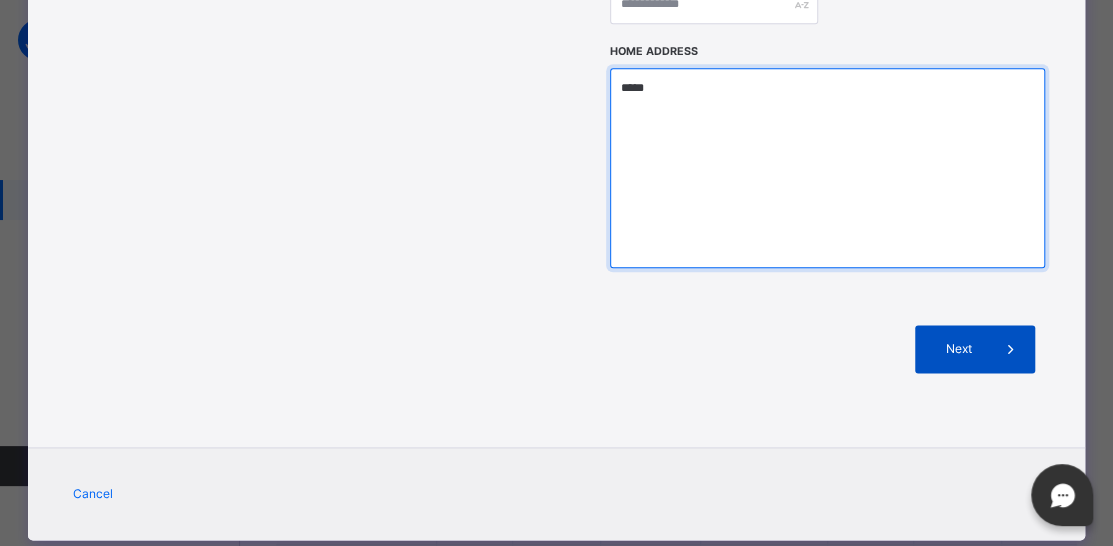 type on "*****" 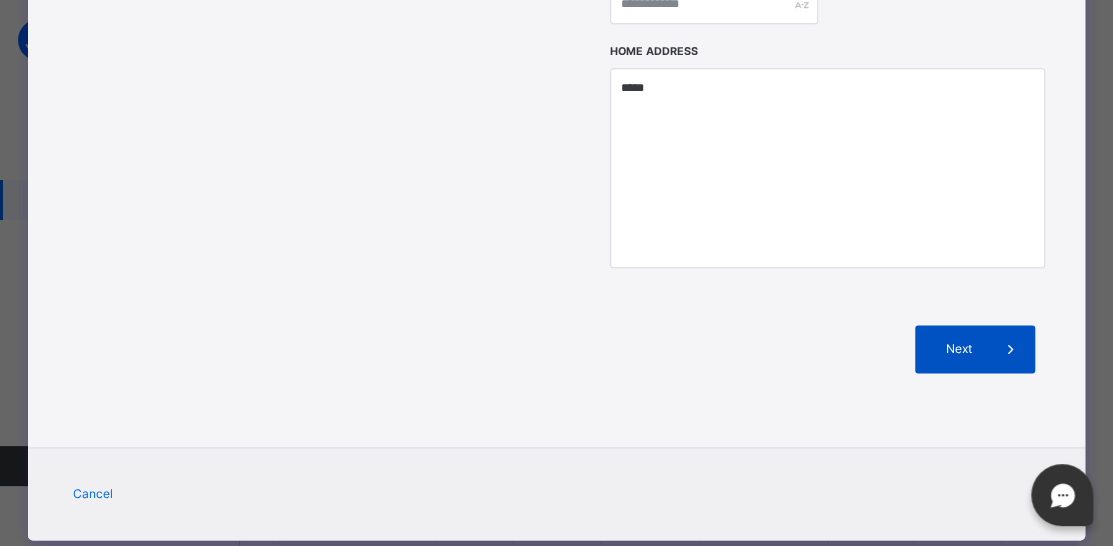 click at bounding box center [1011, 349] 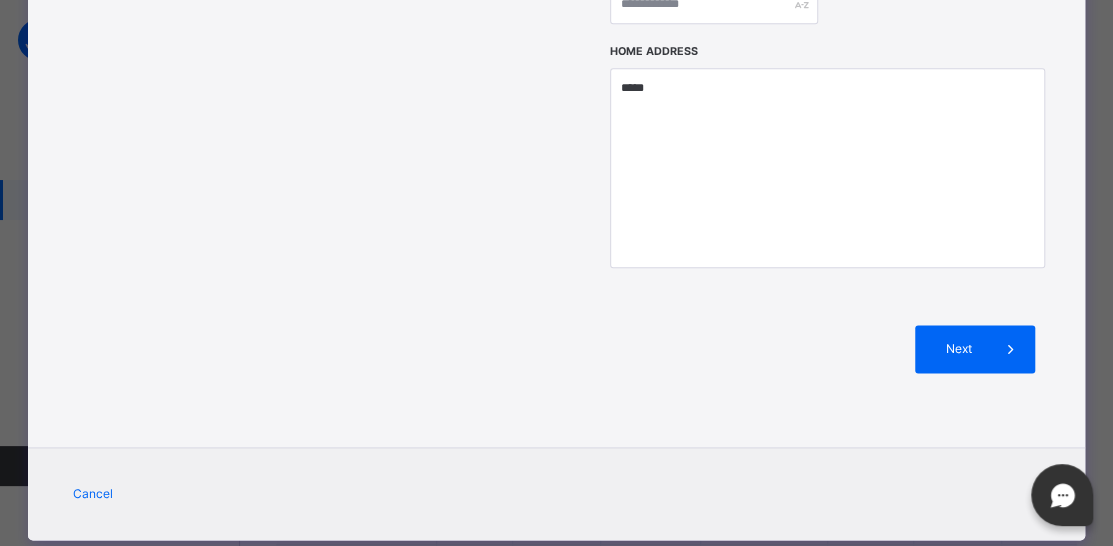 scroll, scrollTop: 569, scrollLeft: 0, axis: vertical 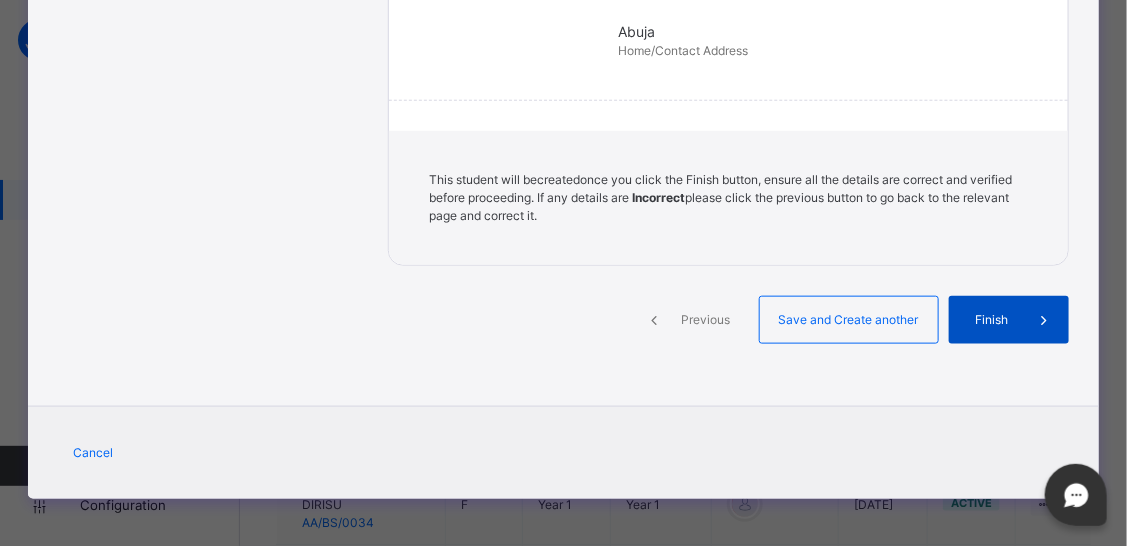 click on "Finish" at bounding box center (992, 320) 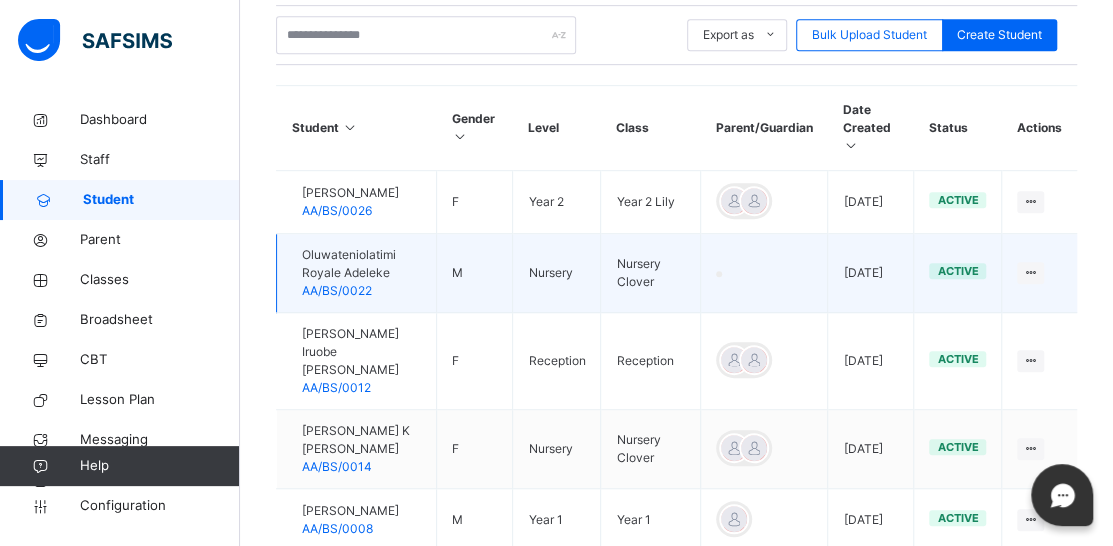 scroll, scrollTop: 331, scrollLeft: 0, axis: vertical 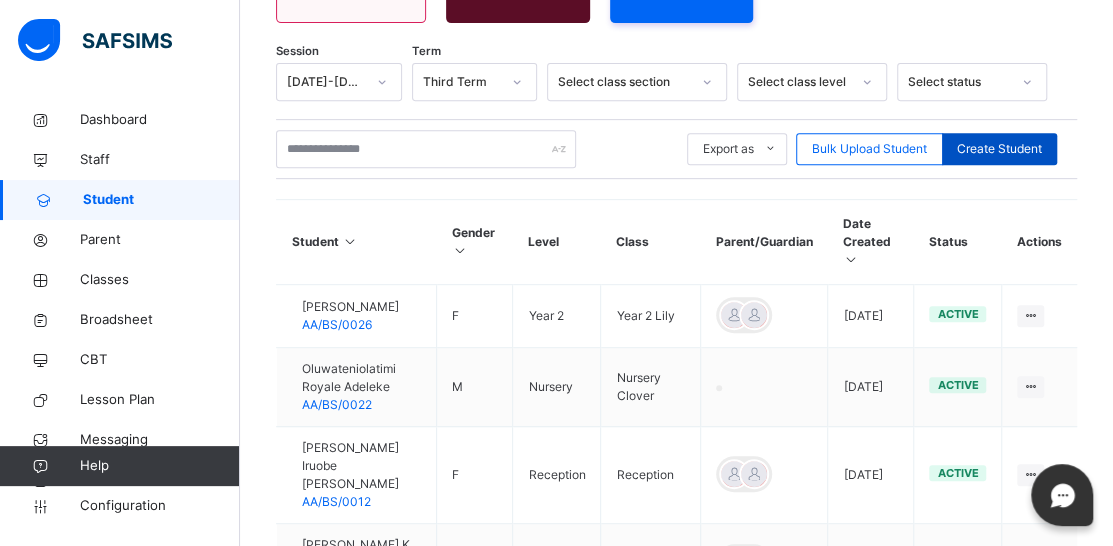click on "Create Student" at bounding box center [999, 149] 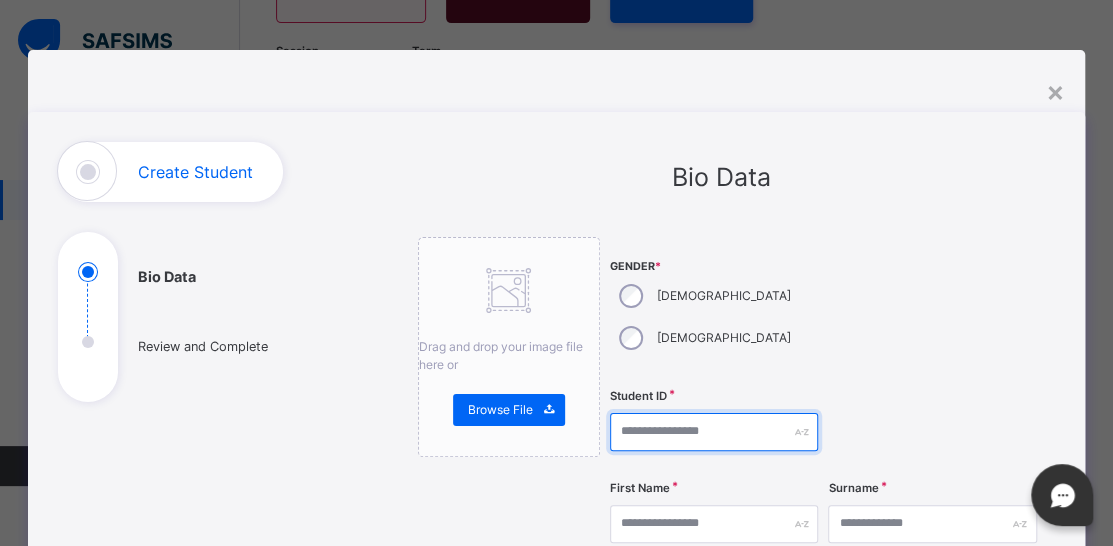 click at bounding box center (714, 432) 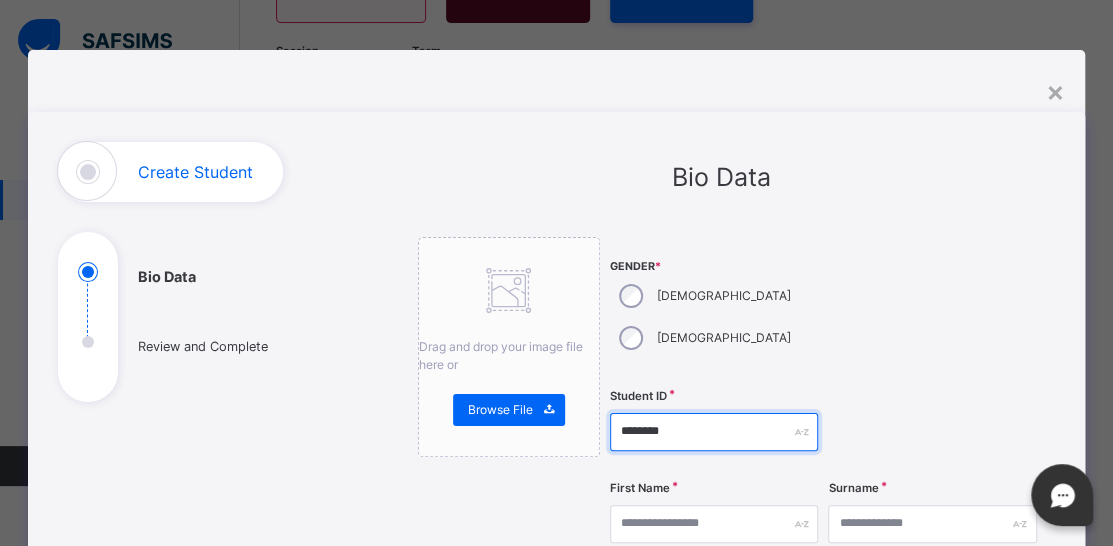 type on "********" 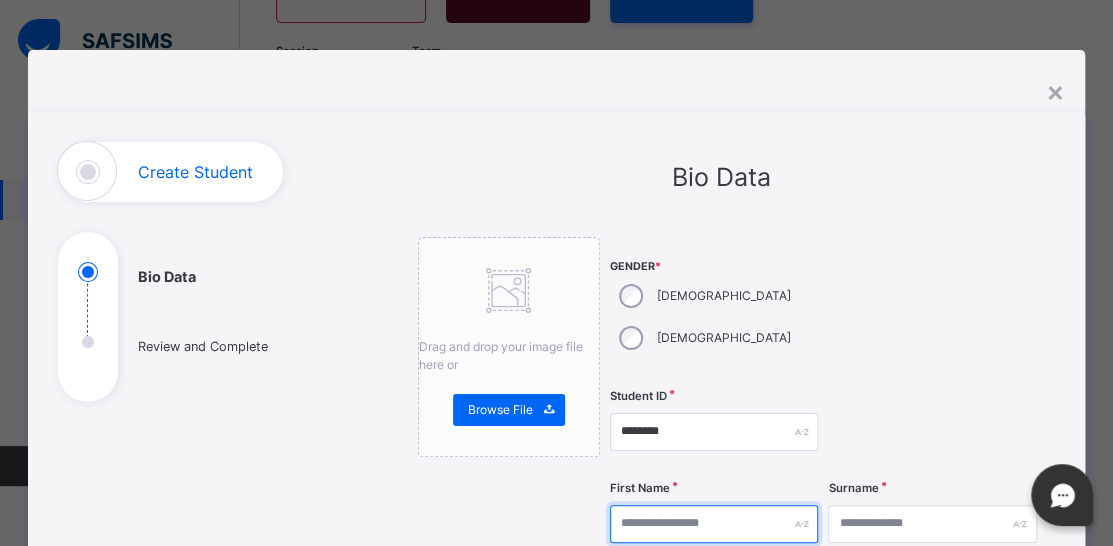 click at bounding box center (714, 524) 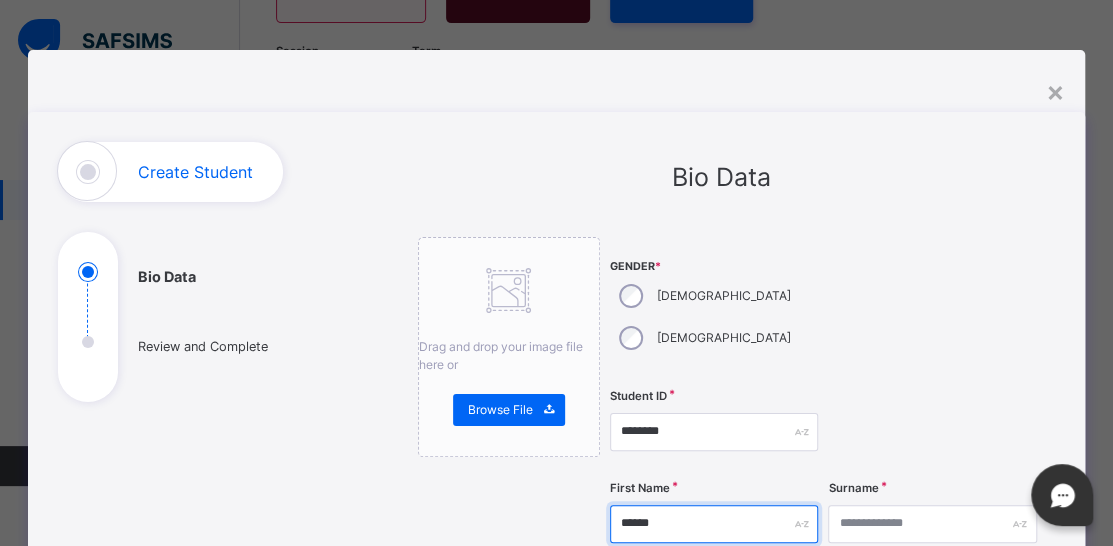type on "******" 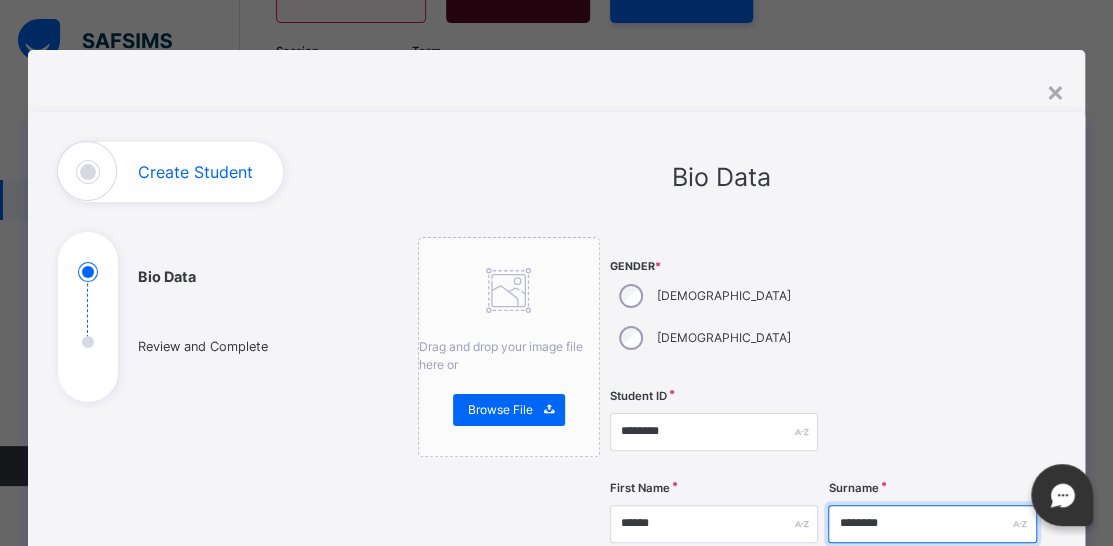 type on "*******" 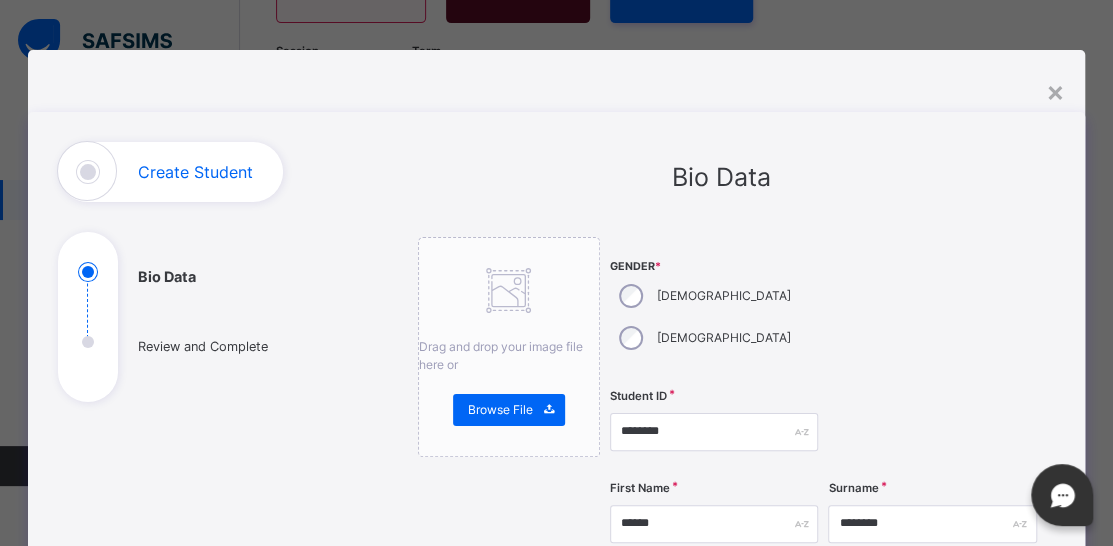 scroll, scrollTop: 300, scrollLeft: 0, axis: vertical 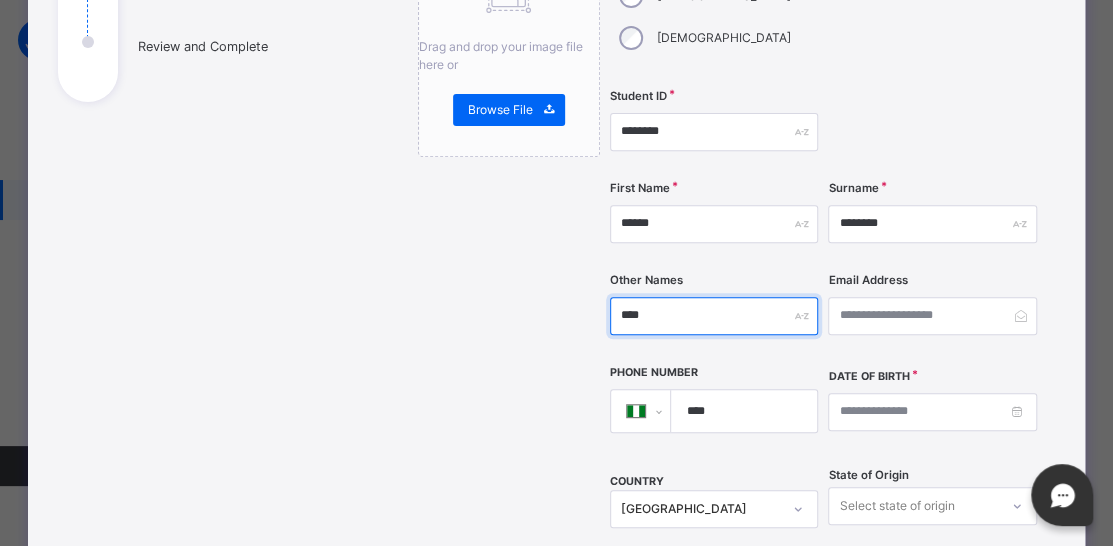 type on "****" 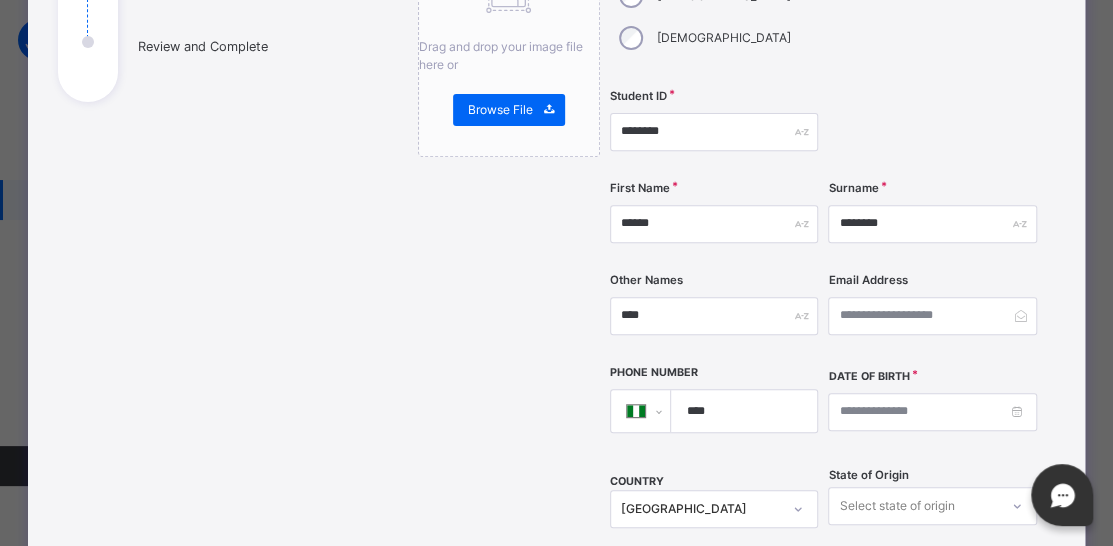 click on "****" at bounding box center [740, 411] 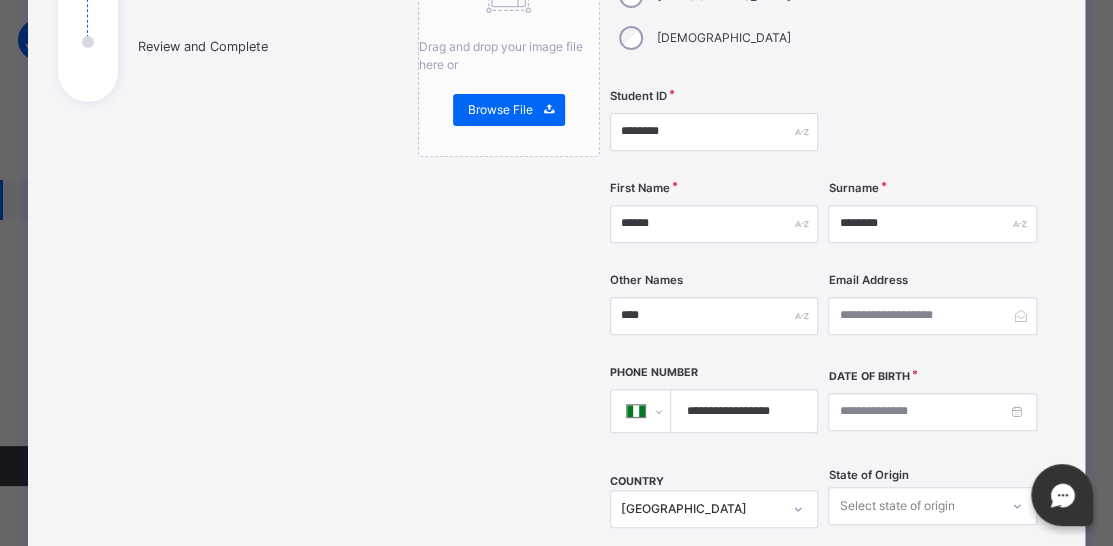 type on "**********" 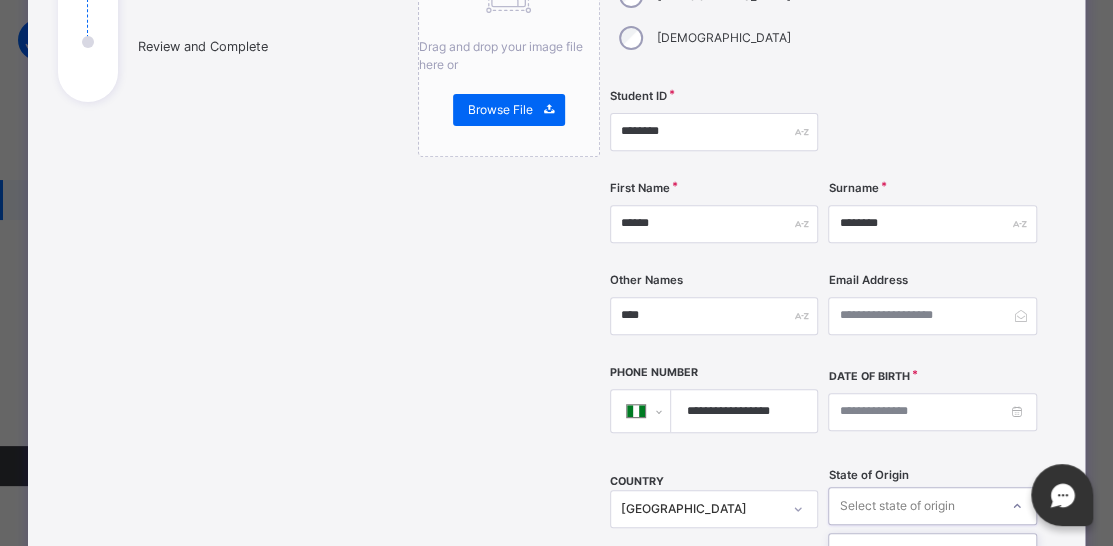 scroll, scrollTop: 553, scrollLeft: 0, axis: vertical 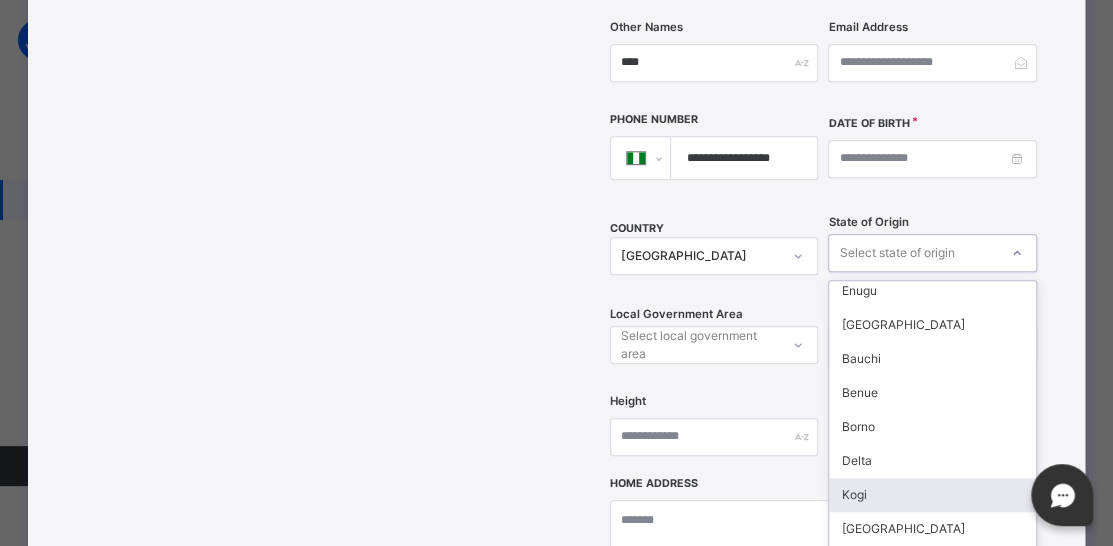 click on "Kogi" at bounding box center (932, 495) 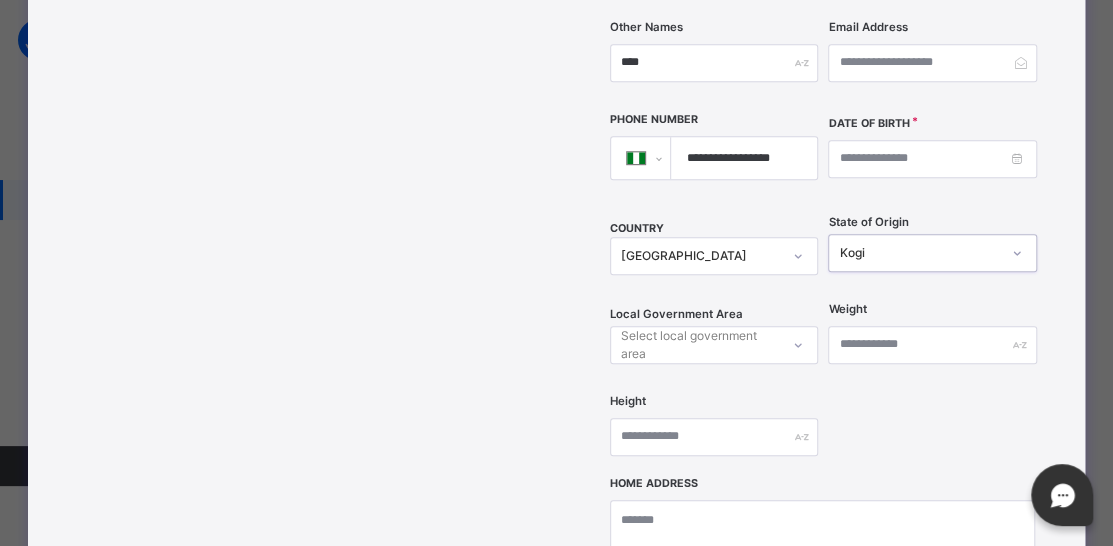 click on "Select local government area" at bounding box center [714, 345] 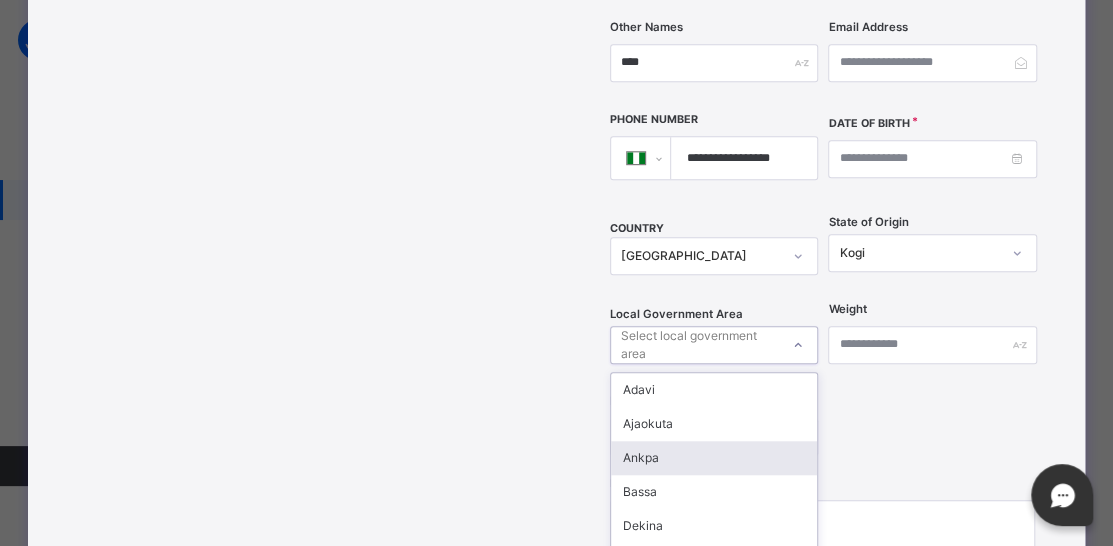 scroll, scrollTop: 645, scrollLeft: 0, axis: vertical 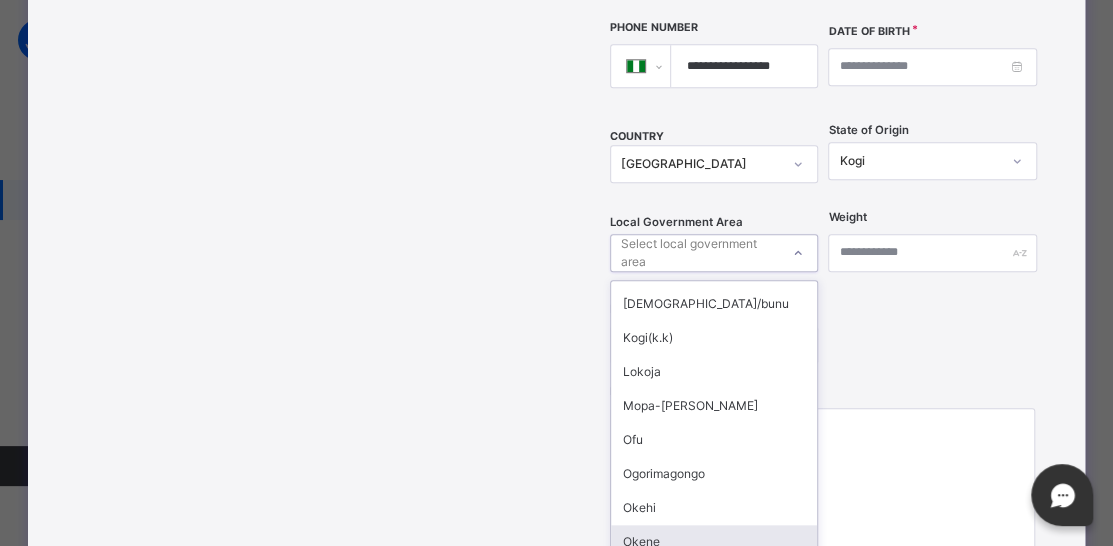 click on "Okene" at bounding box center (714, 542) 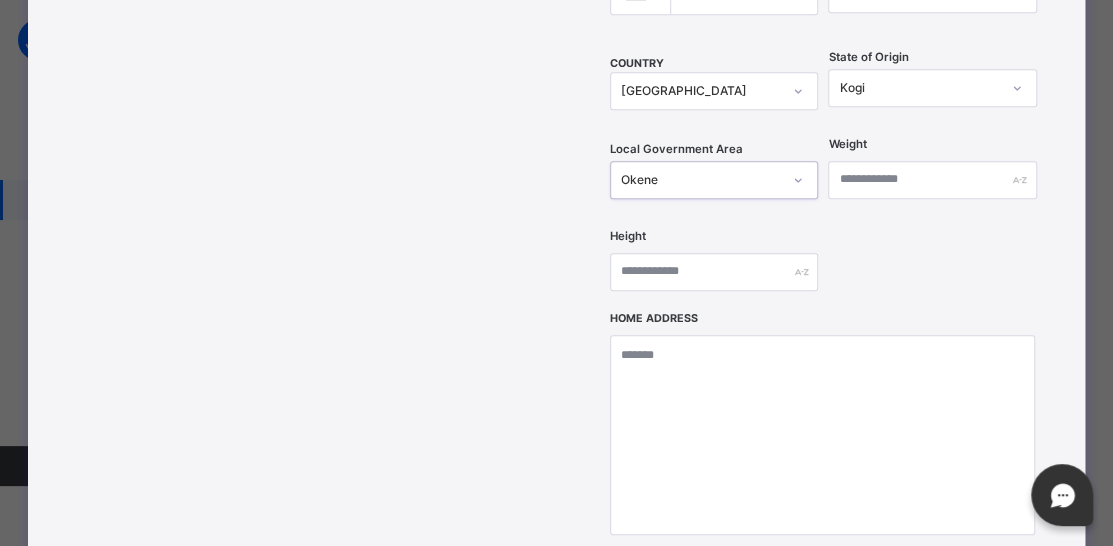 scroll, scrollTop: 745, scrollLeft: 0, axis: vertical 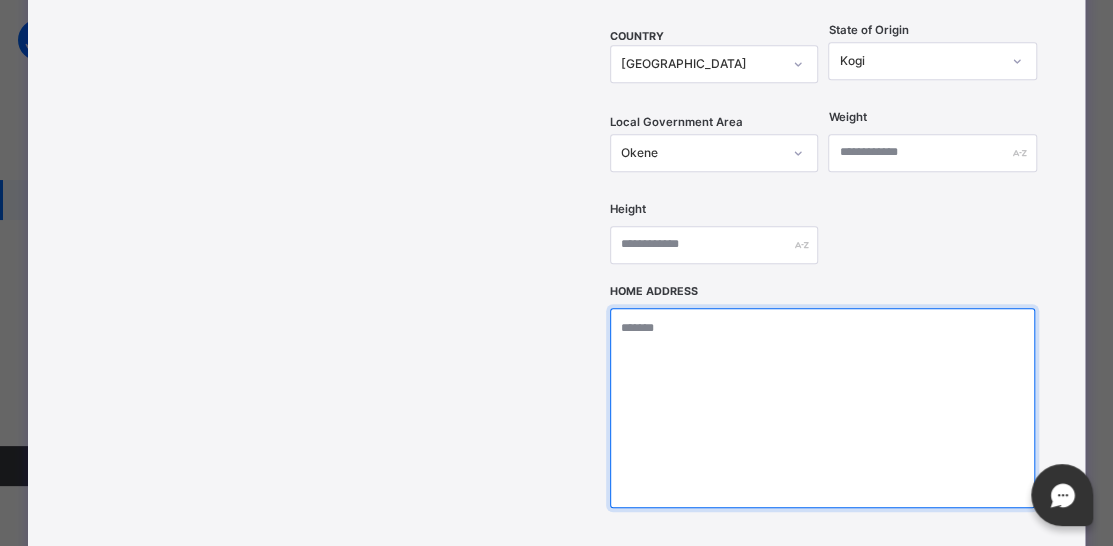 click at bounding box center (822, 408) 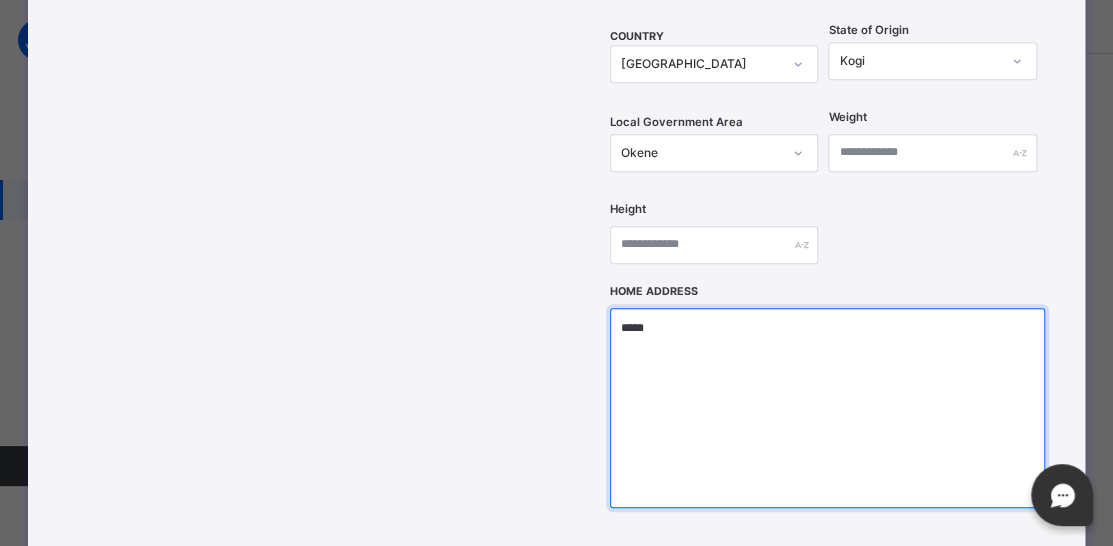 scroll, scrollTop: 0, scrollLeft: 0, axis: both 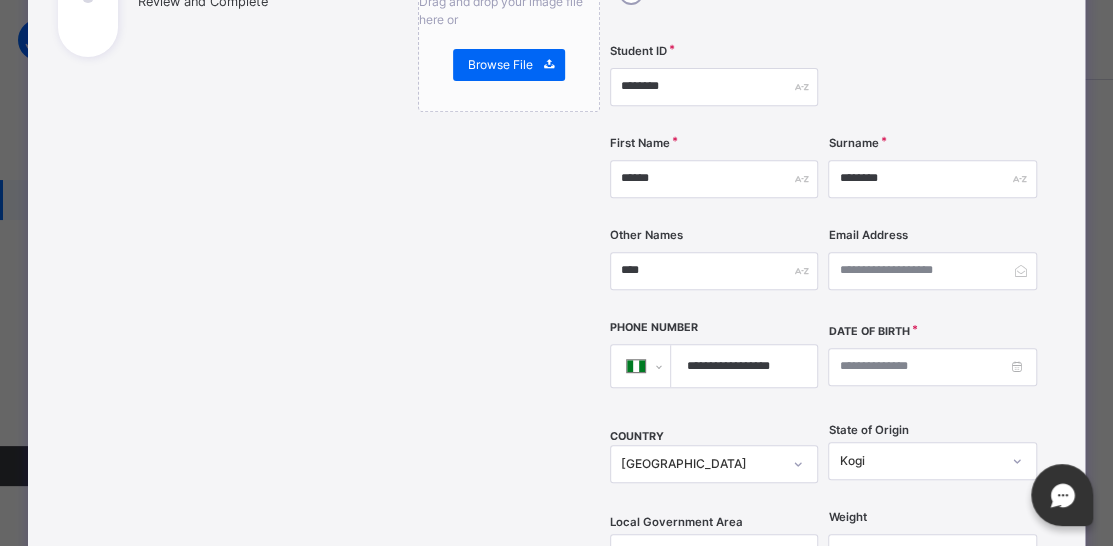 type on "*****" 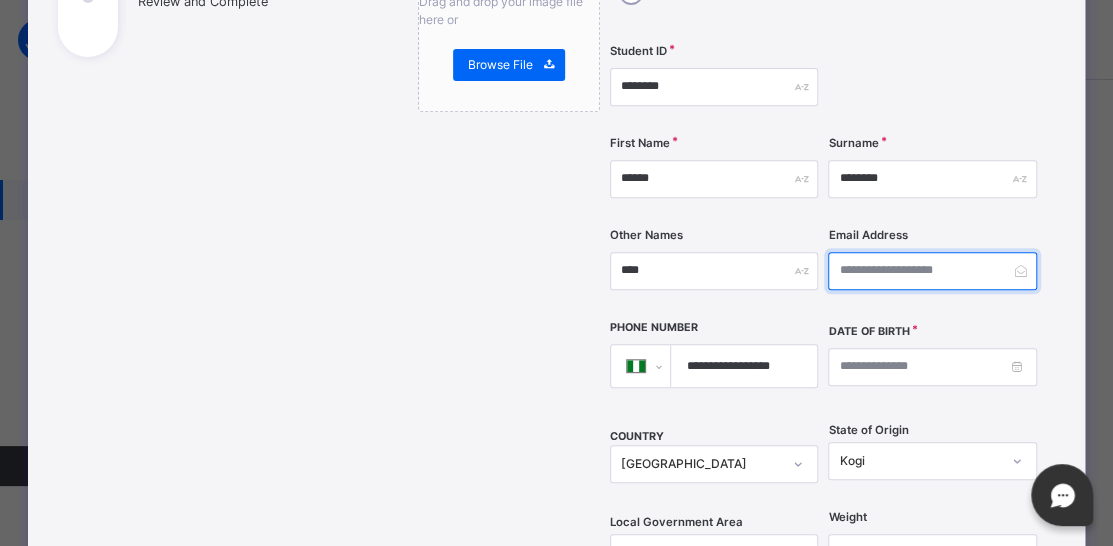click at bounding box center (932, 271) 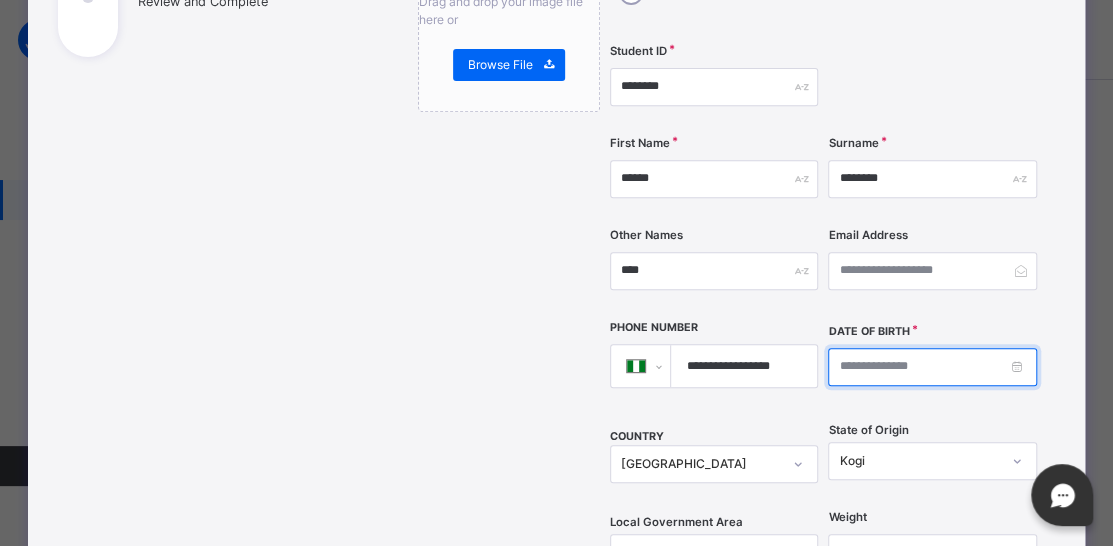 click at bounding box center [932, 367] 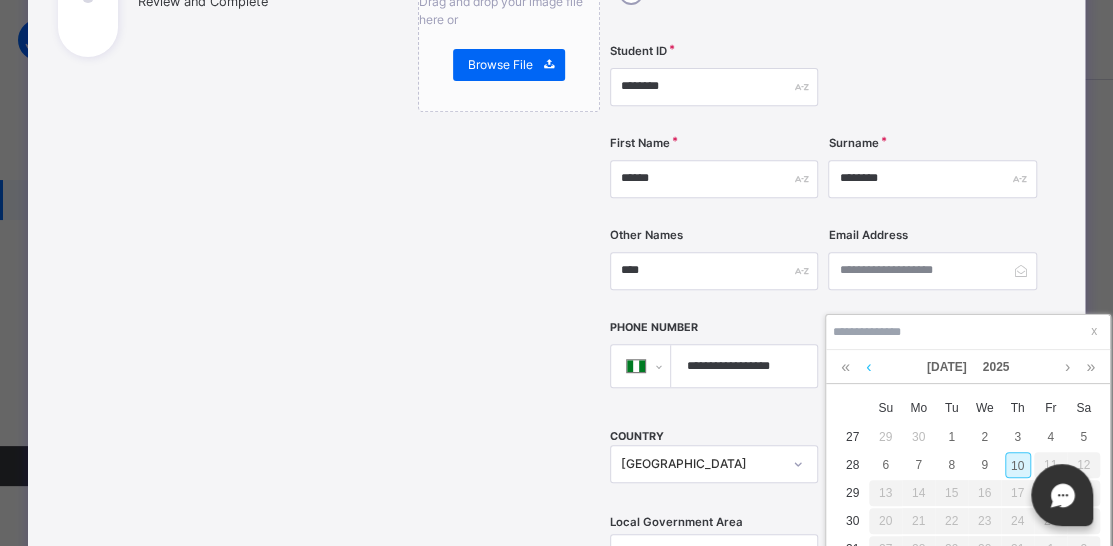 click at bounding box center (868, 367) 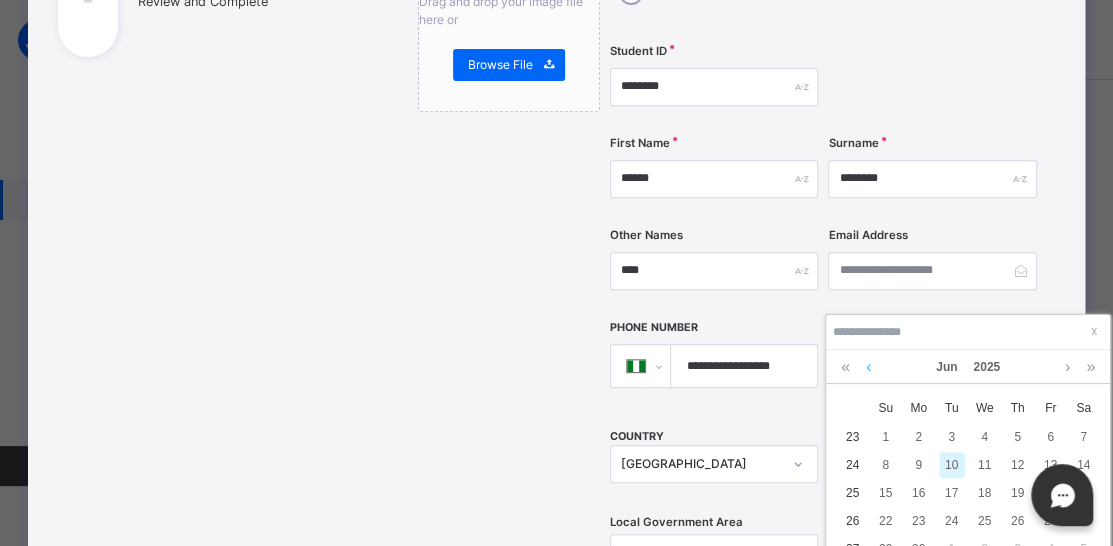 click at bounding box center (868, 367) 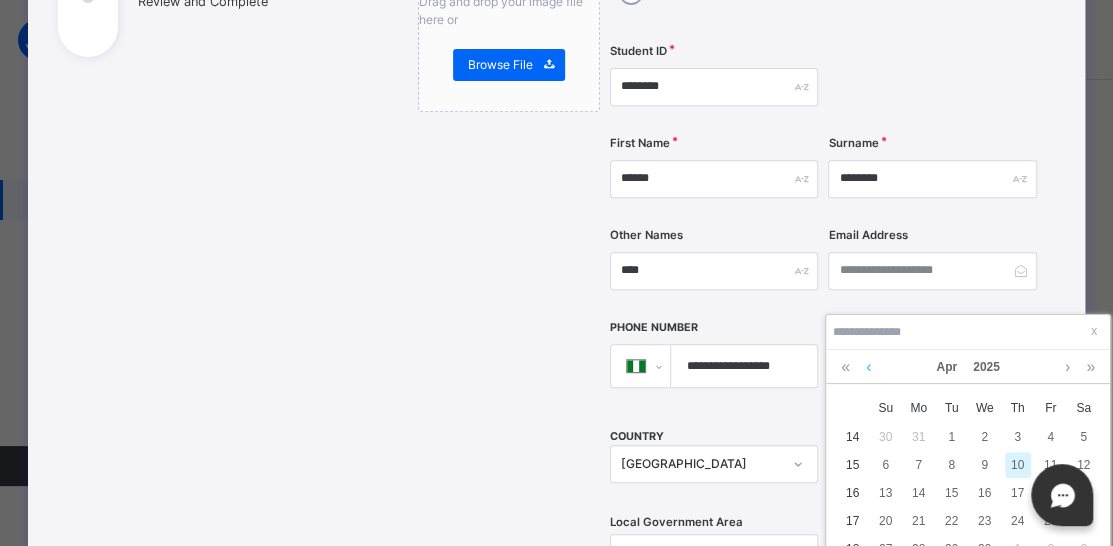 click at bounding box center (868, 367) 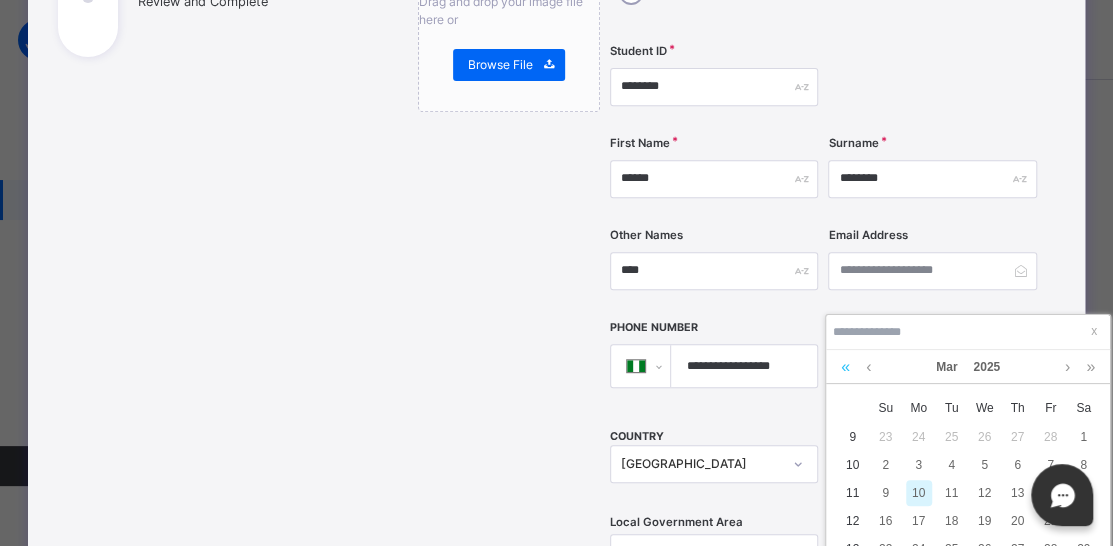 click at bounding box center [845, 367] 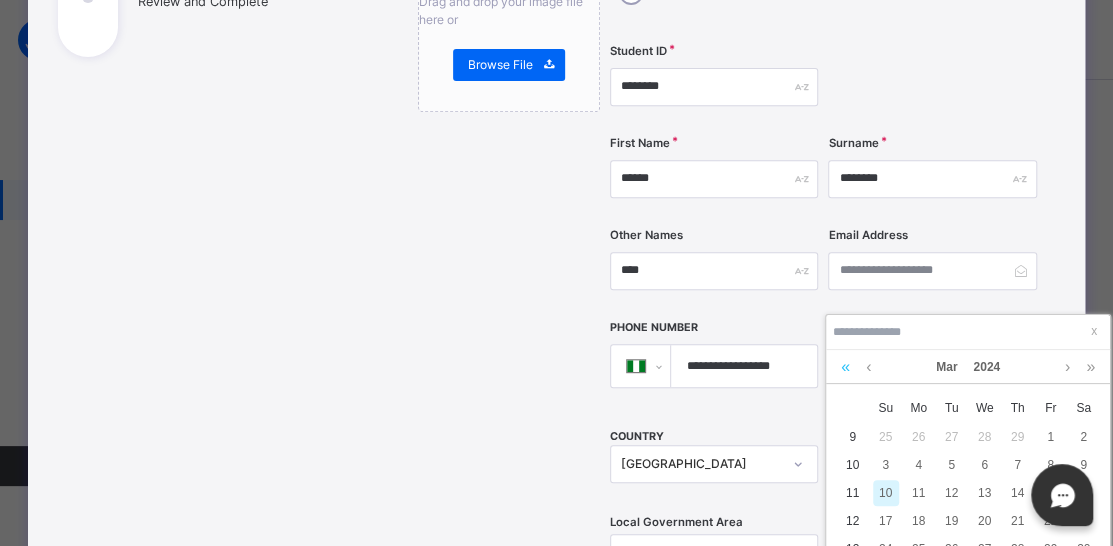 click at bounding box center [845, 367] 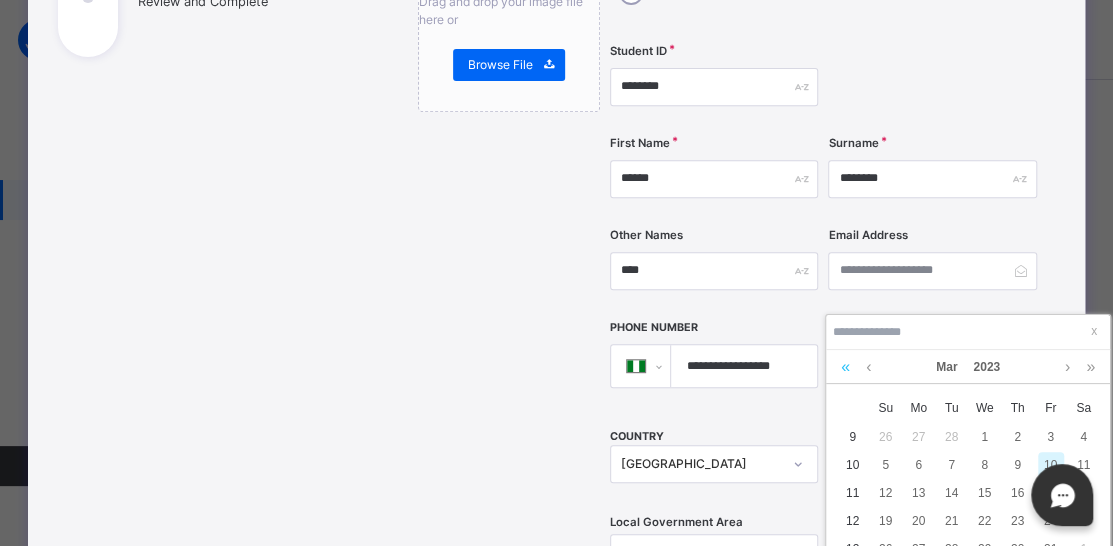 click at bounding box center (845, 367) 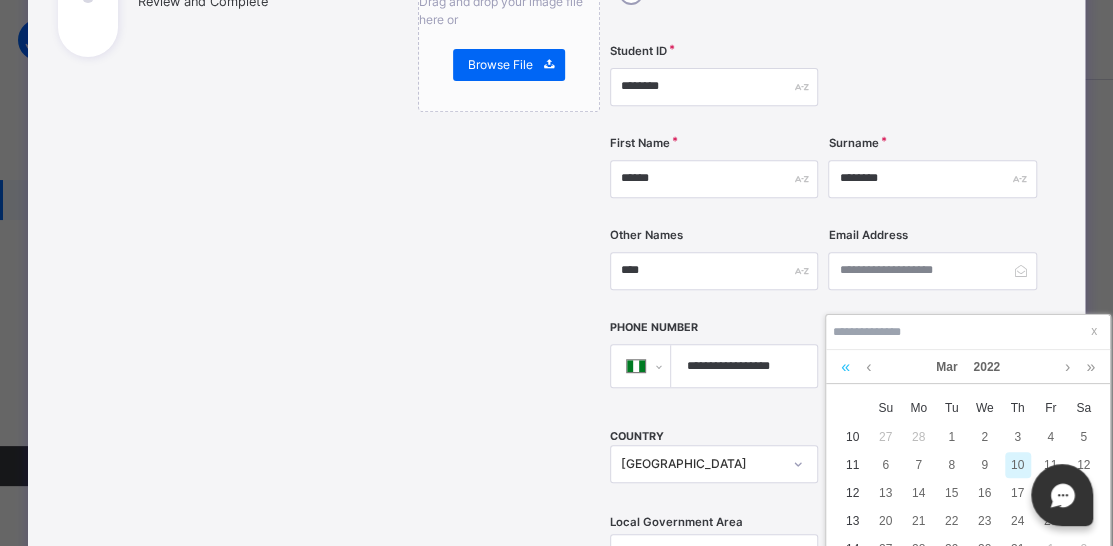 click at bounding box center [845, 367] 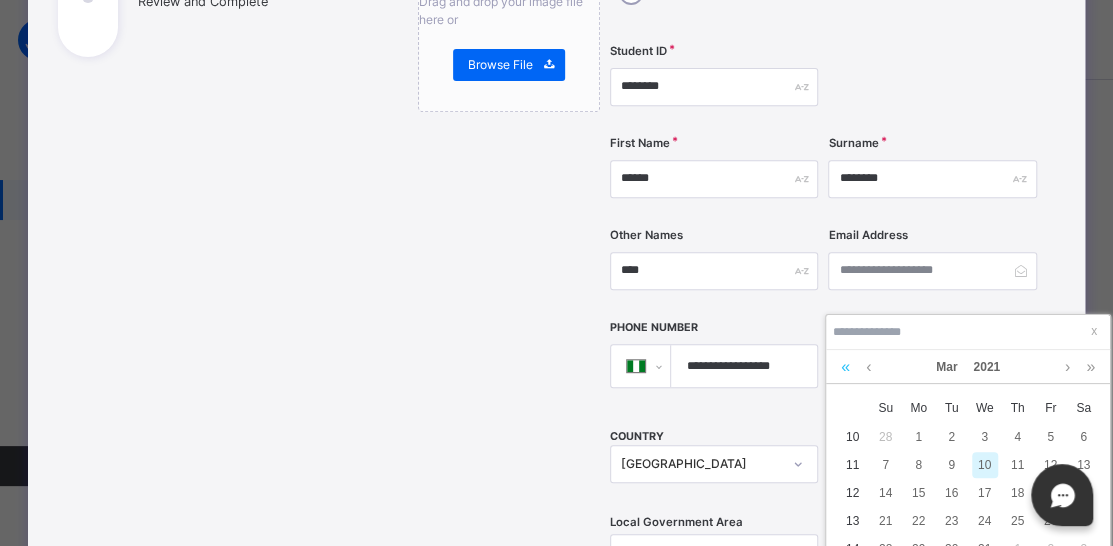 click at bounding box center (845, 367) 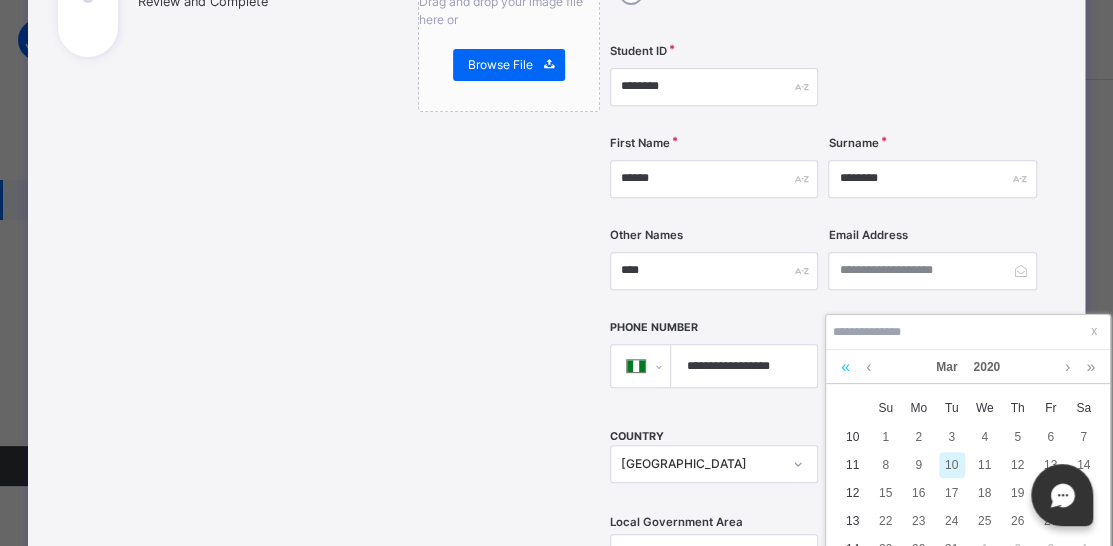 click at bounding box center (845, 367) 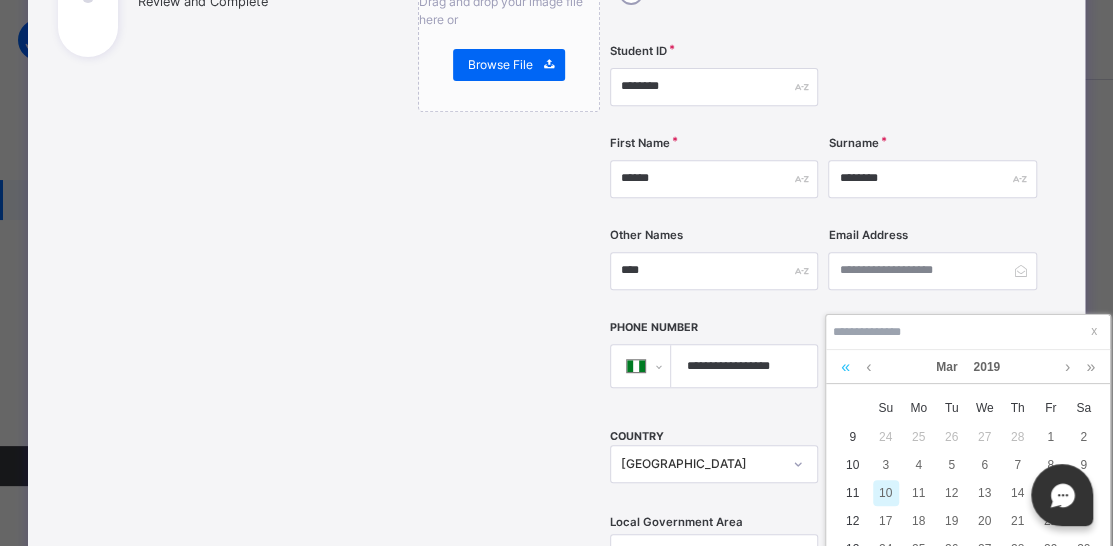 click at bounding box center [845, 367] 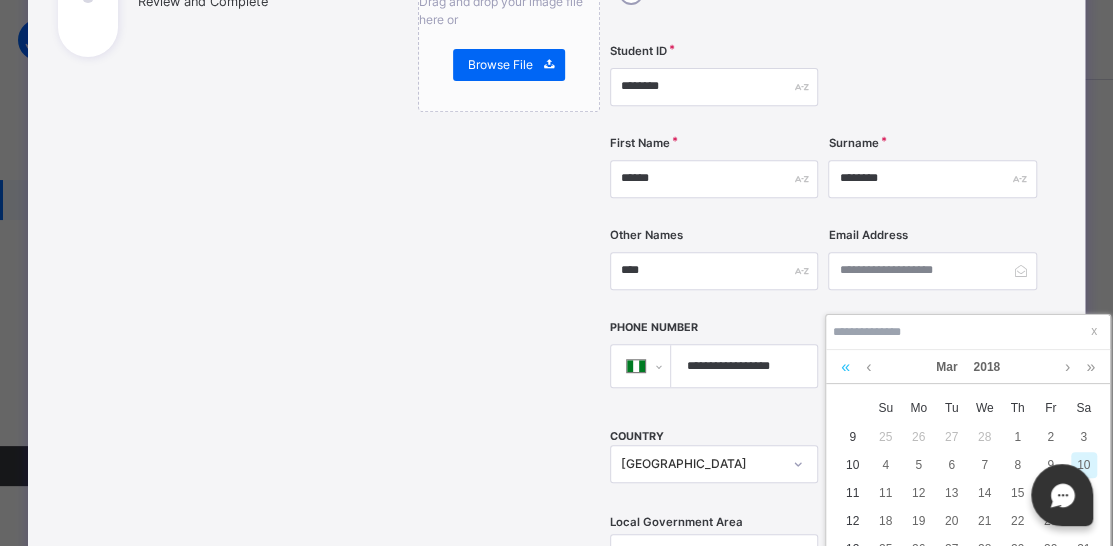 click at bounding box center [845, 367] 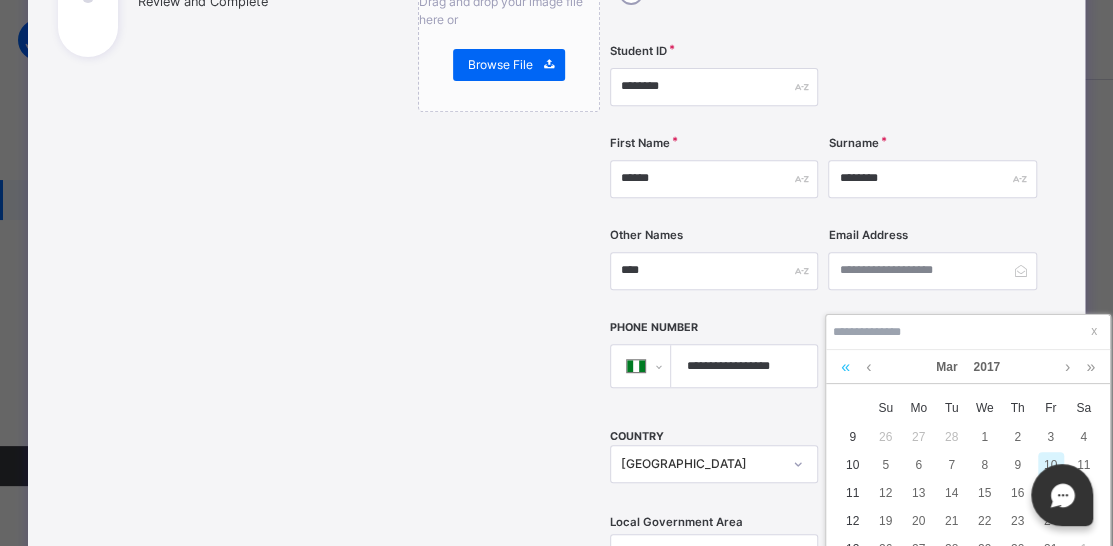click at bounding box center (845, 367) 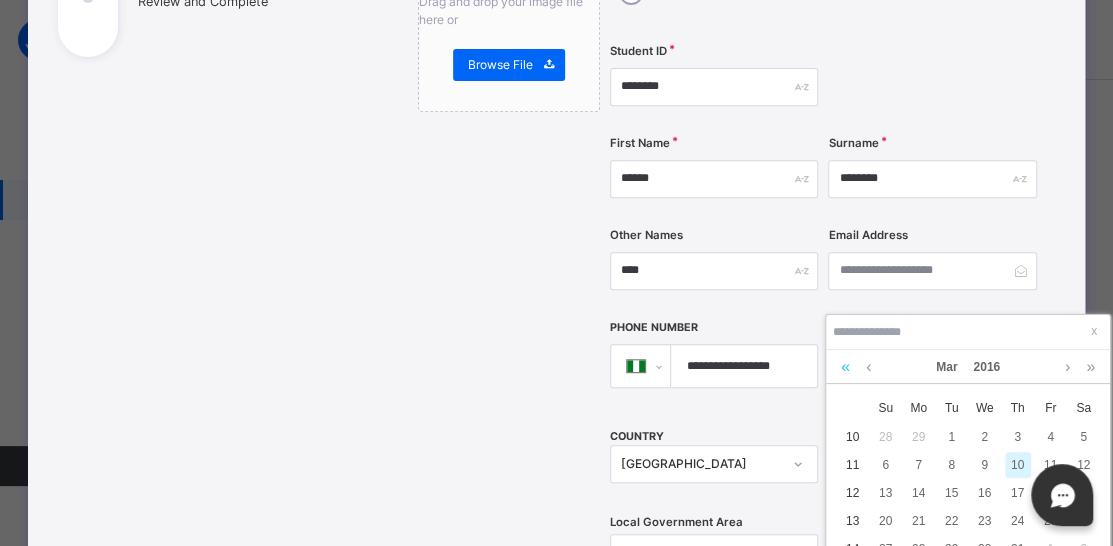 click at bounding box center [845, 367] 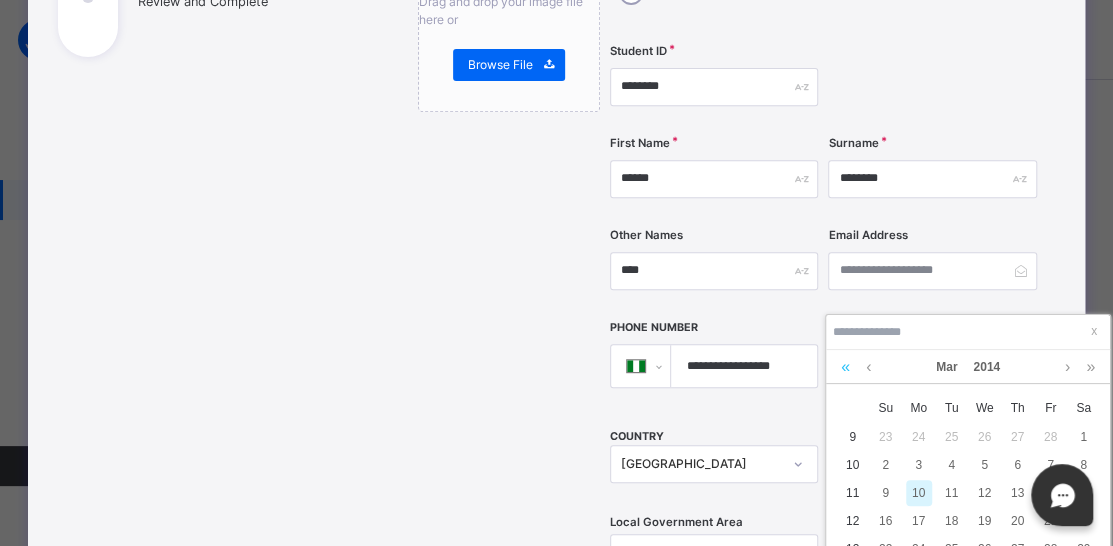 click at bounding box center [845, 367] 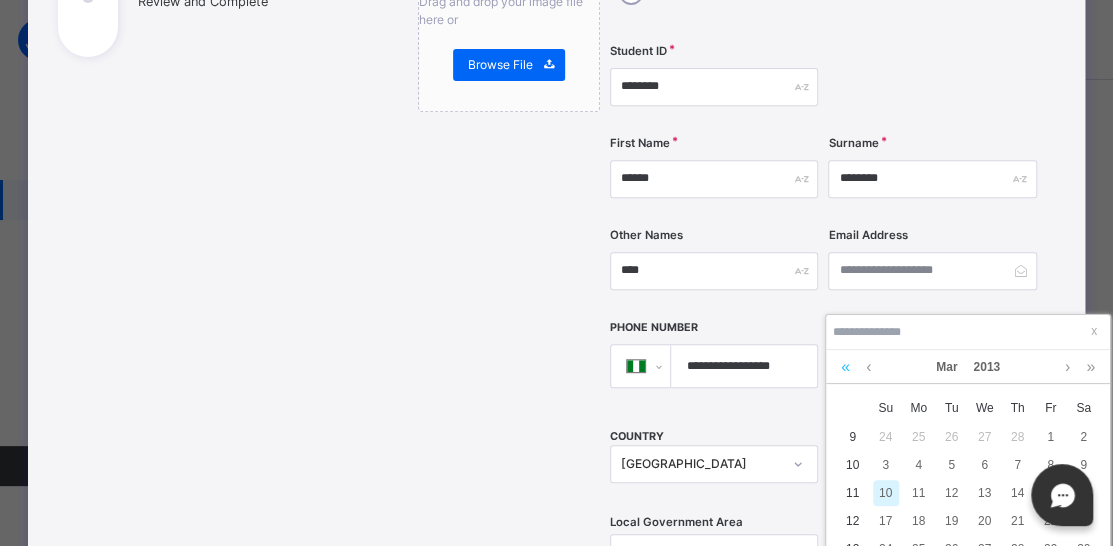 click at bounding box center [845, 367] 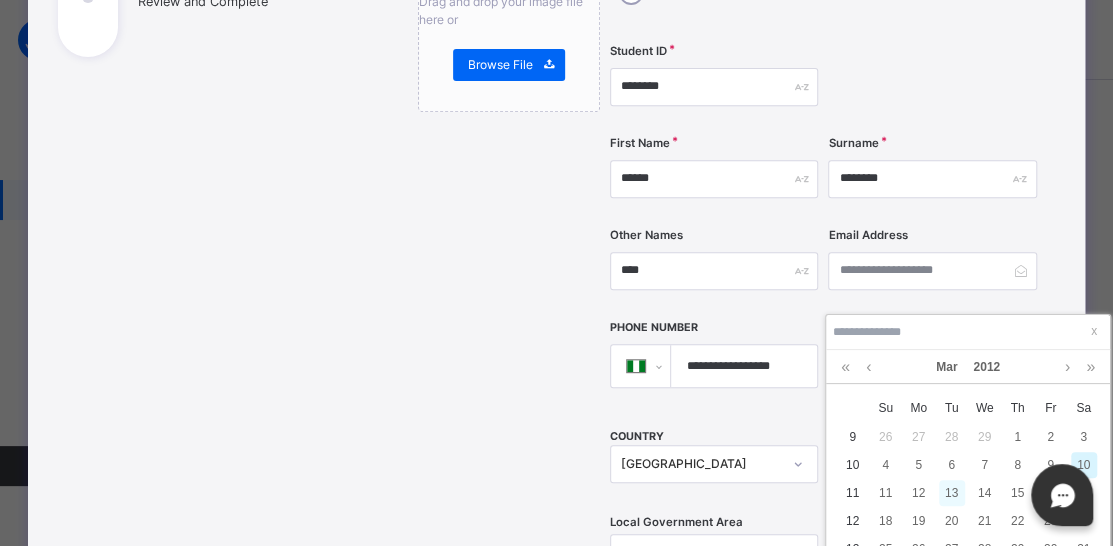 click on "13" at bounding box center [952, 493] 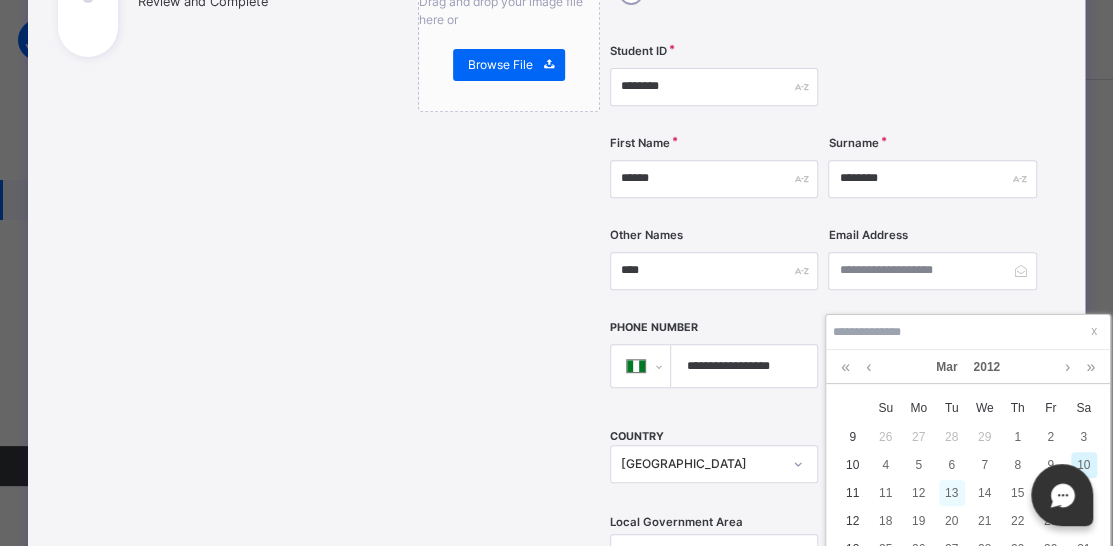 type on "**********" 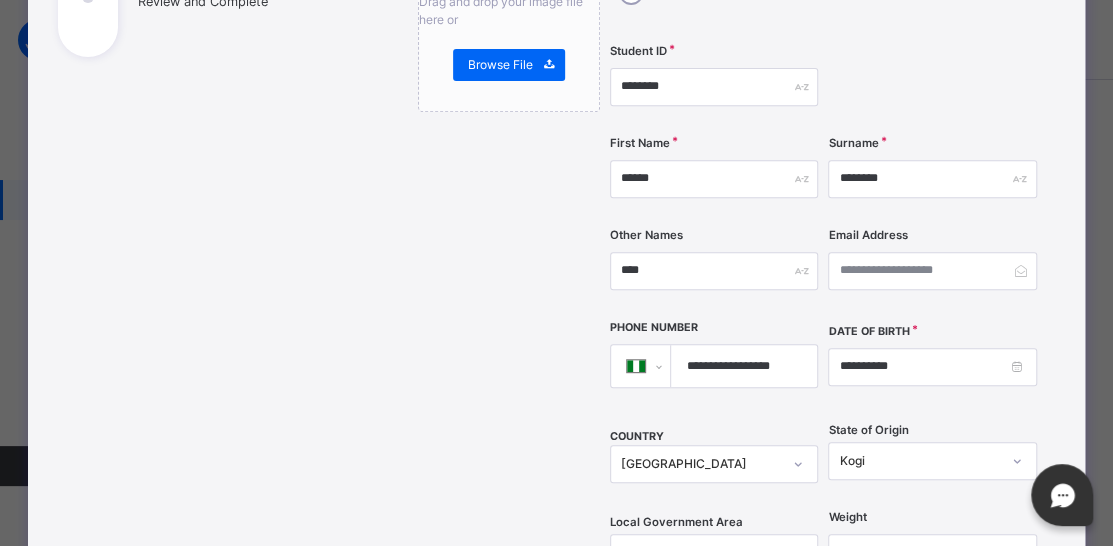 scroll, scrollTop: 445, scrollLeft: 0, axis: vertical 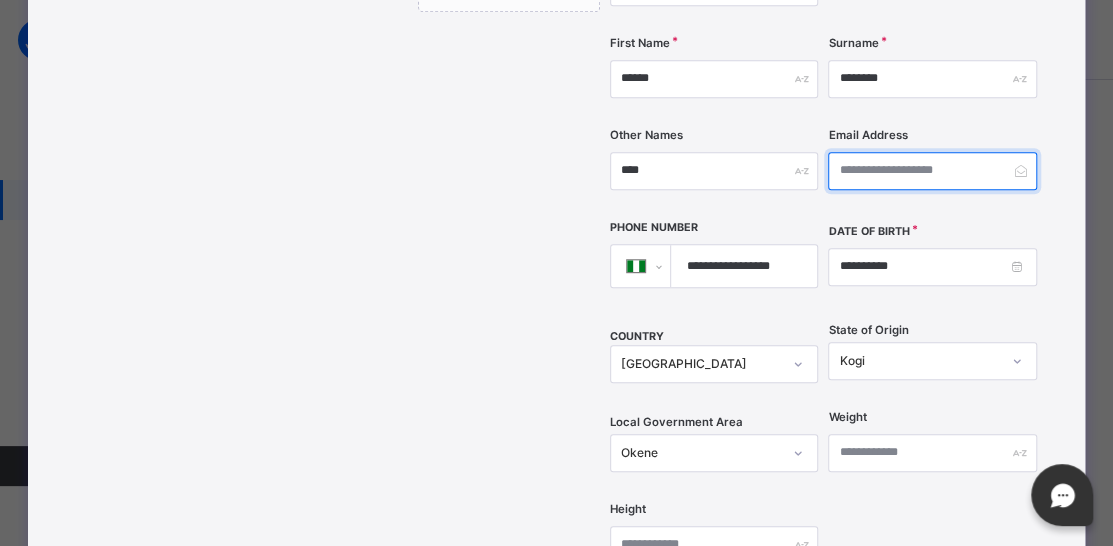 click at bounding box center [932, 171] 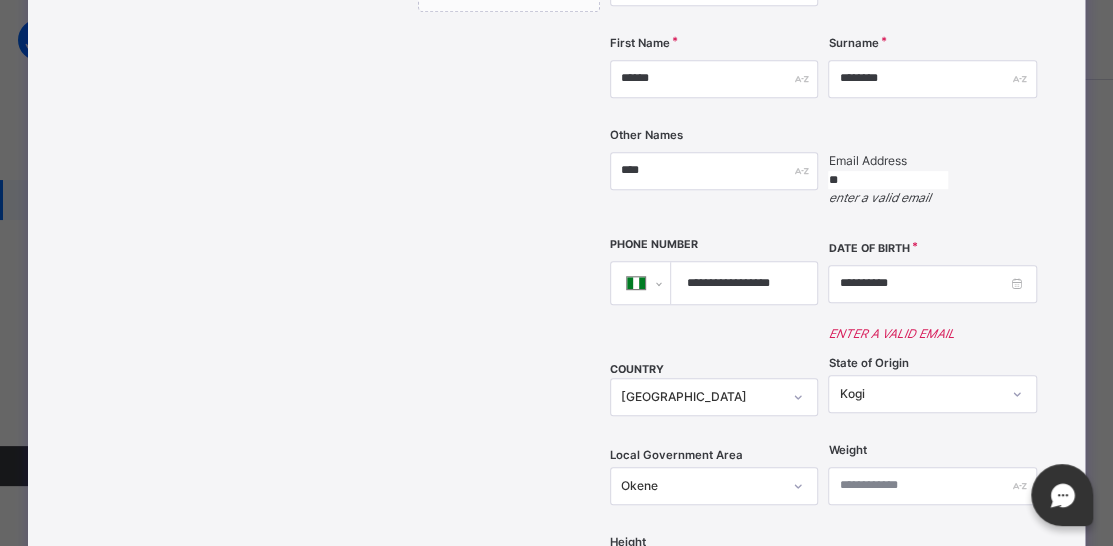 type on "*" 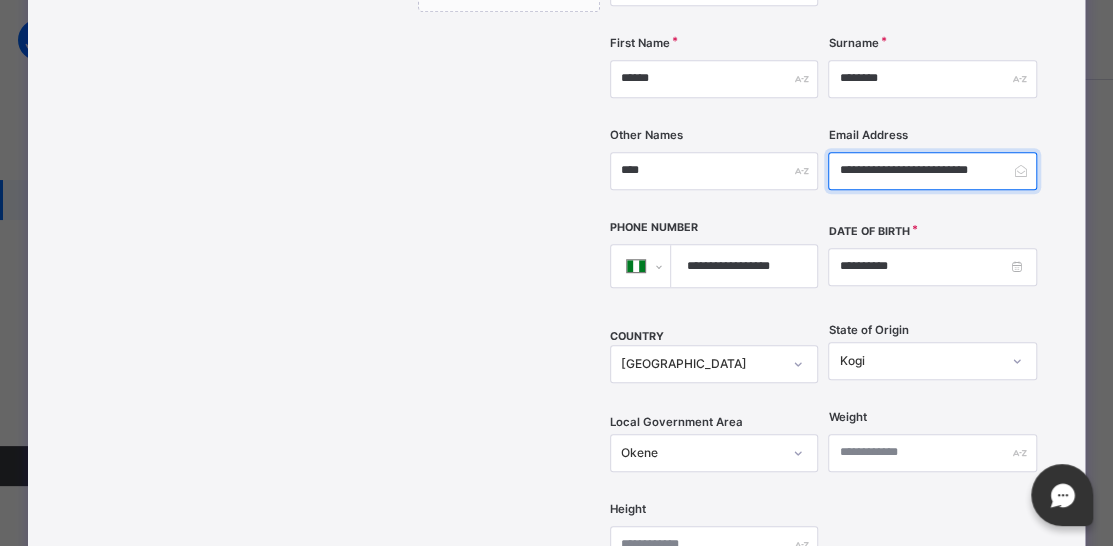 drag, startPoint x: 832, startPoint y: 125, endPoint x: 1011, endPoint y: 124, distance: 179.00279 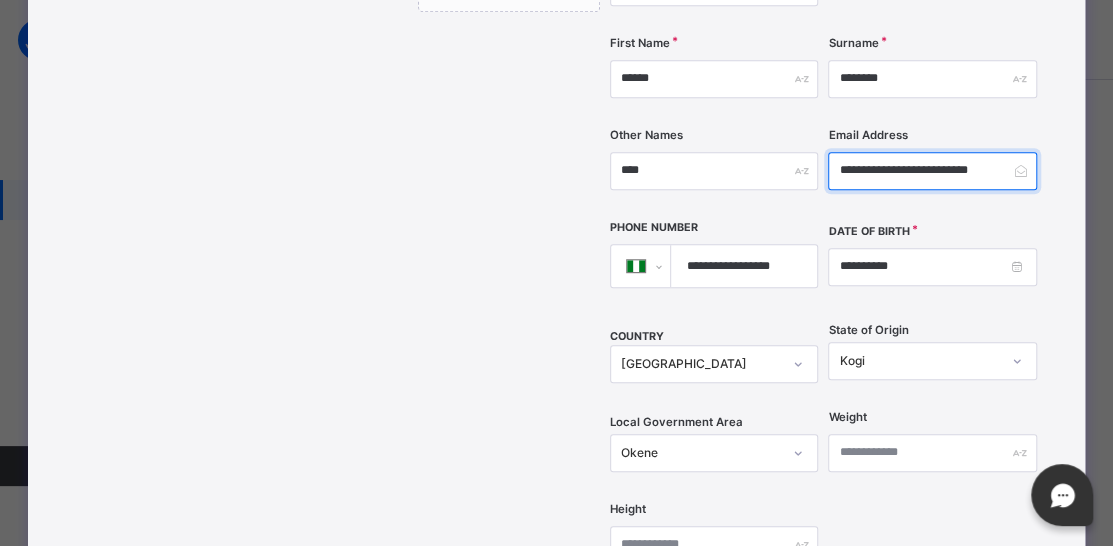 click on "**********" at bounding box center (932, 171) 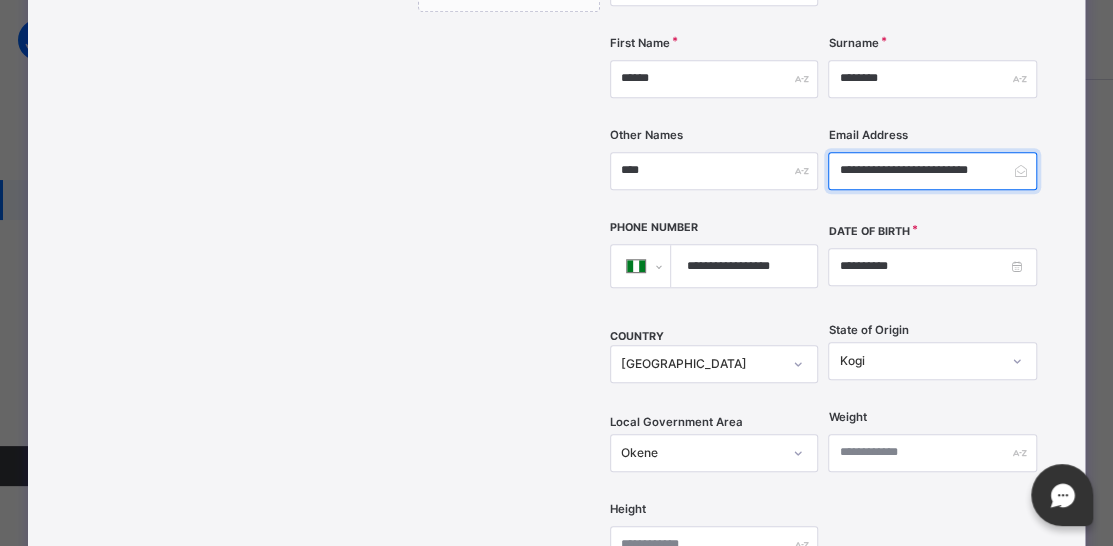 type on "**********" 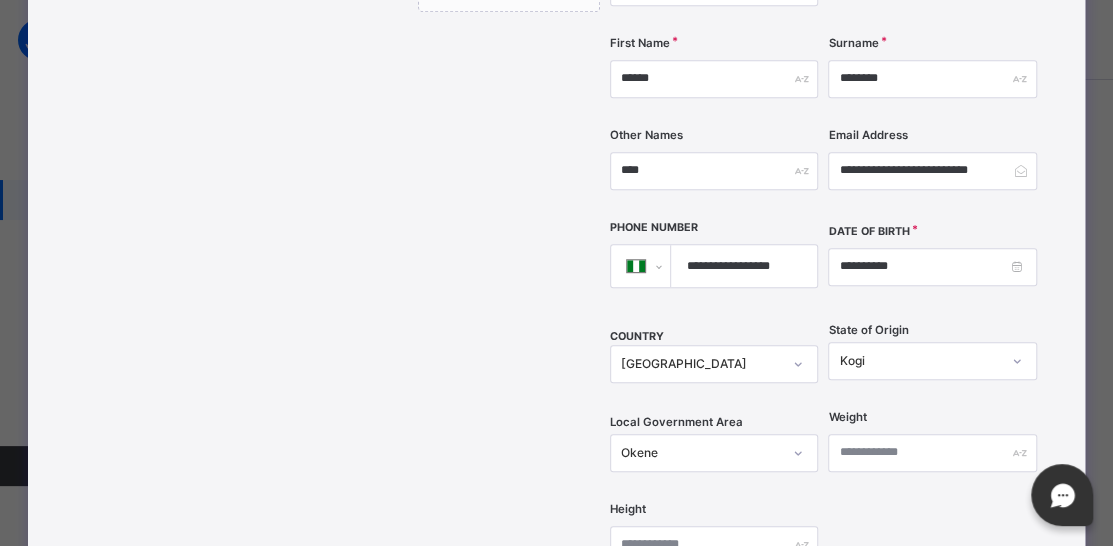 click on "[GEOGRAPHIC_DATA]" at bounding box center (714, 364) 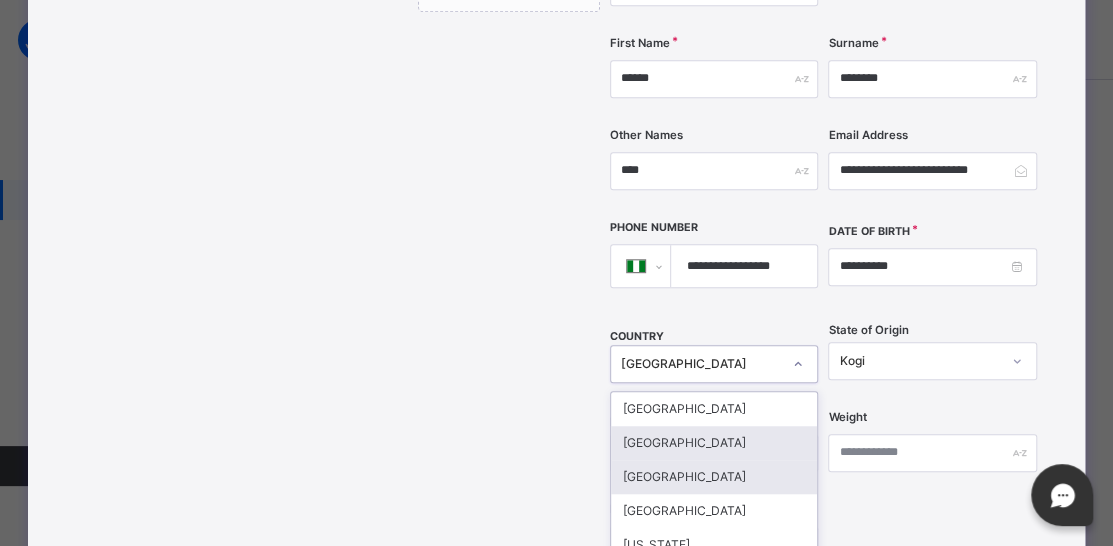 scroll, scrollTop: 556, scrollLeft: 0, axis: vertical 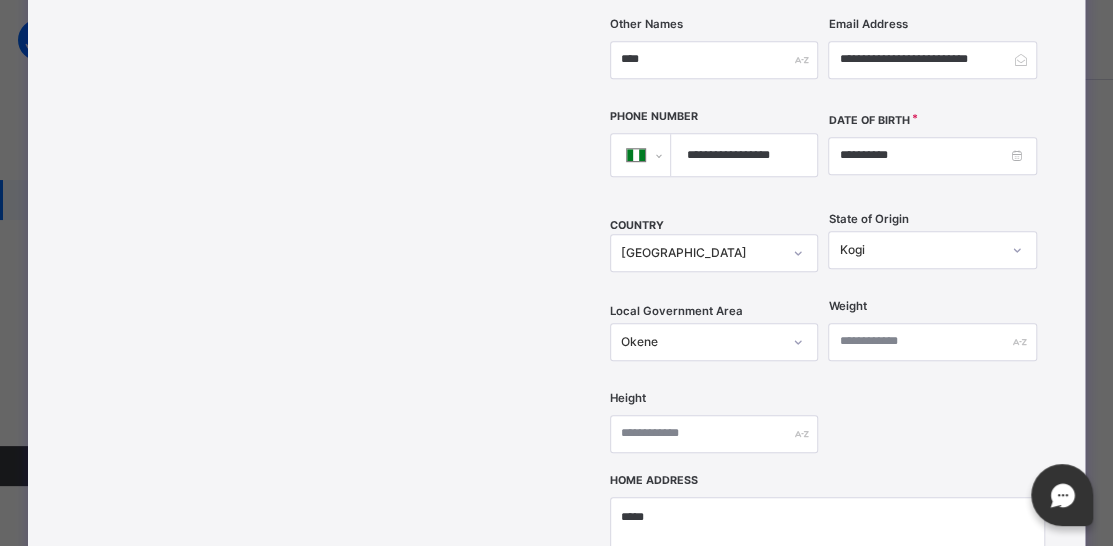 click on "**********" at bounding box center [822, 78] 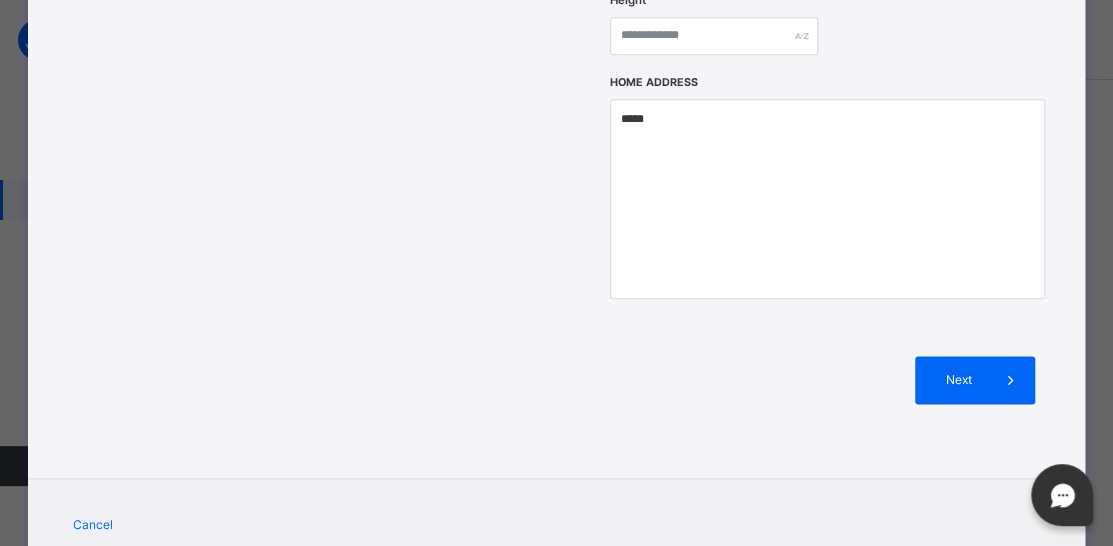 scroll, scrollTop: 956, scrollLeft: 0, axis: vertical 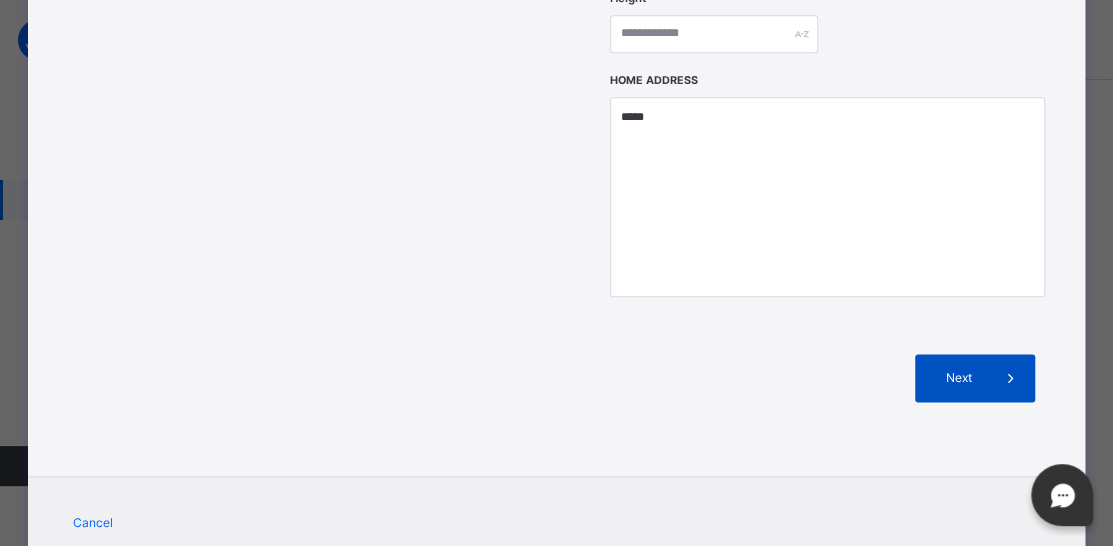 click on "Next" at bounding box center (958, 378) 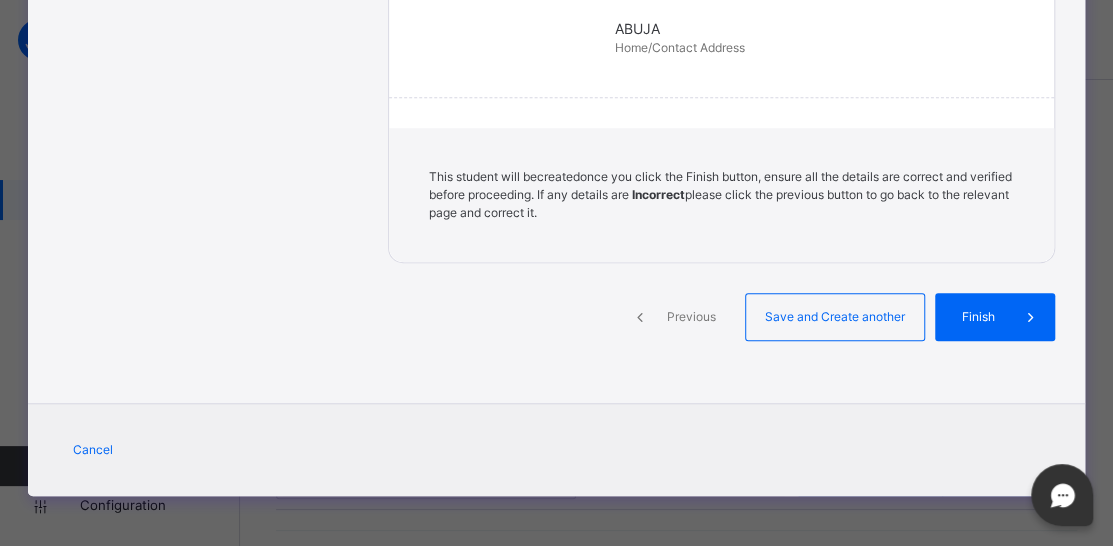 scroll, scrollTop: 569, scrollLeft: 0, axis: vertical 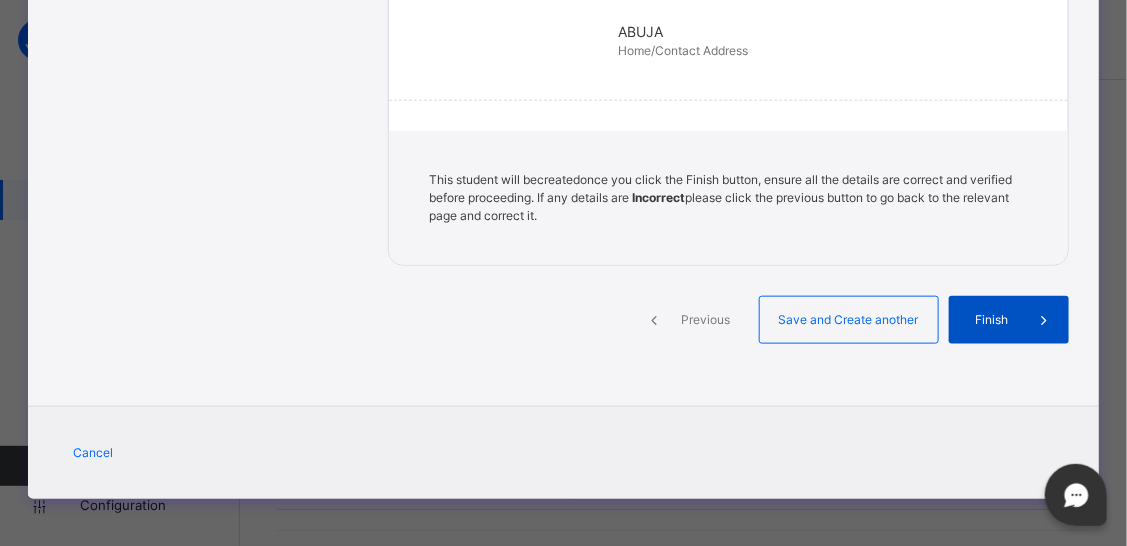 click on "Finish" at bounding box center (1009, 320) 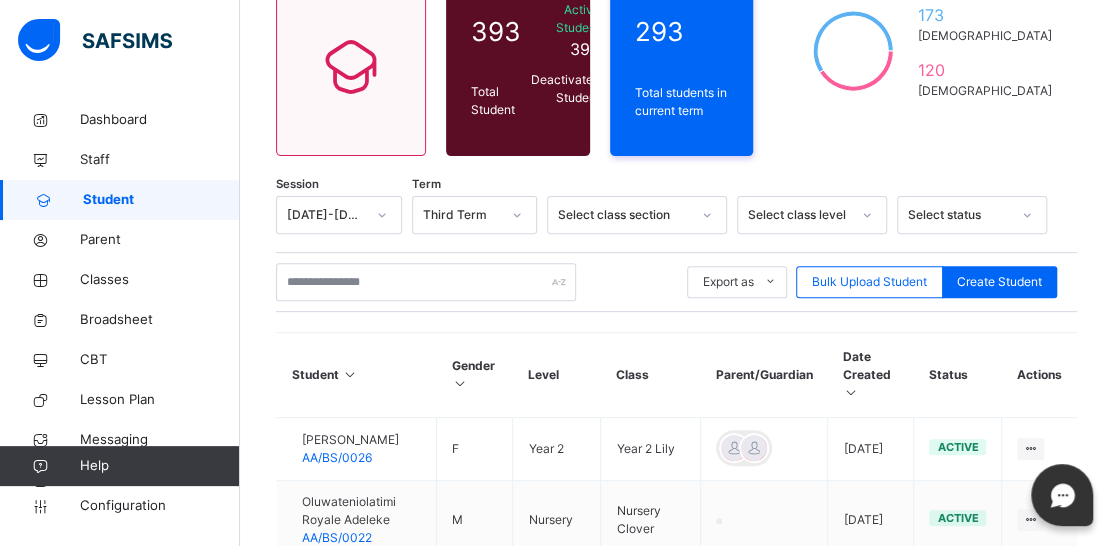 scroll, scrollTop: 200, scrollLeft: 0, axis: vertical 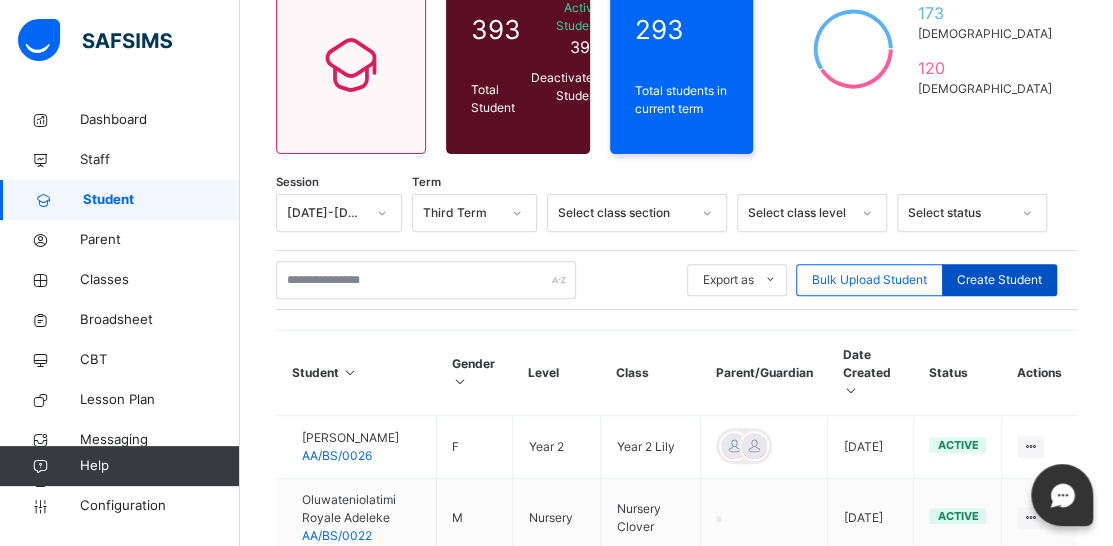 click on "Create Student" at bounding box center [999, 280] 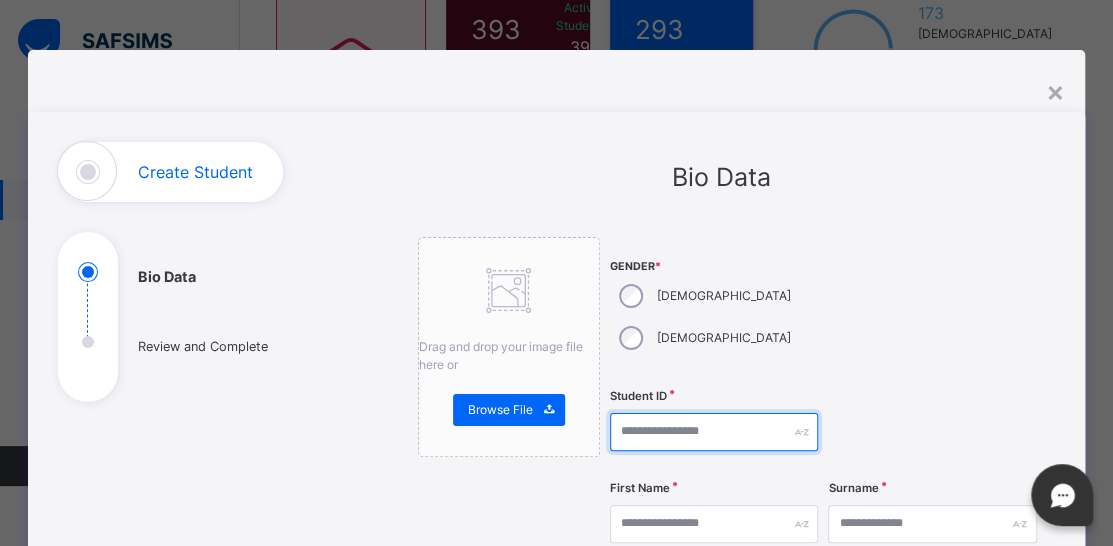 click at bounding box center (714, 432) 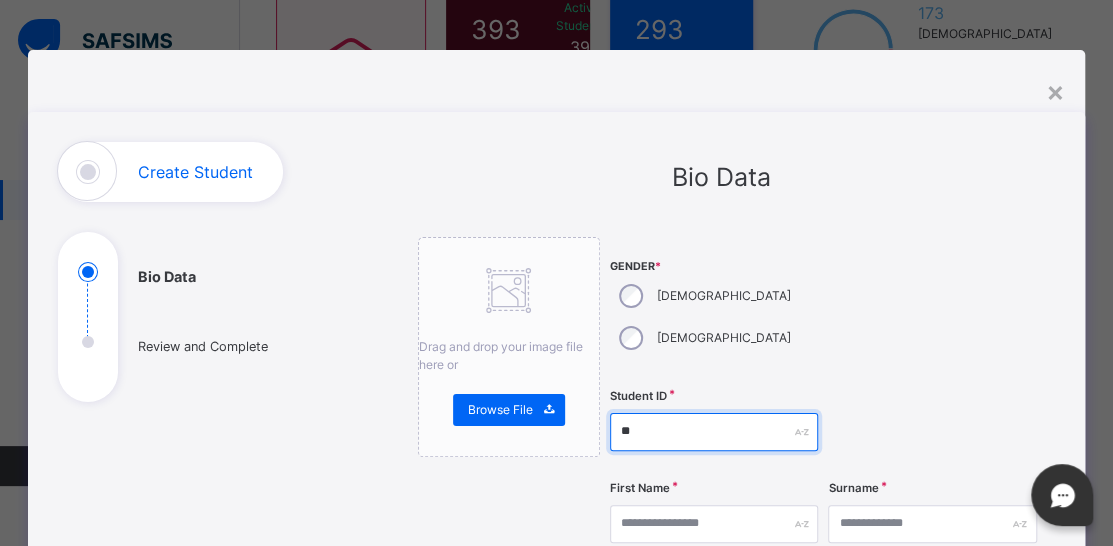 type on "*" 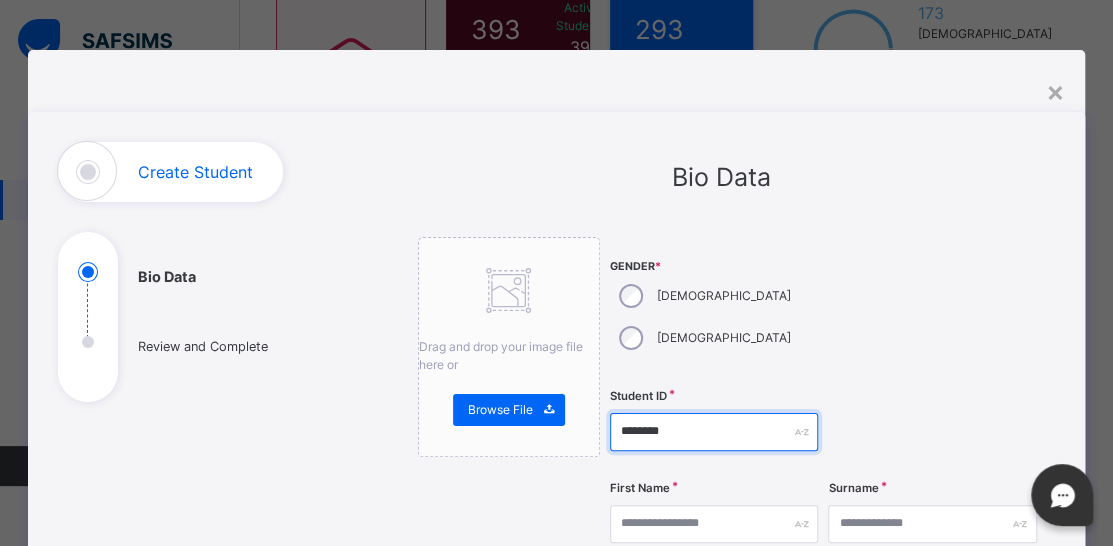 type on "********" 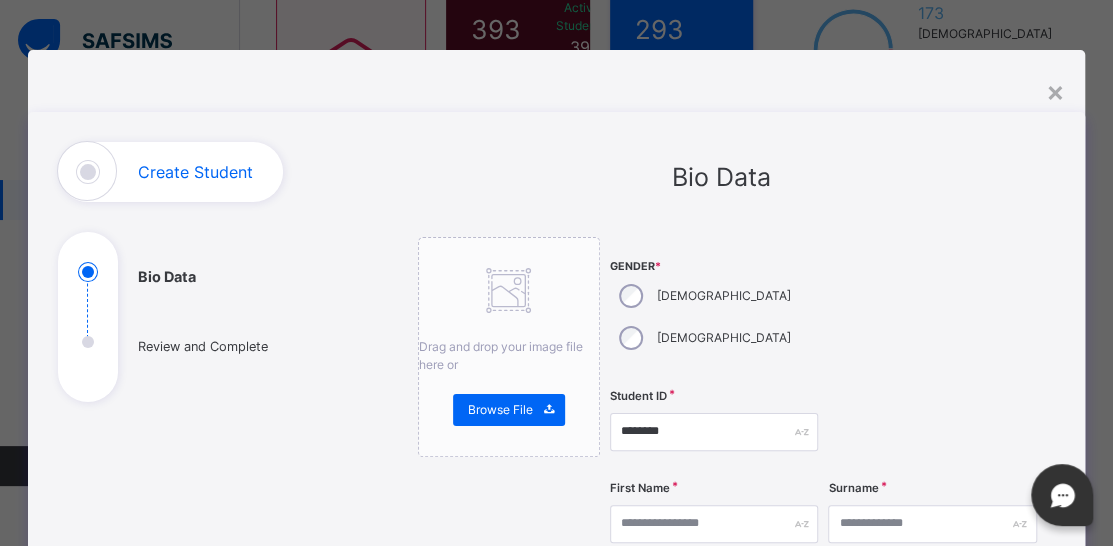 drag, startPoint x: 691, startPoint y: 510, endPoint x: 690, endPoint y: 495, distance: 15.033297 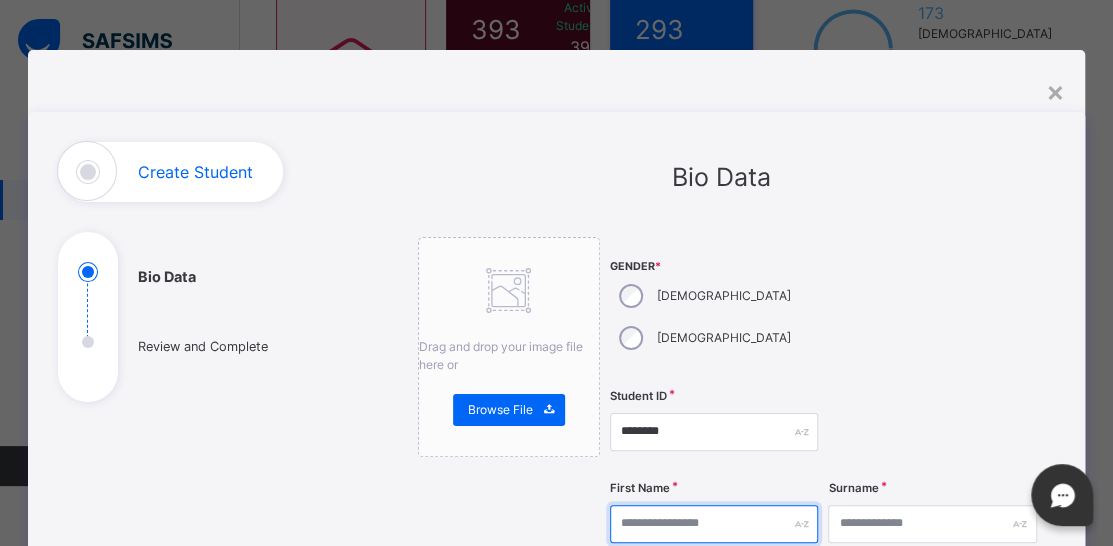 click at bounding box center [714, 524] 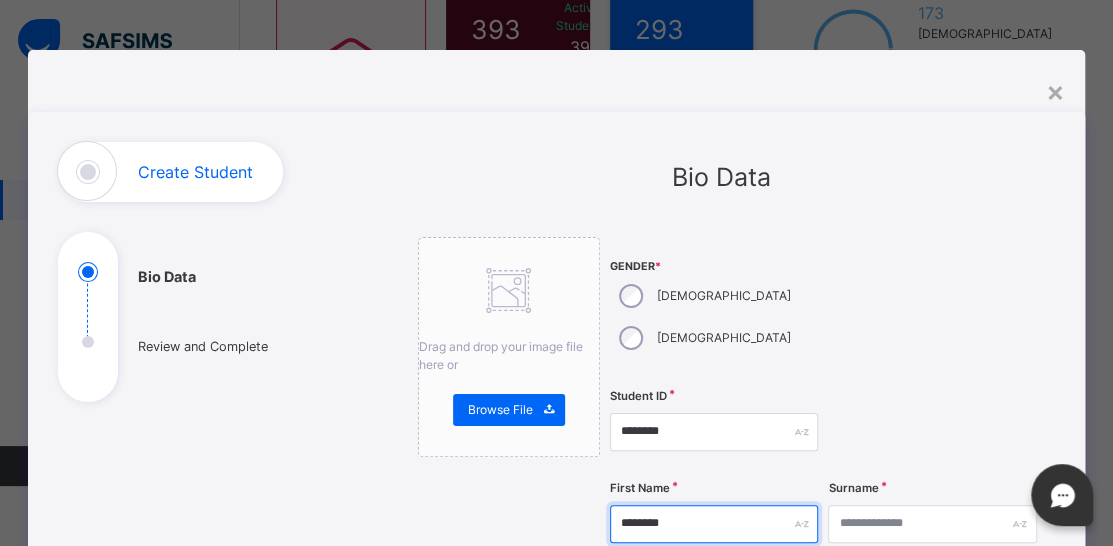 type on "********" 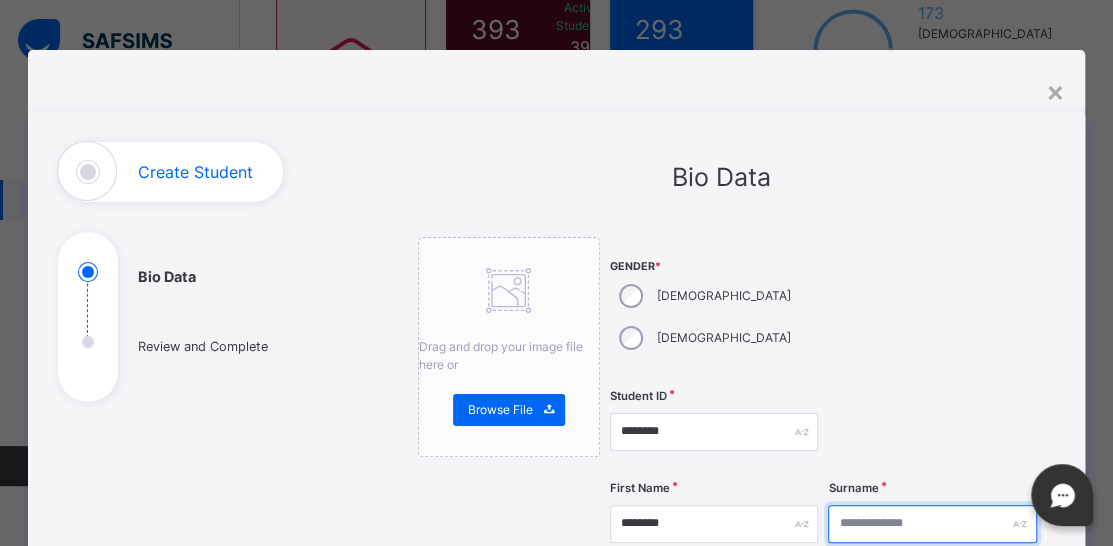 click at bounding box center (932, 524) 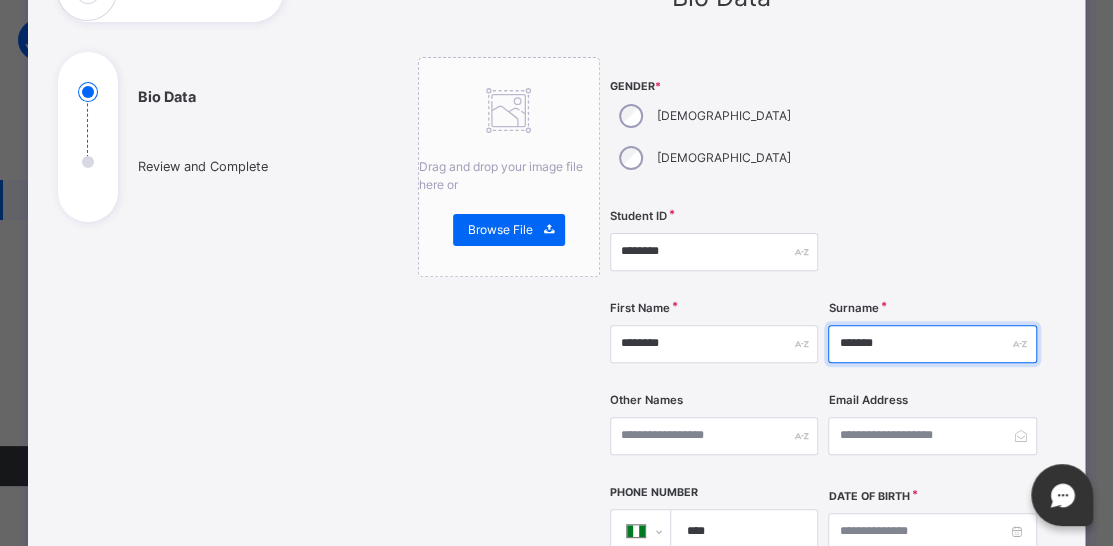 scroll, scrollTop: 200, scrollLeft: 0, axis: vertical 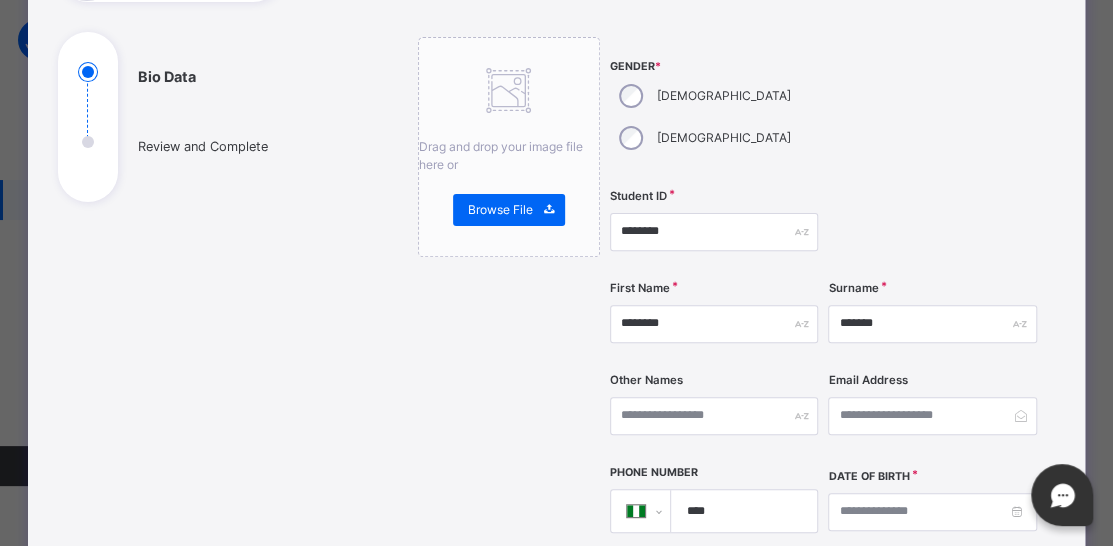click on "Other Names" at bounding box center [646, 380] 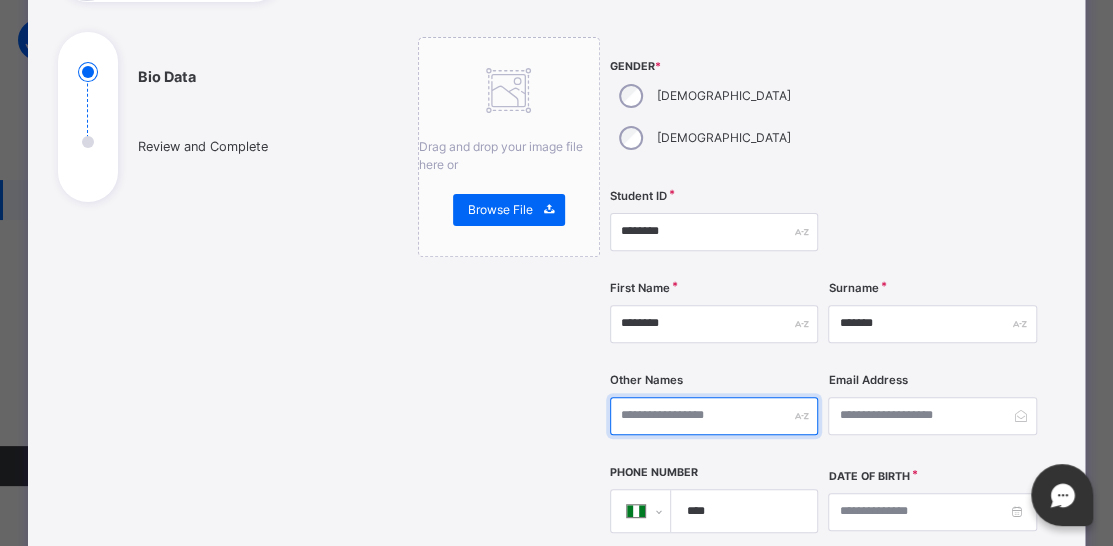 click at bounding box center (714, 416) 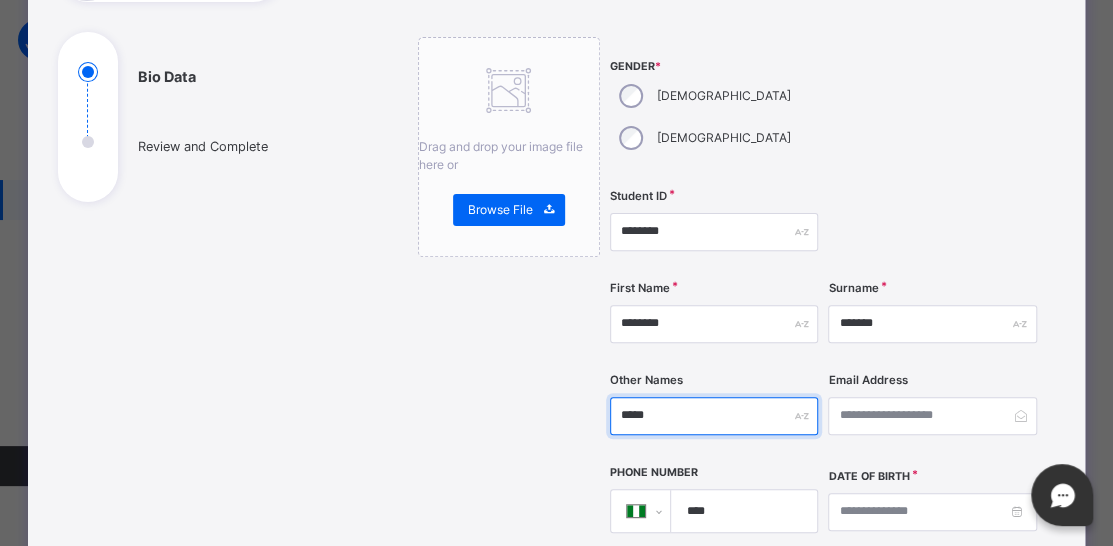 type on "*****" 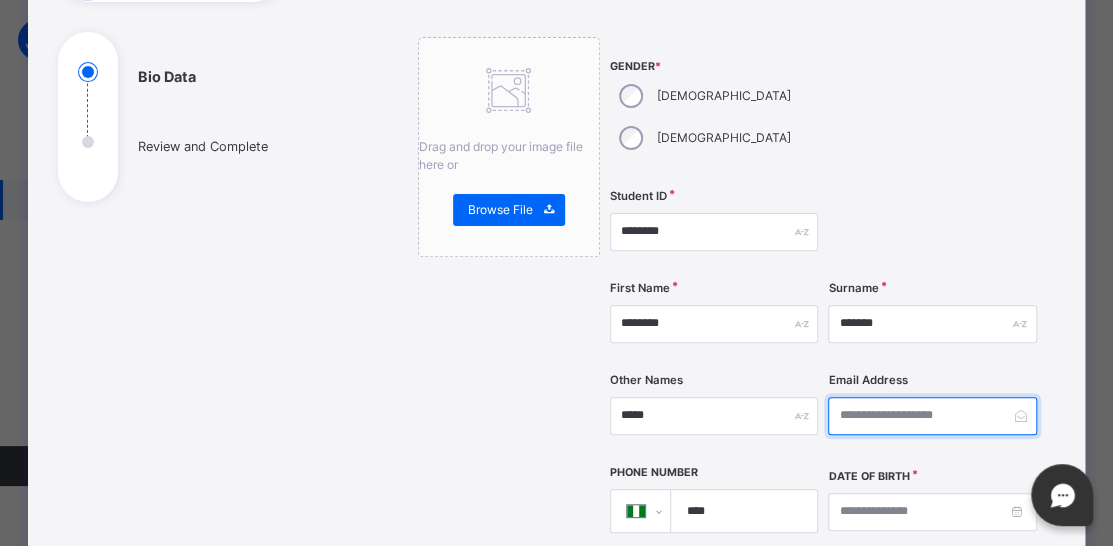click at bounding box center [932, 416] 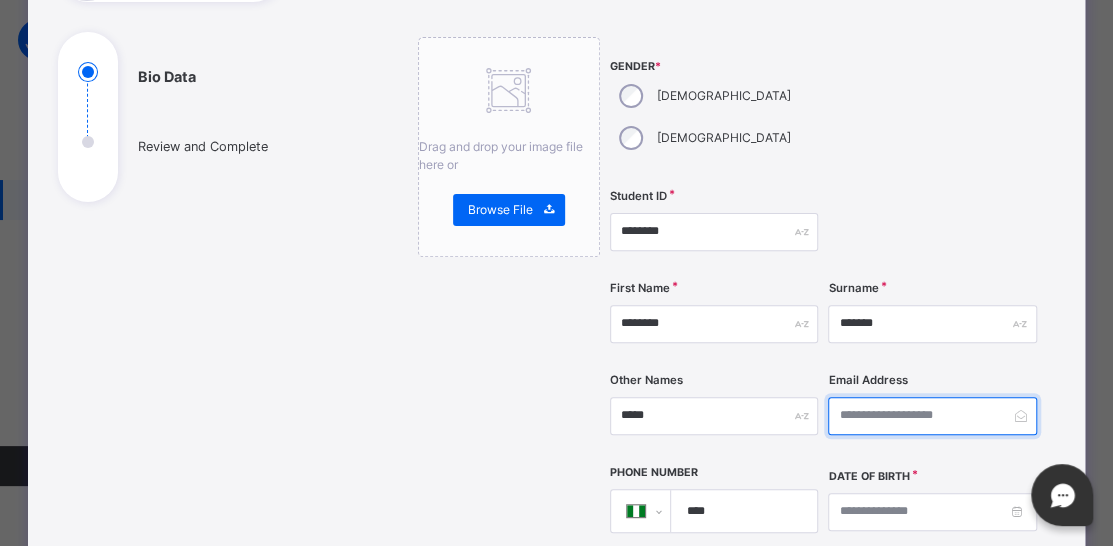 paste on "**********" 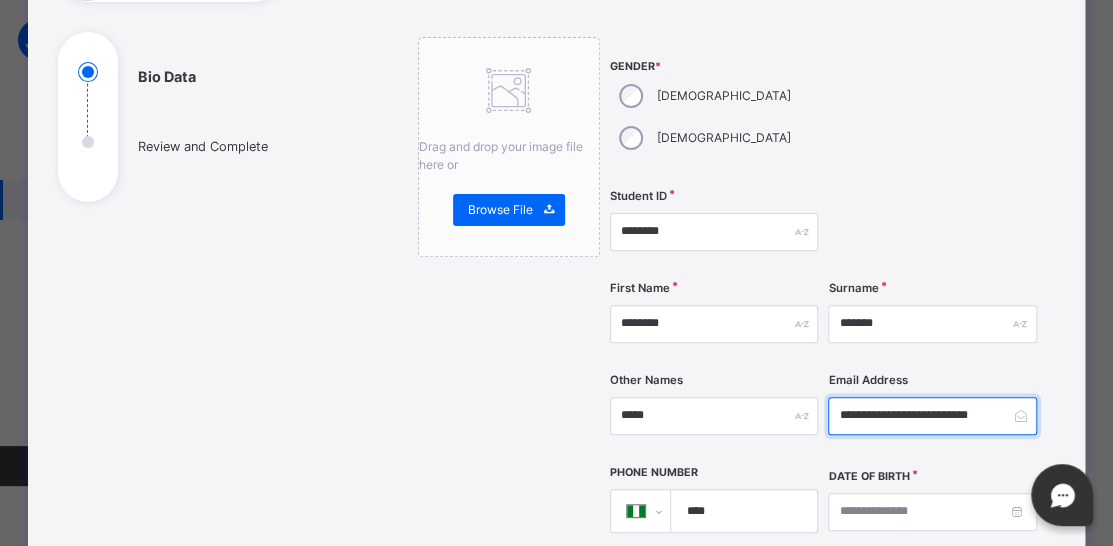 type on "**********" 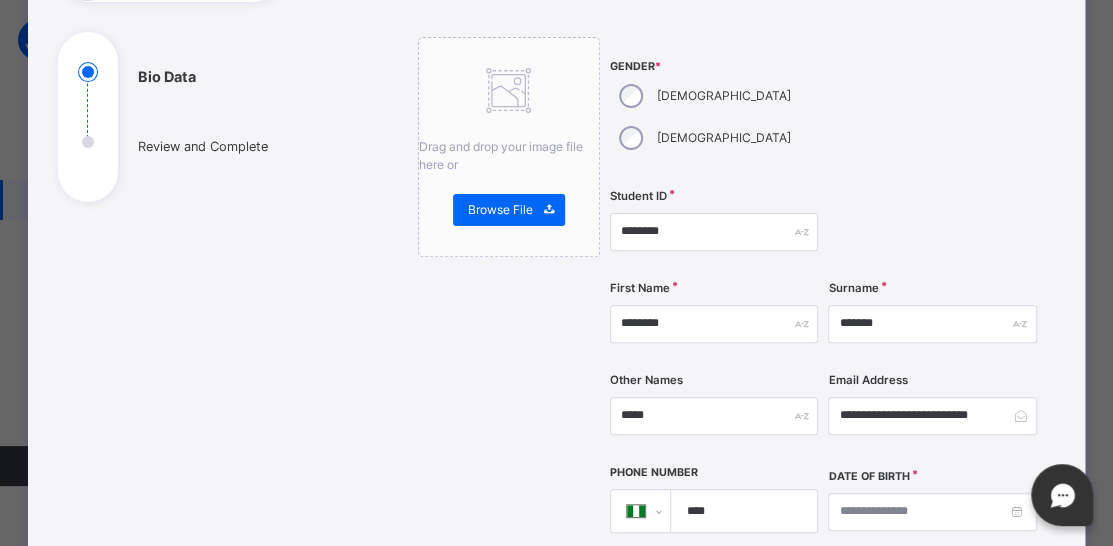 click on "****" at bounding box center [740, 511] 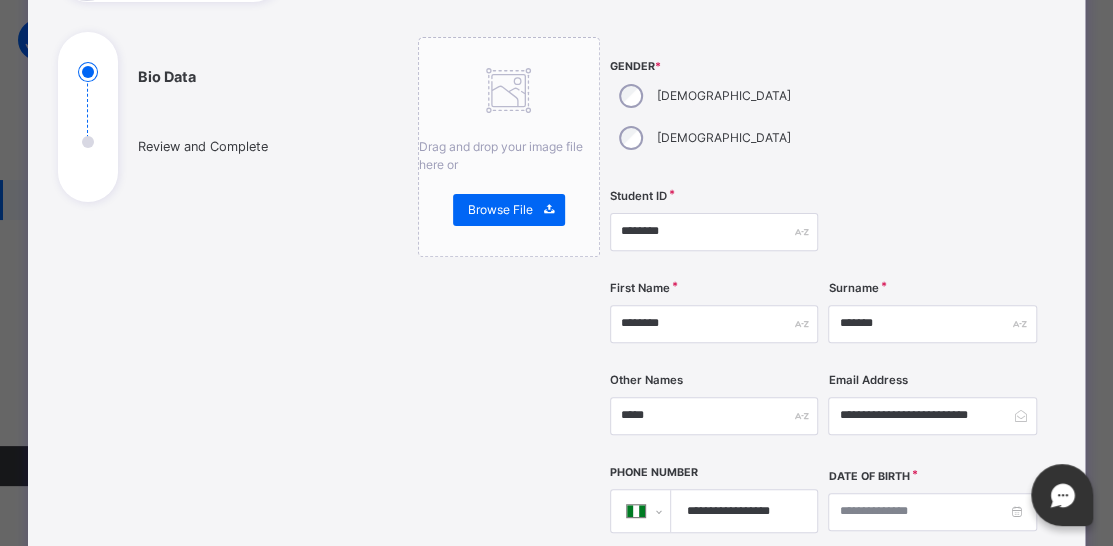 type on "**********" 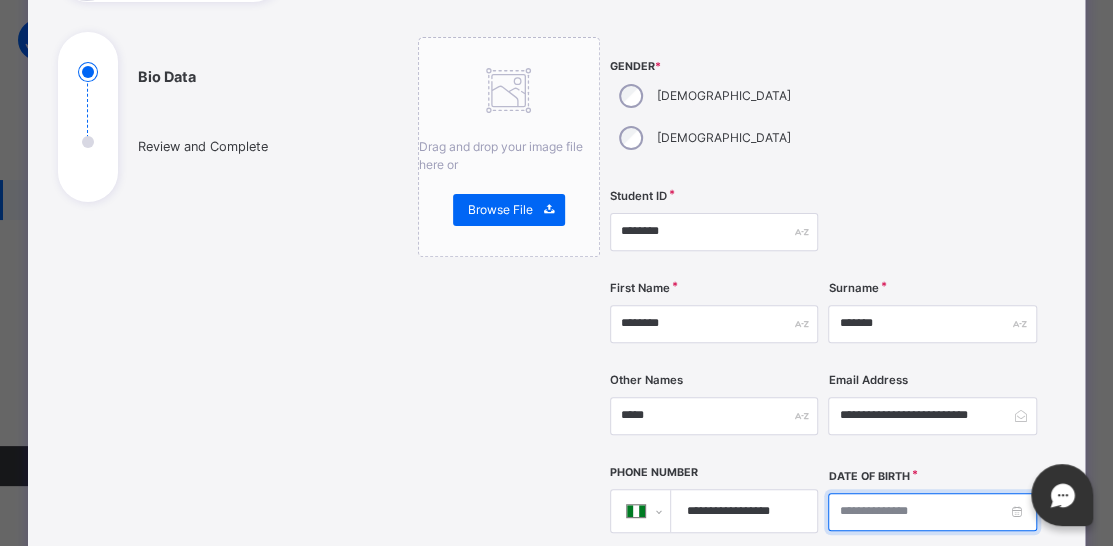 click at bounding box center (932, 512) 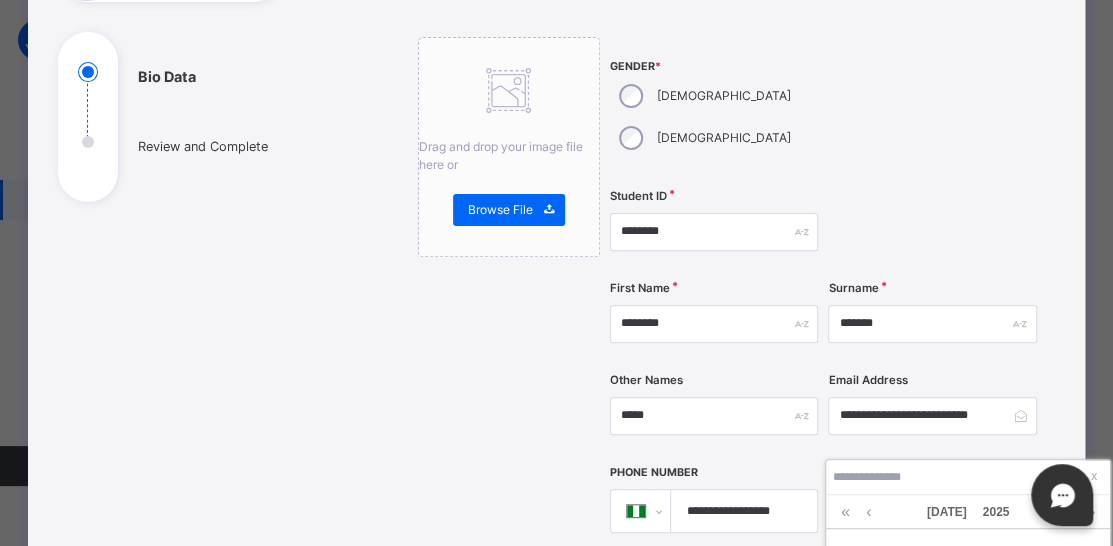 scroll, scrollTop: 400, scrollLeft: 0, axis: vertical 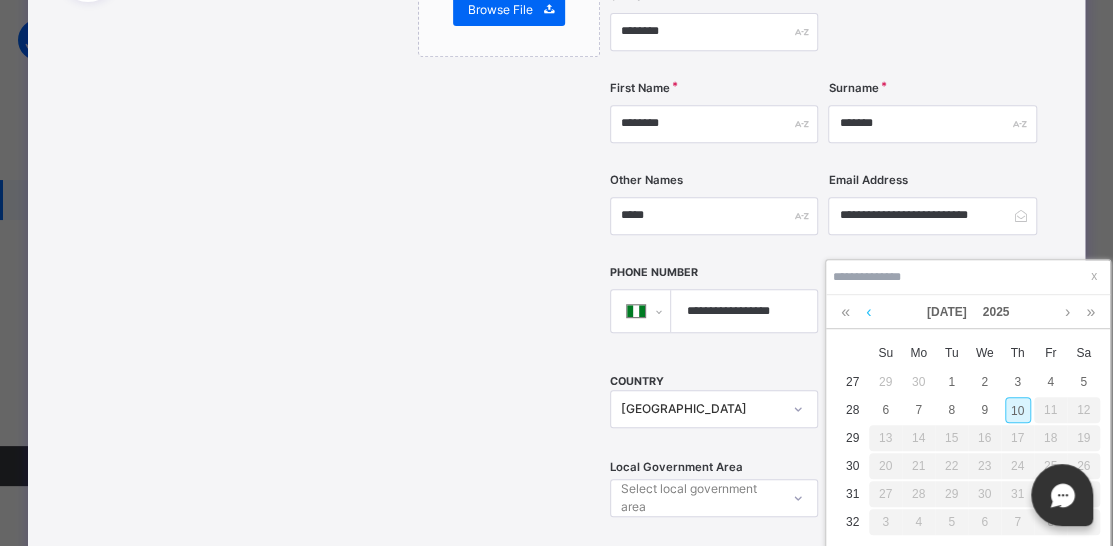 click at bounding box center (868, 312) 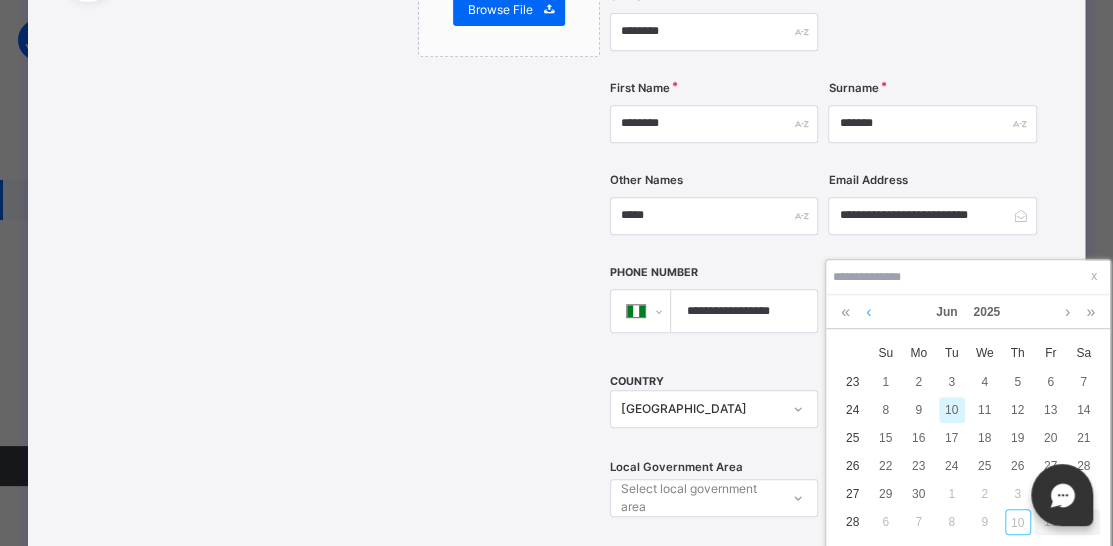 click at bounding box center (868, 312) 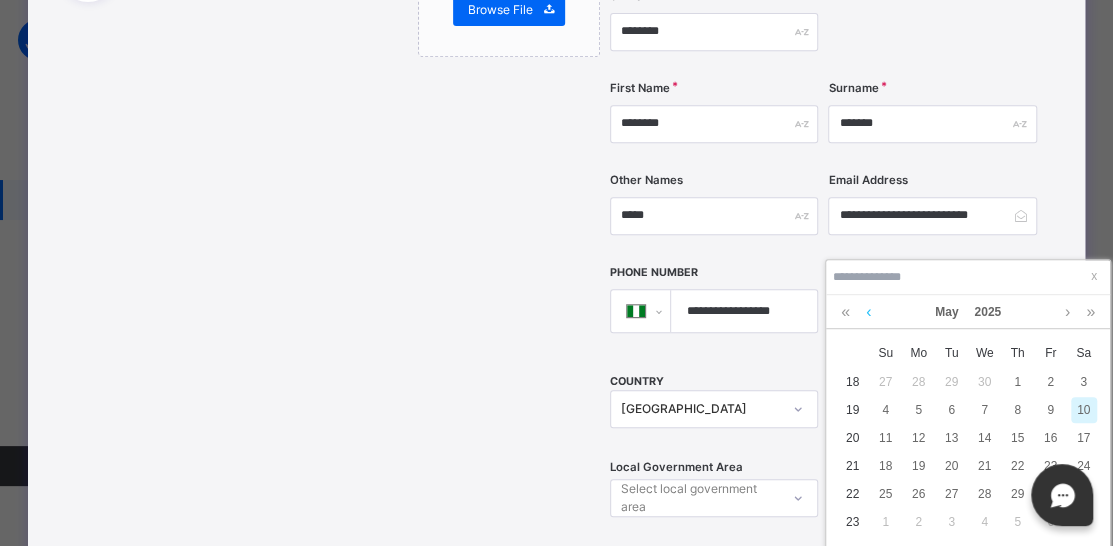 click at bounding box center [868, 312] 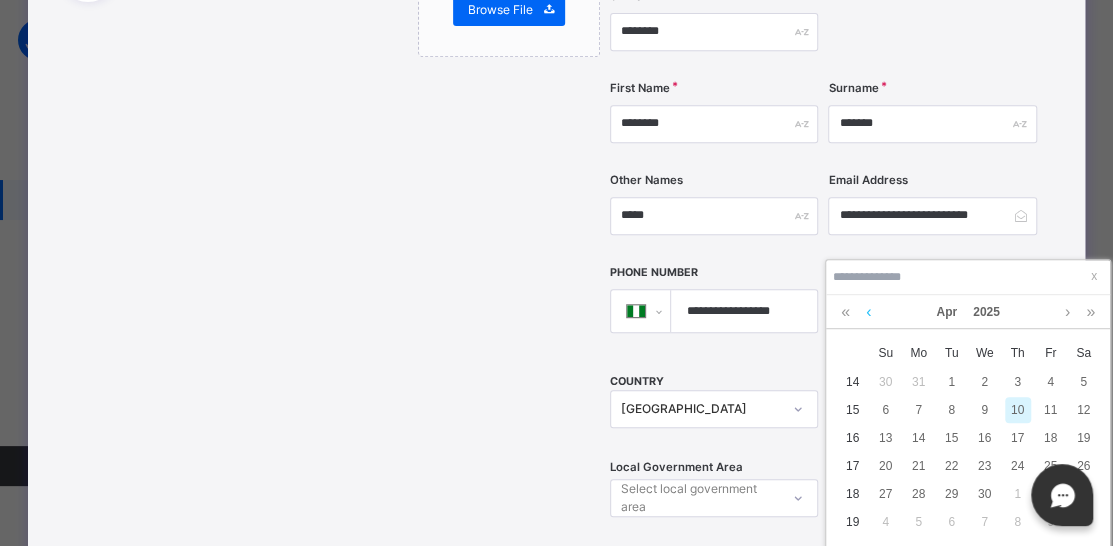 click at bounding box center (868, 312) 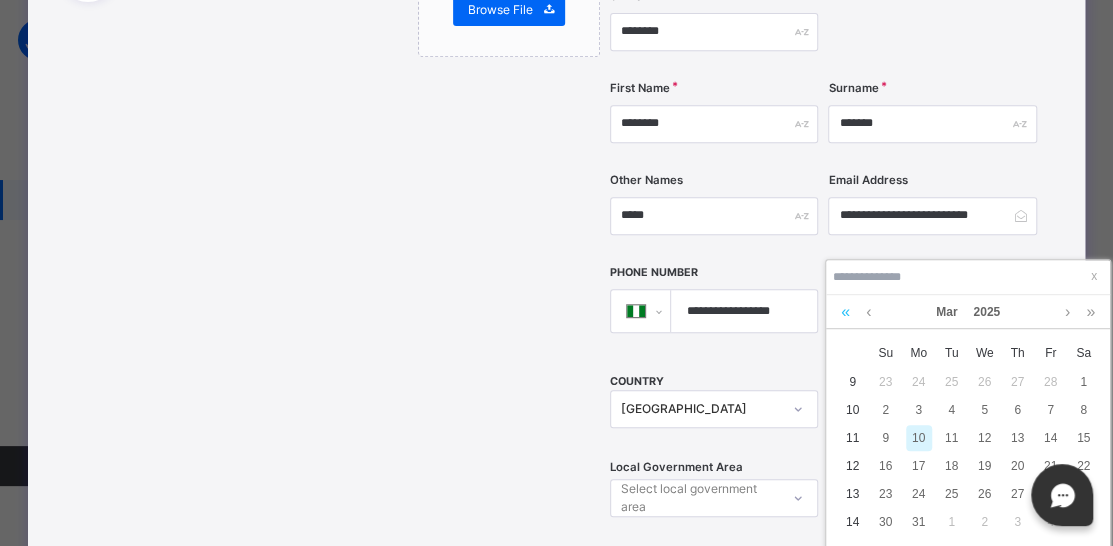 click at bounding box center [845, 312] 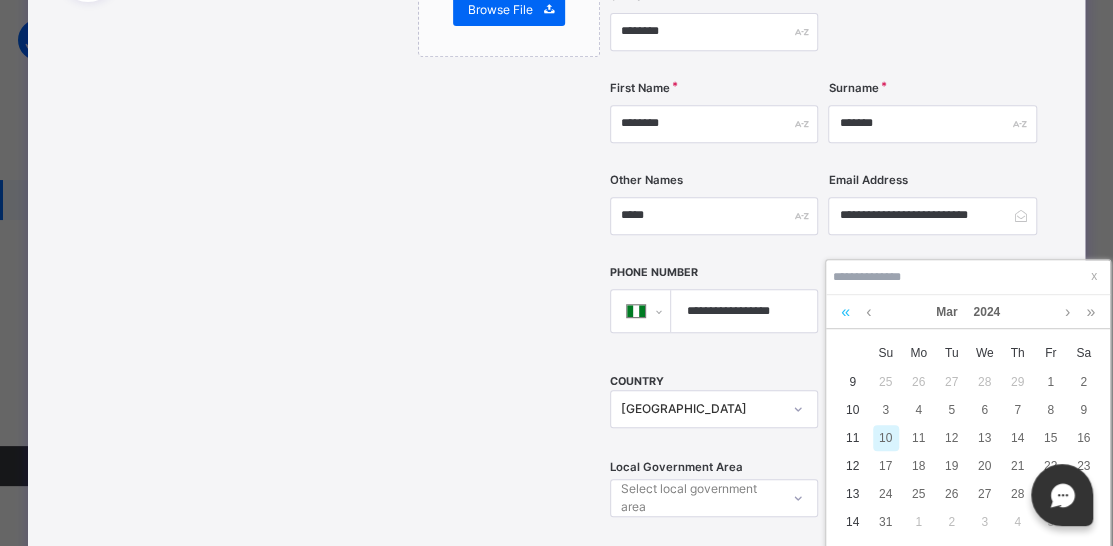 click at bounding box center (845, 312) 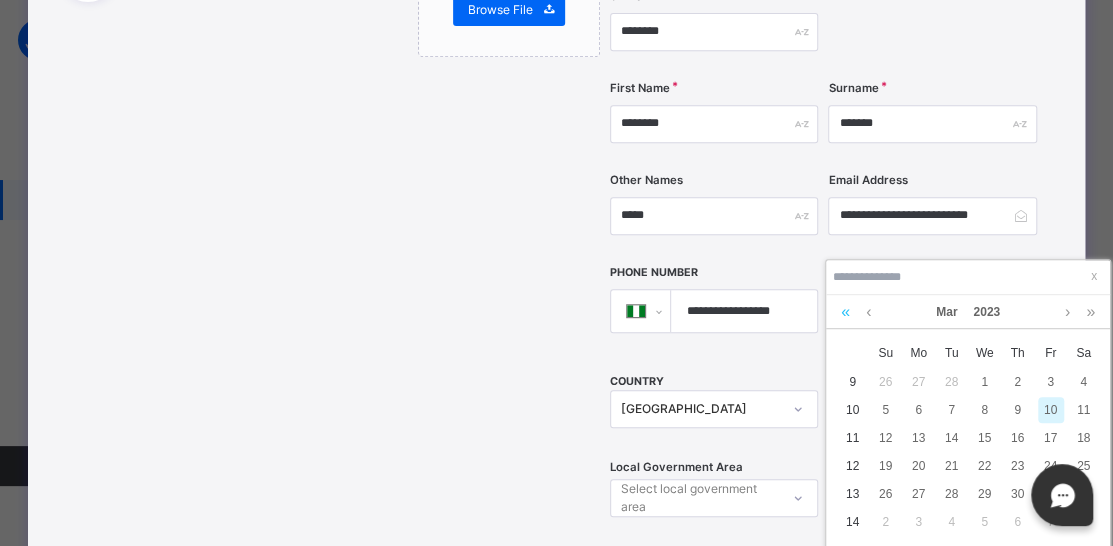 click at bounding box center [845, 312] 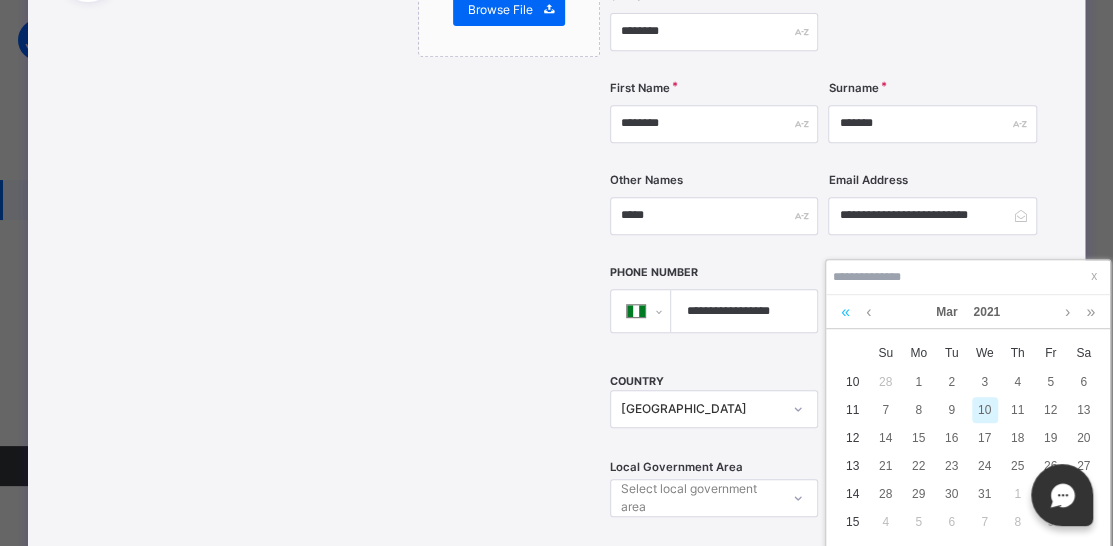 click at bounding box center [845, 312] 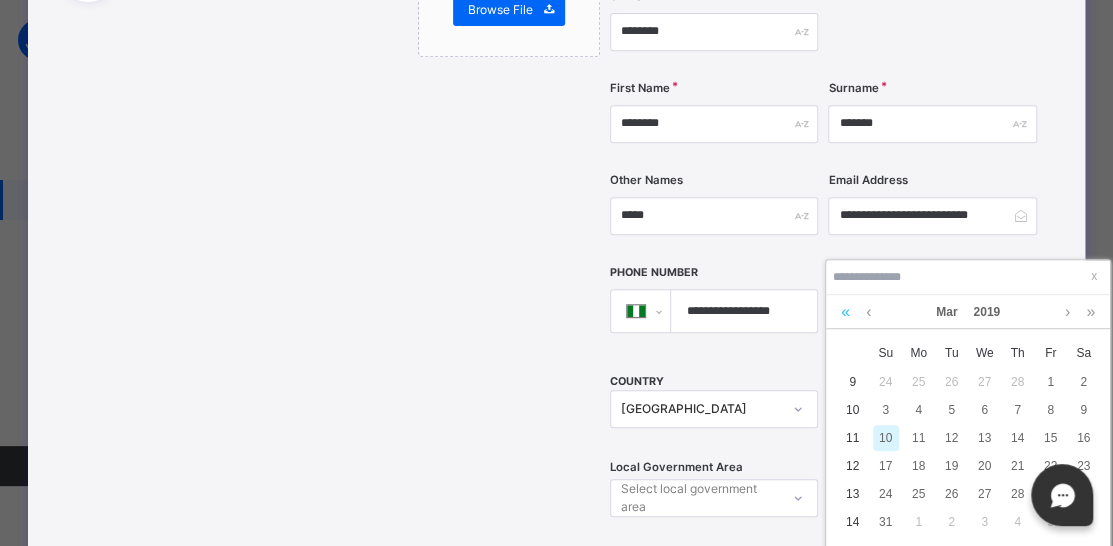 click at bounding box center (845, 312) 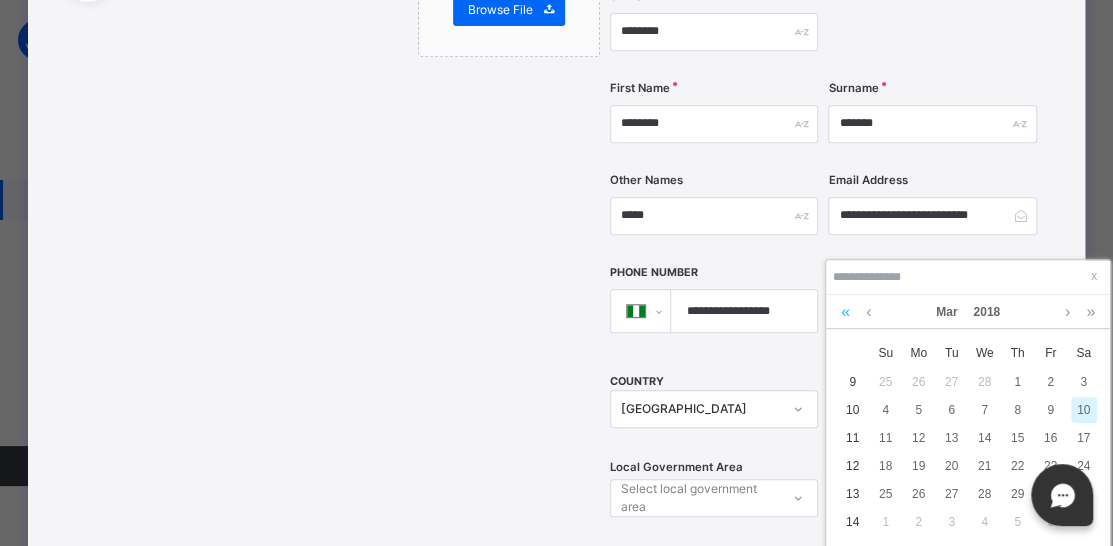 click at bounding box center [845, 312] 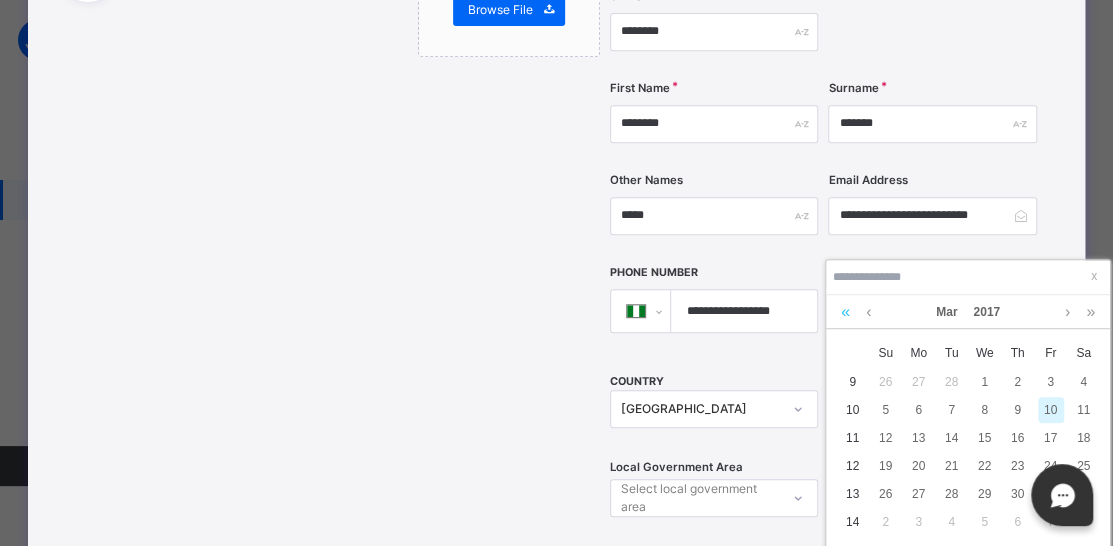 click at bounding box center [845, 312] 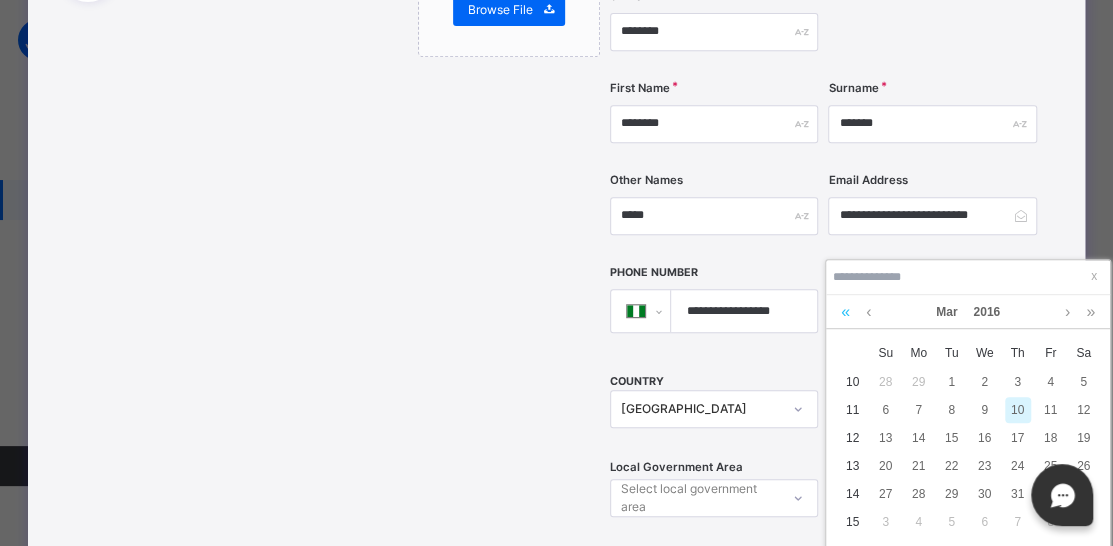 click at bounding box center [845, 312] 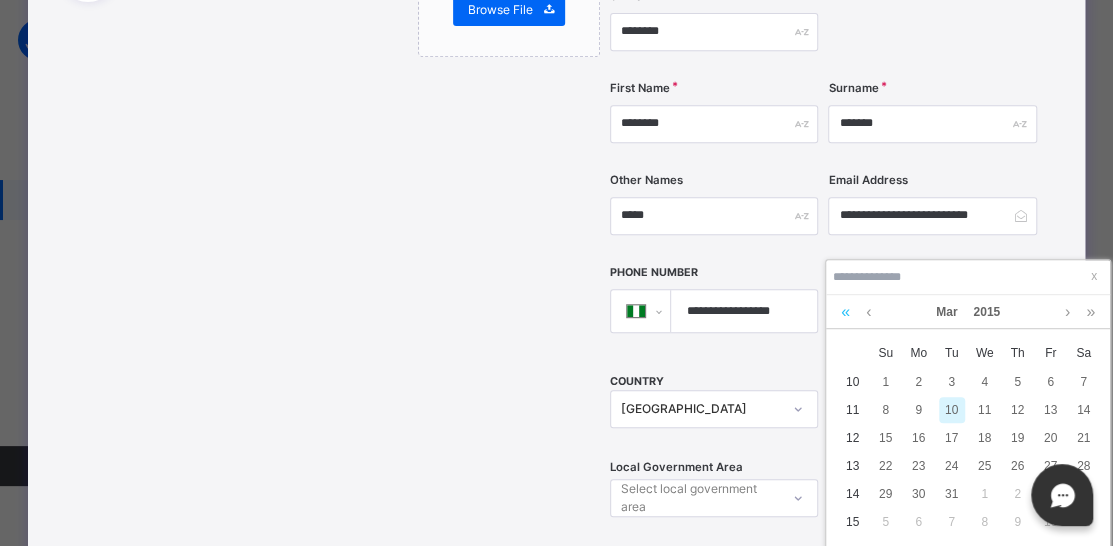 click at bounding box center (845, 312) 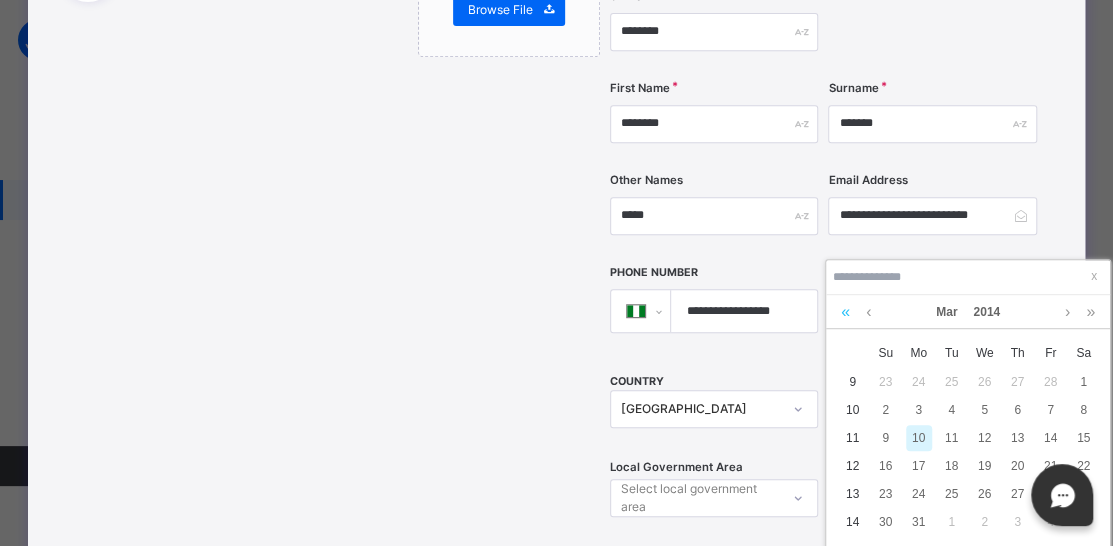 click at bounding box center (845, 312) 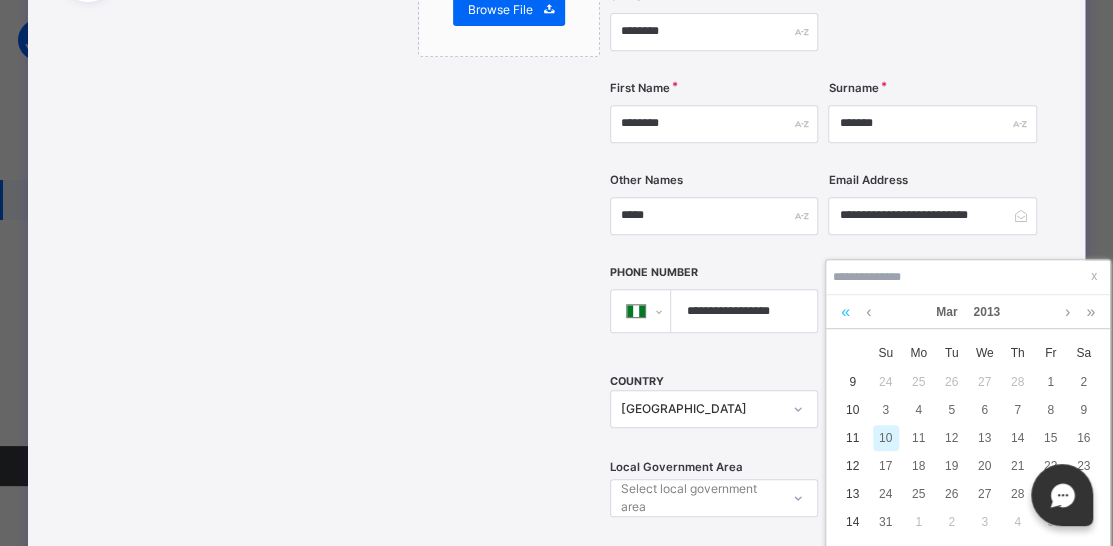 click at bounding box center (845, 312) 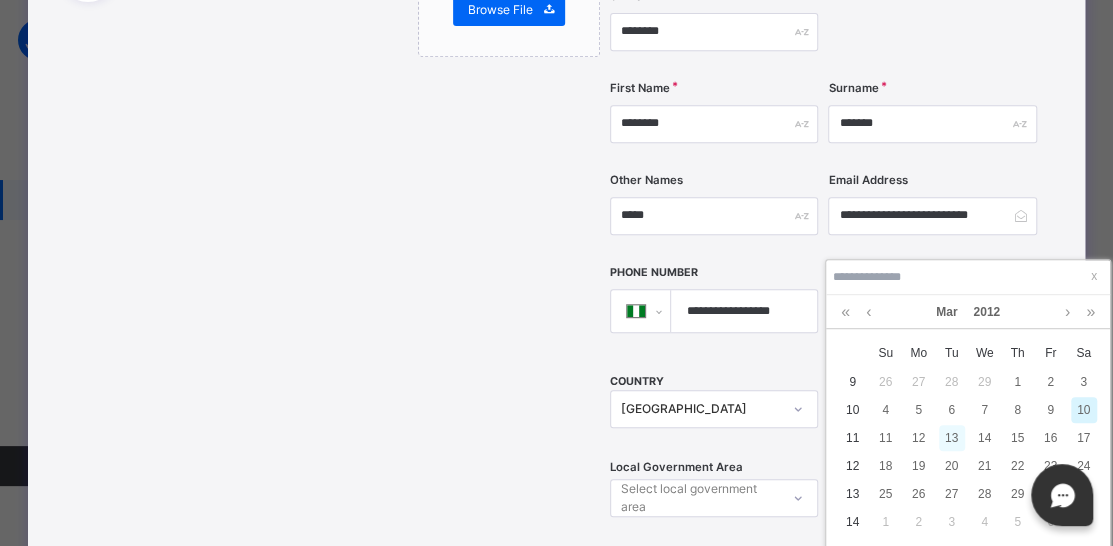 click on "13" at bounding box center (952, 438) 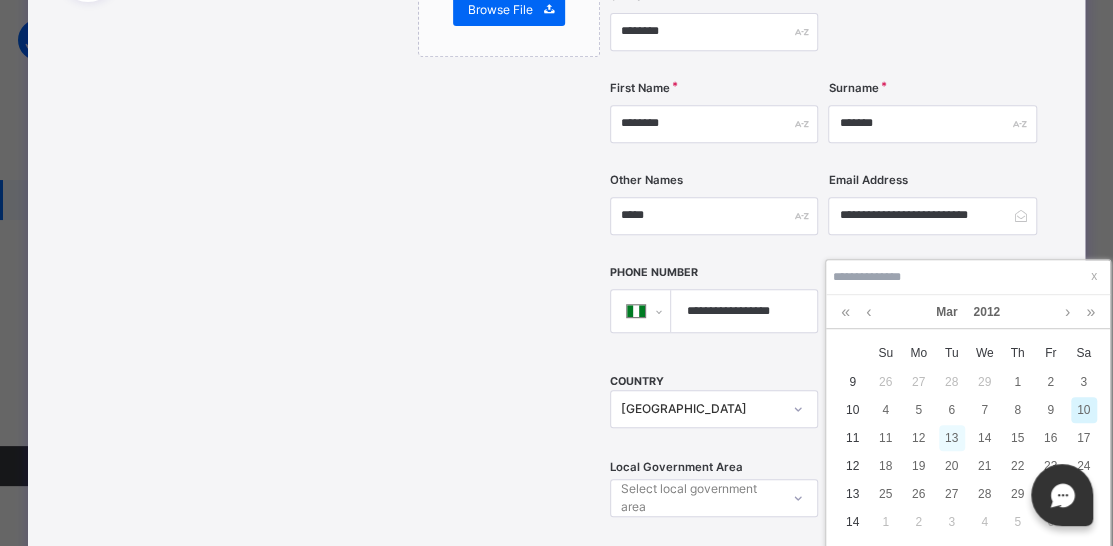 type on "**********" 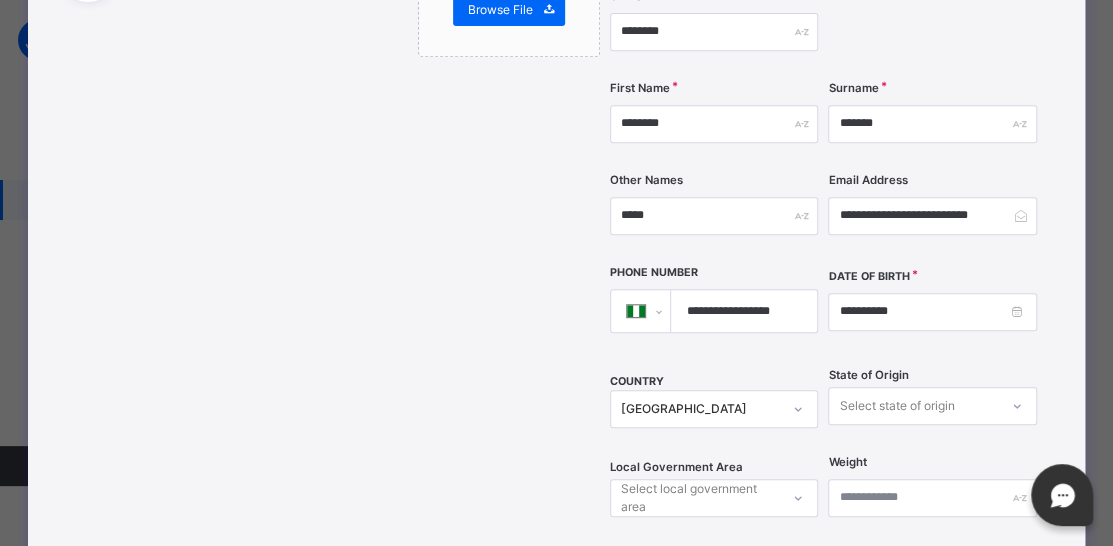 click on "Select state of origin" at bounding box center (932, 406) 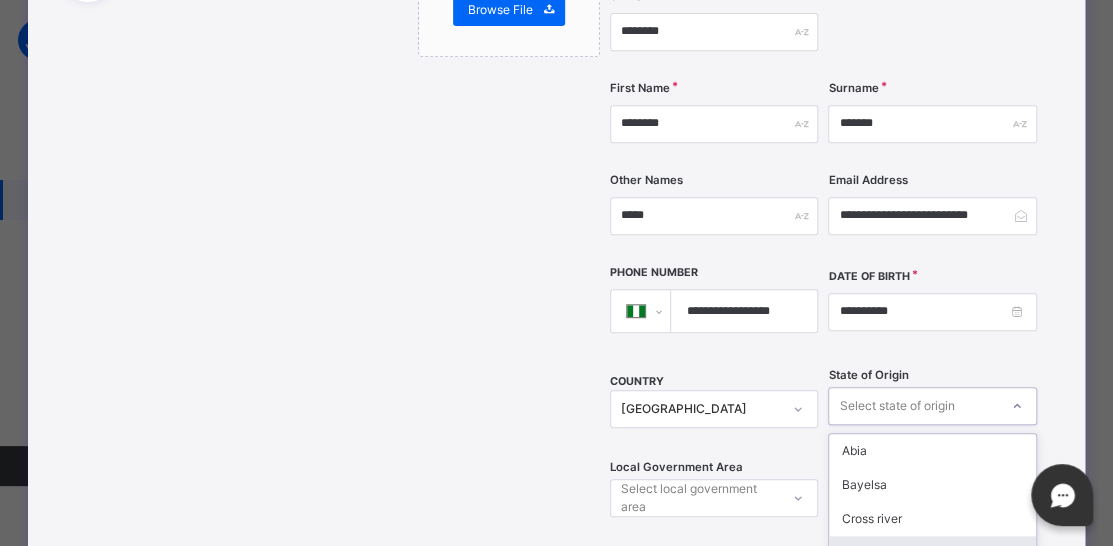 scroll, scrollTop: 553, scrollLeft: 0, axis: vertical 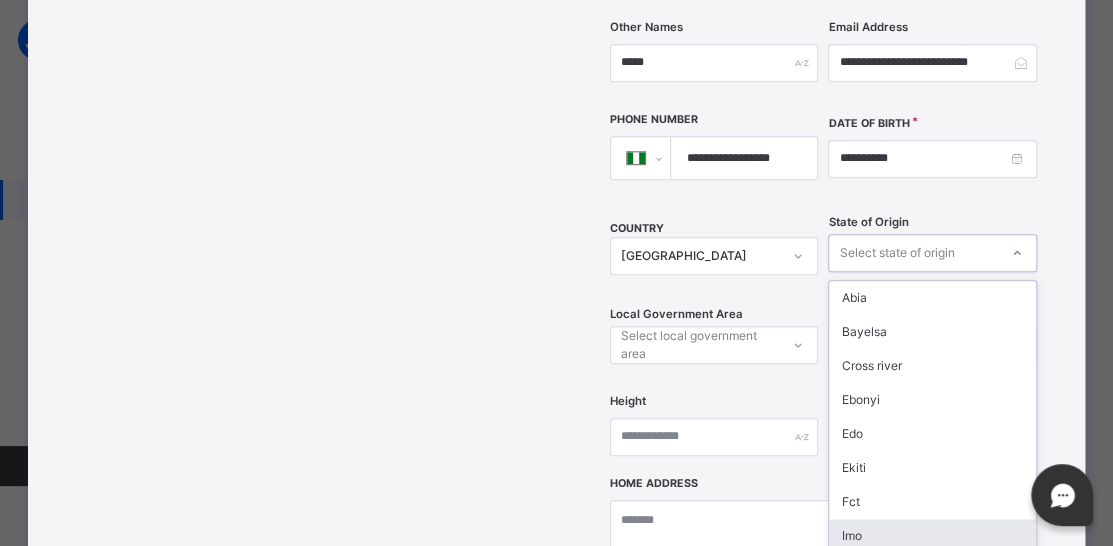 type on "*" 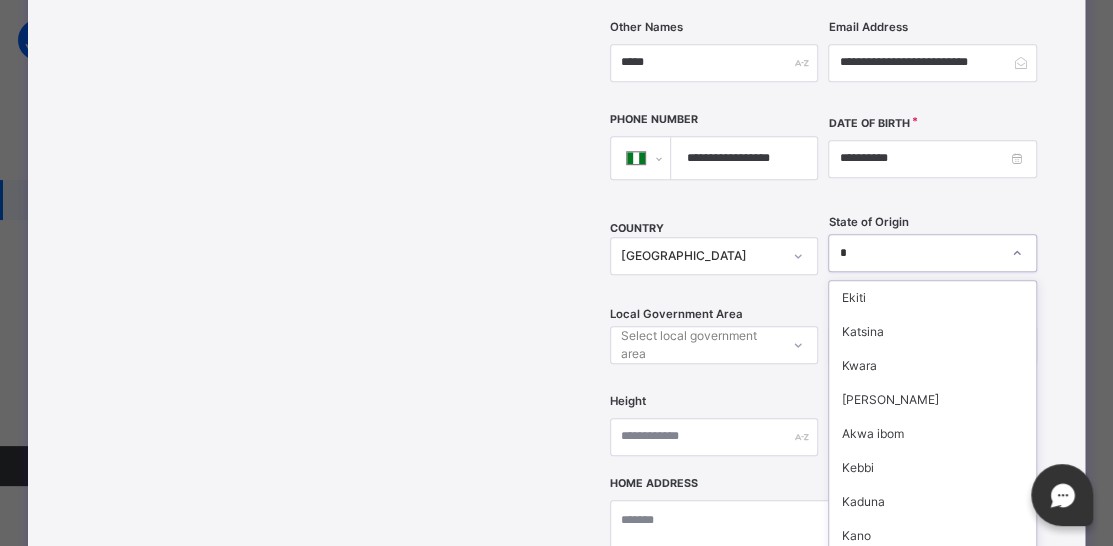 click on "Kogi" at bounding box center (932, 570) 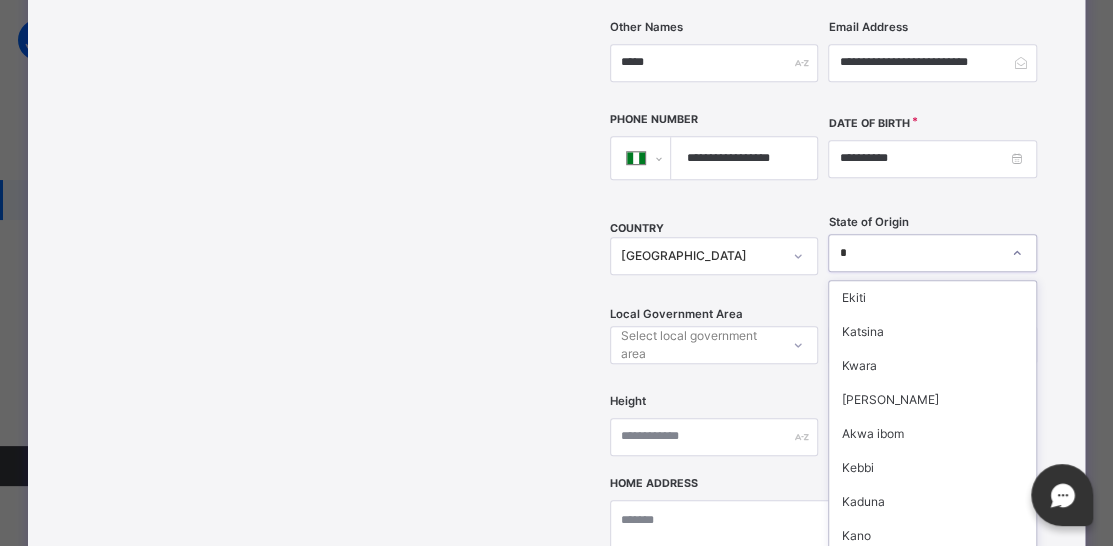 type 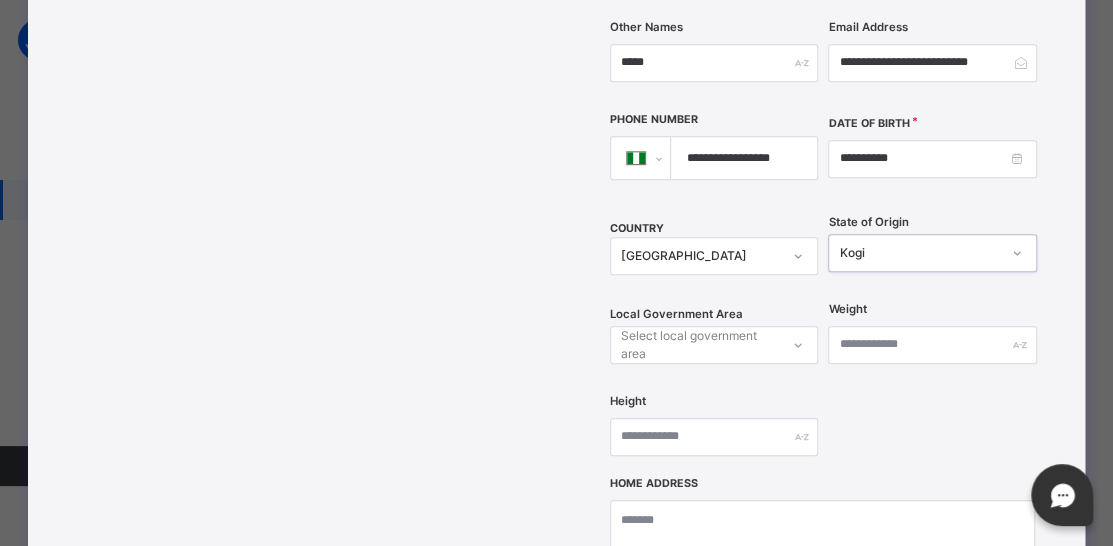 scroll, scrollTop: 645, scrollLeft: 0, axis: vertical 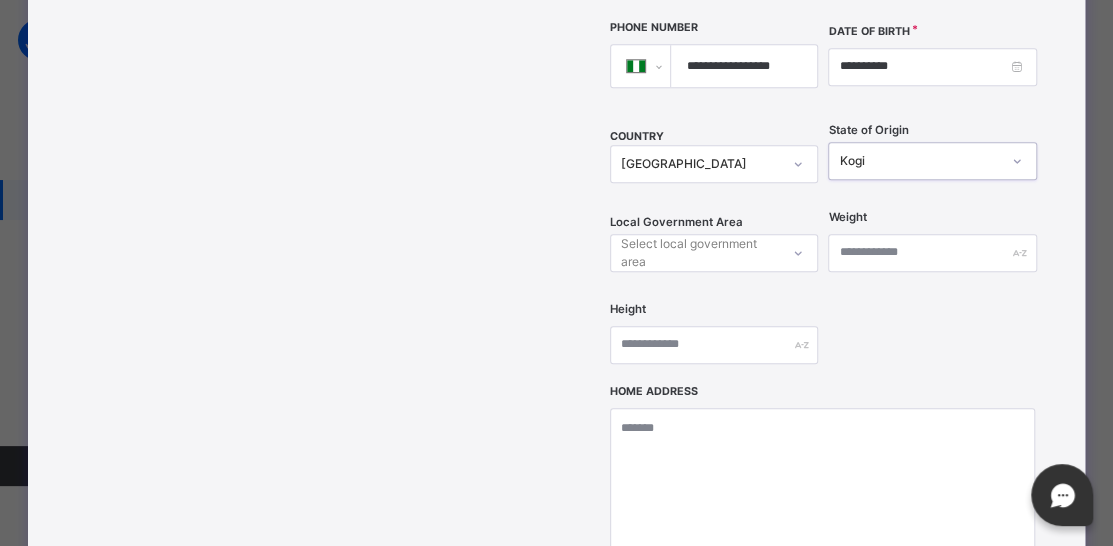 click on "Select local government area" at bounding box center (714, 253) 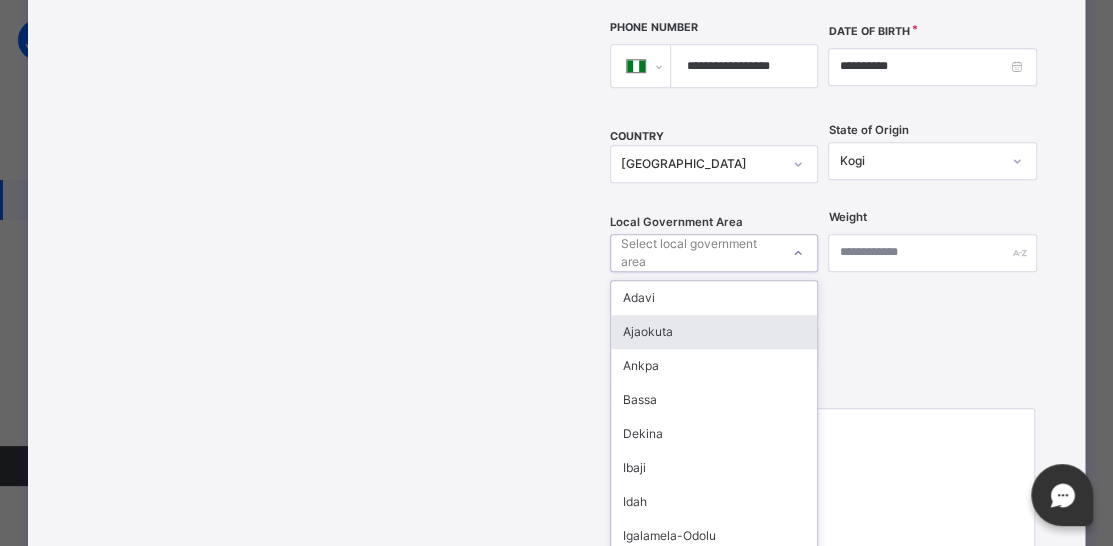 type on "*" 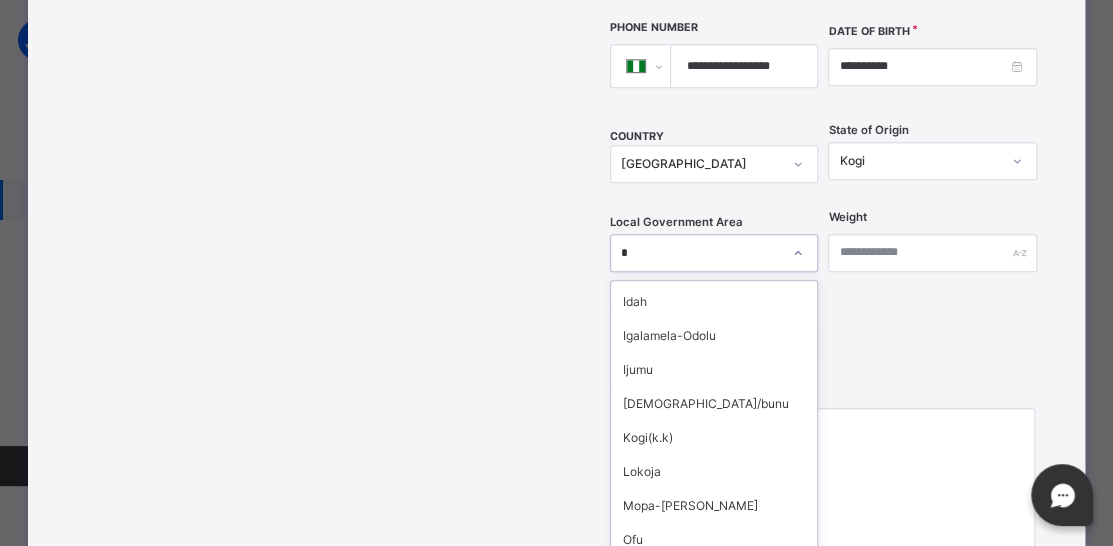scroll, scrollTop: 400, scrollLeft: 0, axis: vertical 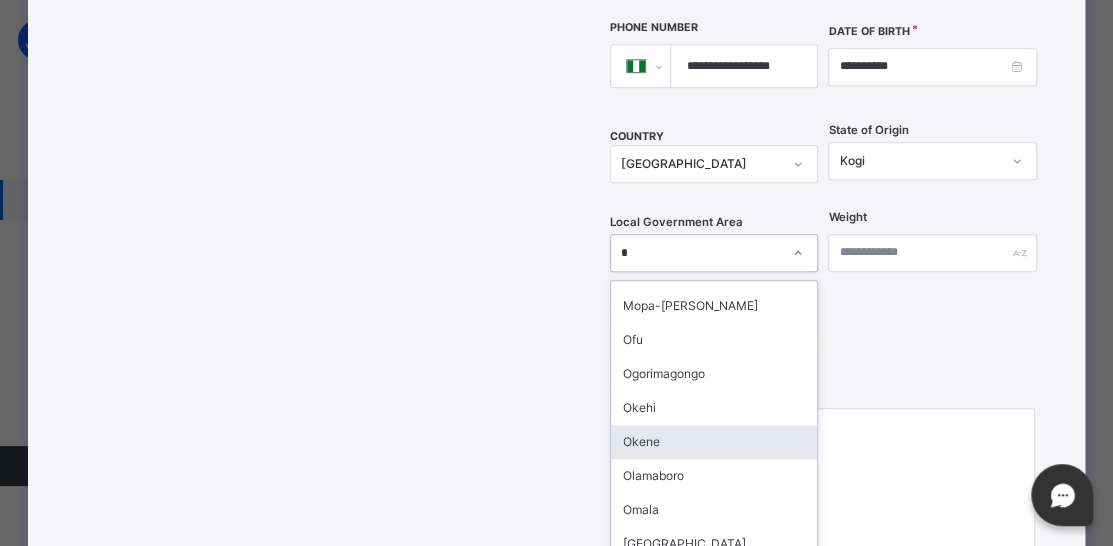 click on "Okene" at bounding box center (714, 442) 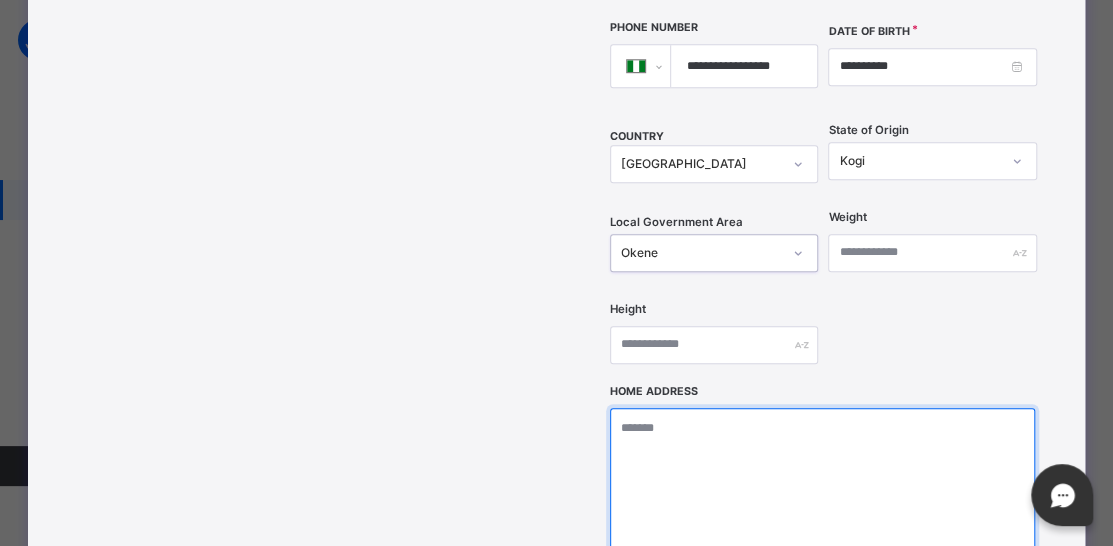 click at bounding box center (822, 508) 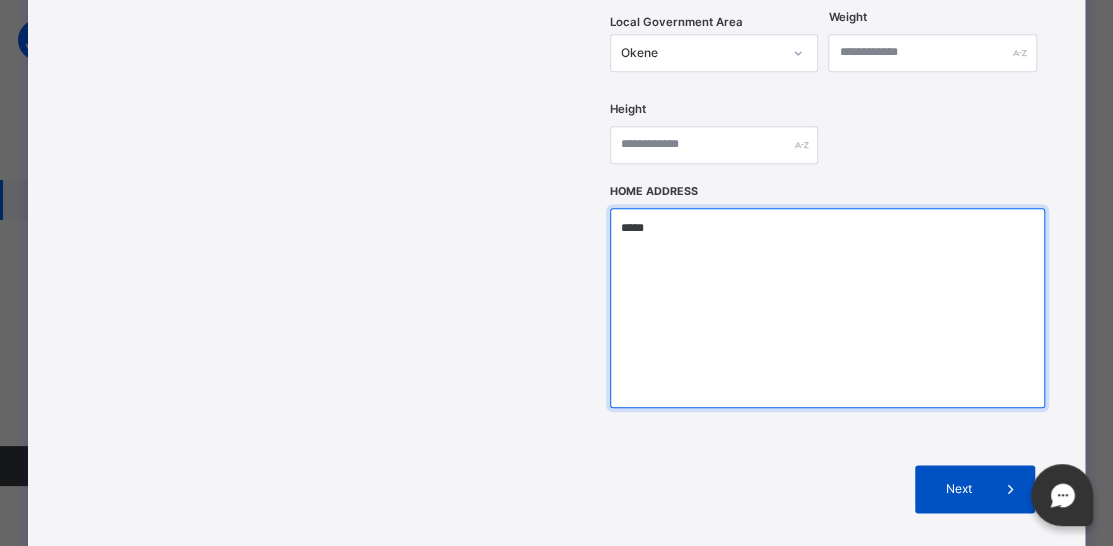 type on "*****" 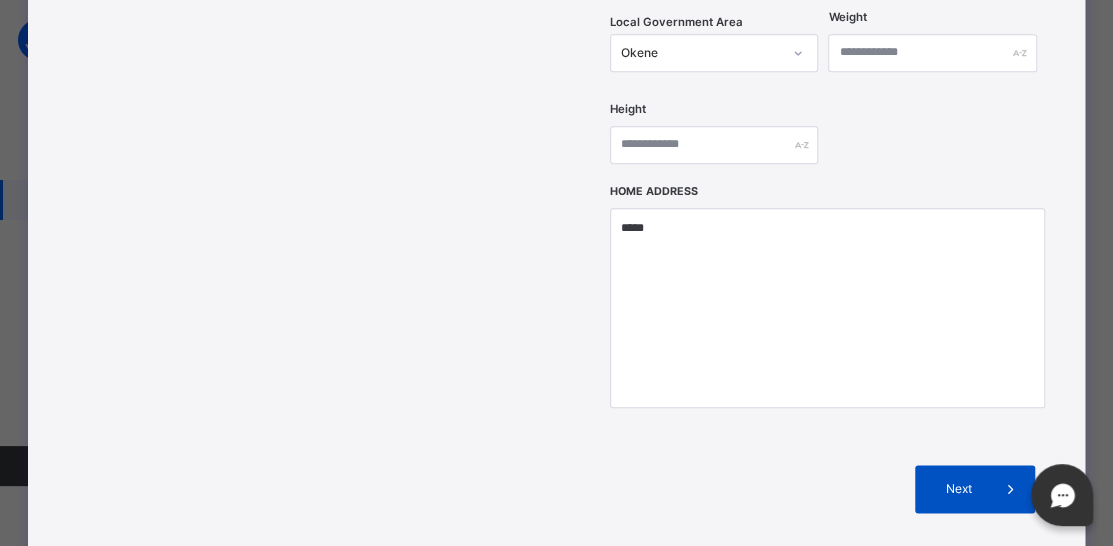 click on "Next" at bounding box center (958, 489) 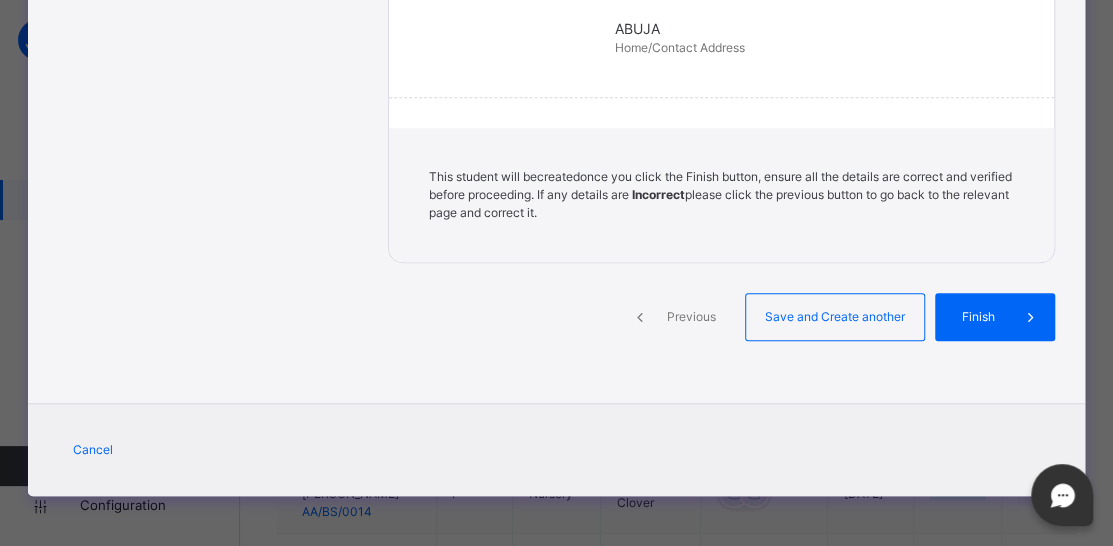 scroll, scrollTop: 569, scrollLeft: 0, axis: vertical 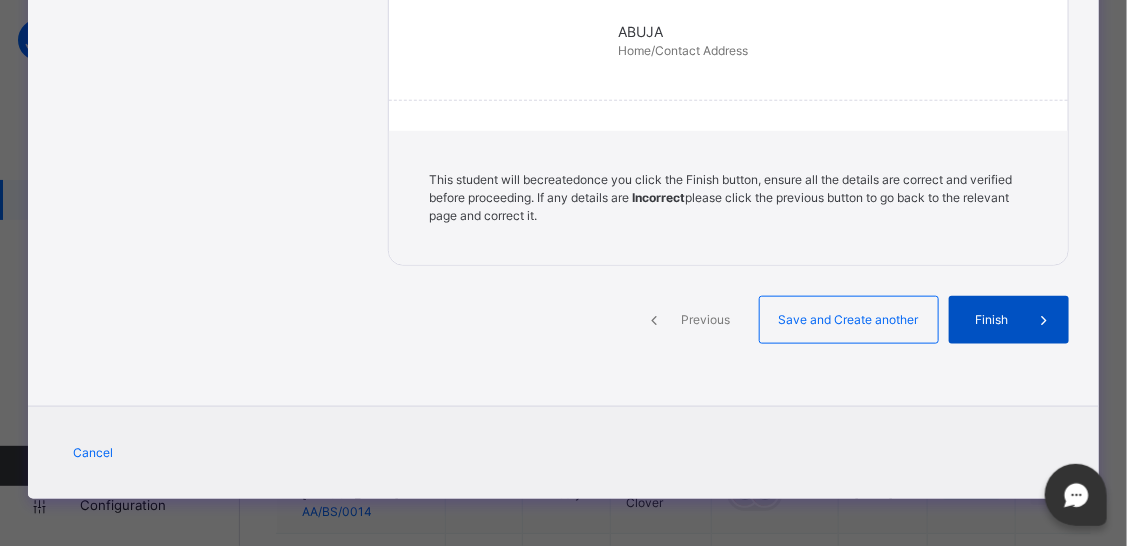 click on "Finish" at bounding box center [992, 320] 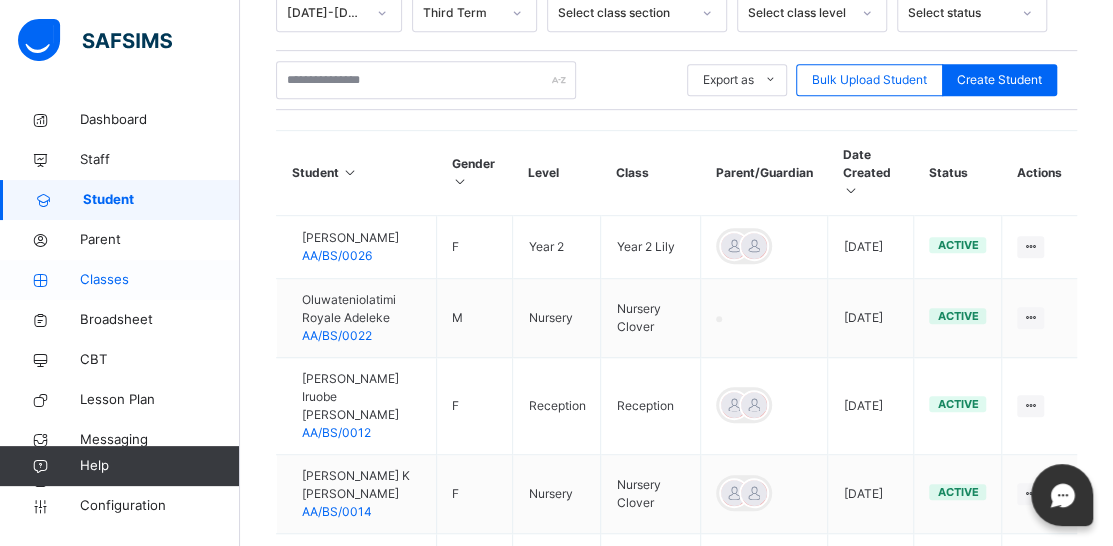 click on "Classes" at bounding box center [160, 280] 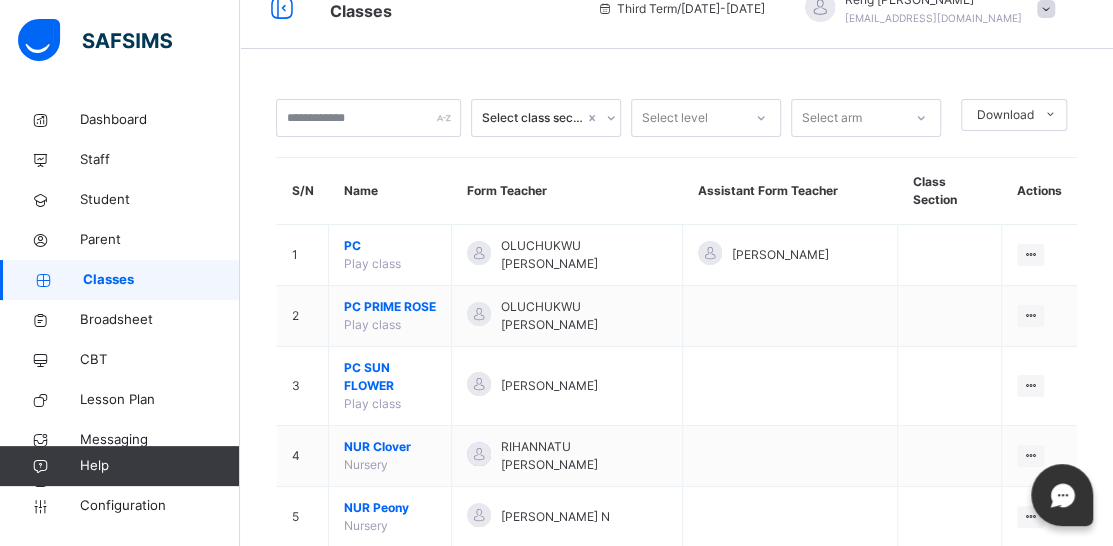 scroll, scrollTop: 400, scrollLeft: 0, axis: vertical 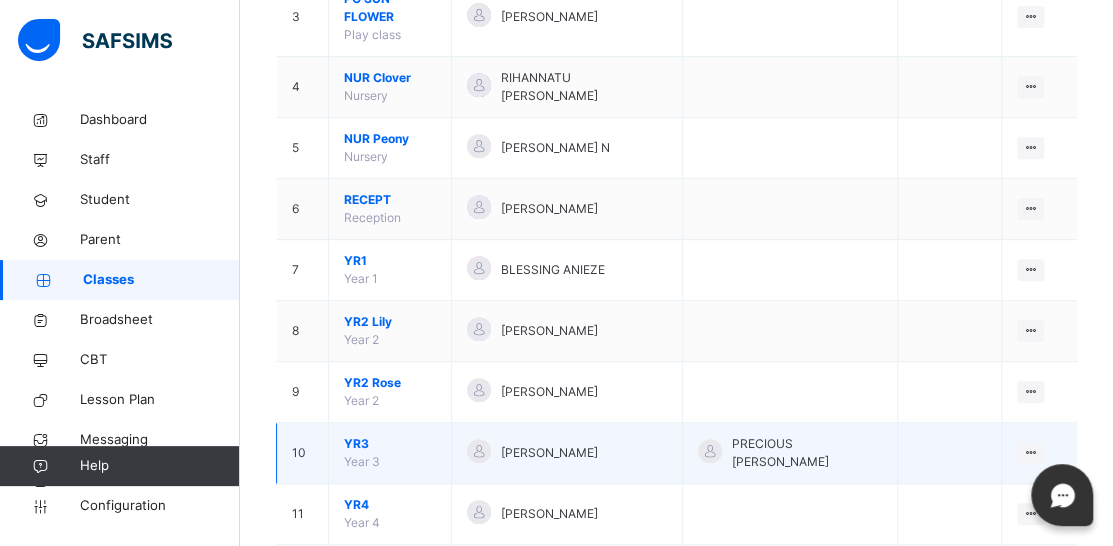 click on "YR3" at bounding box center (390, 444) 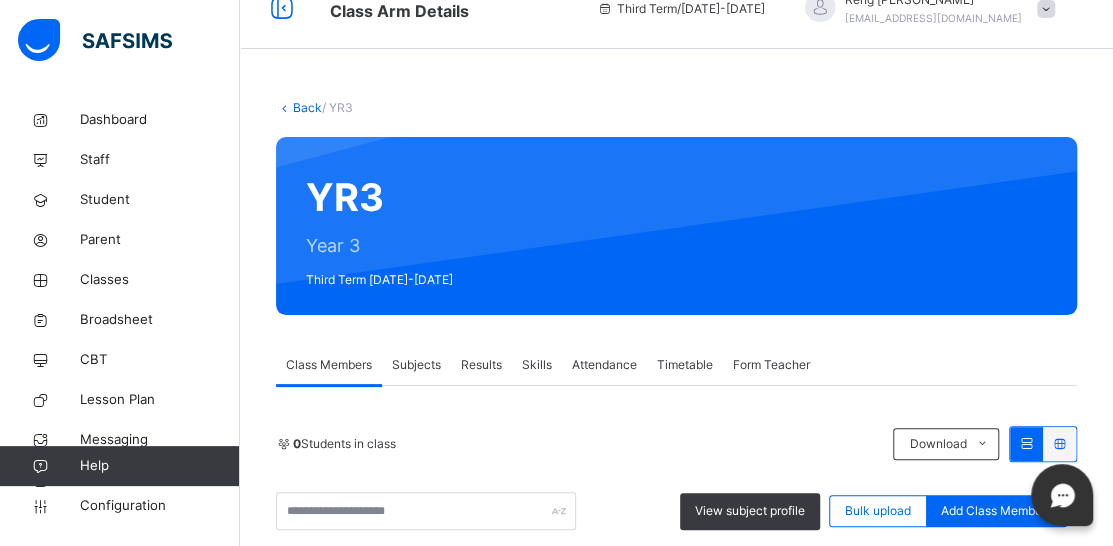 scroll, scrollTop: 400, scrollLeft: 0, axis: vertical 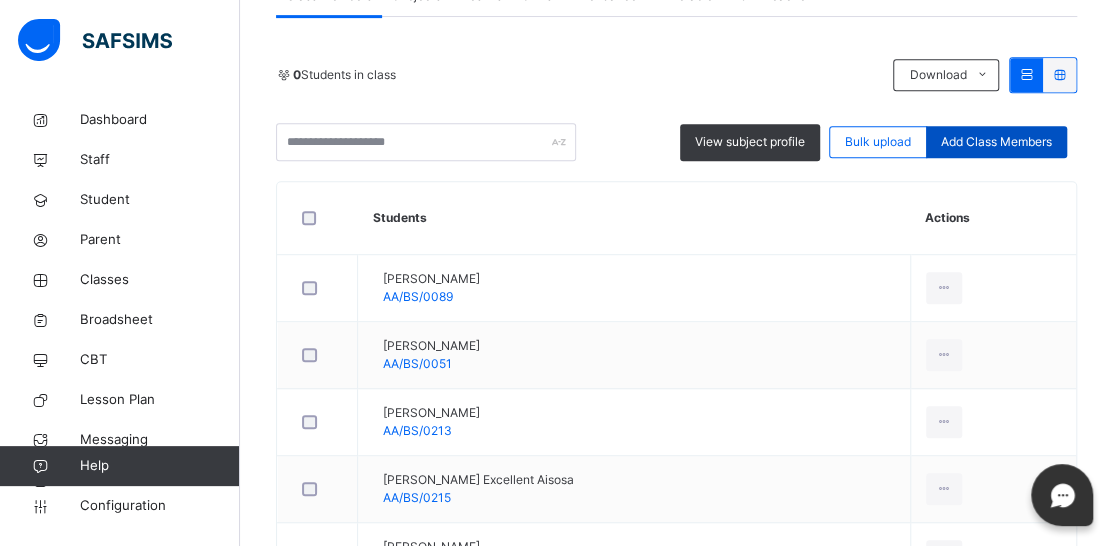 click on "Add Class Members" at bounding box center (996, 142) 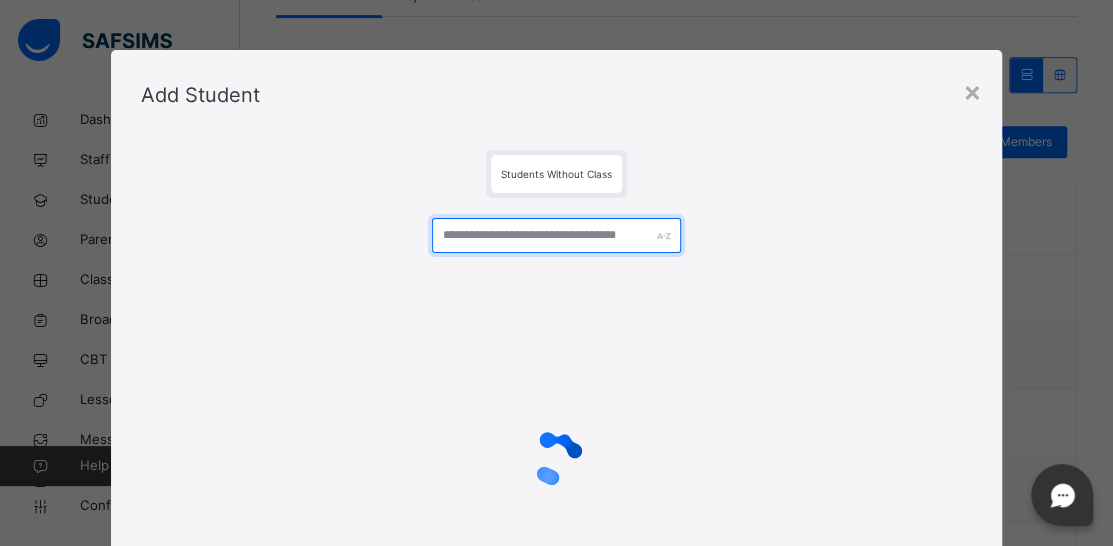 click at bounding box center [556, 235] 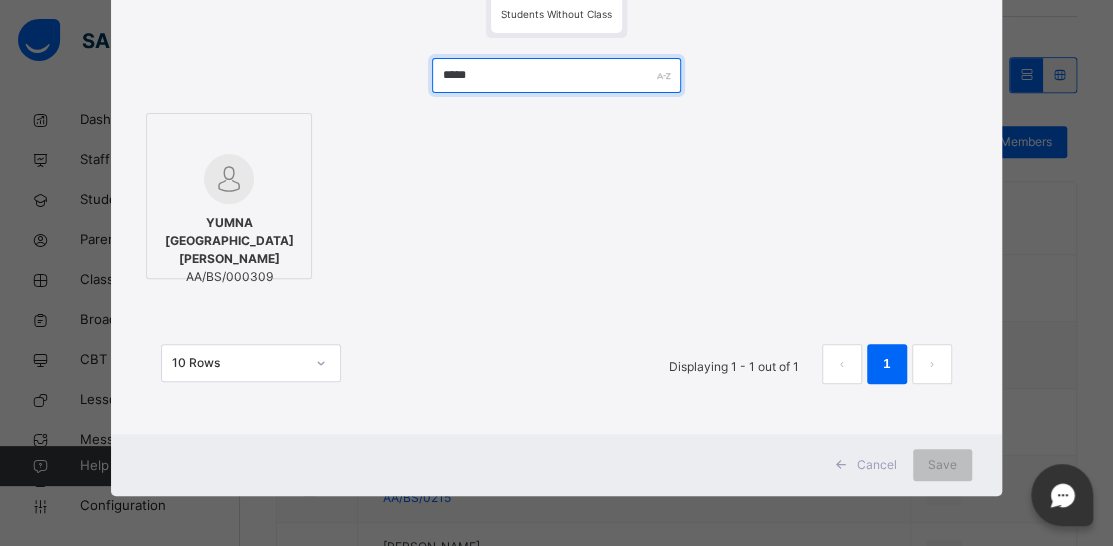 scroll, scrollTop: 159, scrollLeft: 0, axis: vertical 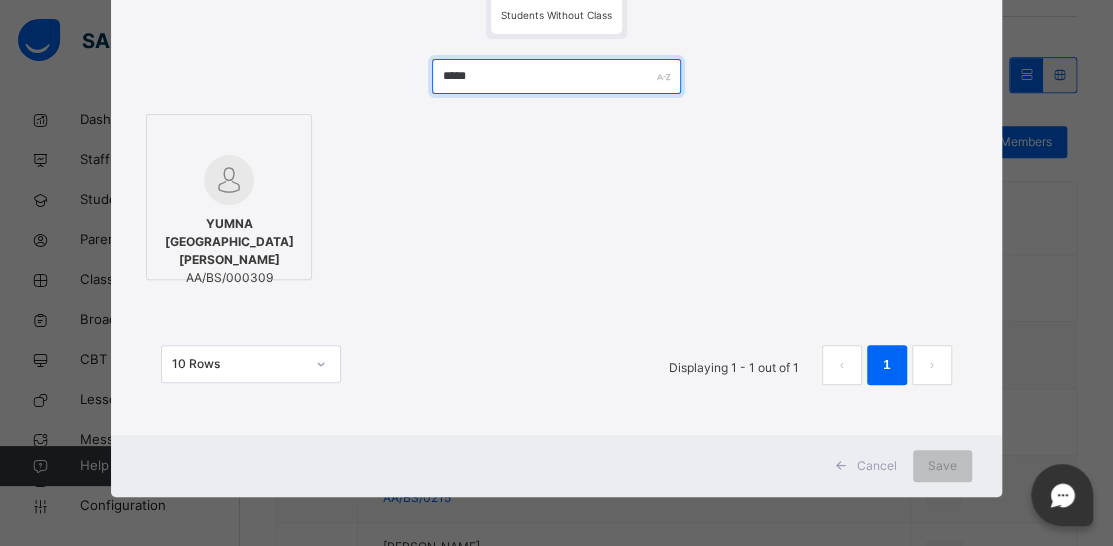 type on "*****" 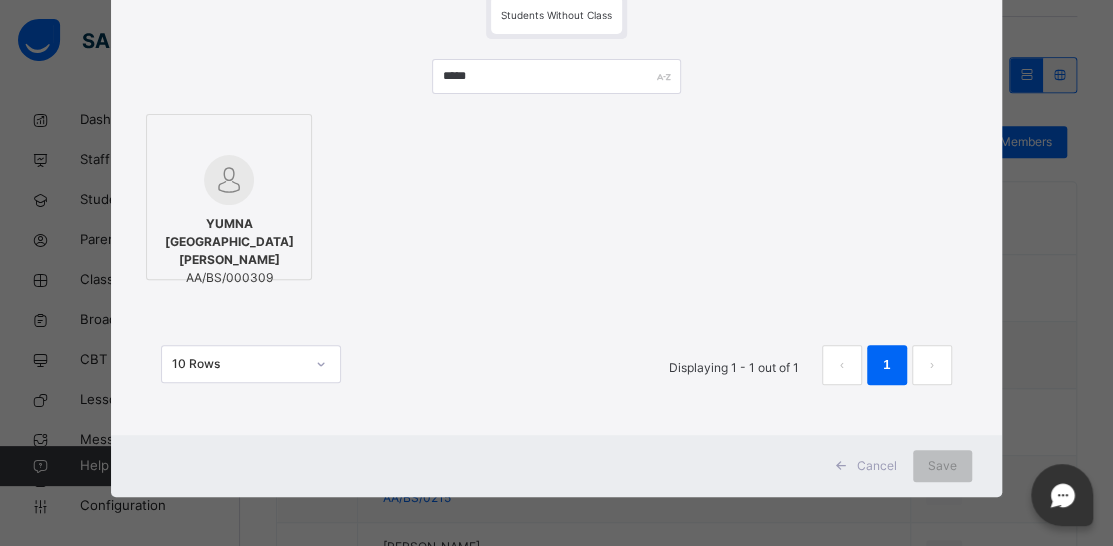 click at bounding box center [229, 180] 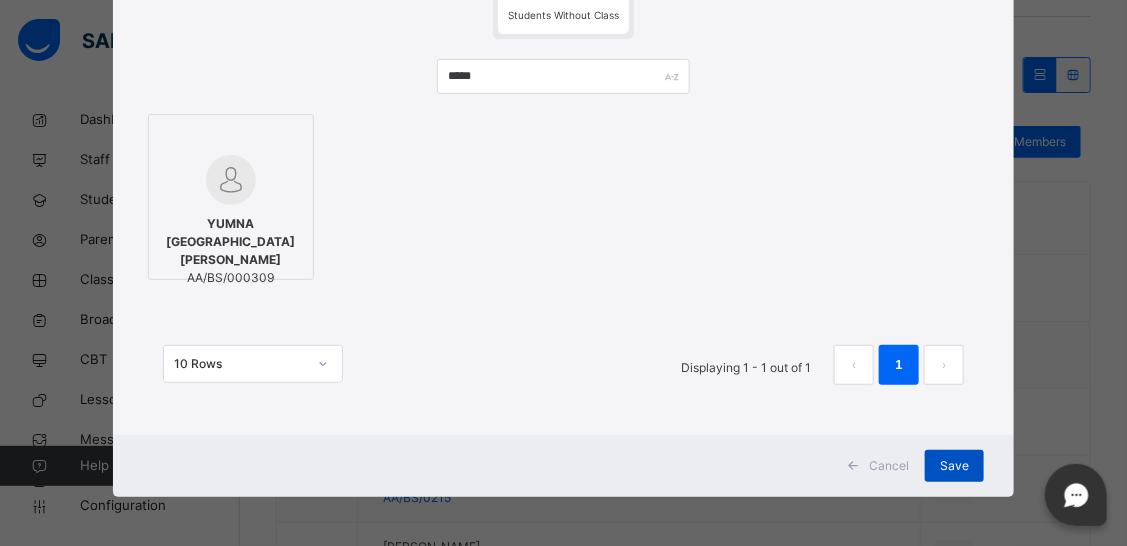 click on "Save" at bounding box center (954, 466) 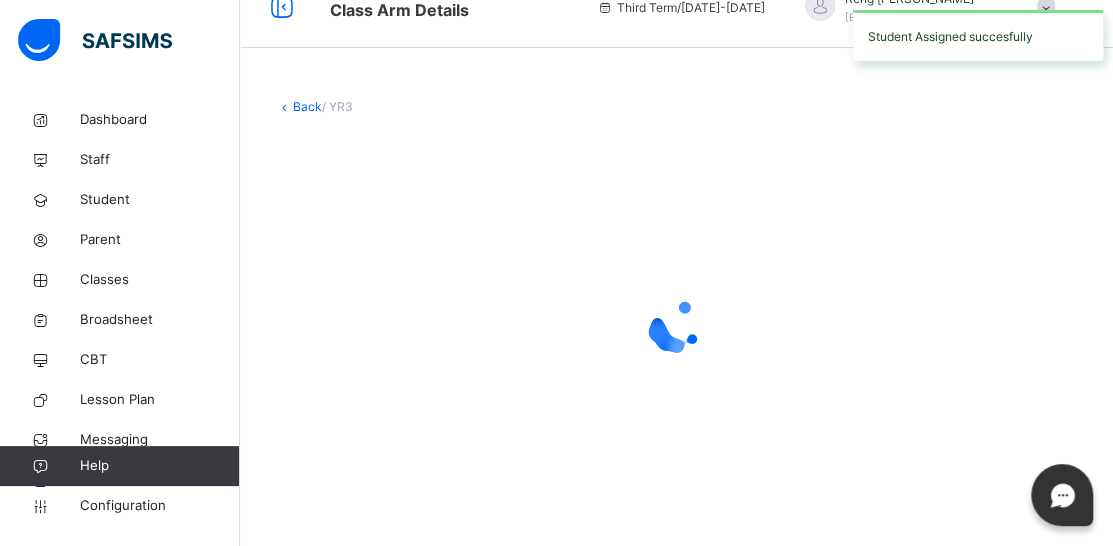 scroll, scrollTop: 31, scrollLeft: 0, axis: vertical 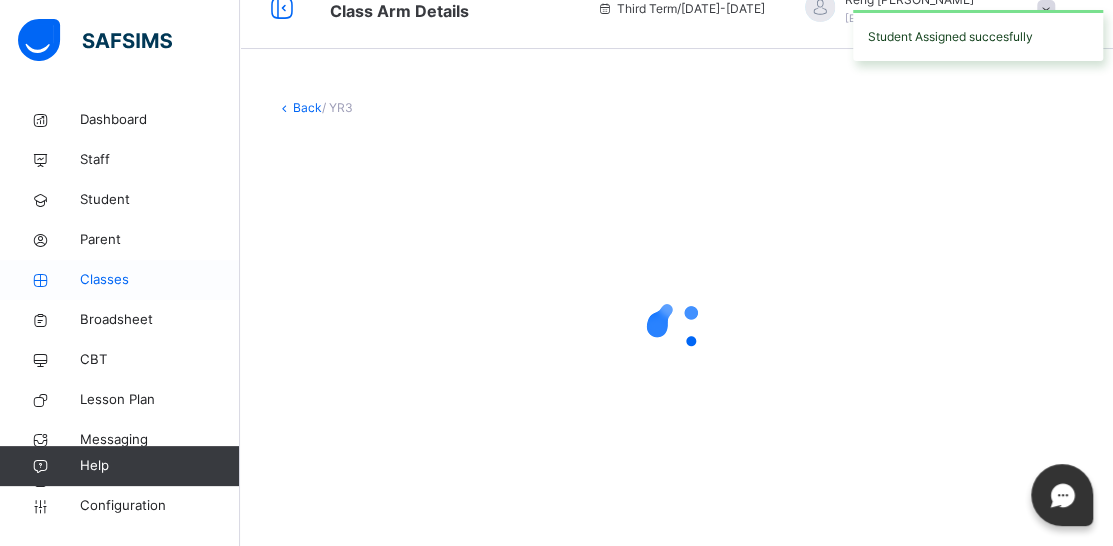 click on "Classes" at bounding box center (160, 280) 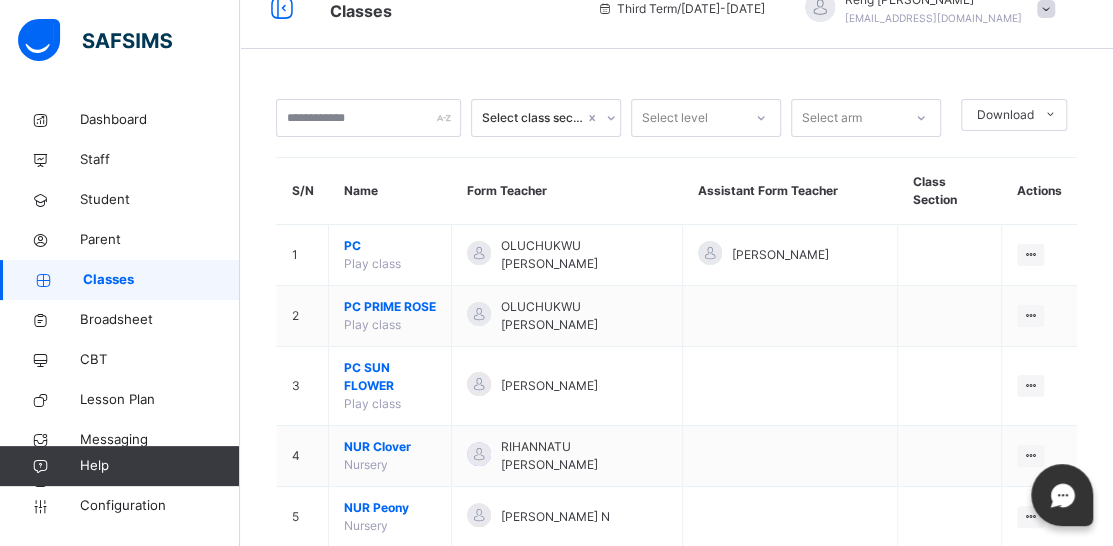 scroll, scrollTop: 431, scrollLeft: 0, axis: vertical 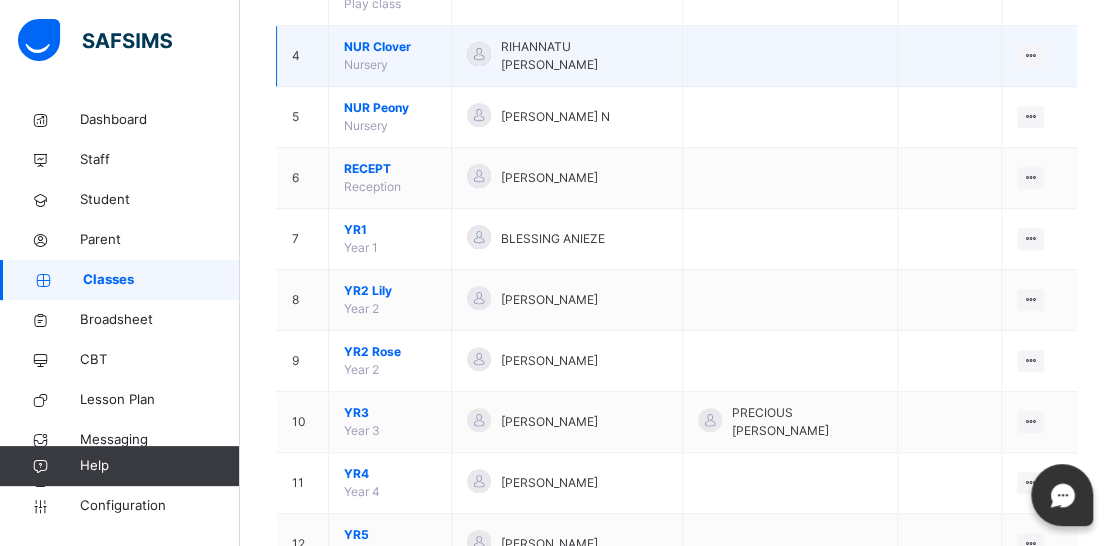 click on "Nursery" at bounding box center (366, 64) 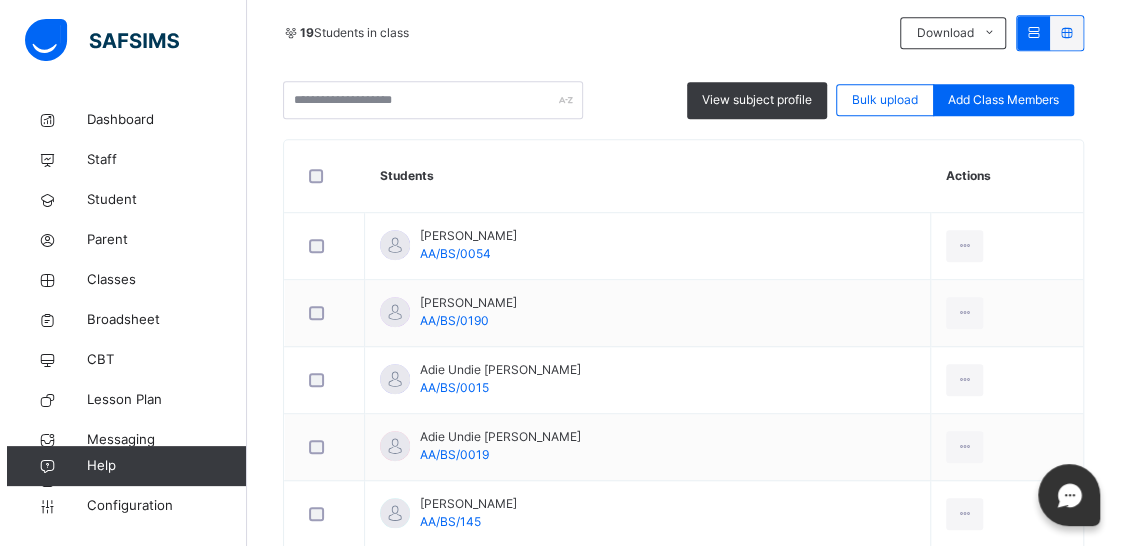scroll, scrollTop: 331, scrollLeft: 0, axis: vertical 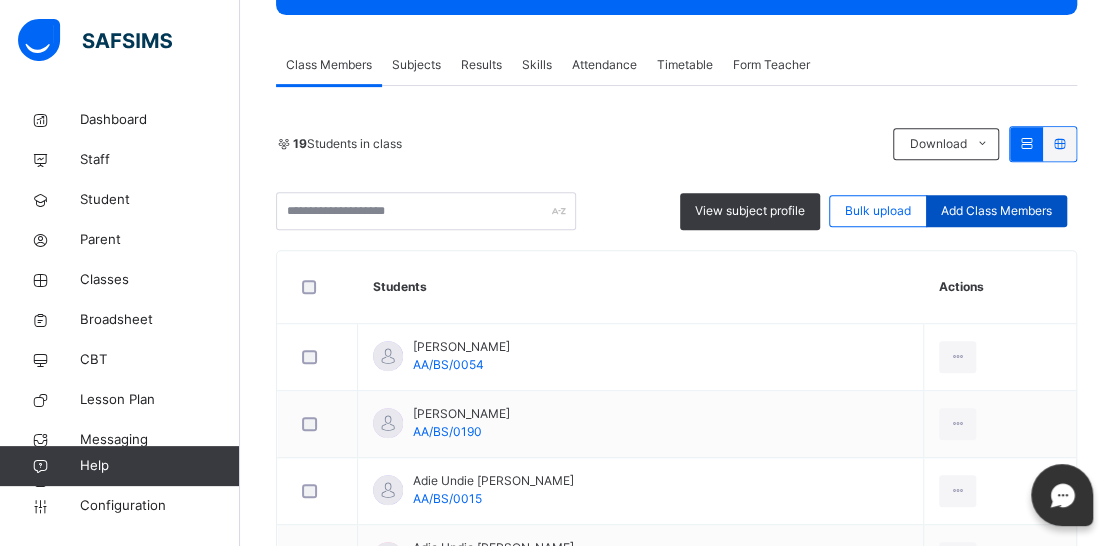 click on "Add Class Members" at bounding box center (996, 211) 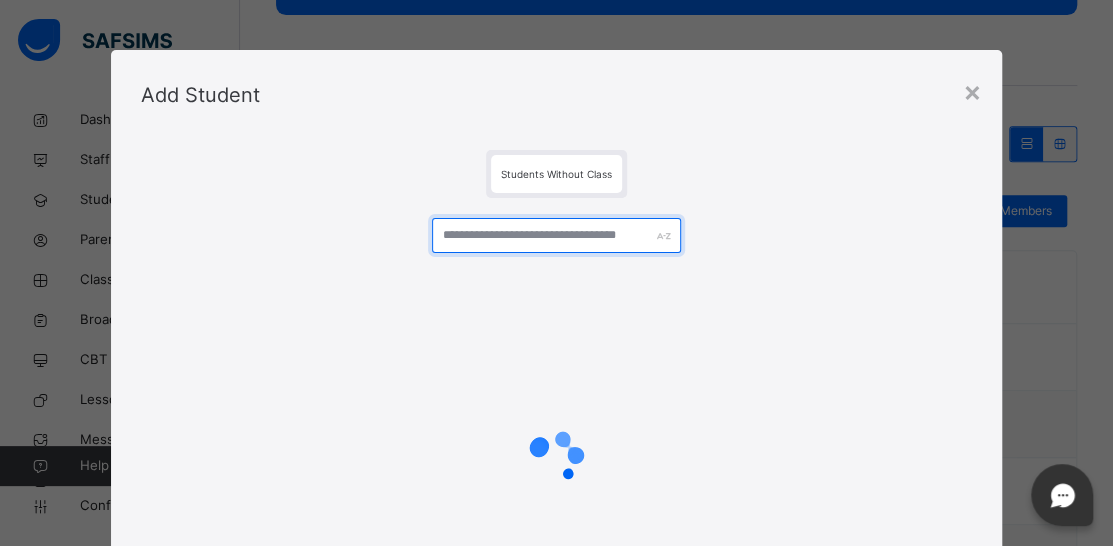 click at bounding box center [556, 235] 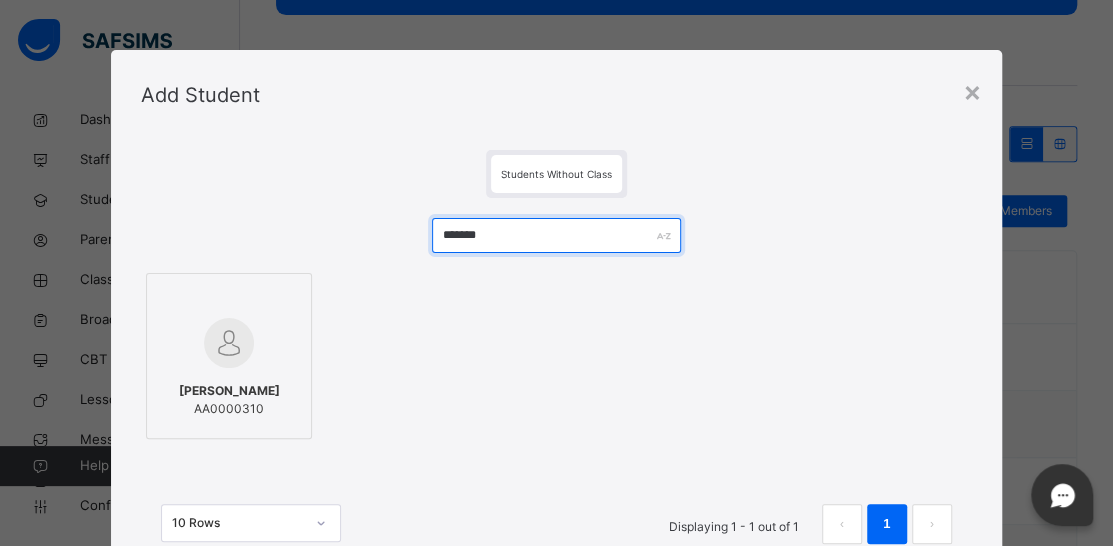 type on "*******" 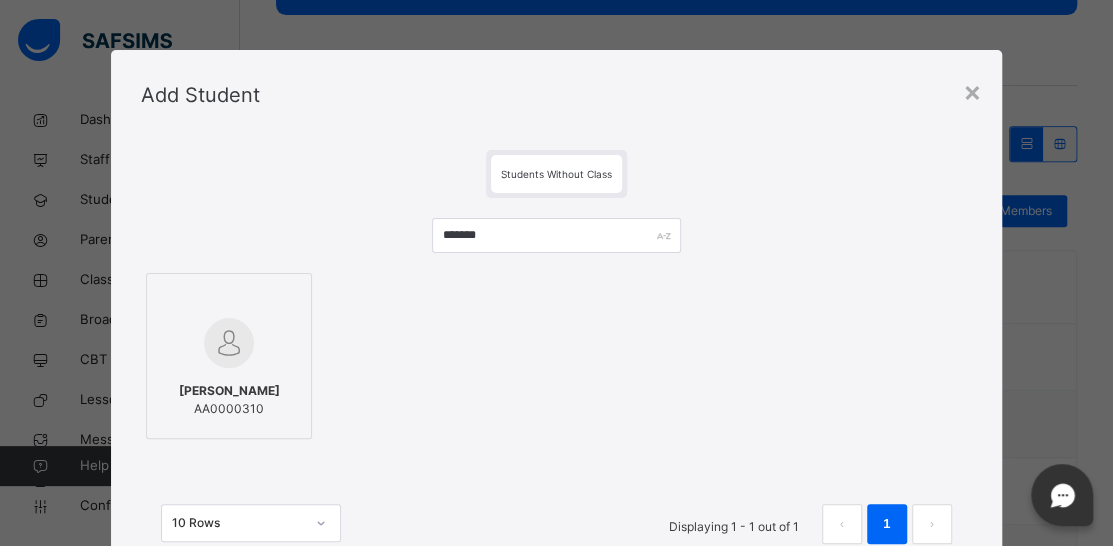 drag, startPoint x: 268, startPoint y: 346, endPoint x: 299, endPoint y: 343, distance: 31.144823 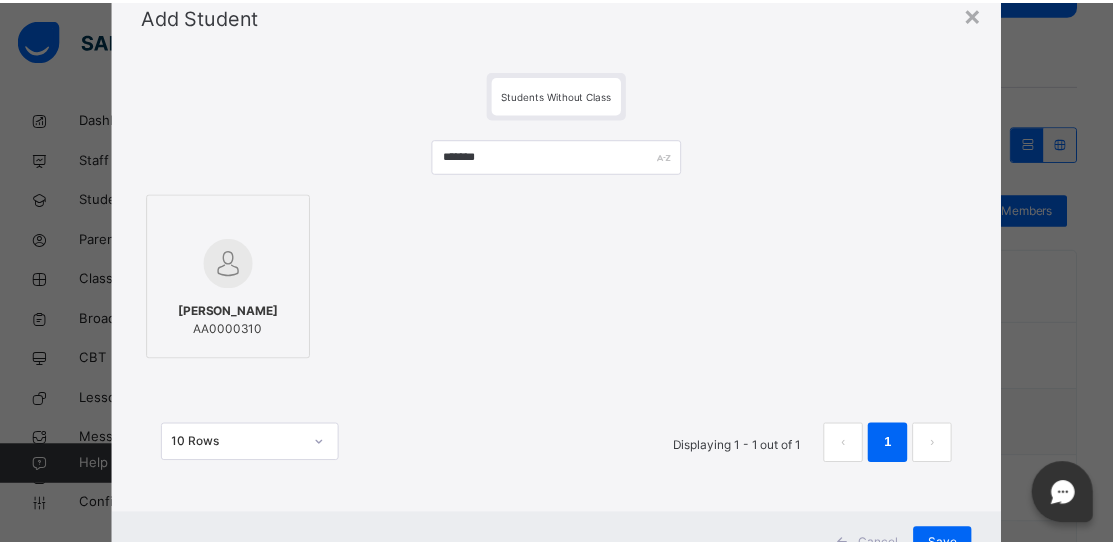 scroll, scrollTop: 159, scrollLeft: 0, axis: vertical 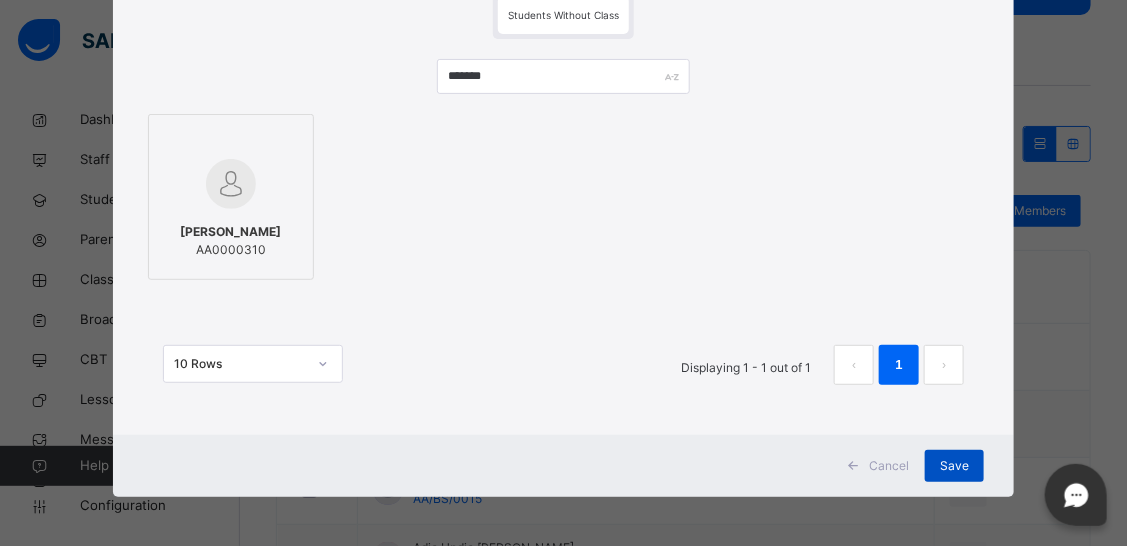 click on "Save" at bounding box center (954, 466) 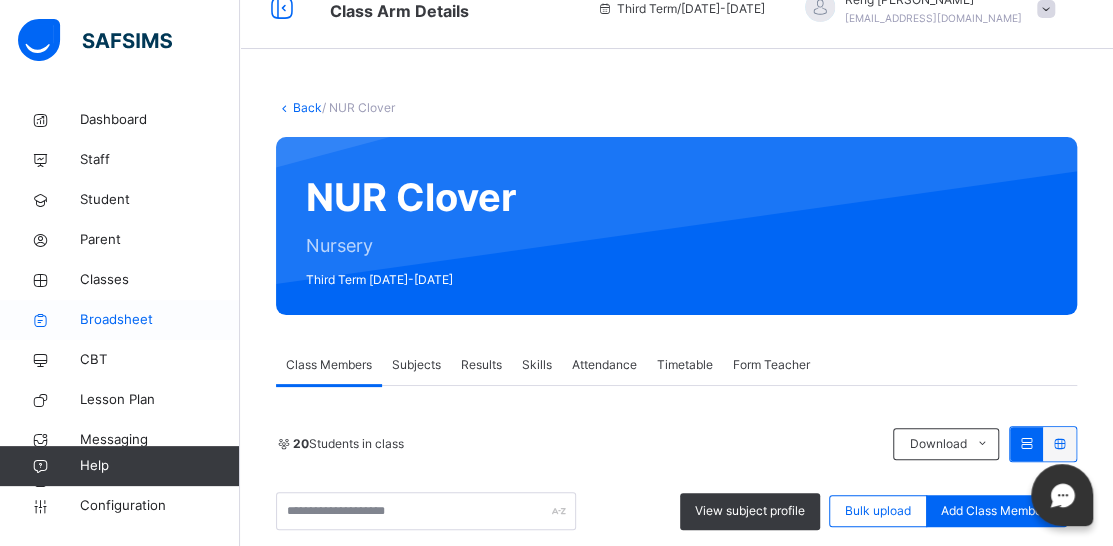 scroll, scrollTop: 331, scrollLeft: 0, axis: vertical 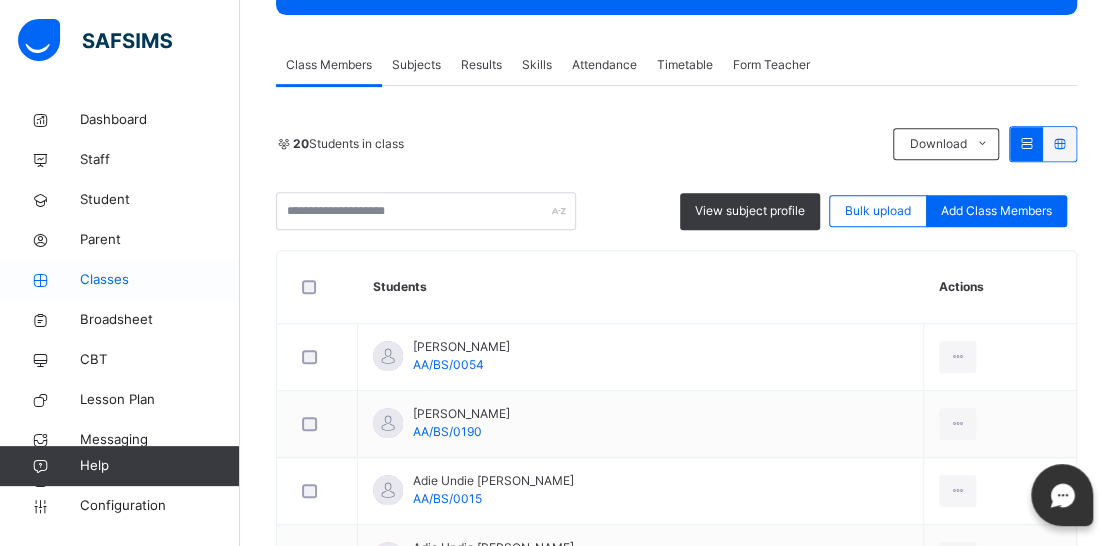 click on "Classes" at bounding box center (160, 280) 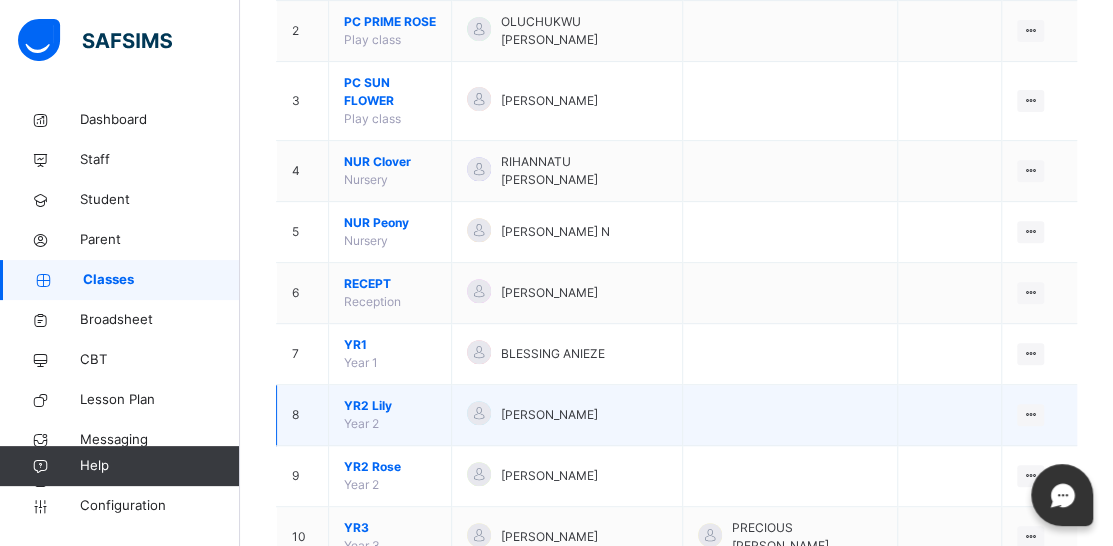 scroll, scrollTop: 500, scrollLeft: 0, axis: vertical 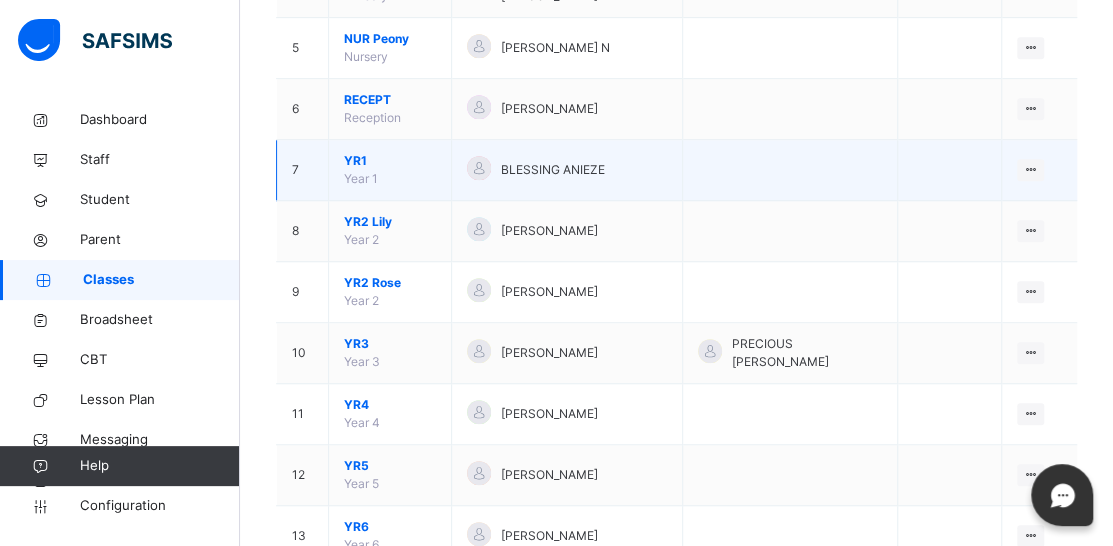 click on "YR1     Year 1" at bounding box center [390, 170] 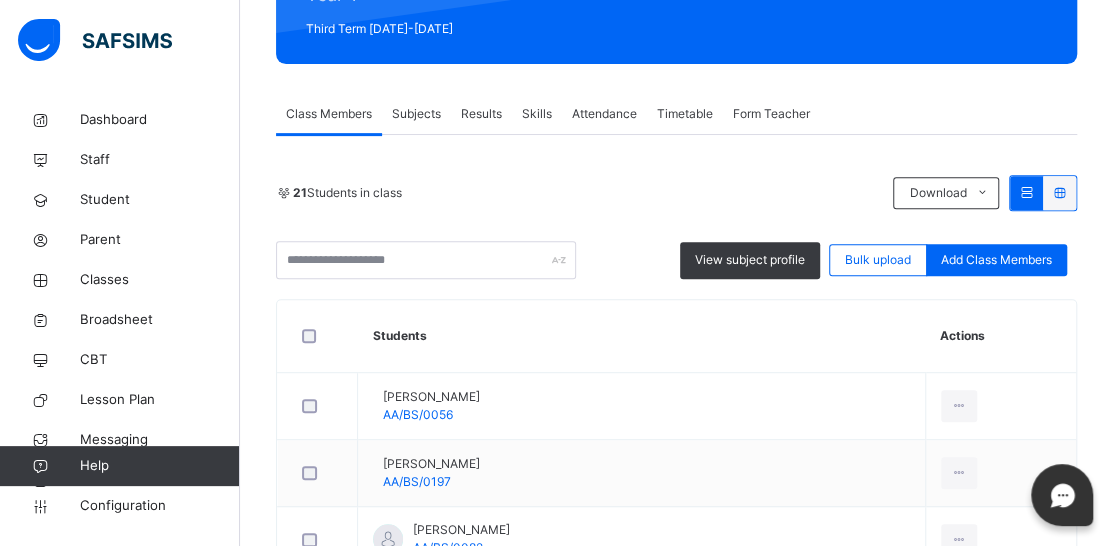 scroll, scrollTop: 100, scrollLeft: 0, axis: vertical 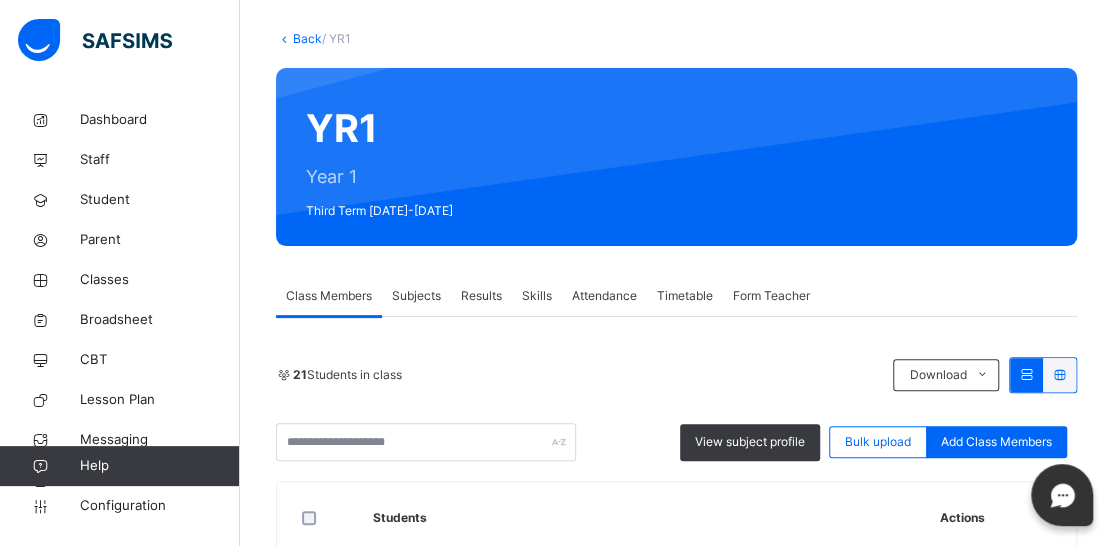 click on "Subjects" at bounding box center [416, 296] 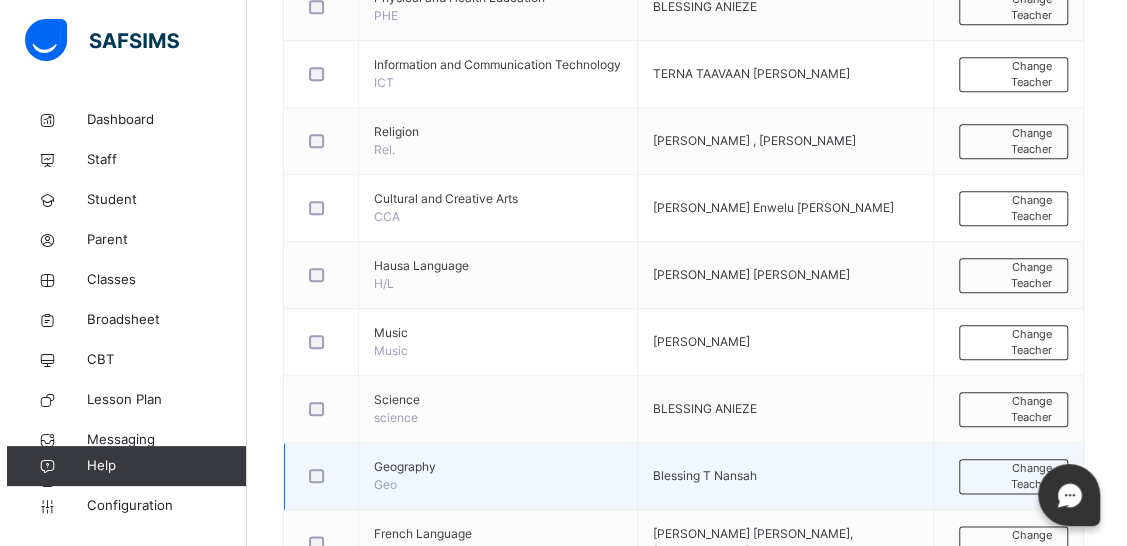 scroll, scrollTop: 1000, scrollLeft: 0, axis: vertical 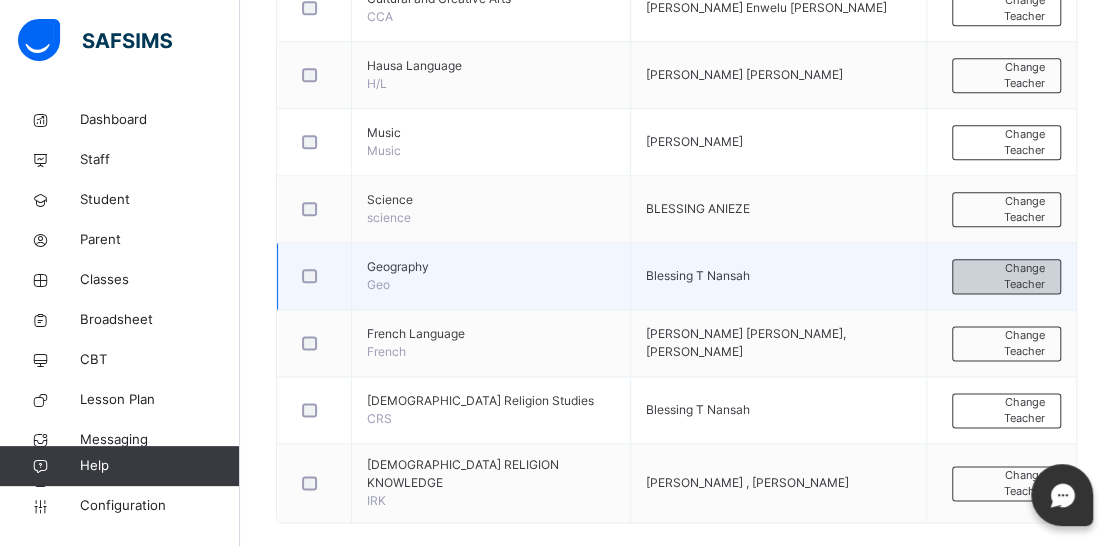 click on "Change Teacher" at bounding box center (1006, 276) 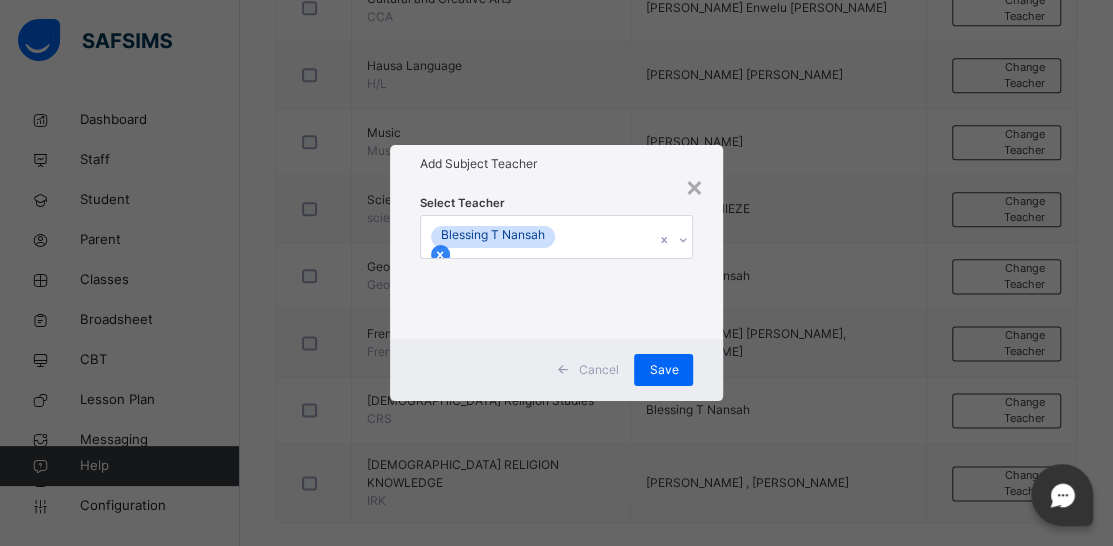 click 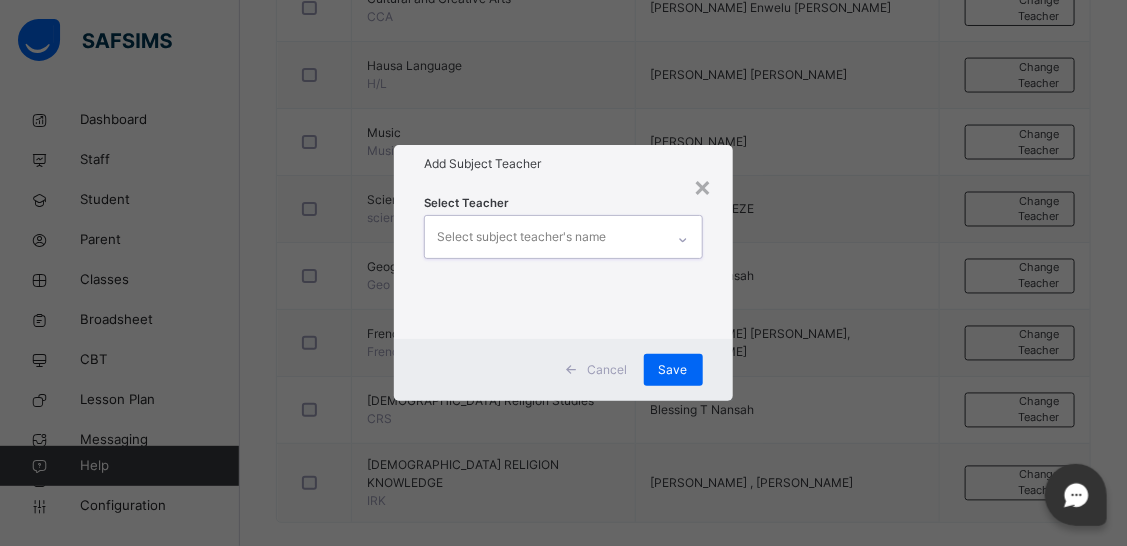 click 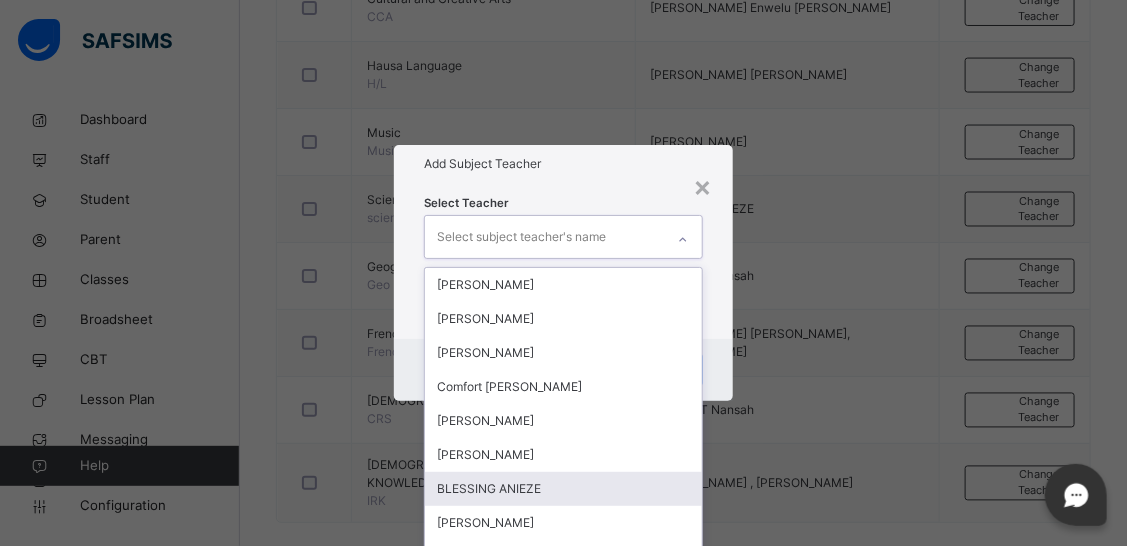 click on "BLESSING  ANIEZE" at bounding box center (563, 489) 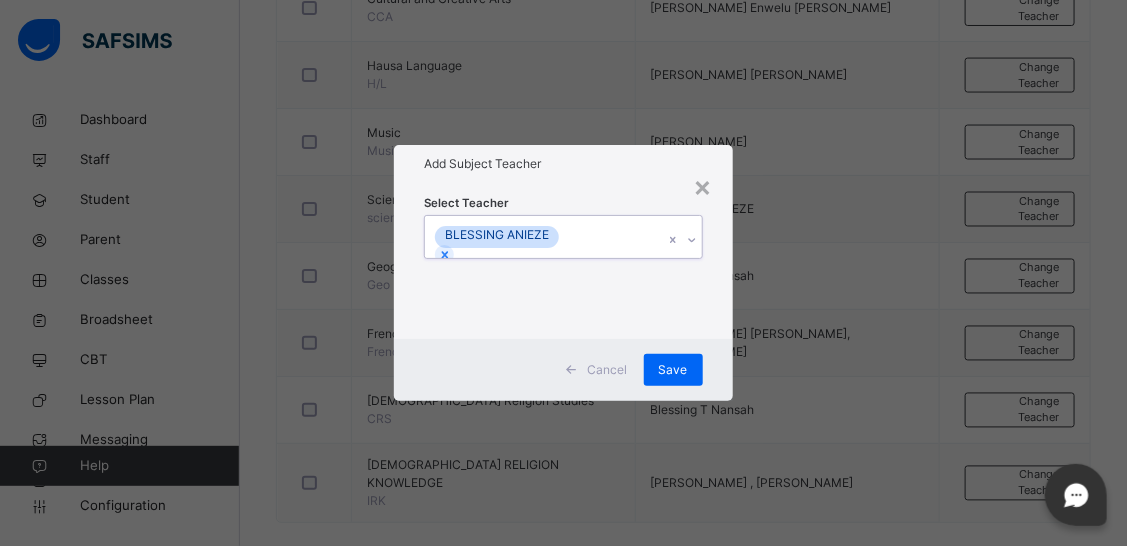 click on "BLESSING  ANIEZE" at bounding box center [544, 237] 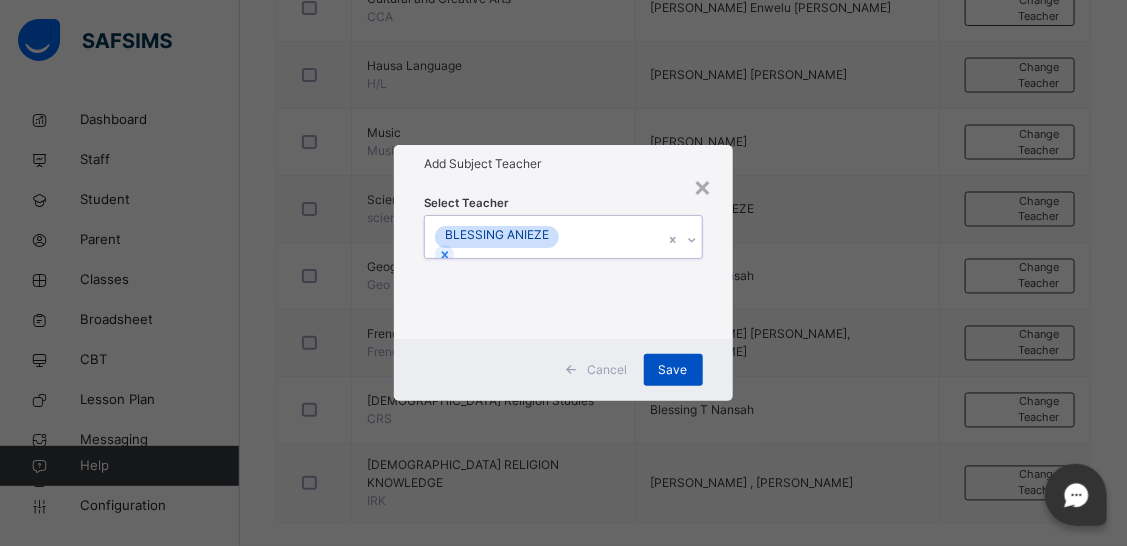 click on "Save" at bounding box center [673, 370] 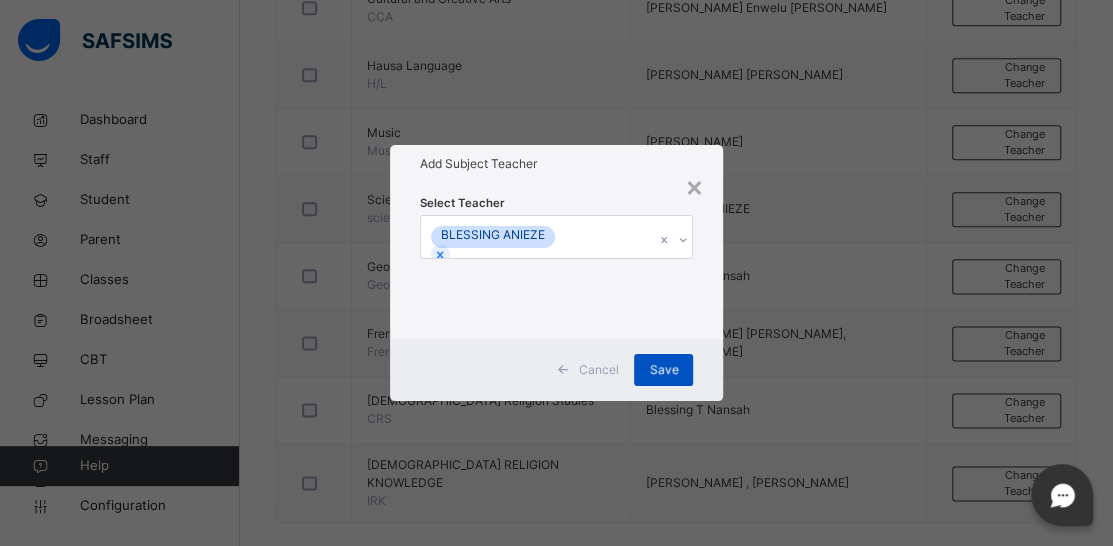 click on "Save" at bounding box center [663, 370] 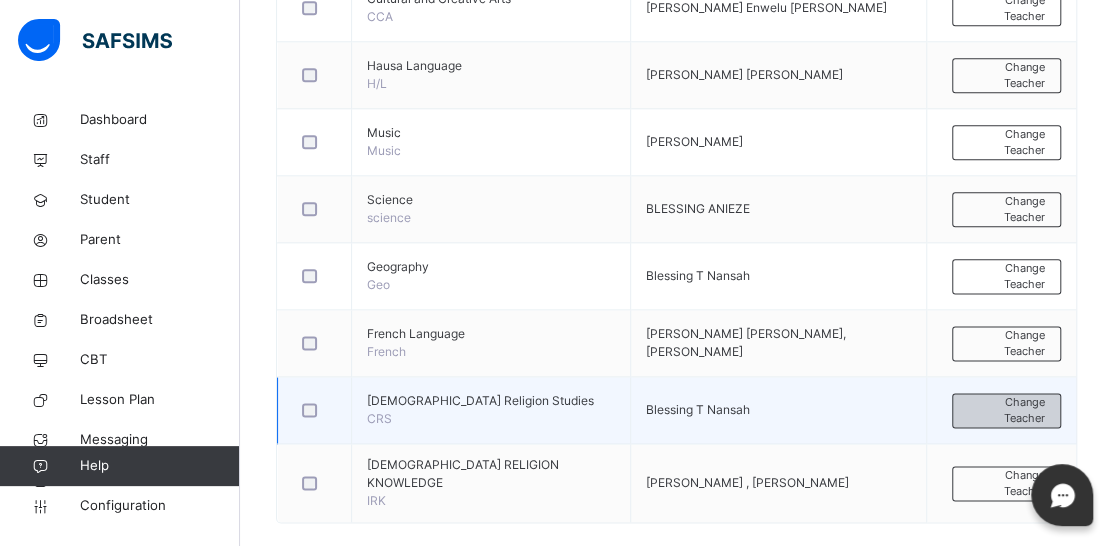 click on "Change Teacher" at bounding box center [1006, 410] 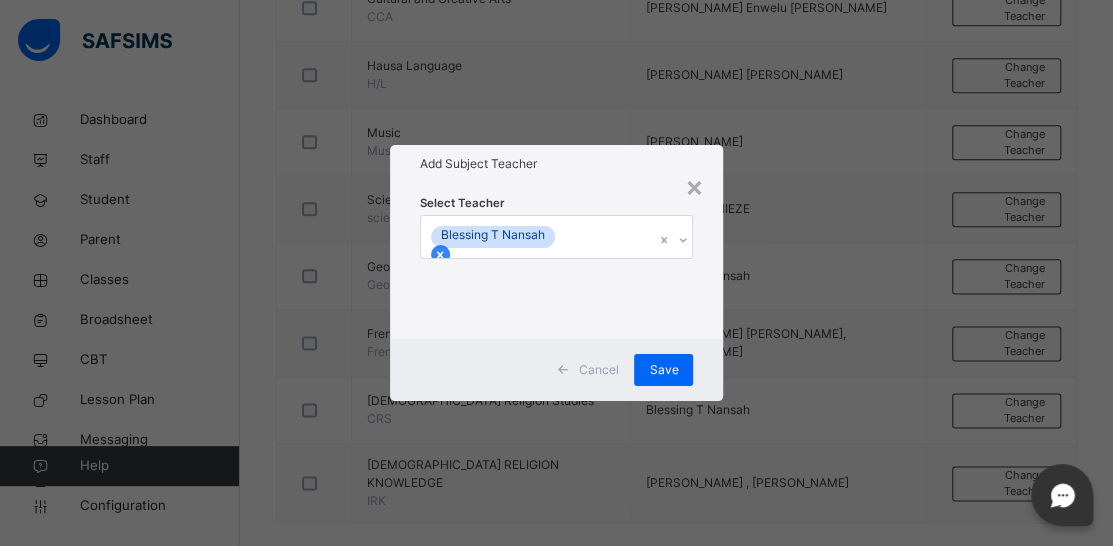 click 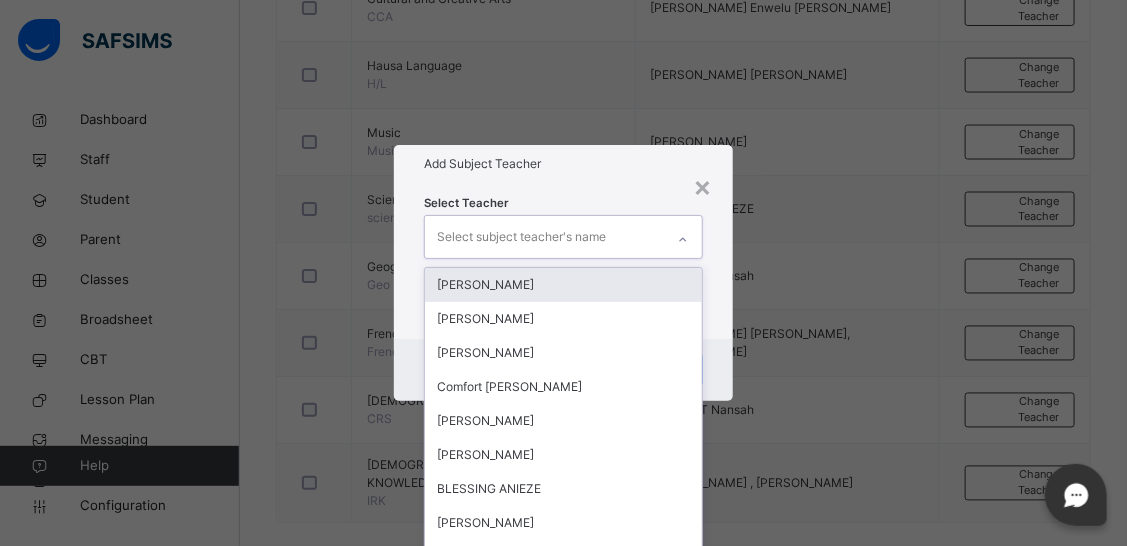 click 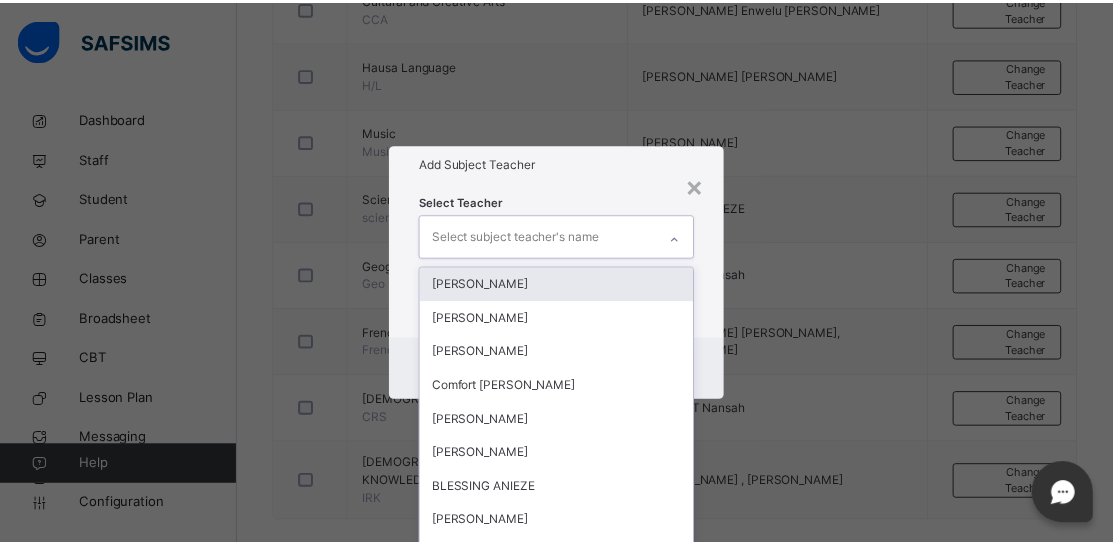 scroll, scrollTop: 0, scrollLeft: 0, axis: both 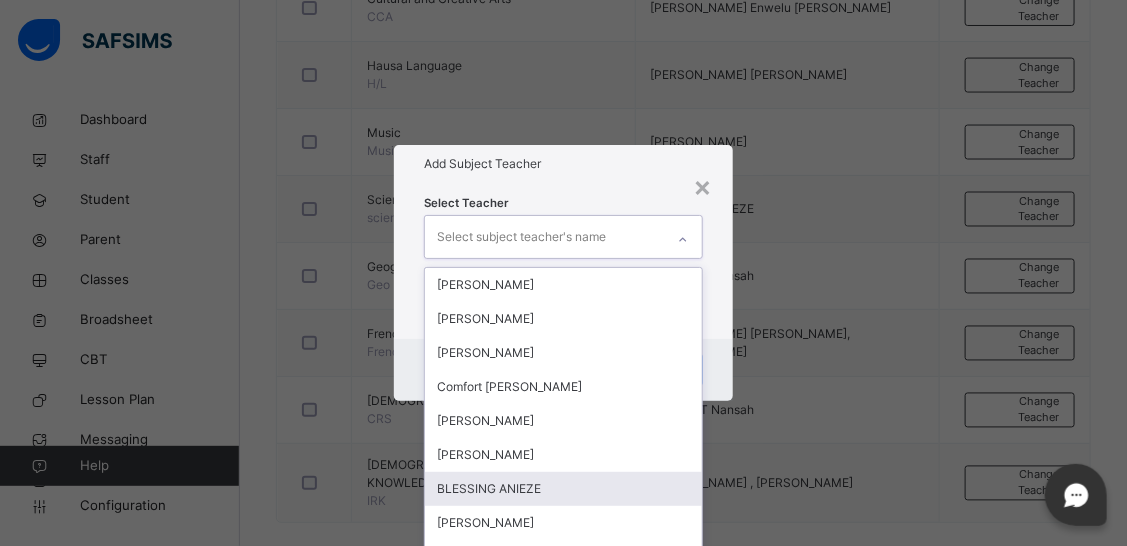 click on "BLESSING  ANIEZE" at bounding box center [563, 489] 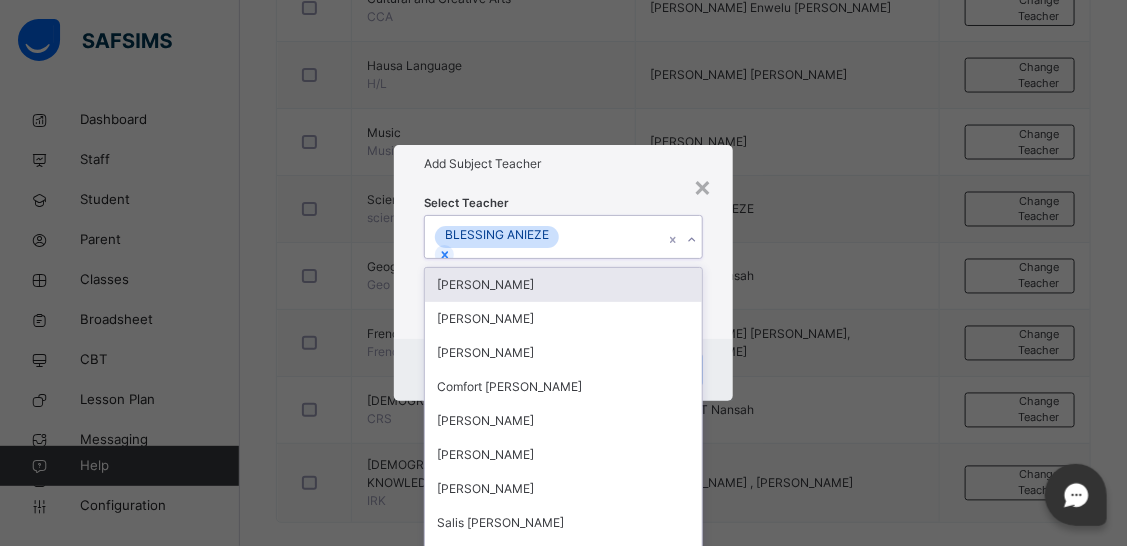 click on "Select Teacher   option [PERSON_NAME], selected.    option [PERSON_NAME] focused, 1 of 54. 53 results available. Use Up and Down to choose options, press Enter to select the currently focused option, press Escape to exit the menu, press Tab to select the option and exit the menu. [PERSON_NAME] [PERSON_NAME] [PERSON_NAME] [PERSON_NAME]  [PERSON_NAME] [PERSON_NAME] Enwelu [PERSON_NAME] [PERSON_NAME] [PERSON_NAME] Support  Team SASIMS  Support rejoice  chuks Demo  Fees Admin [PERSON_NAME] Alawiyya   Kuliya [PERSON_NAME] [PERSON_NAME] [PERSON_NAME] [PERSON_NAME] [PERSON_NAME]  [PERSON_NAME] [PERSON_NAME] Support  Team [PERSON_NAME] [PERSON_NAME] [PERSON_NAME] [PERSON_NAME]  [PERSON_NAME]  OZIYI [PERSON_NAME] [PERSON_NAME] SENKWOET  [PERSON_NAME] [PERSON_NAME] [PERSON_NAME] [PERSON_NAME] [PERSON_NAME] M [PERSON_NAME] Marvellous  [PERSON_NAME] [PERSON_NAME] [PERSON_NAME] [PERSON_NAME]" at bounding box center (563, 261) 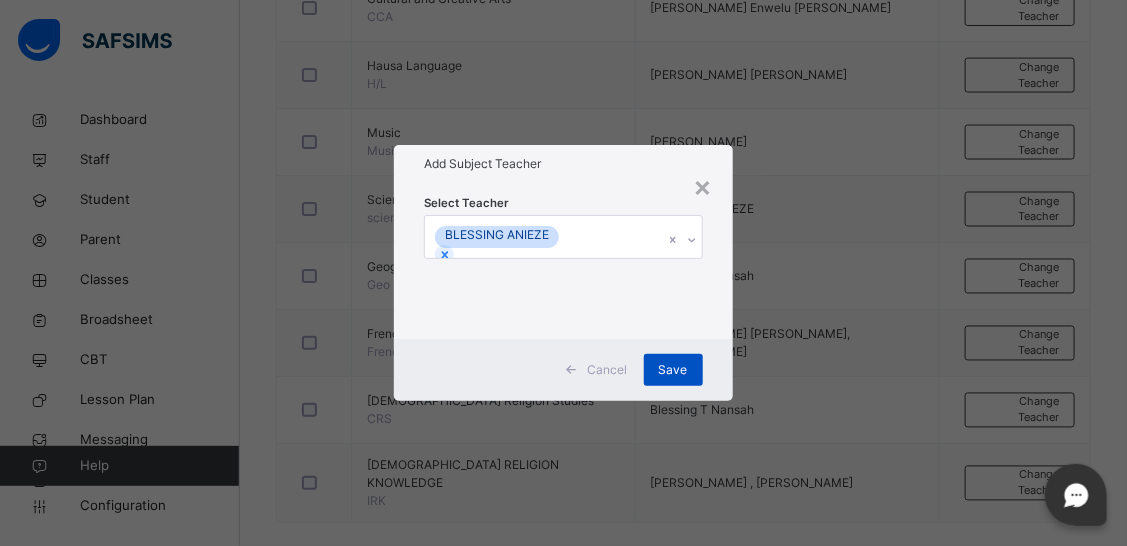 click on "Save" at bounding box center (673, 370) 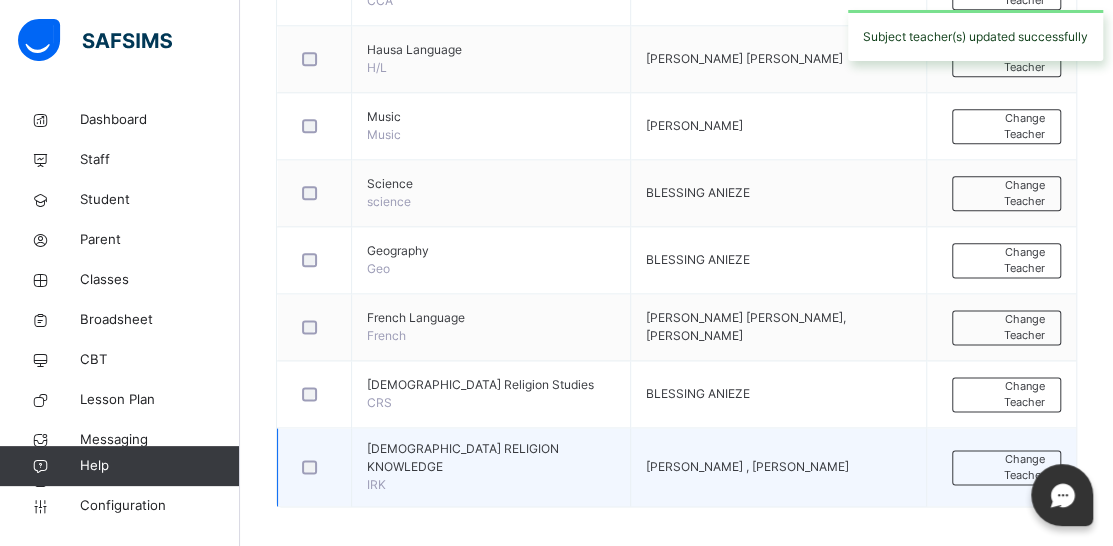 scroll, scrollTop: 1021, scrollLeft: 0, axis: vertical 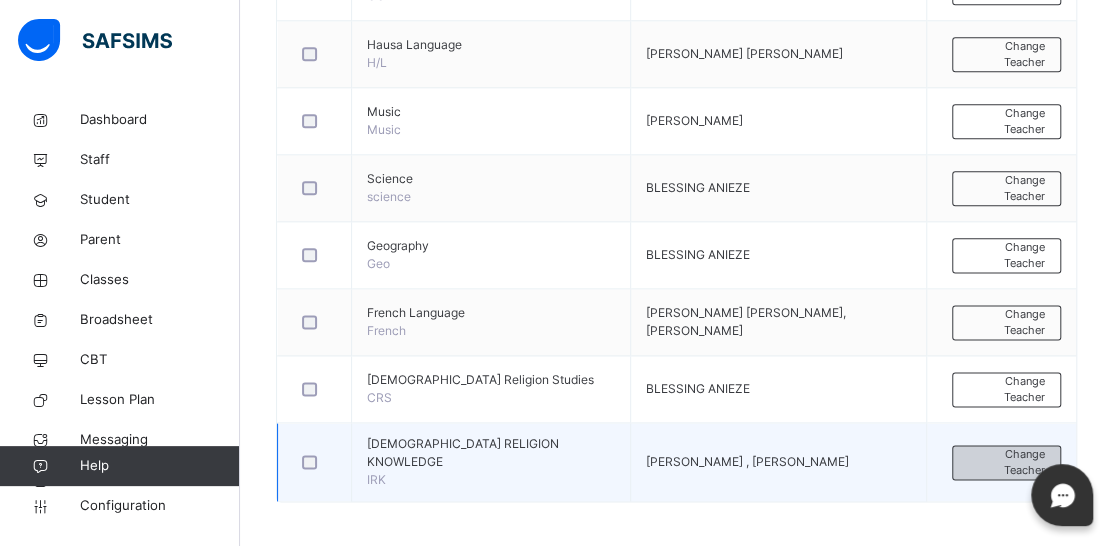 click on "Change Teacher" at bounding box center (1006, 462) 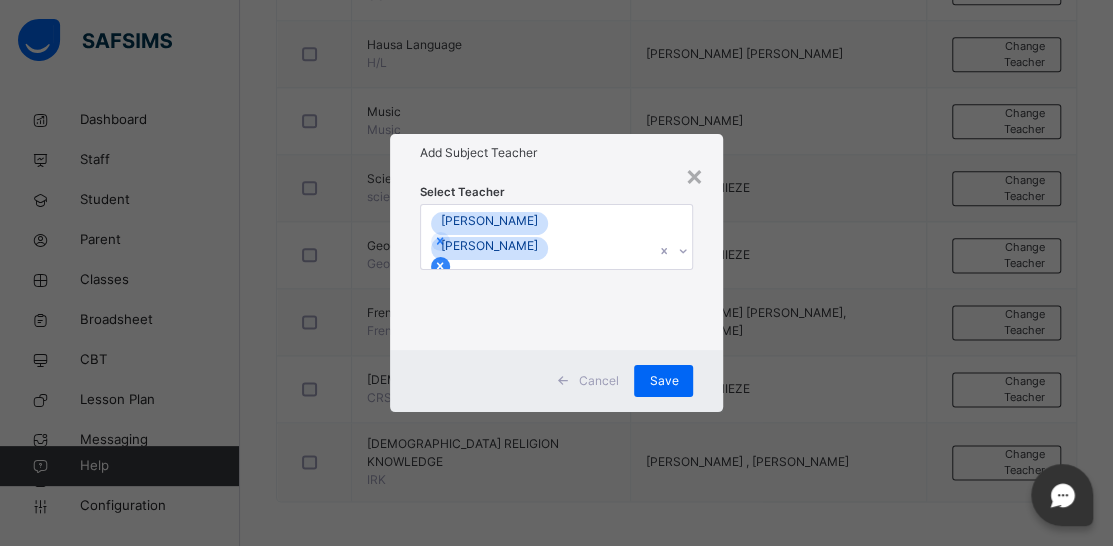 click 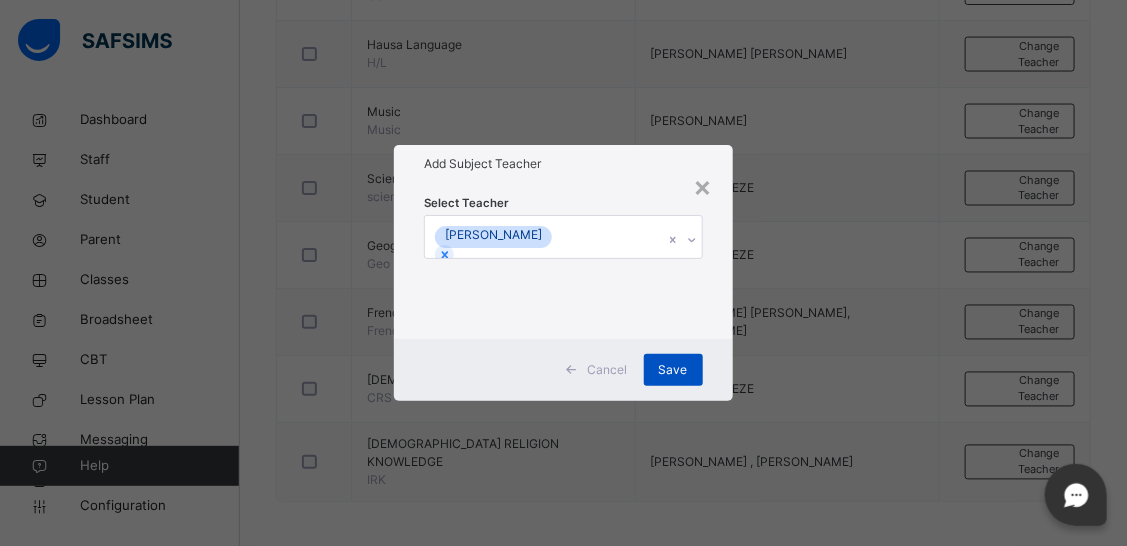 click on "Save" at bounding box center [673, 370] 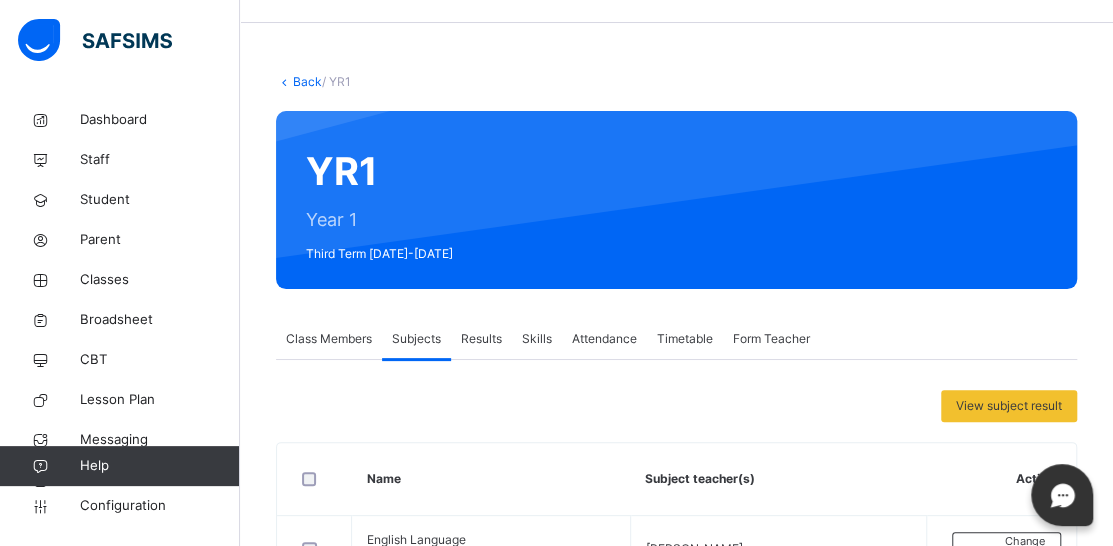scroll, scrollTop: 0, scrollLeft: 0, axis: both 